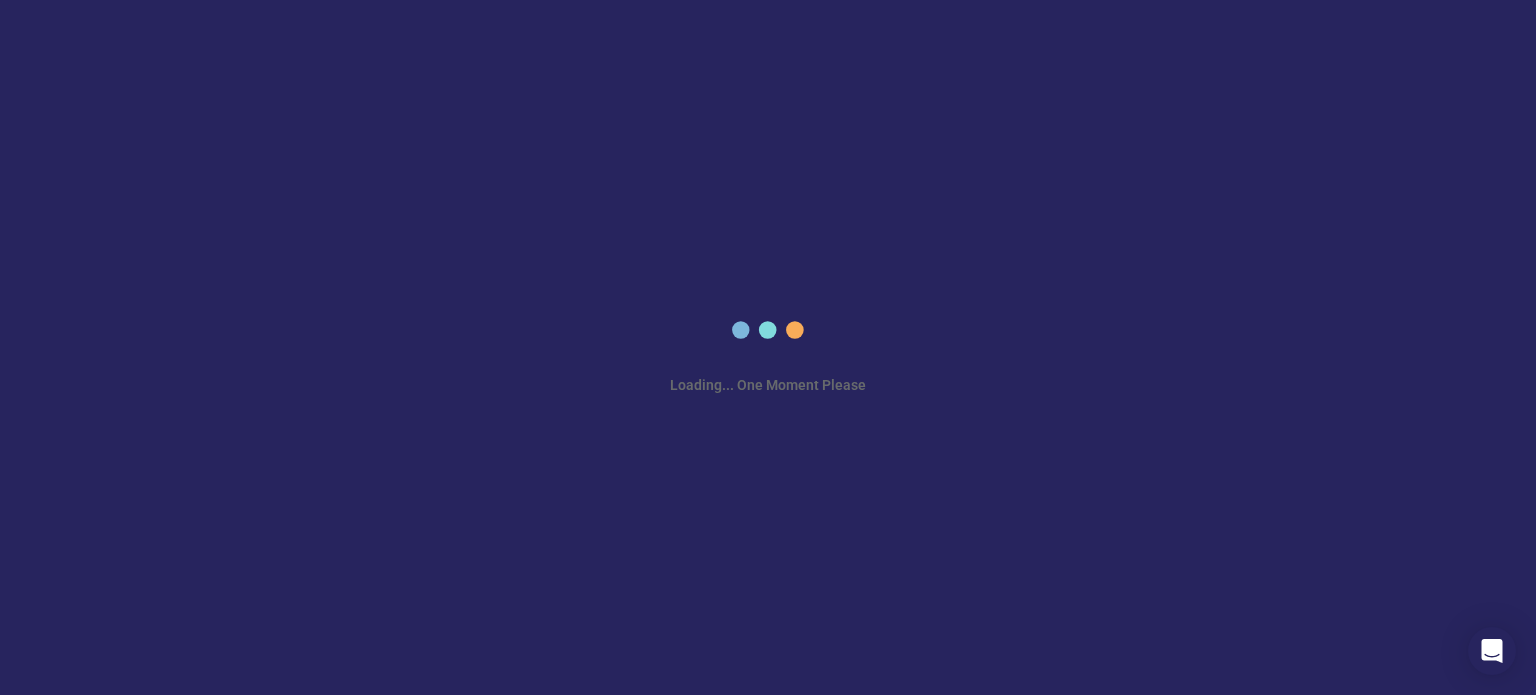 scroll, scrollTop: 0, scrollLeft: 0, axis: both 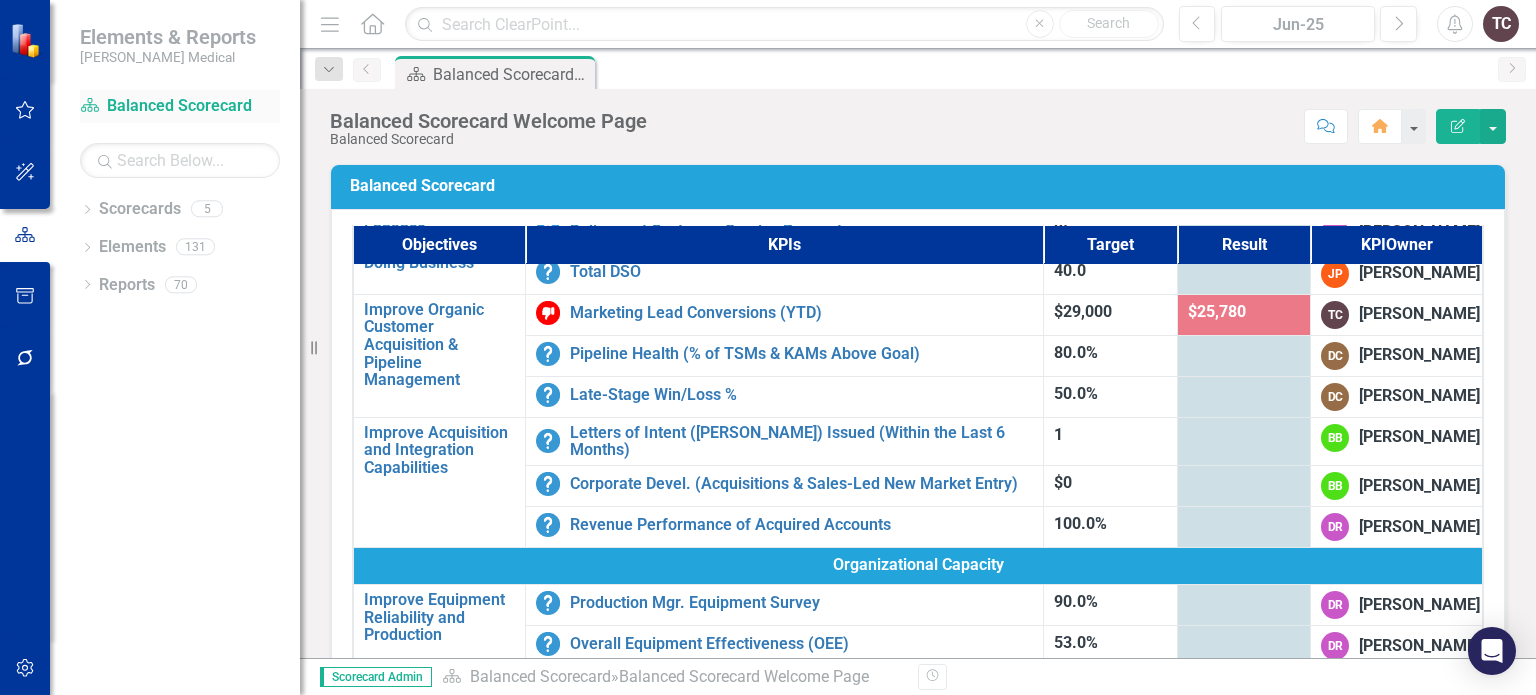 click on "Scorecard Balanced Scorecard" at bounding box center (180, 106) 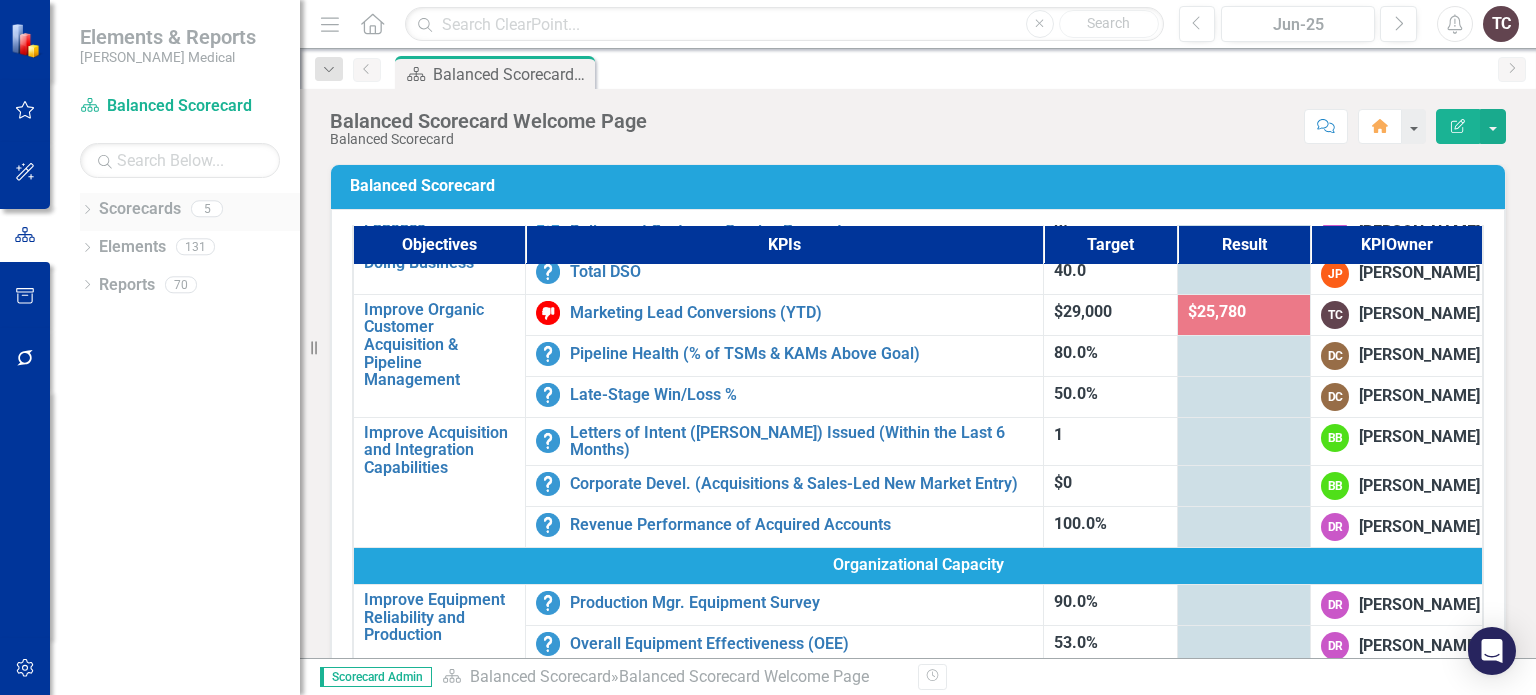 click on "Scorecards" at bounding box center [140, 209] 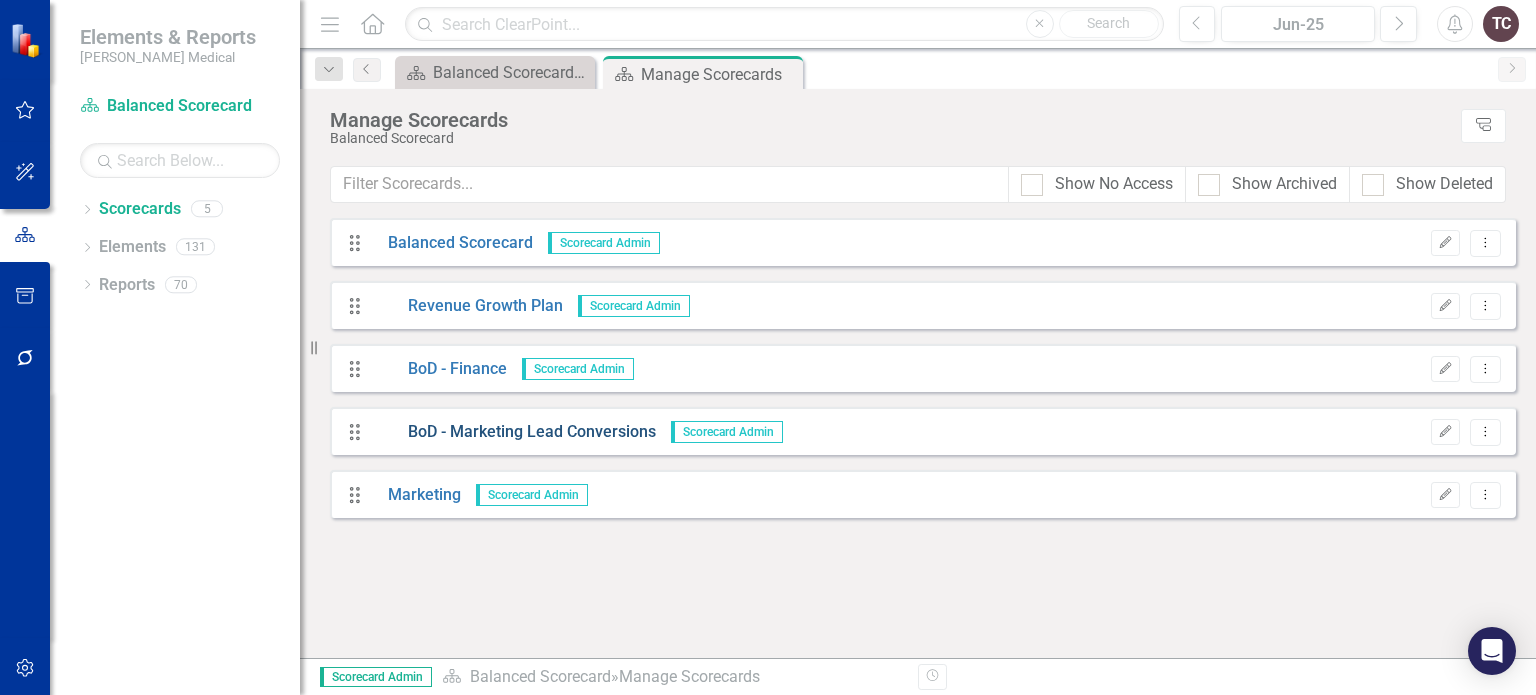 click on "BoD - Marketing Lead Conversions" at bounding box center (514, 432) 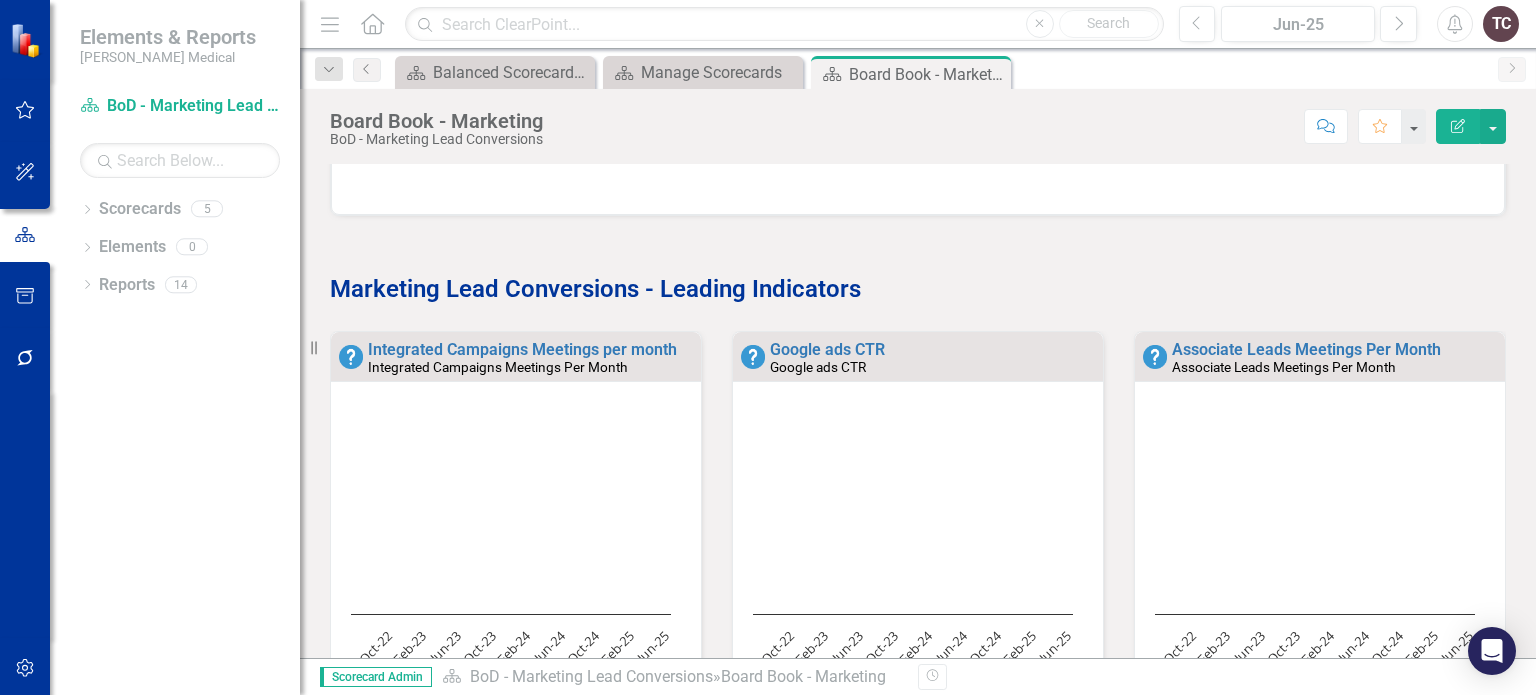 scroll, scrollTop: 570, scrollLeft: 0, axis: vertical 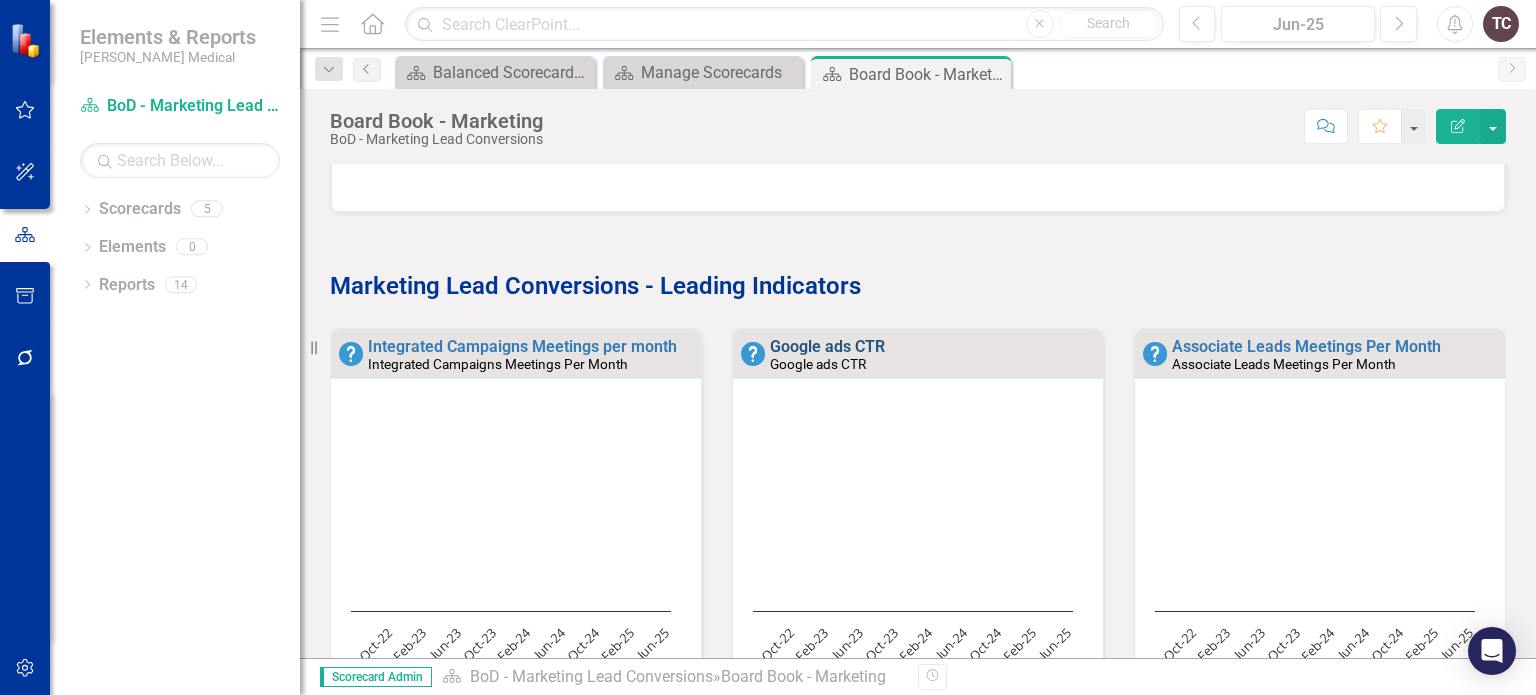 click on "Google ads CTR" at bounding box center [827, 346] 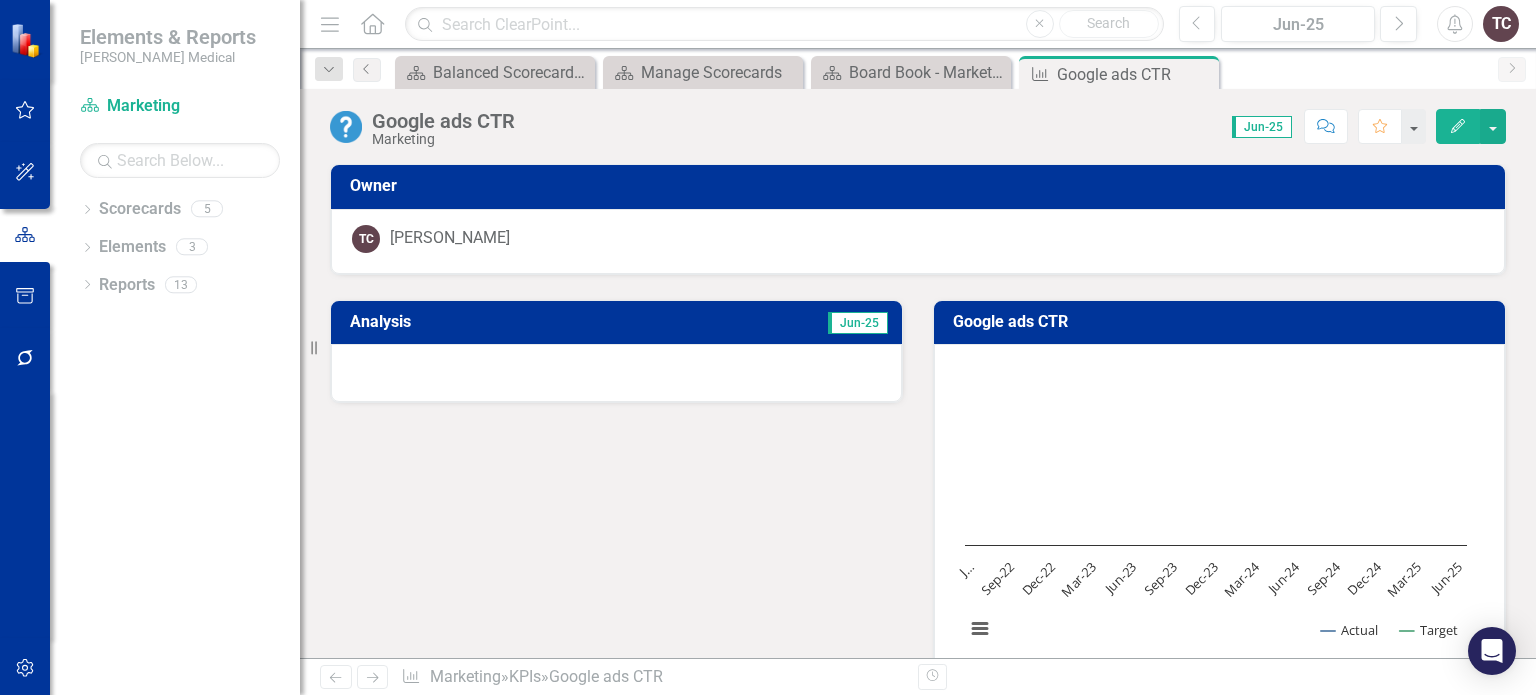click 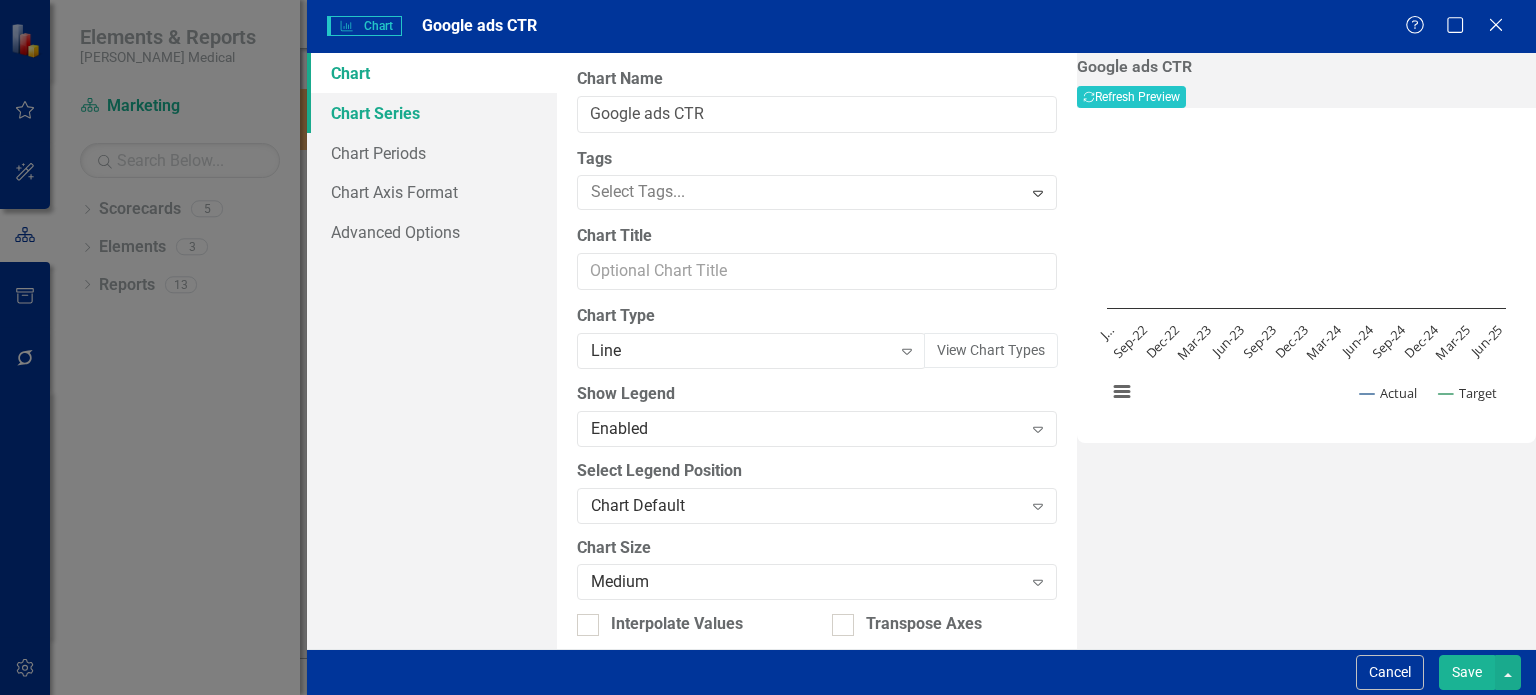 click on "Chart Series" at bounding box center (432, 113) 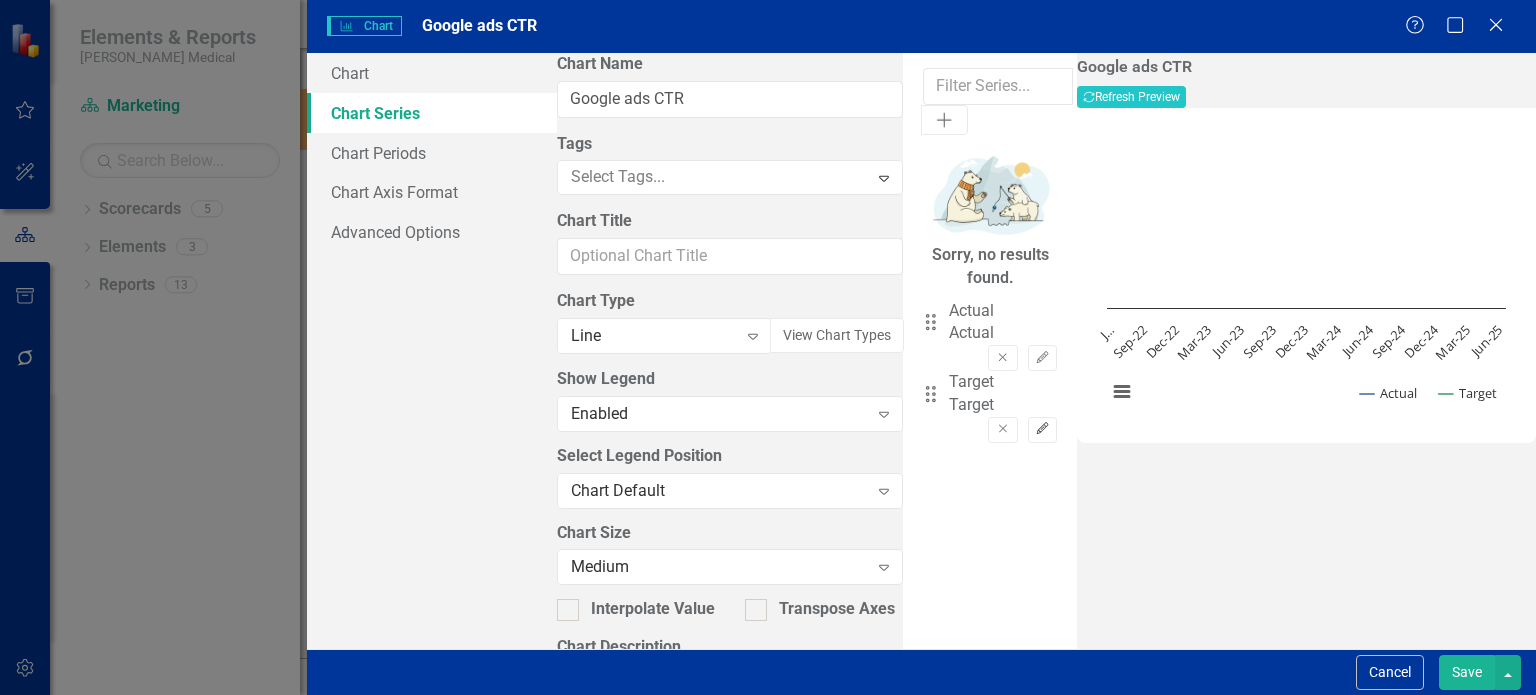 click on "Edit" 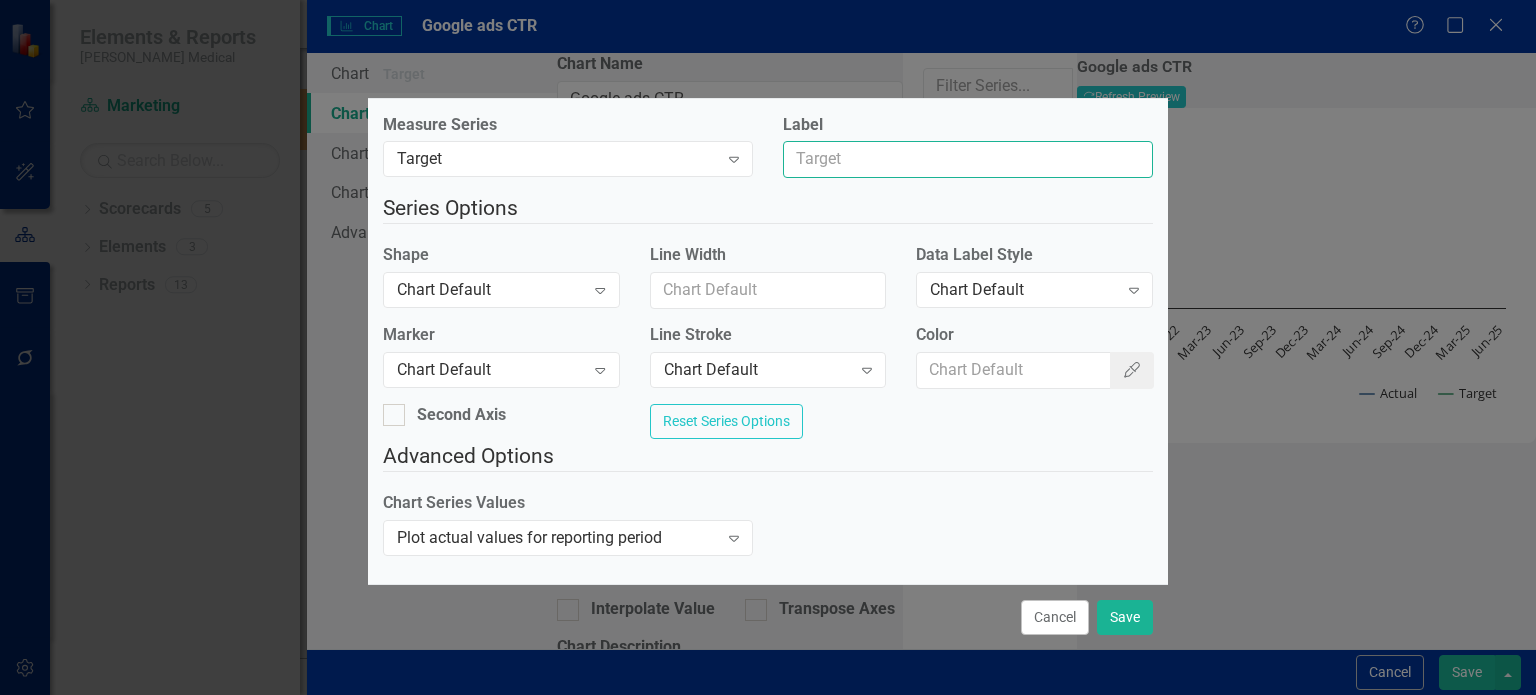 click on "Label" at bounding box center [968, 159] 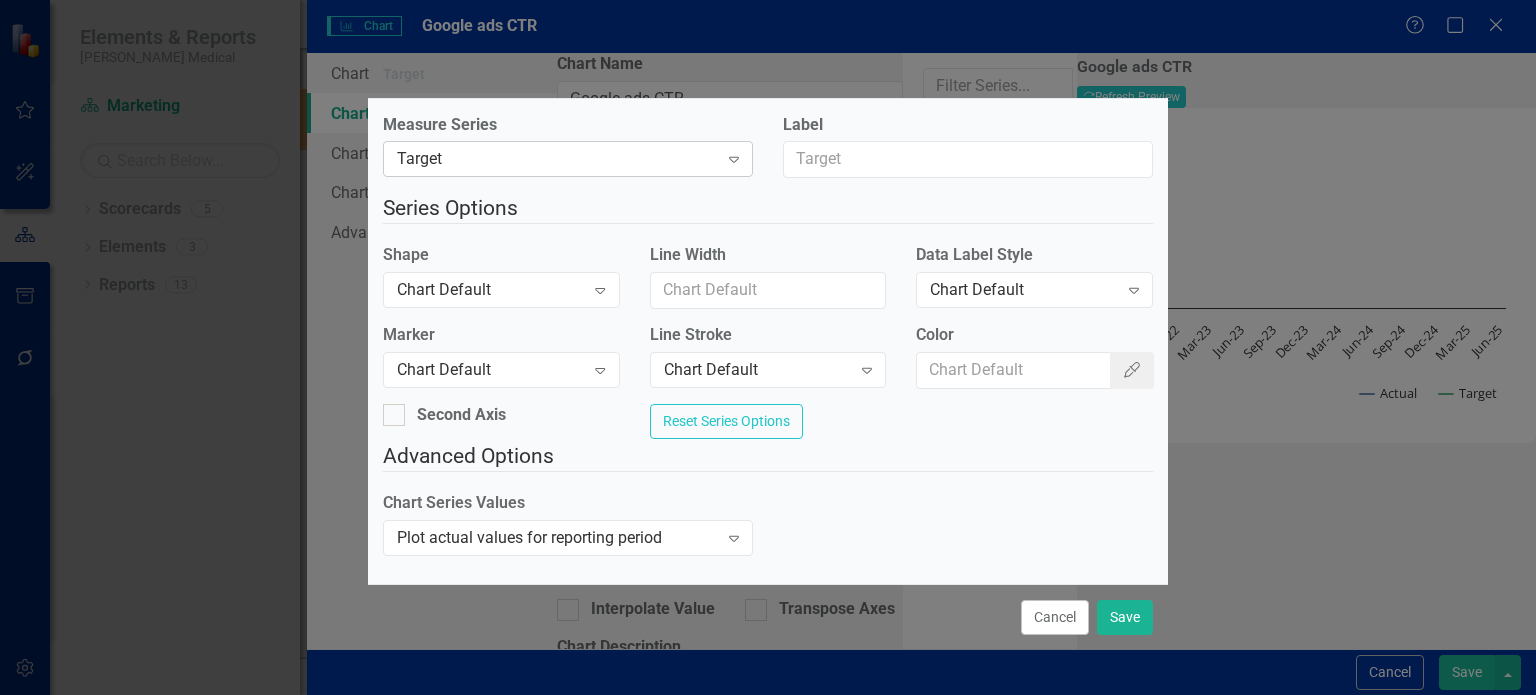 click on "Expand" 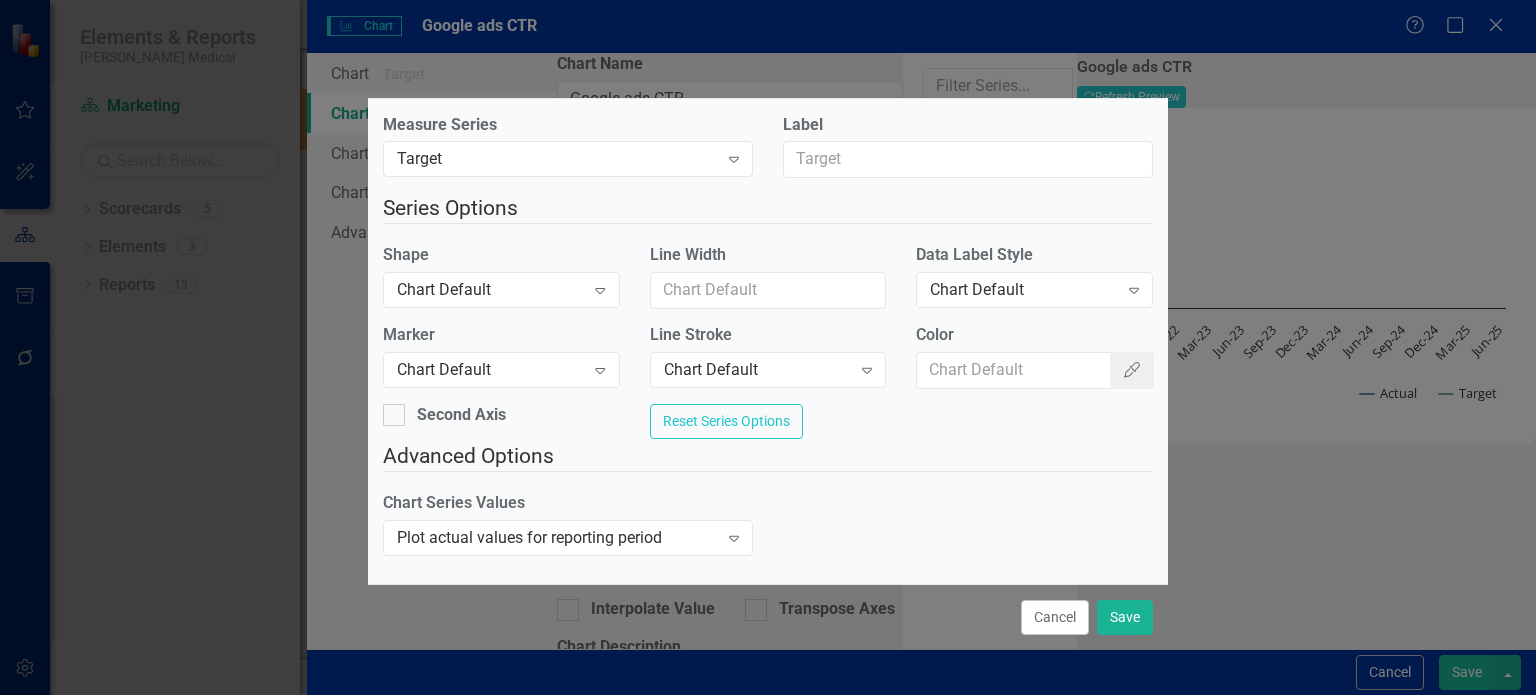 click on "Measure Series Target Expand Label Series Options Shape Chart Default Expand Line Width Data Label Style Chart Default Expand Marker Chart Default Expand Line Stroke Chart Default Expand Color Color Picker Second Axis Reset Series Options Advanced Options Chart Series Values Plot actual values for reporting period Expand" at bounding box center (768, 342) 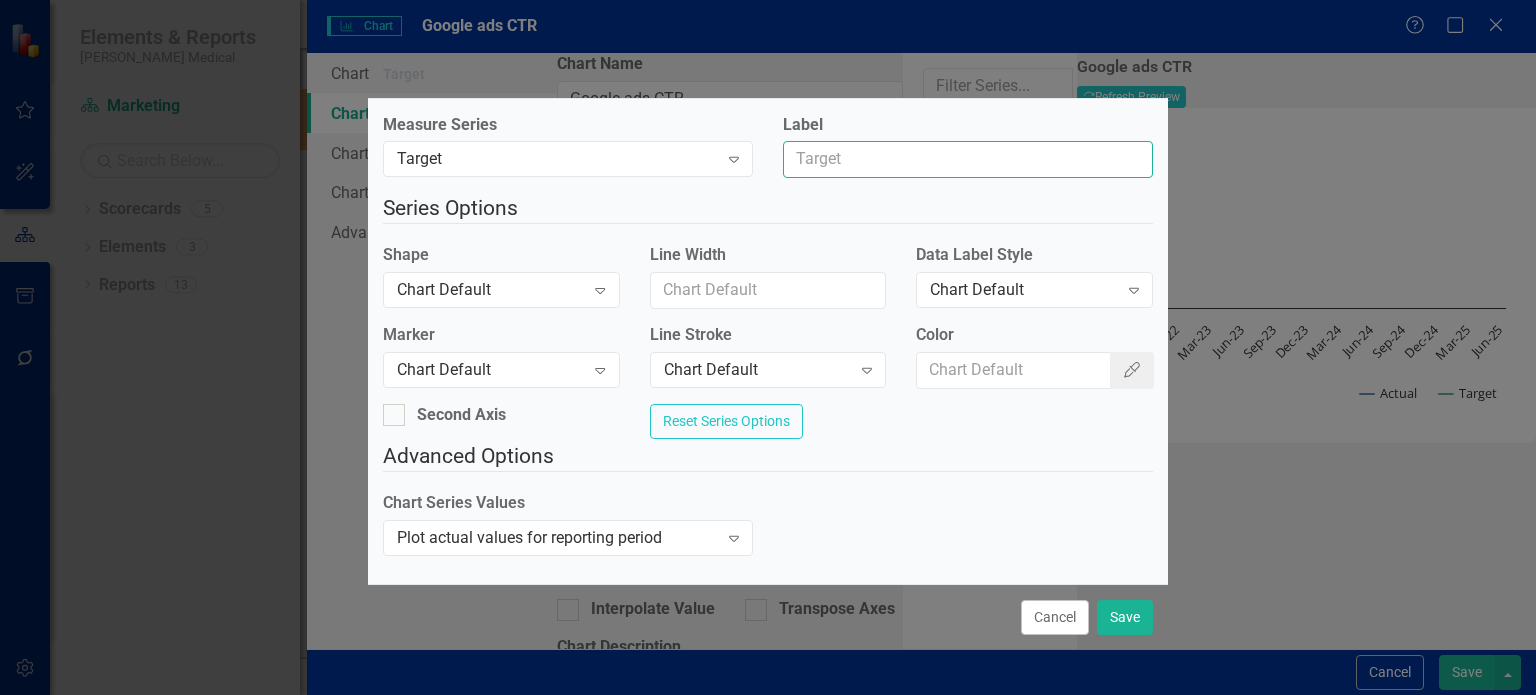 click on "Label" at bounding box center [968, 159] 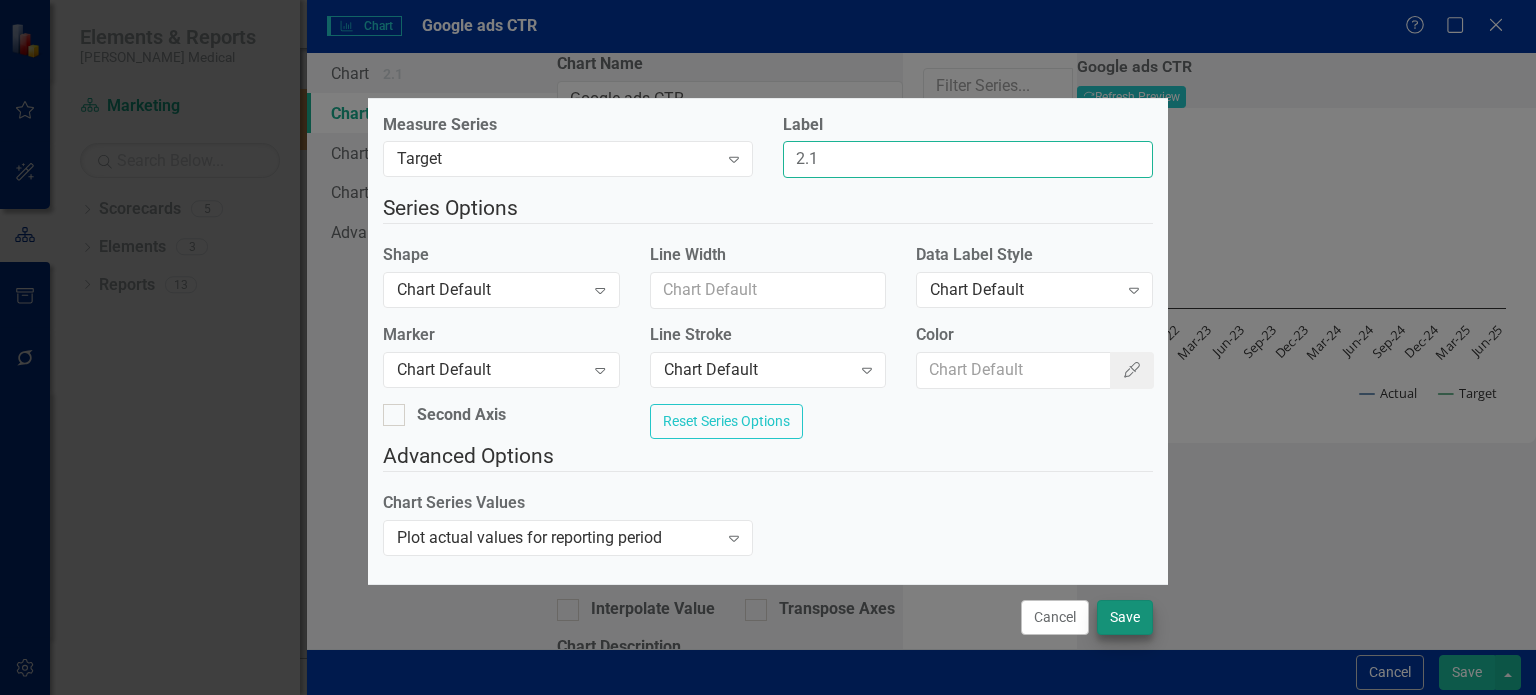 type on "2.1" 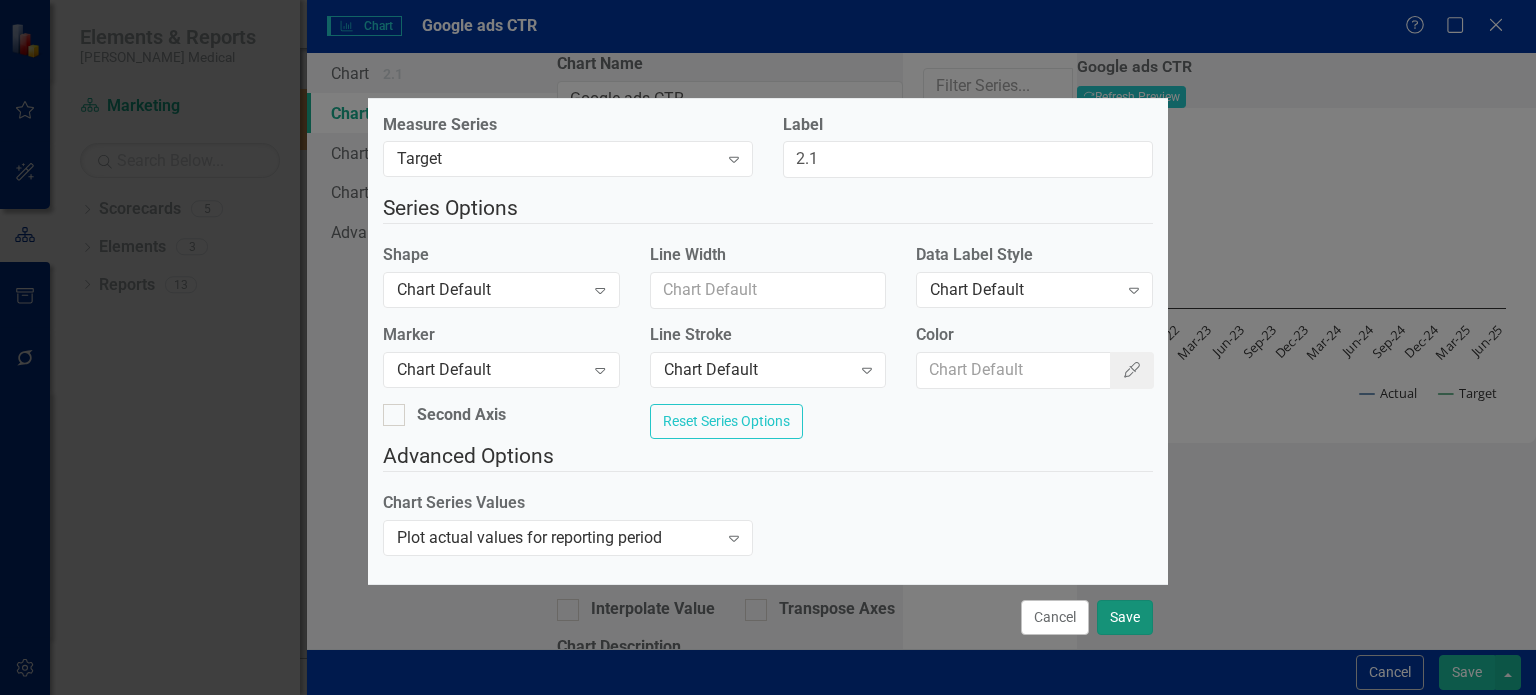 click on "Save" at bounding box center [1125, 617] 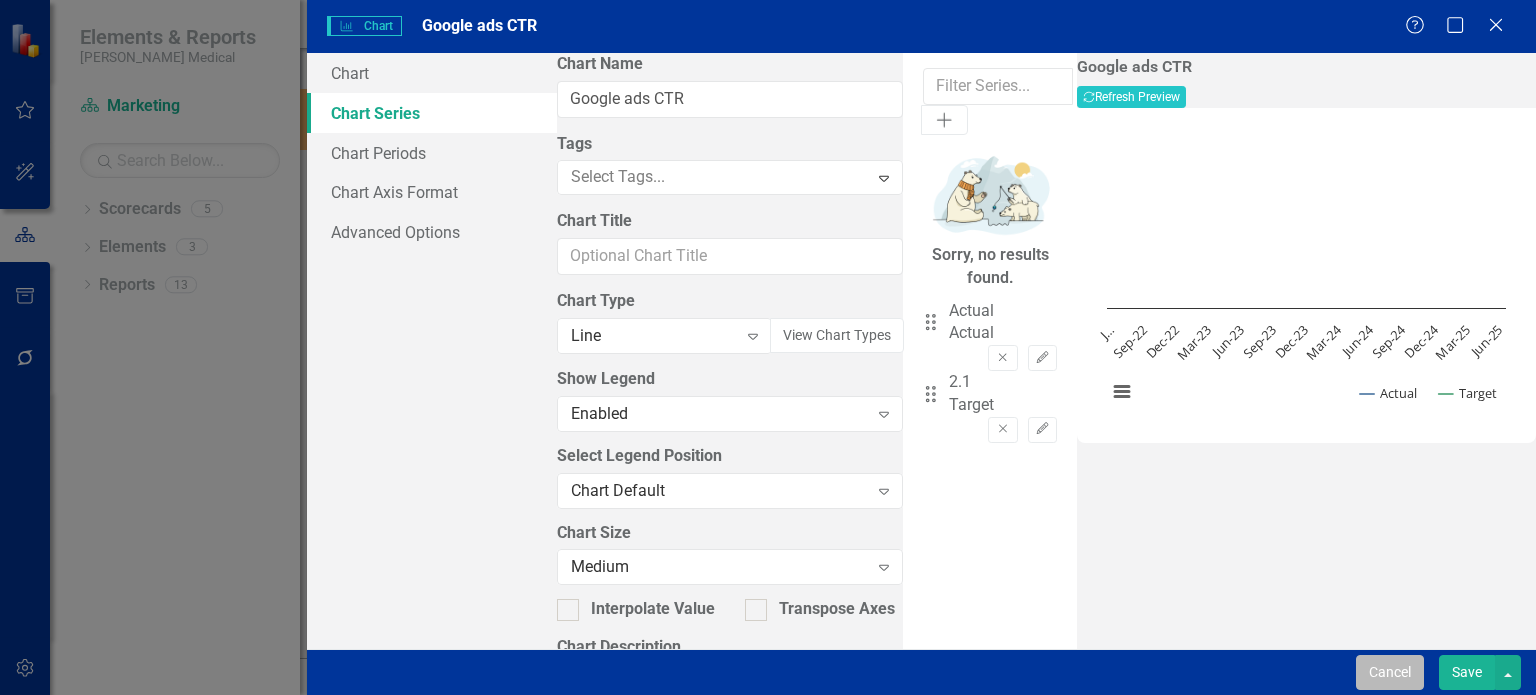 click on "Cancel" at bounding box center (1390, 672) 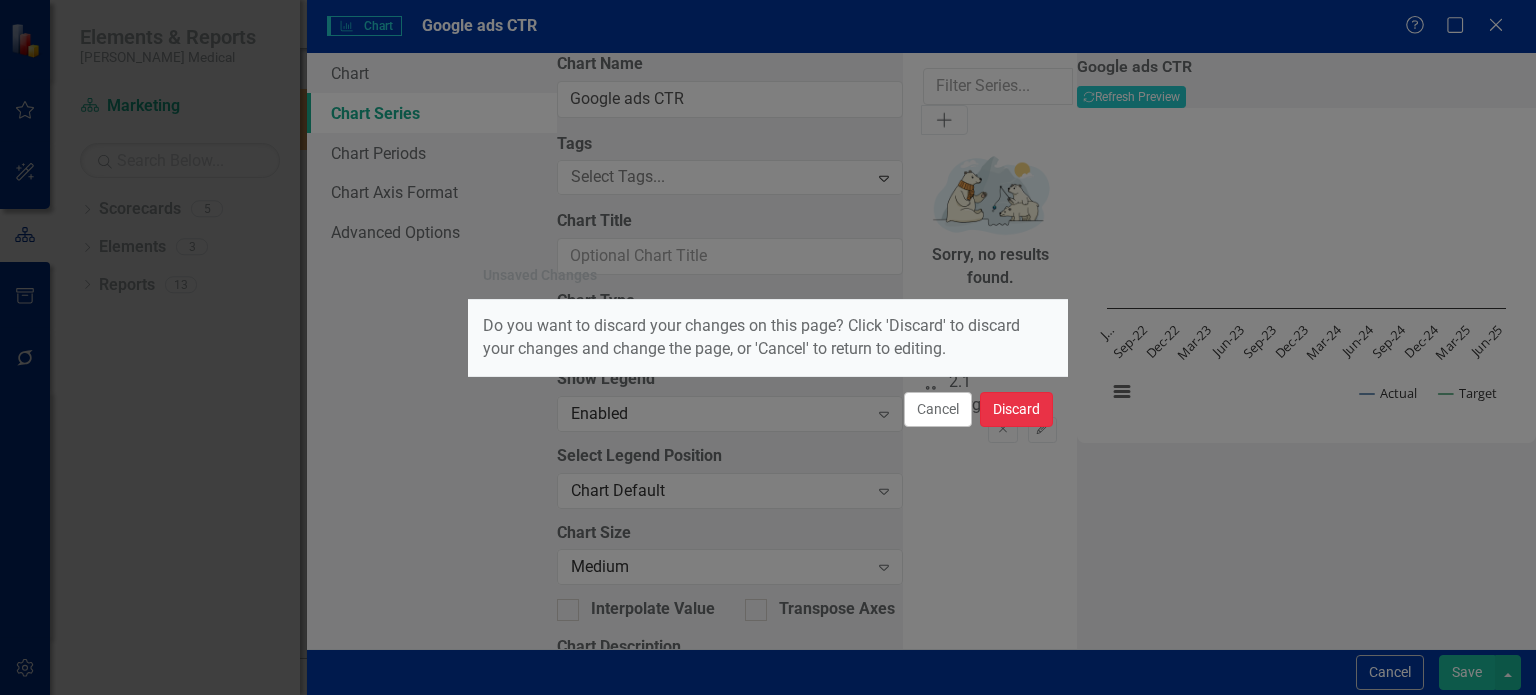 click on "Discard" at bounding box center (1016, 409) 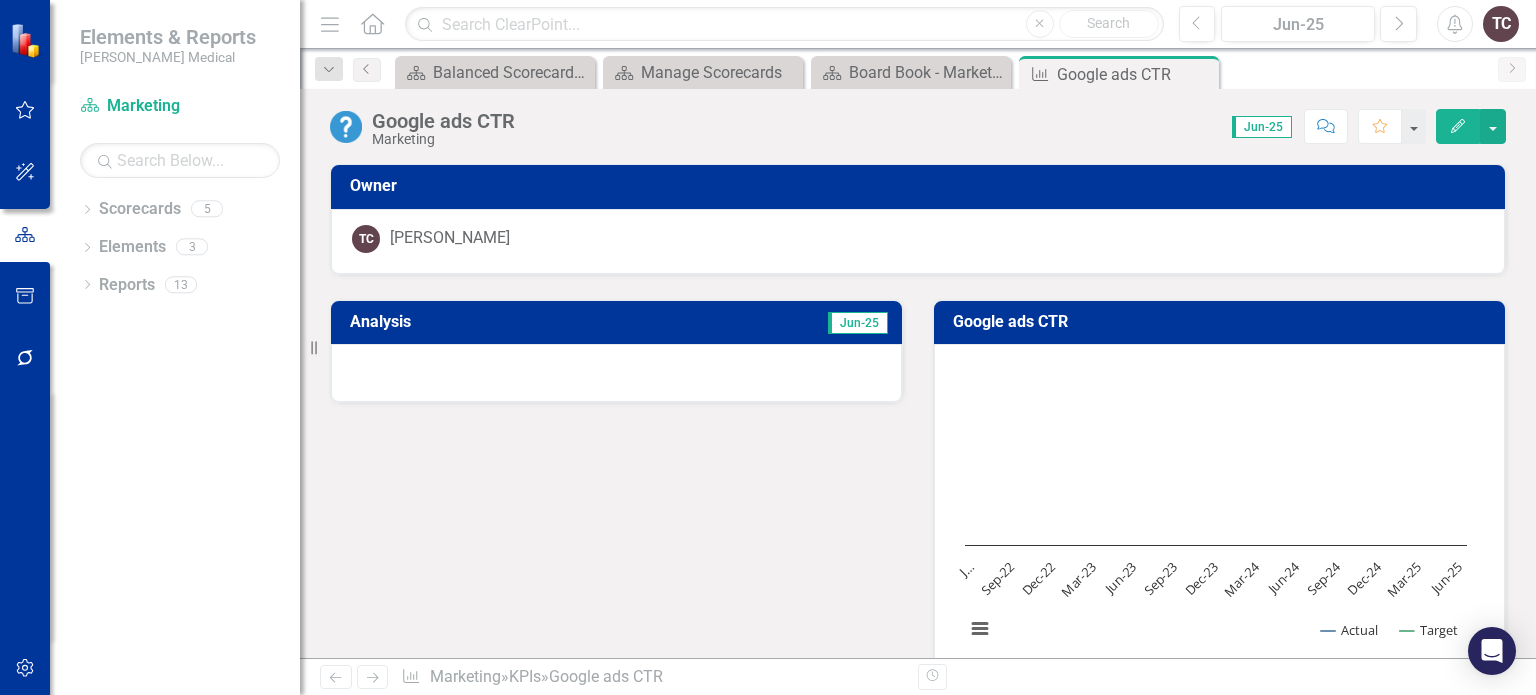 click on "Edit" 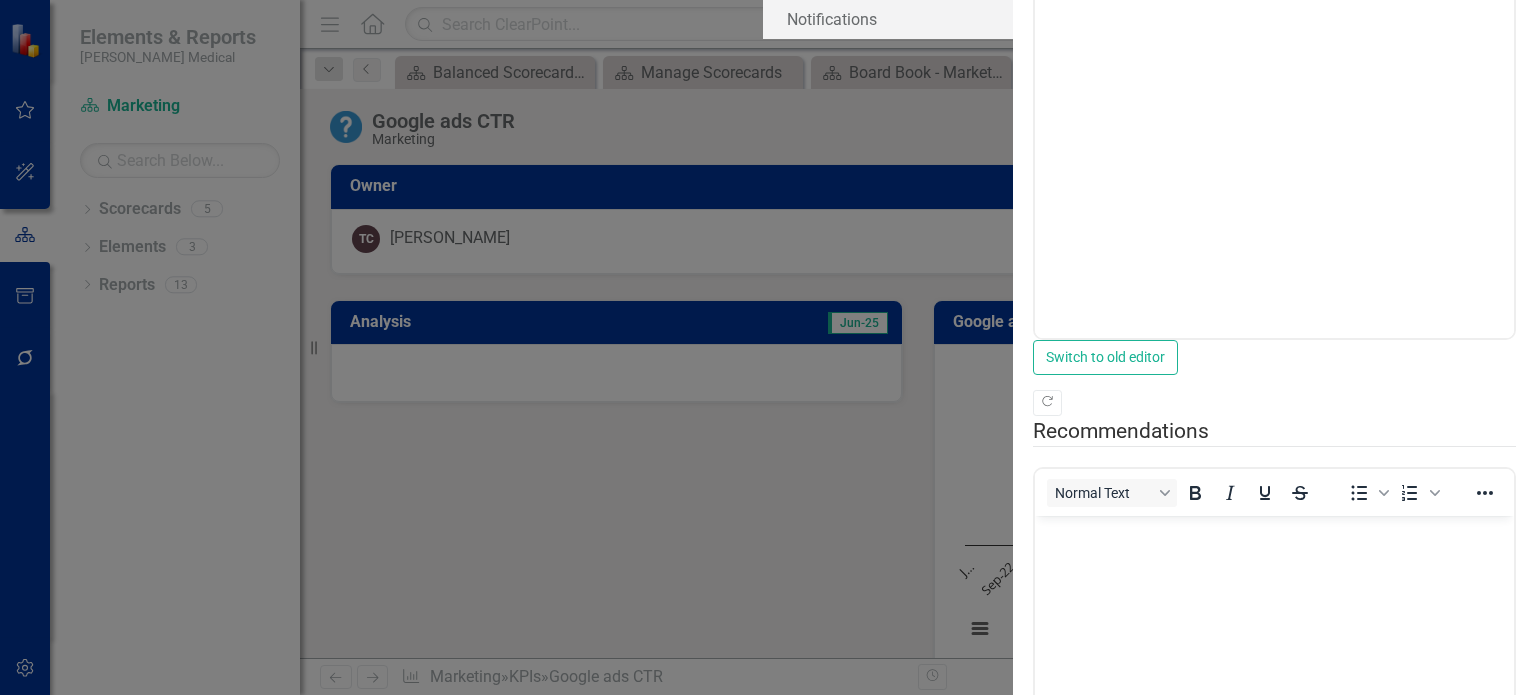 scroll, scrollTop: 0, scrollLeft: 0, axis: both 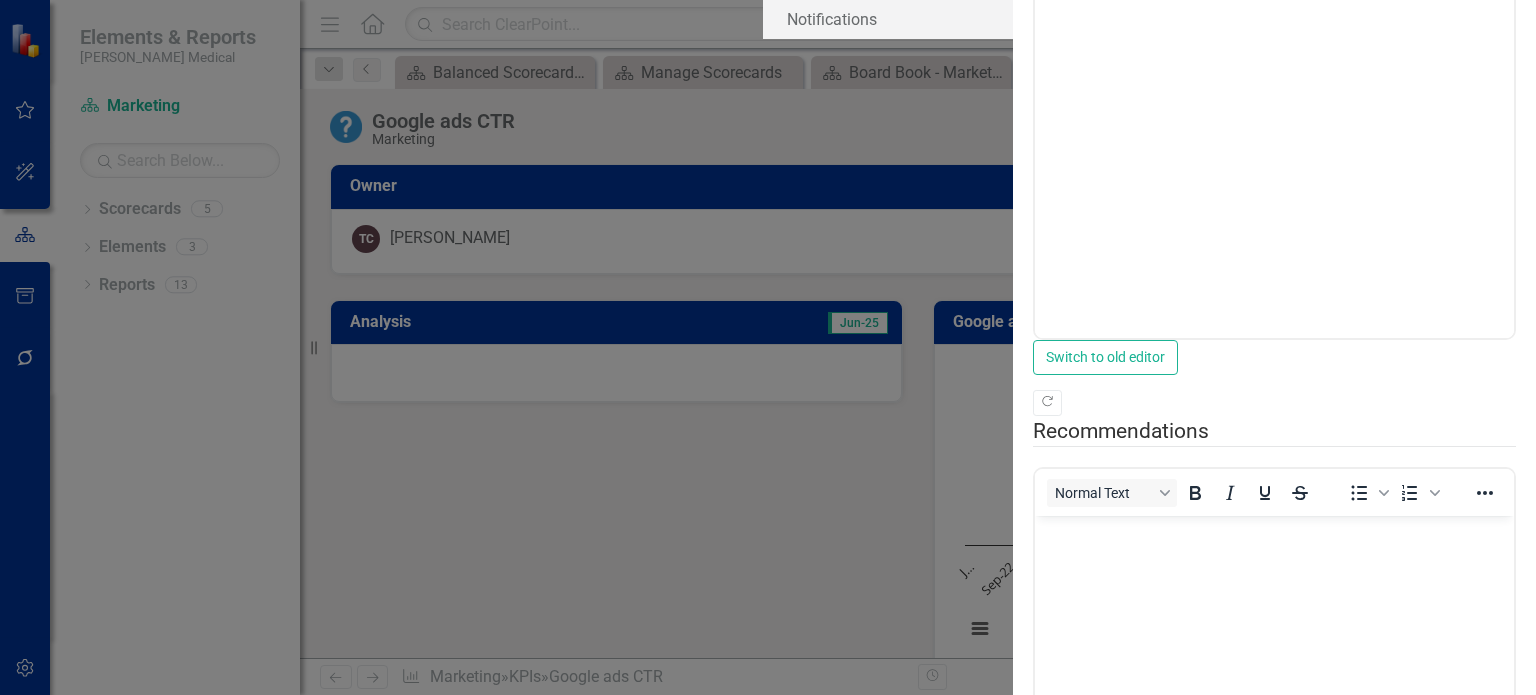 click on "Update Fields" at bounding box center (888, -220) 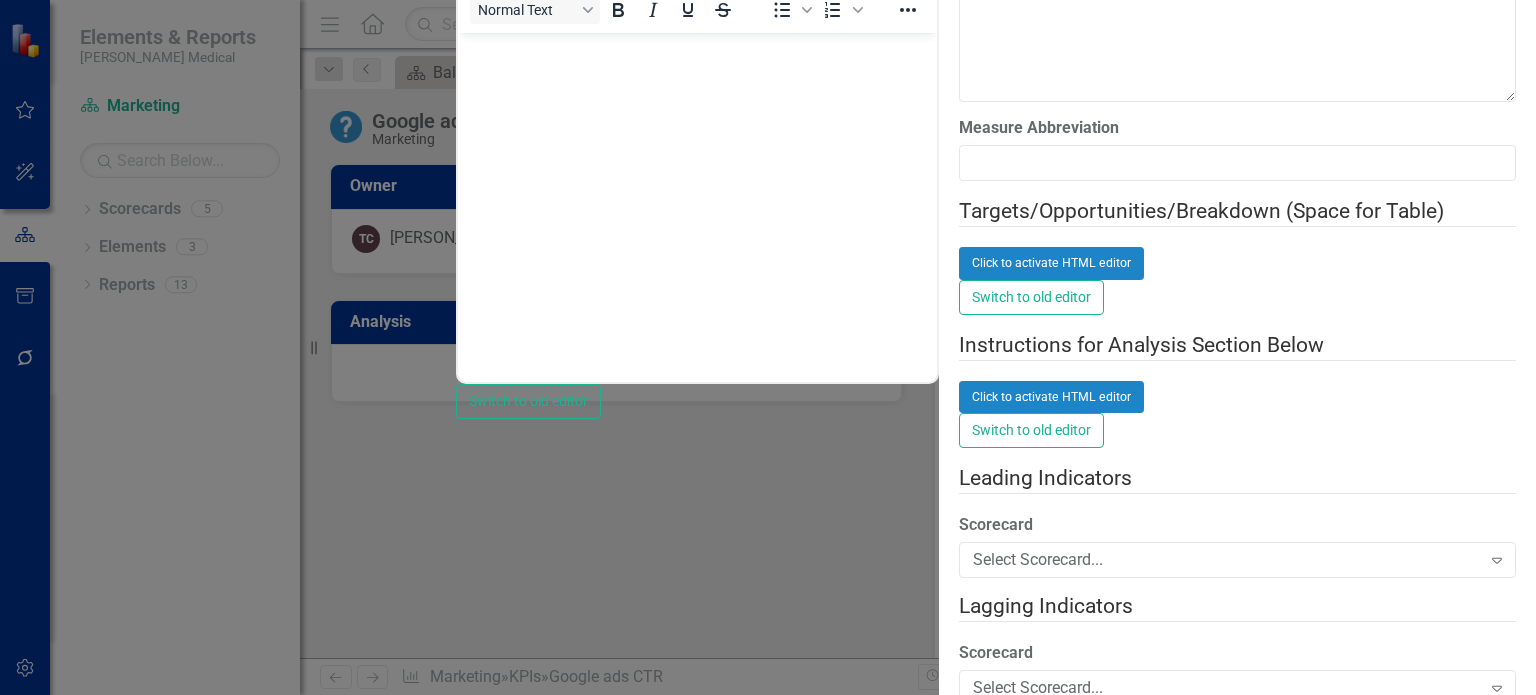 click on "Update  Data" at bounding box center (321, -608) 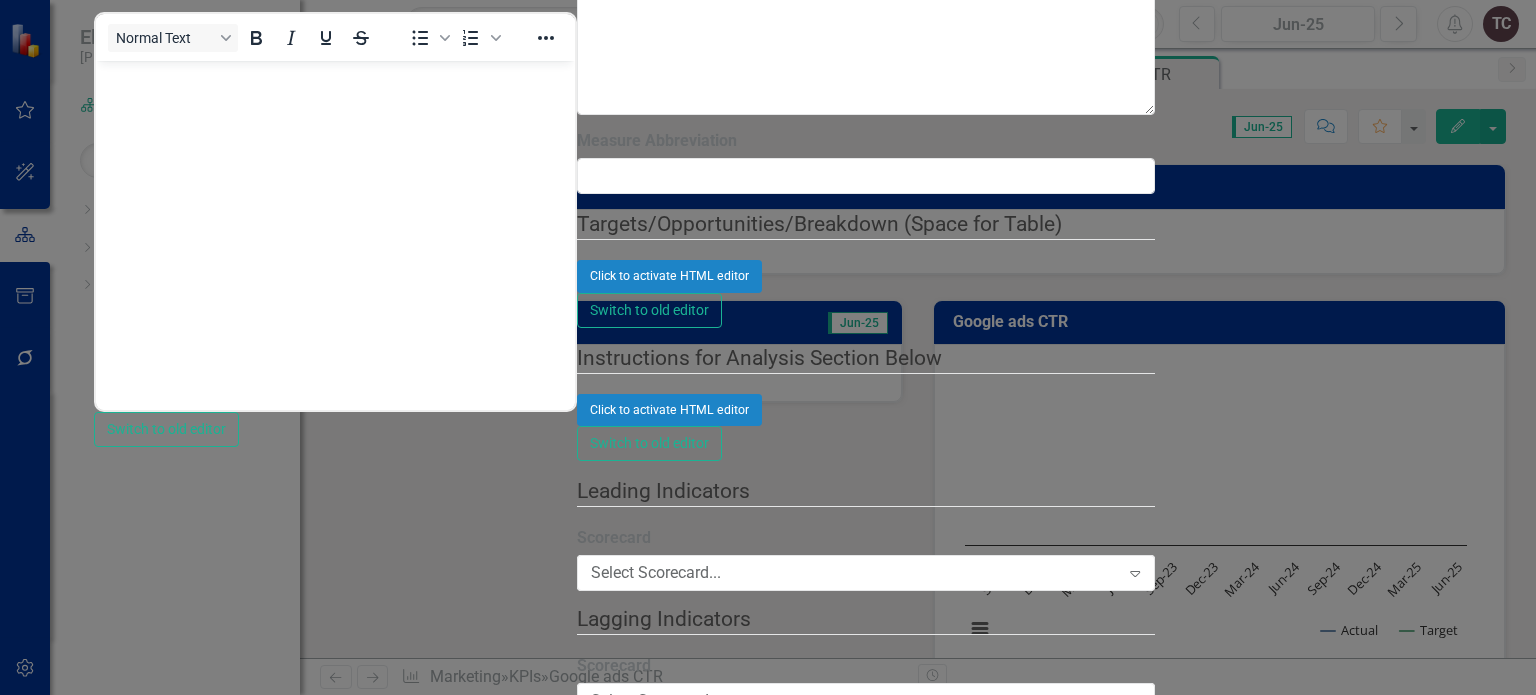 click at bounding box center (1644, -630) 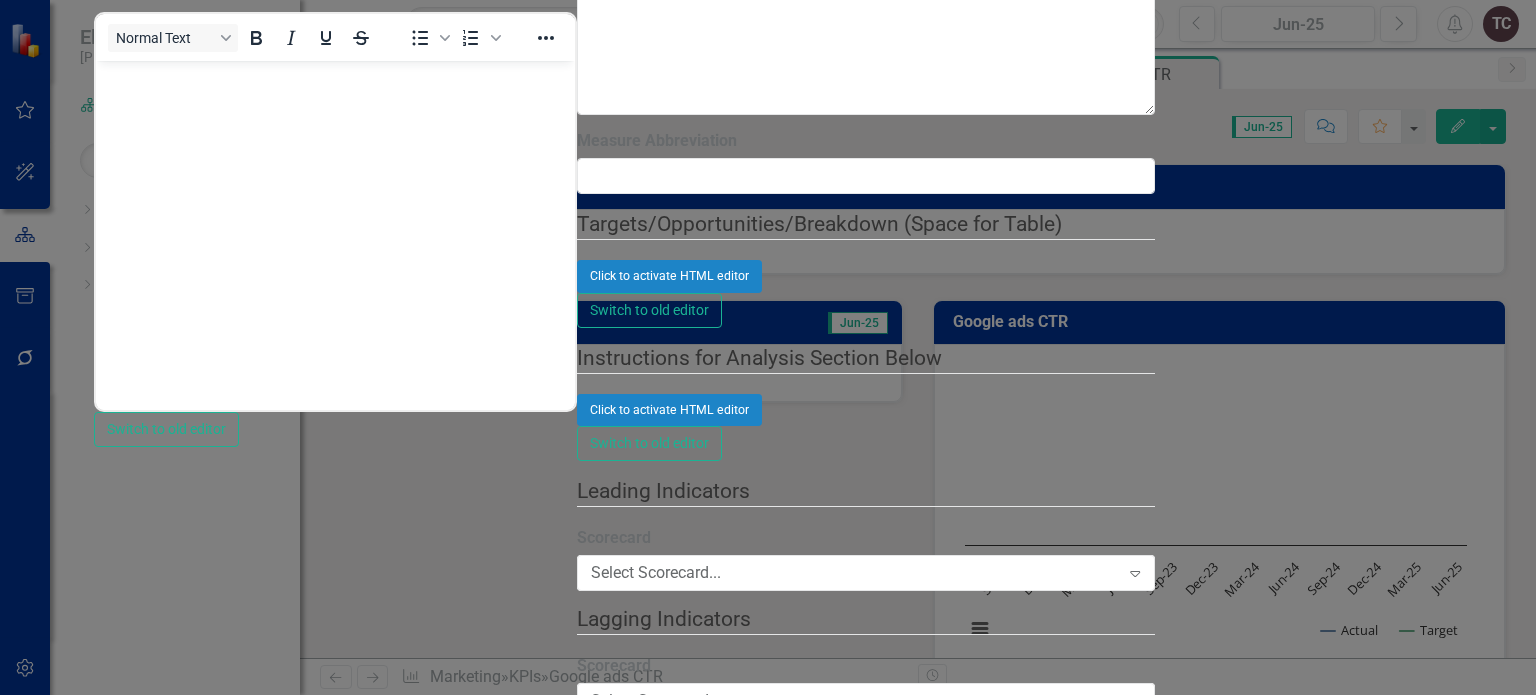 scroll, scrollTop: 189, scrollLeft: 0, axis: vertical 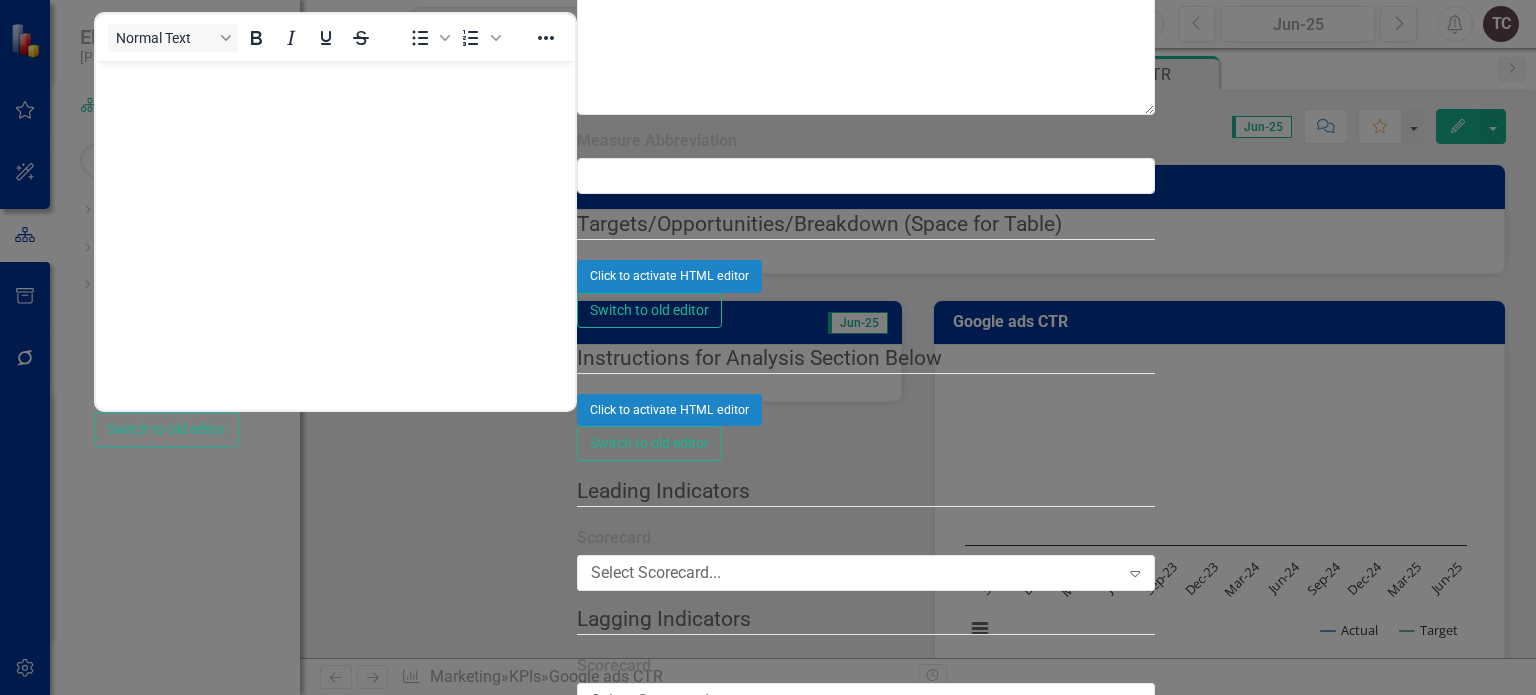 click on "Feb-23 No Information Mar-23 No Information Apr-23 No Information May-23 No Information Jun-23 No Information Jul-23 No Information Aug-23 No Information Sep-23 No Information Oct-23 No Information Nov-23 No Information Dec-23 No Information Jan-24 No Information Feb-24 No Information Mar-24 No Information Apr-24 No Information May-24 No Information Jun-24 No Information Jul-24 No Information Aug-24 No Information Sep-24 No Information Oct-24 No Information Nov-24 No Information Dec-24 No Information Jan-25 No Information Feb-25 No Information Mar-25 No Information Apr-25 No Information May-25 No Information Jun-25 No Information Jul-25 No Information Aug-25 No Information Sep-25 No Information Oct-25 No Information Nov-25 No Information Dec-25 No Information" at bounding box center (1700, -503) 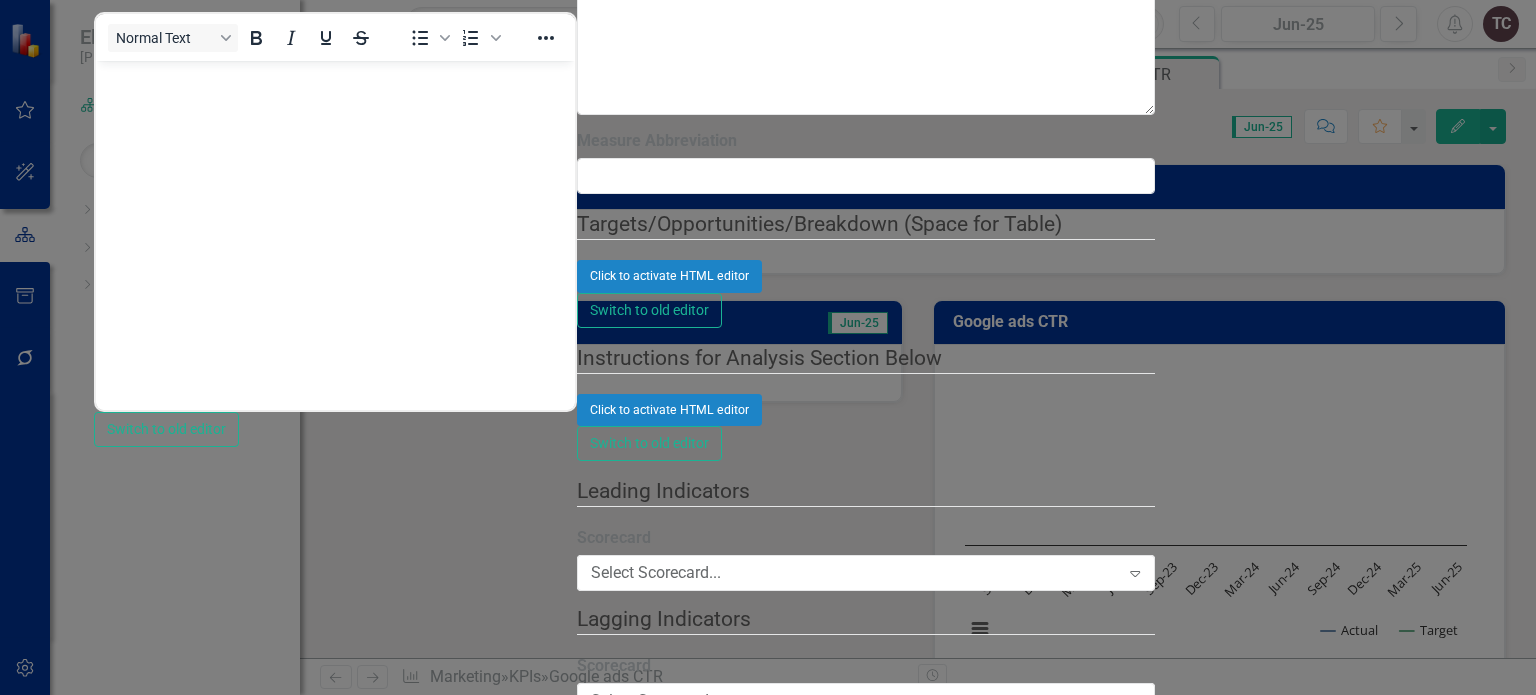 type on "3.04" 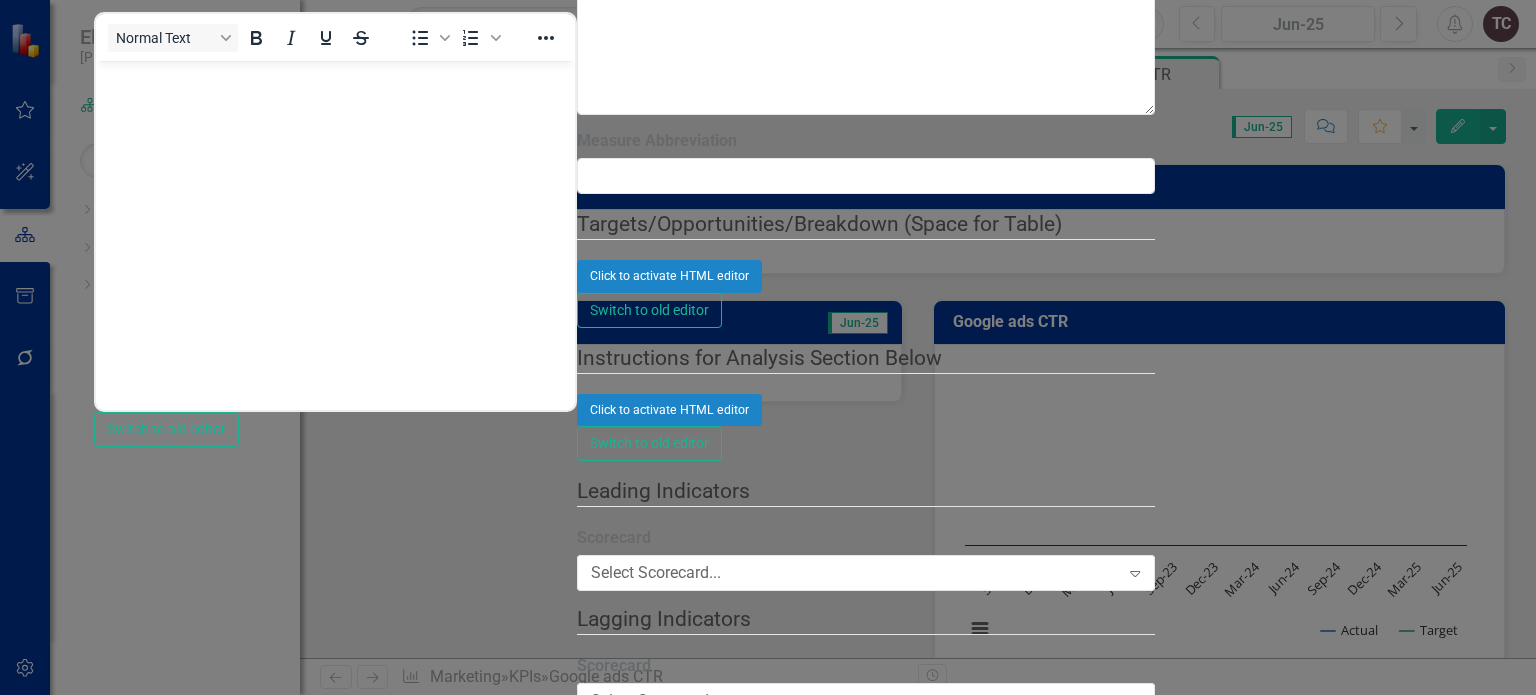 click at bounding box center [1644, -204] 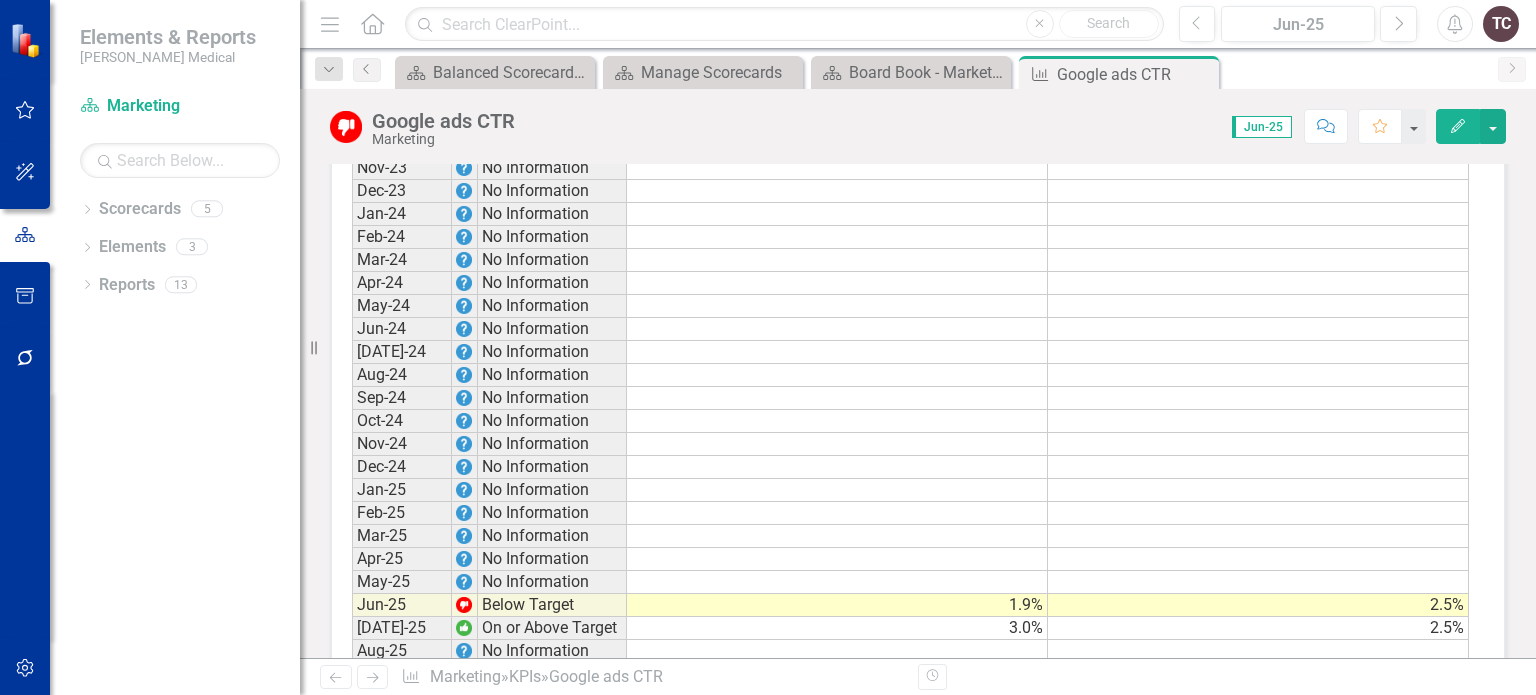 scroll, scrollTop: 1023, scrollLeft: 0, axis: vertical 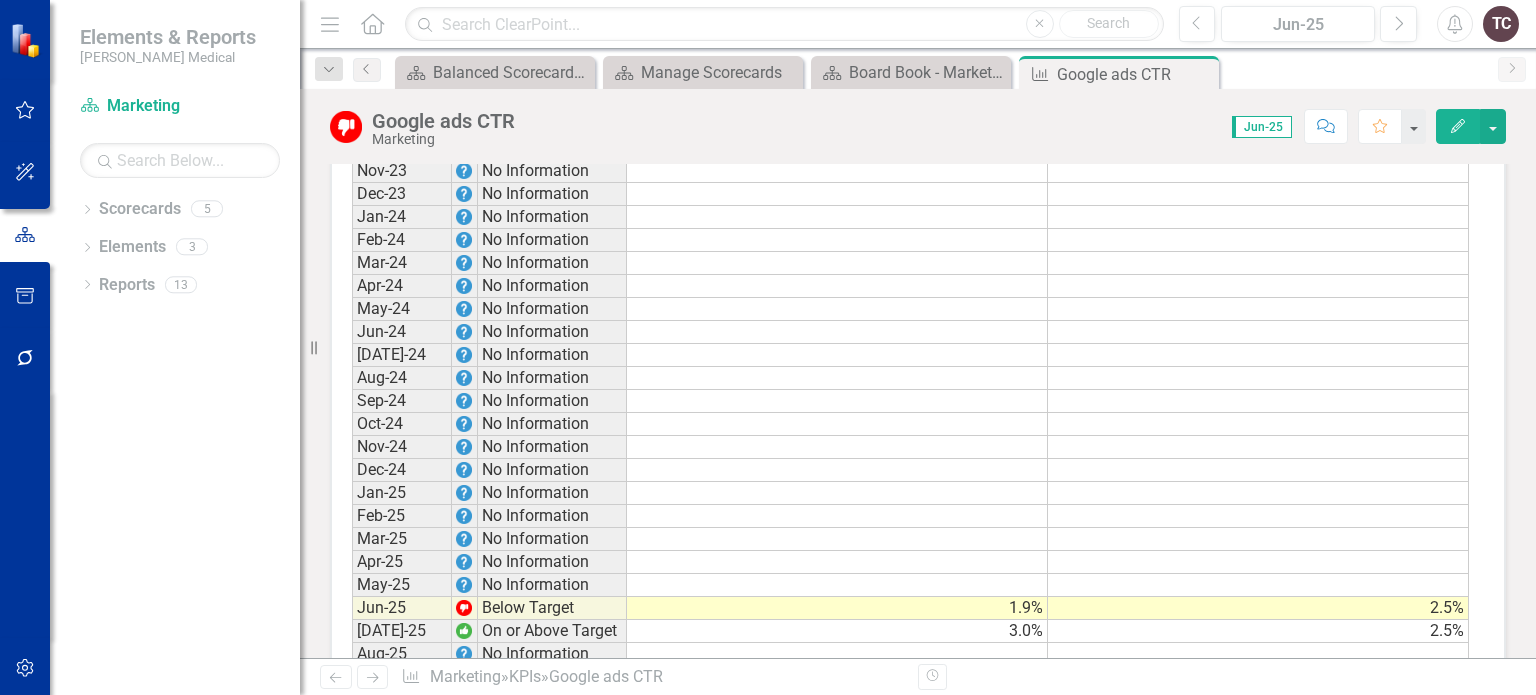 click 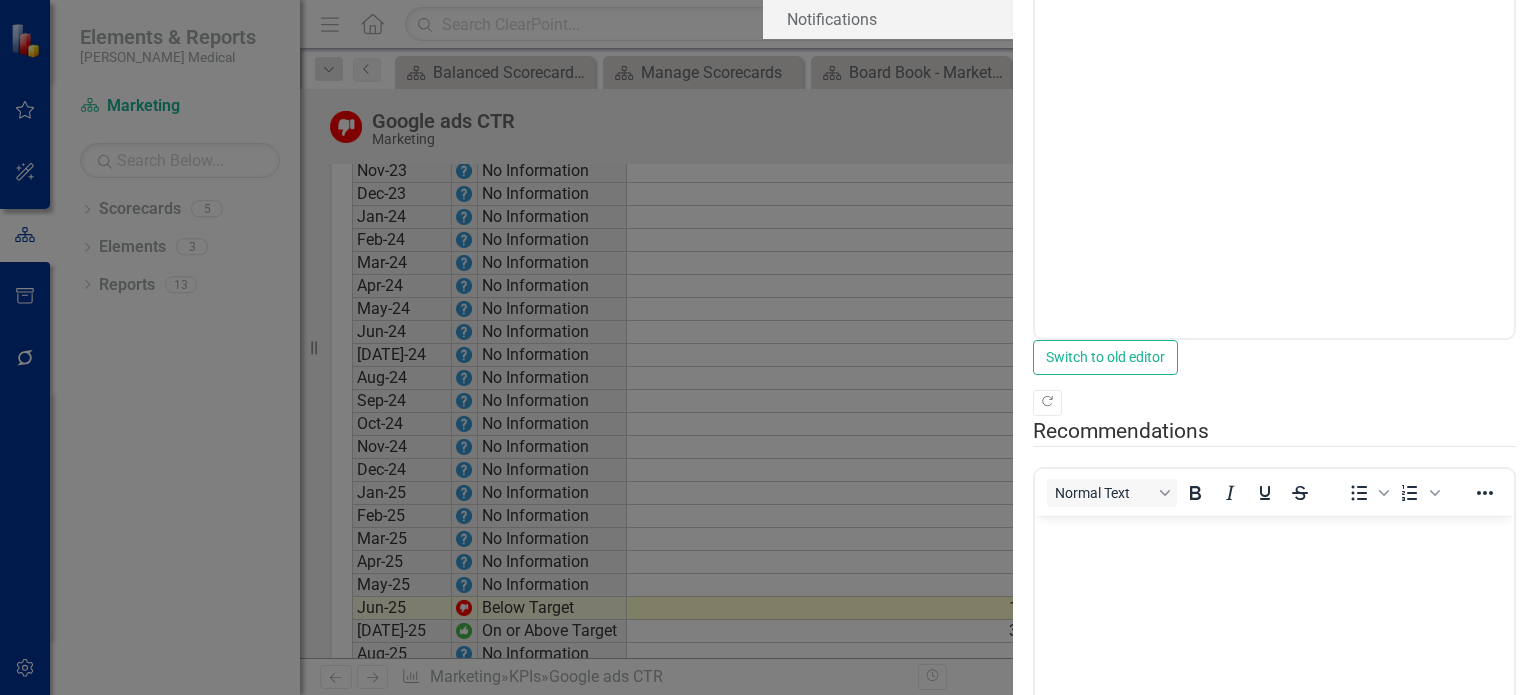 scroll, scrollTop: 0, scrollLeft: 0, axis: both 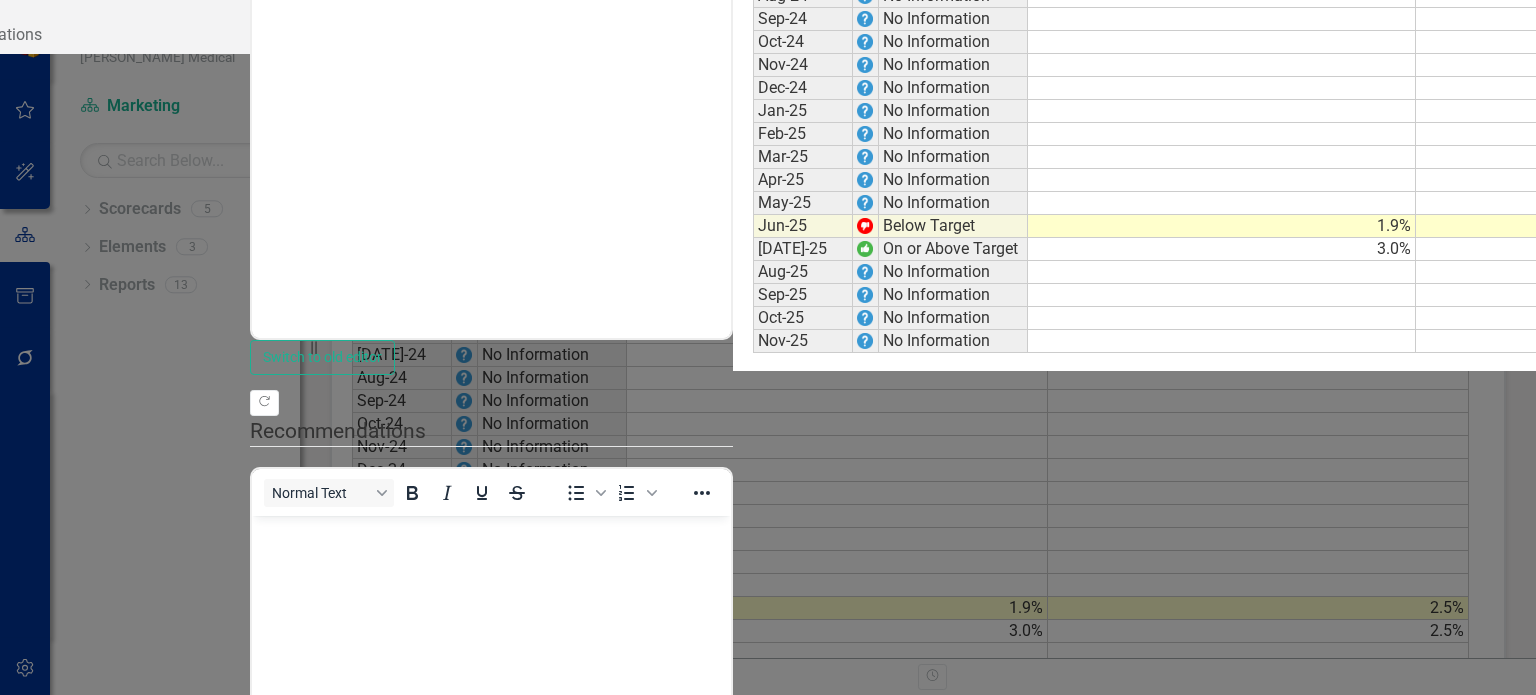 click on "Save" at bounding box center [1467, 945] 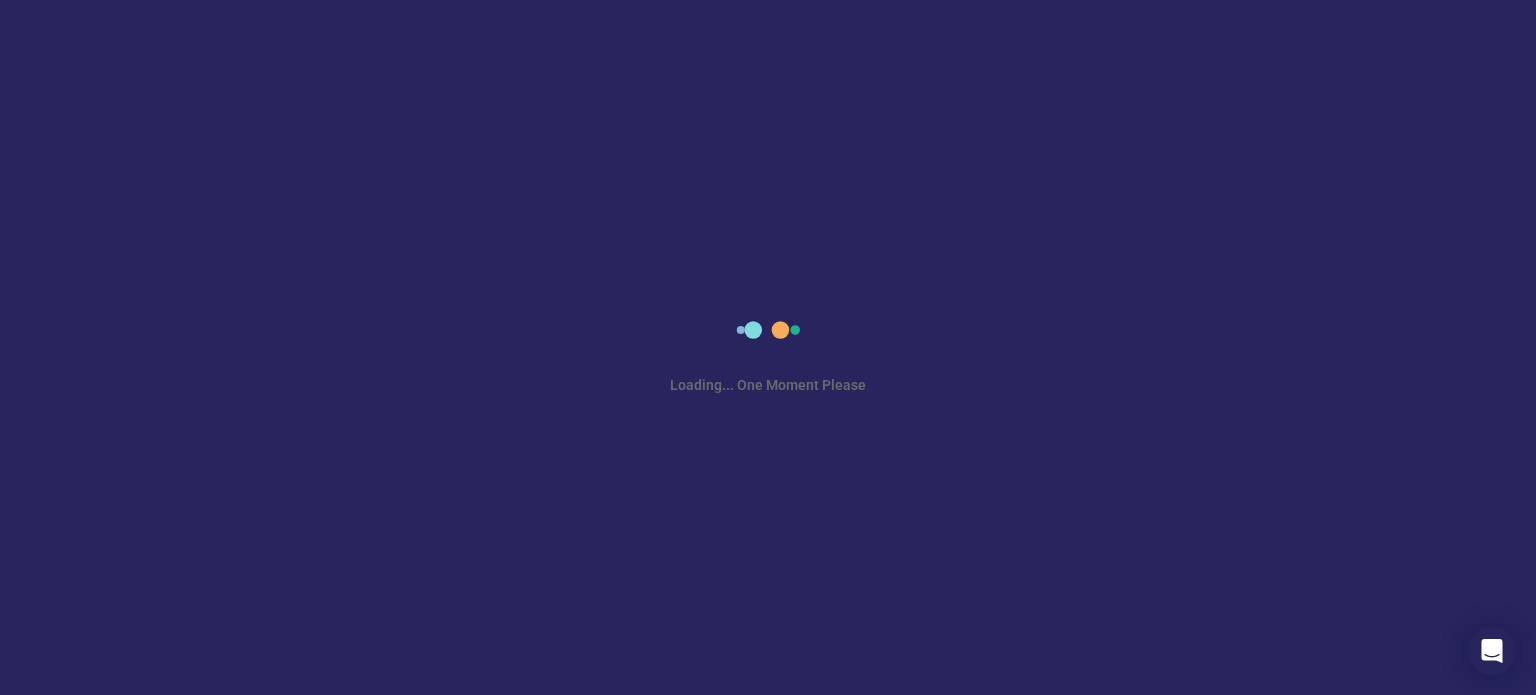 scroll, scrollTop: 0, scrollLeft: 0, axis: both 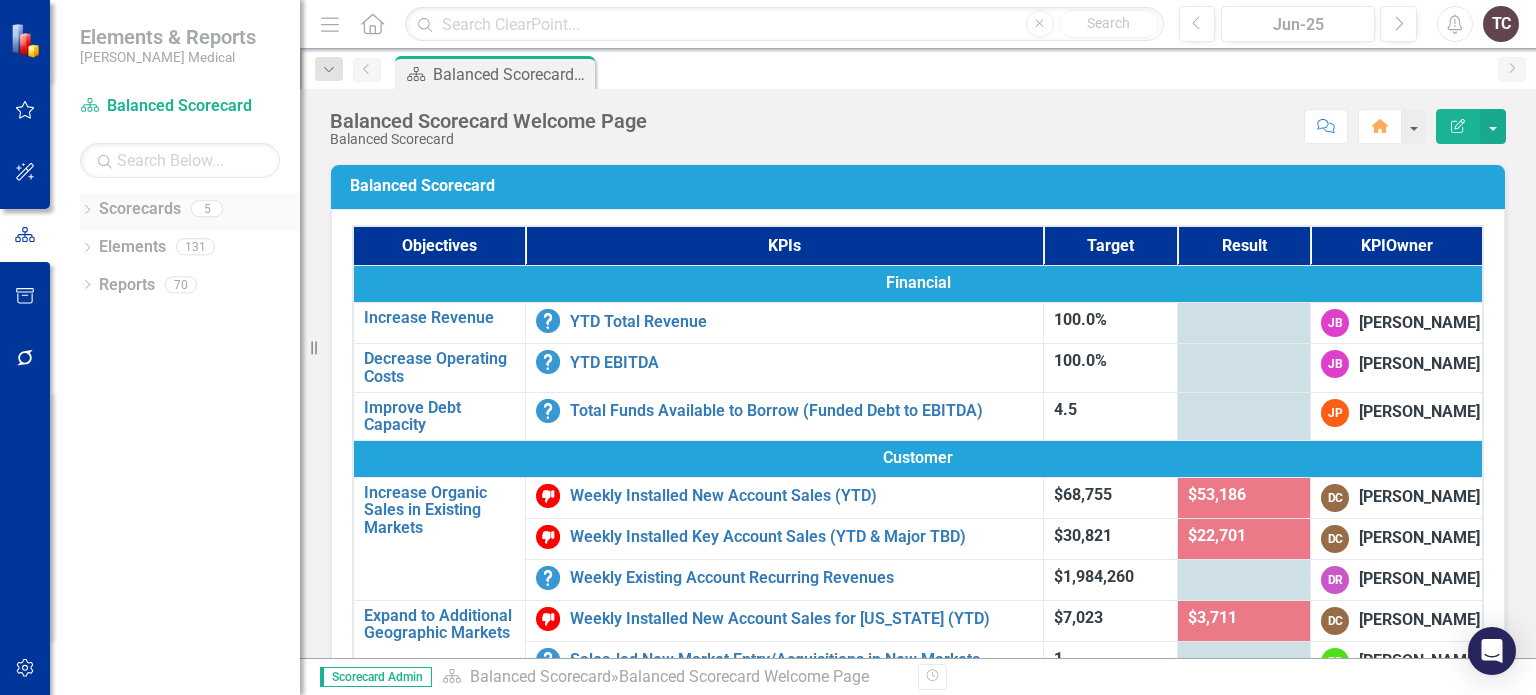 click on "Scorecards" at bounding box center [140, 209] 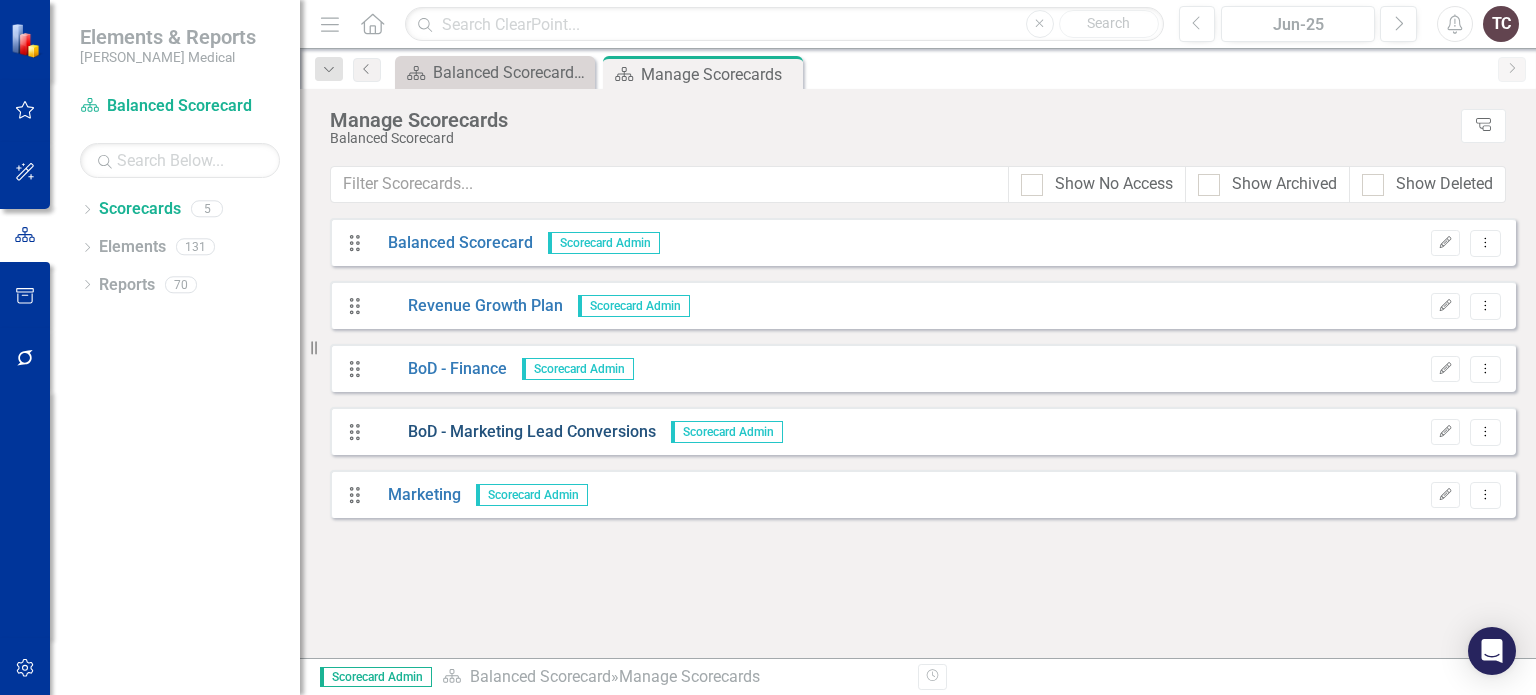 click on "BoD - Marketing Lead Conversions" at bounding box center (514, 432) 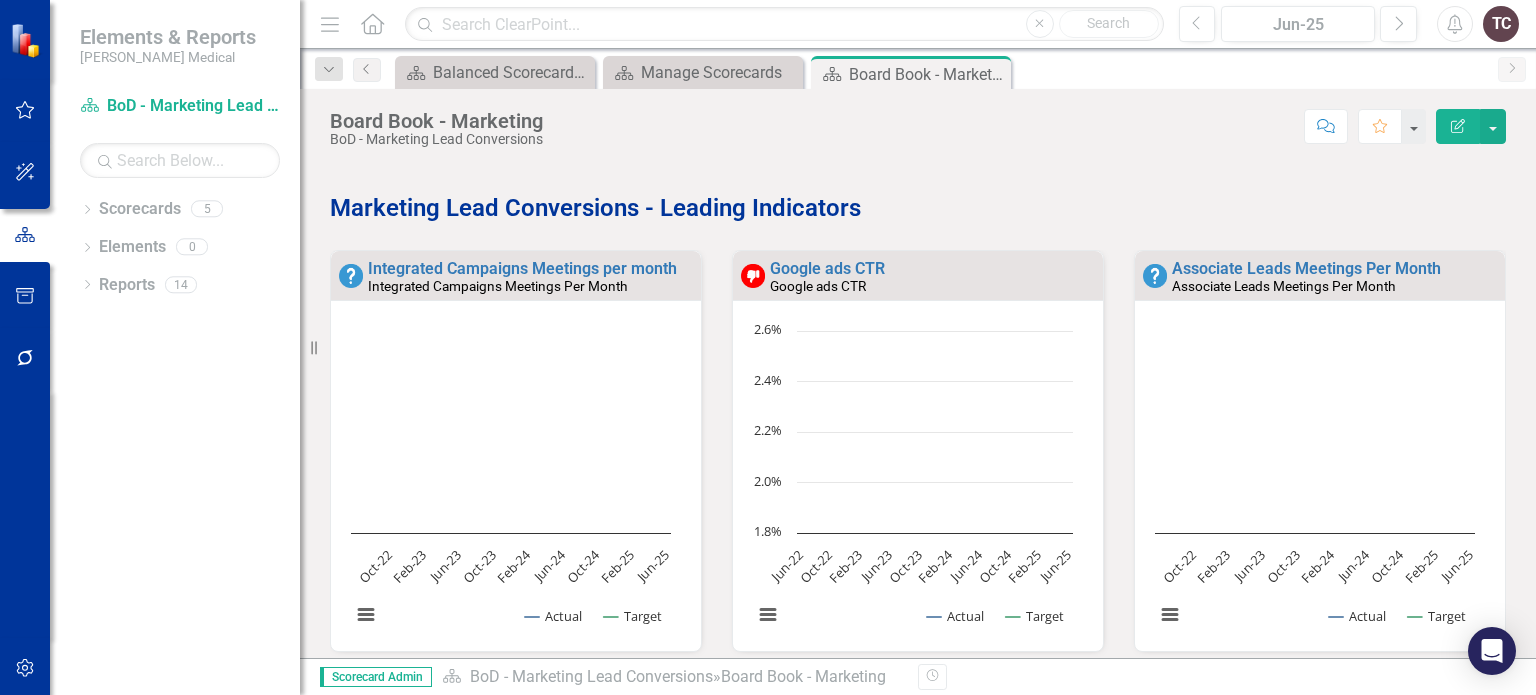 scroll, scrollTop: 651, scrollLeft: 0, axis: vertical 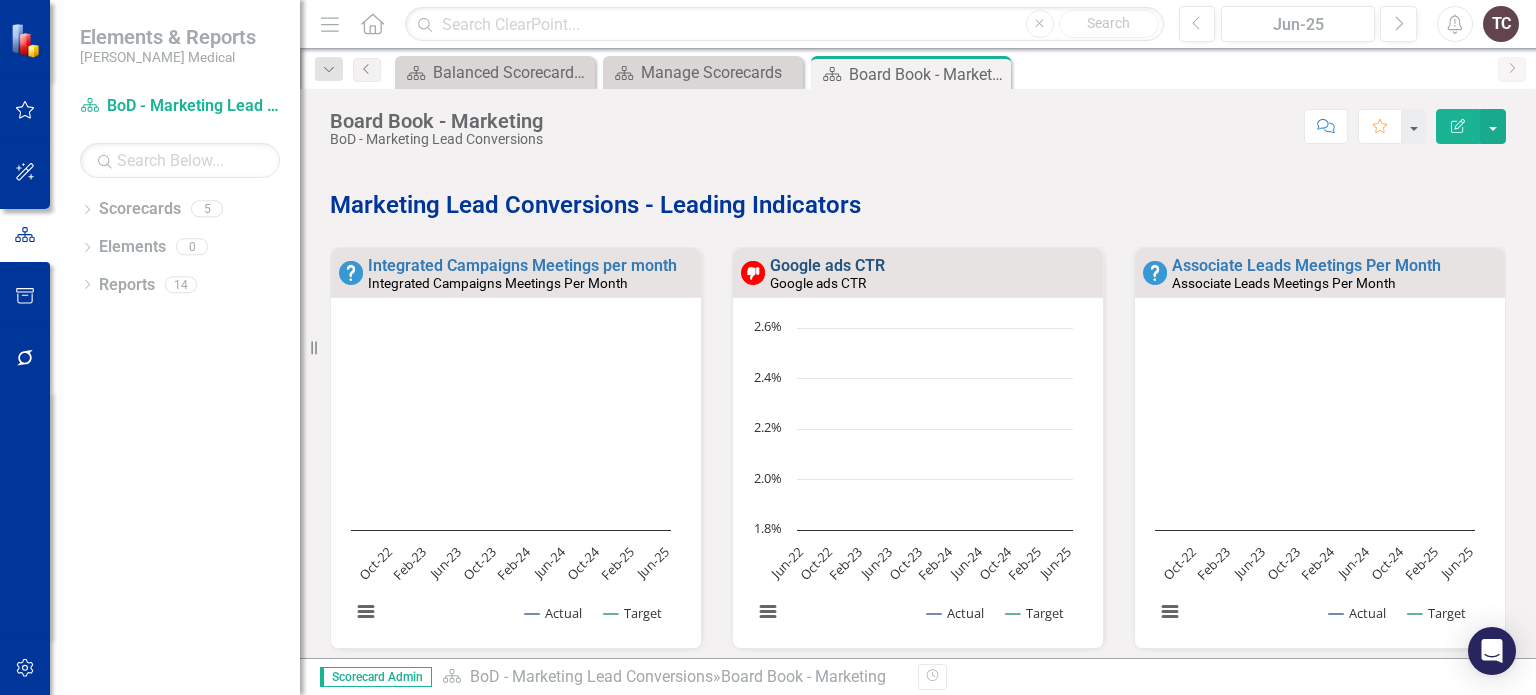 click on "Google ads CTR" at bounding box center [827, 265] 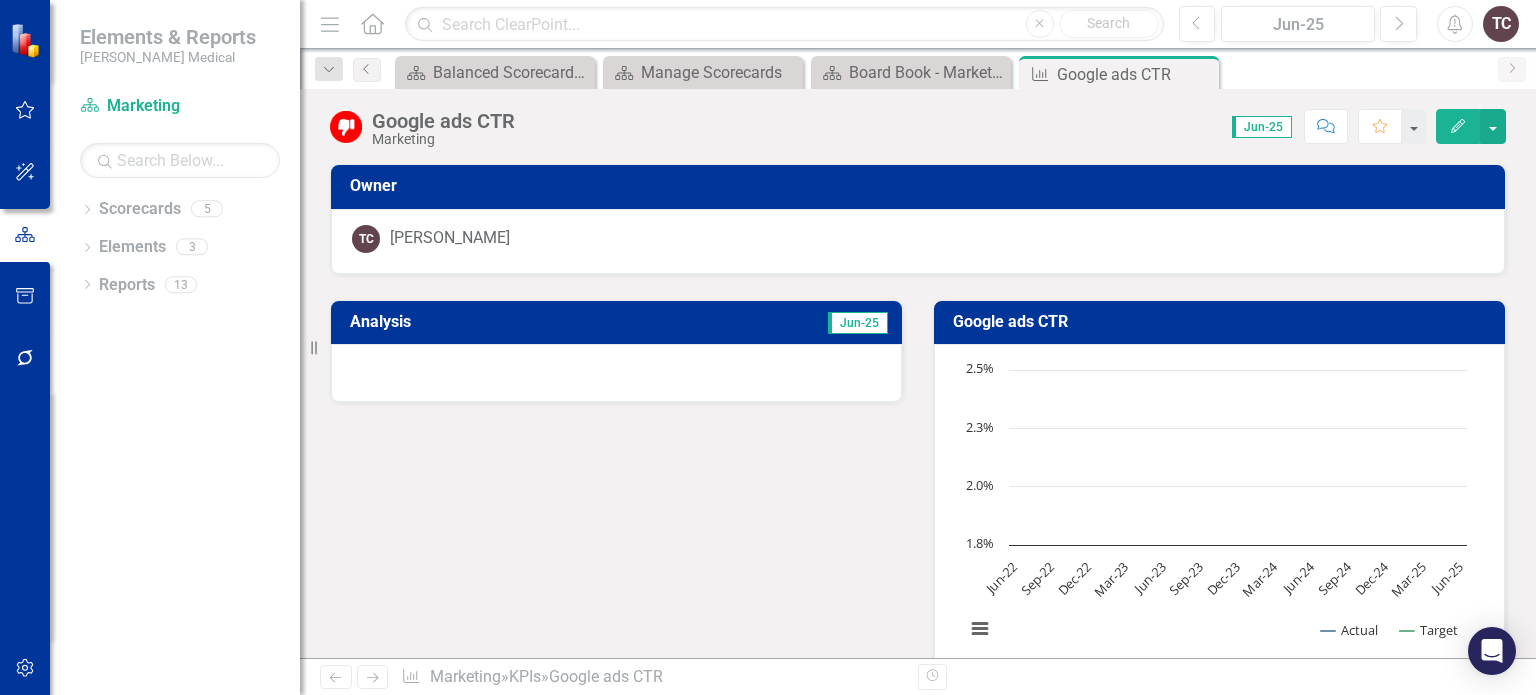 click on "Google ads CTR" at bounding box center [1223, 324] 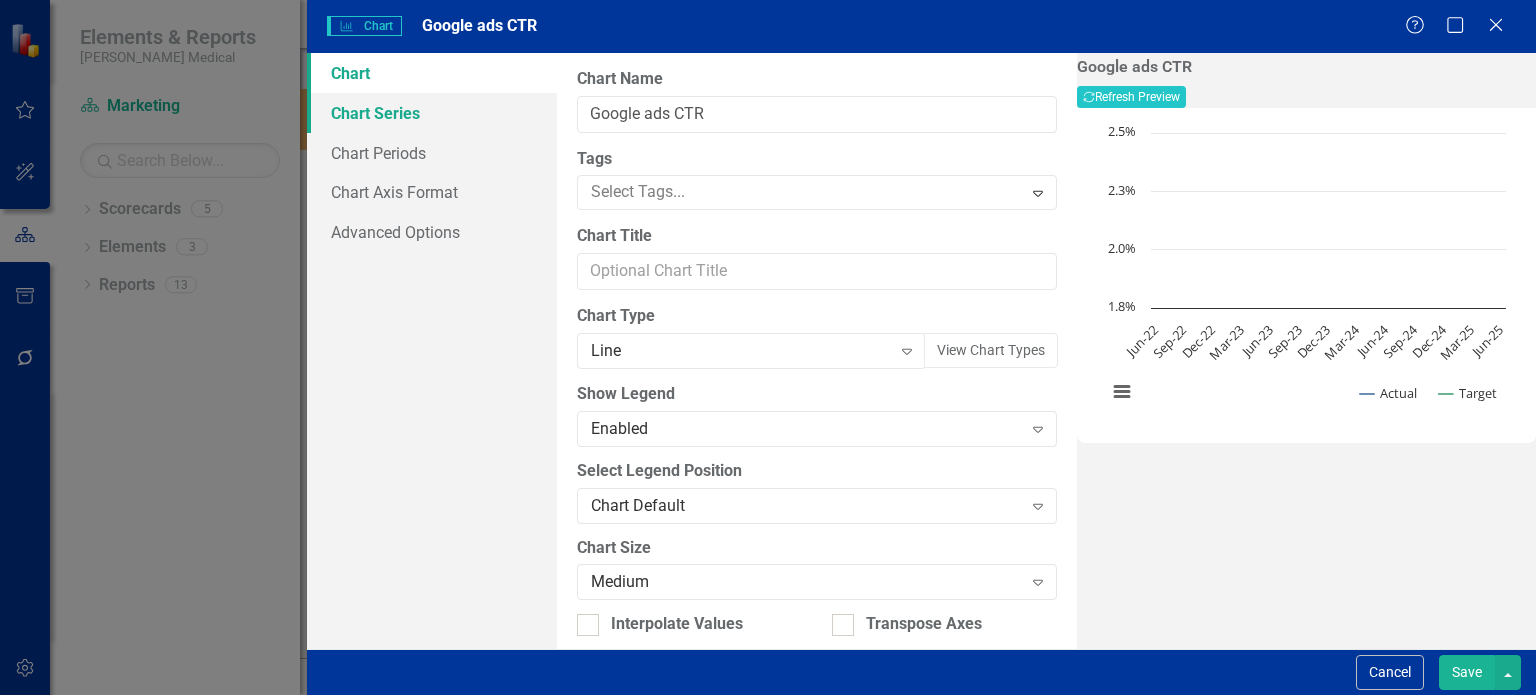 click on "Chart Series" at bounding box center (432, 113) 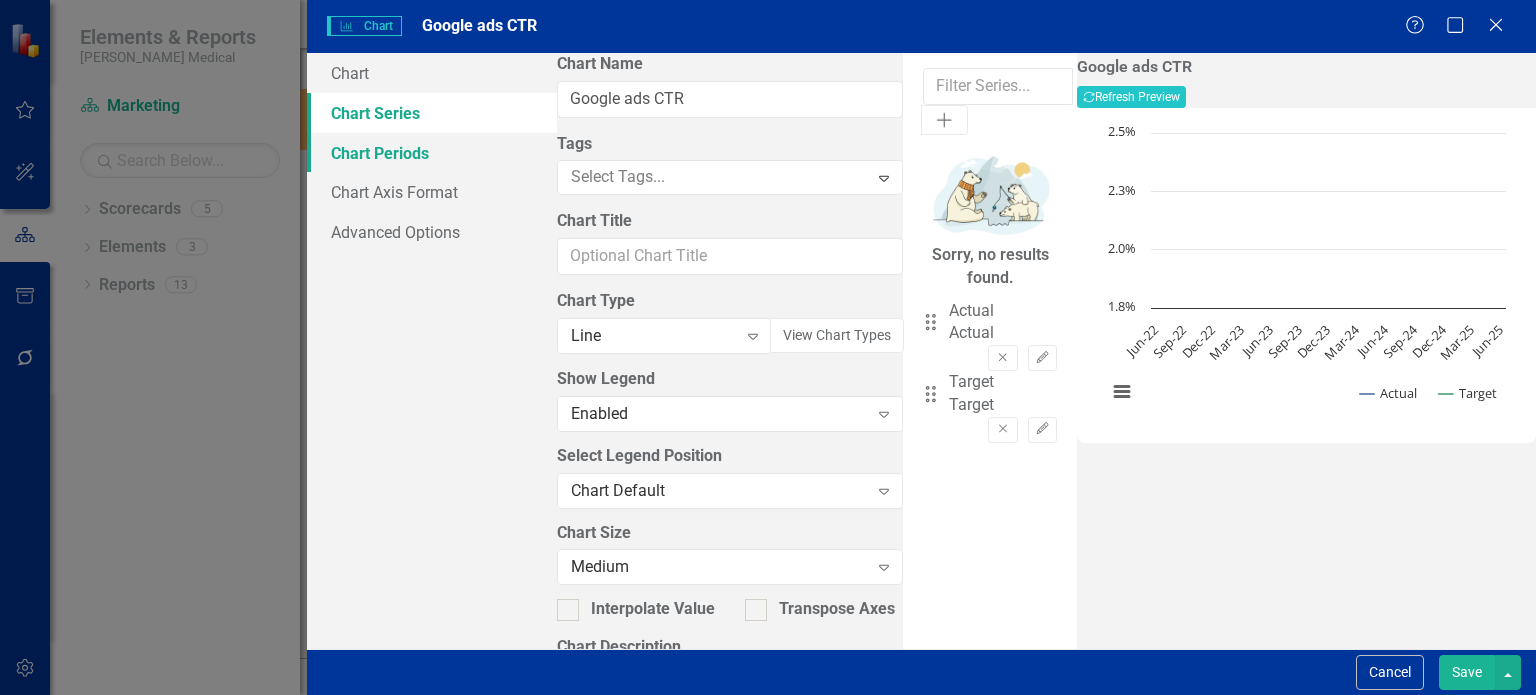 click on "Chart Periods" at bounding box center [432, 153] 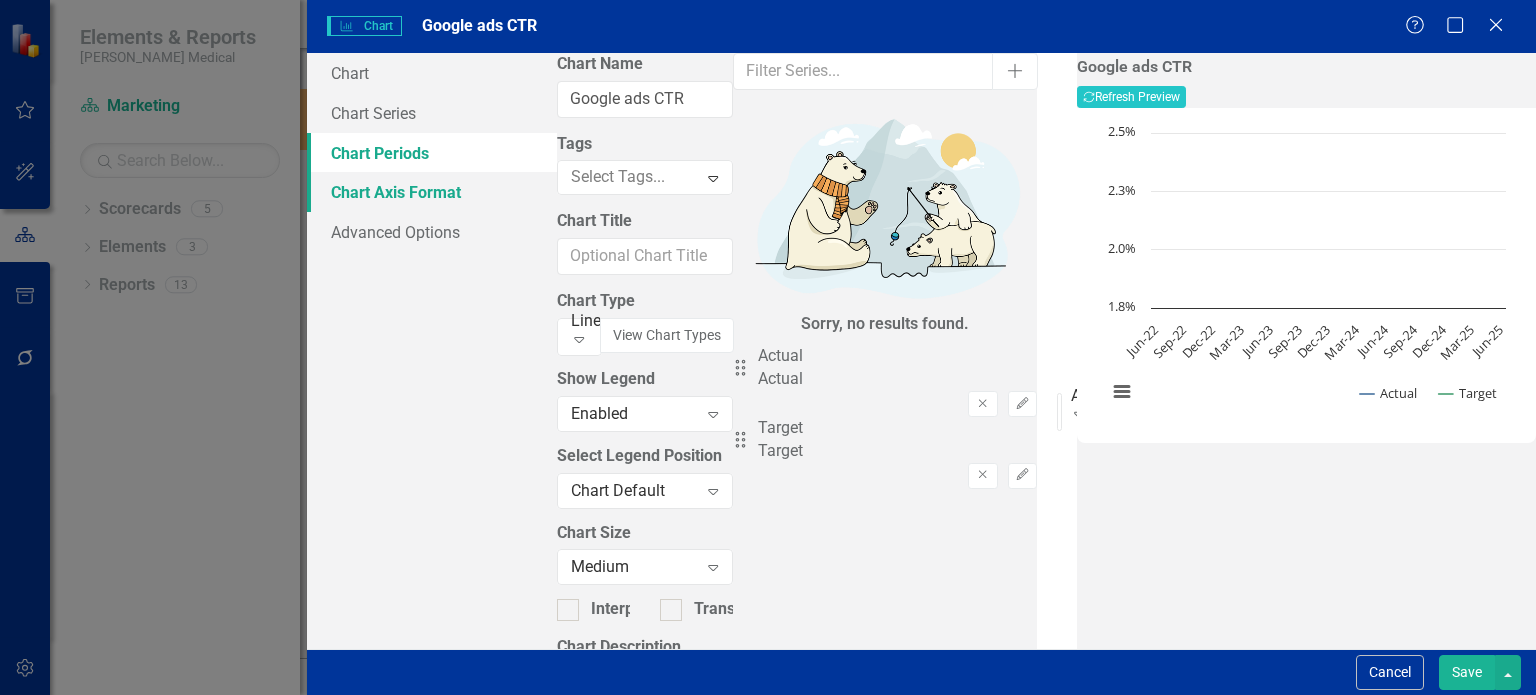 click on "Chart Axis Format" at bounding box center [432, 192] 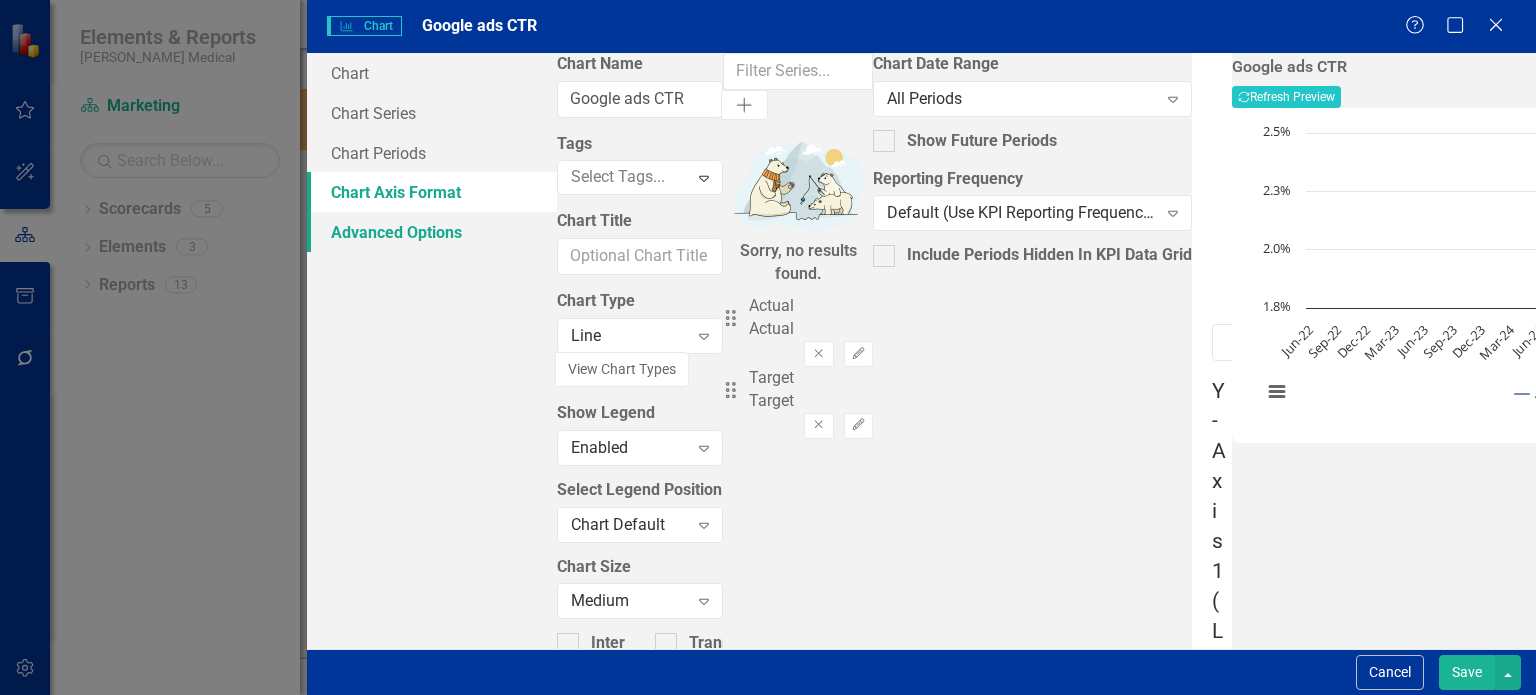 click on "Advanced Options" at bounding box center [432, 232] 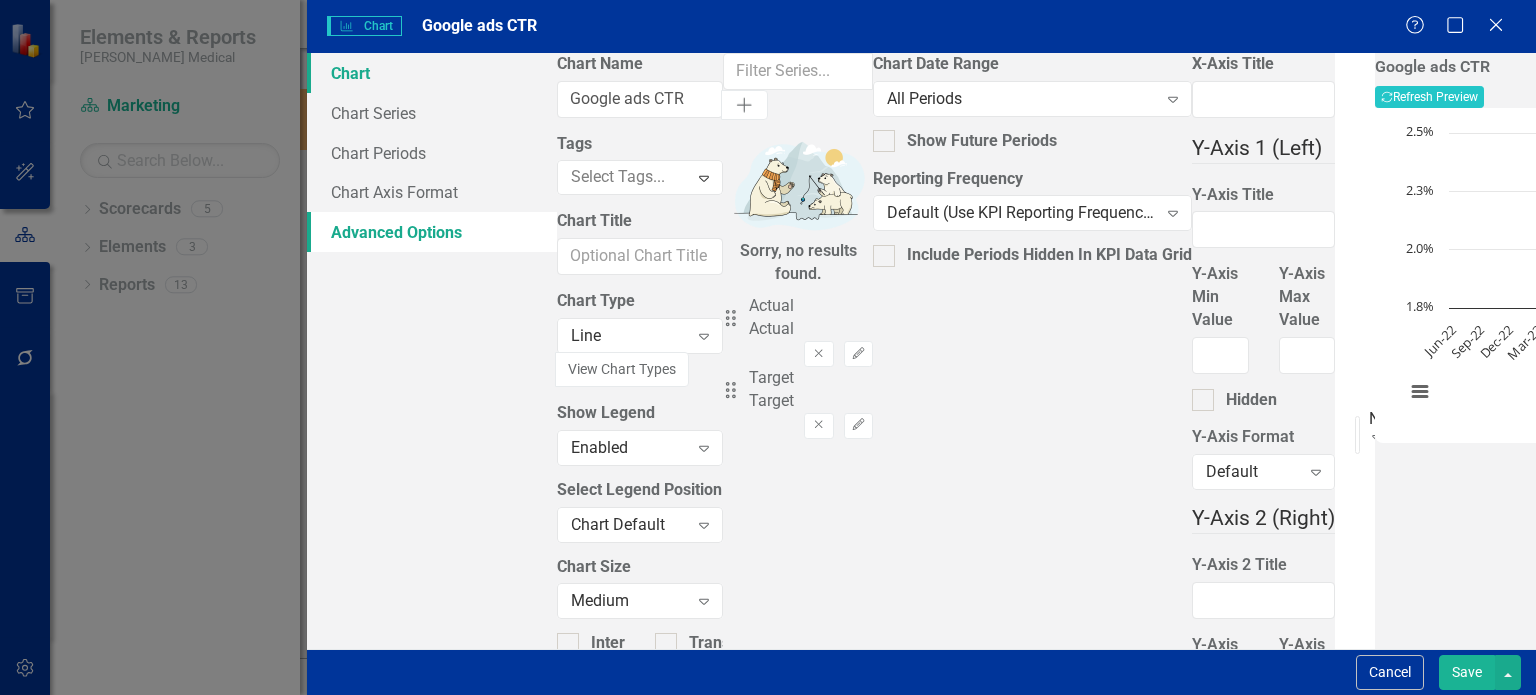 click on "Chart" at bounding box center [432, 73] 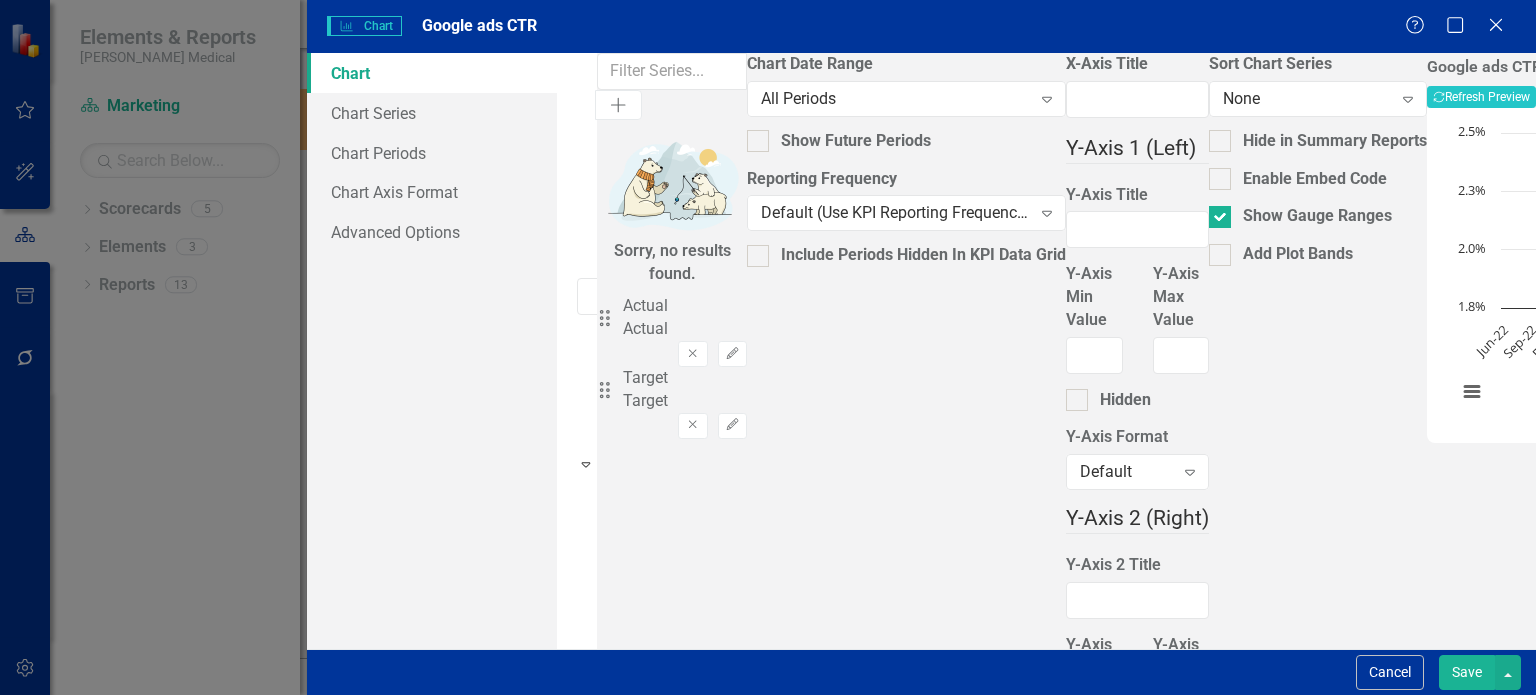 click on "Expand" 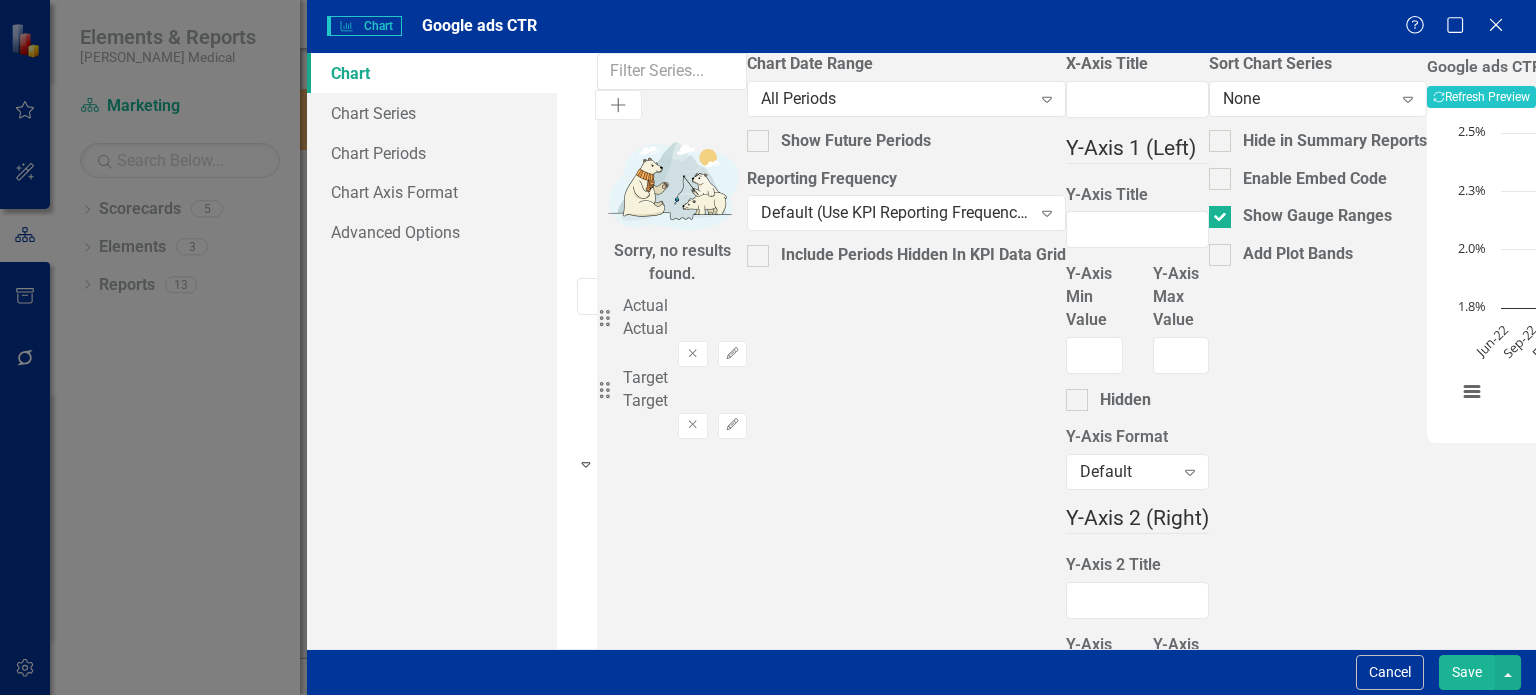 click on "Expand" 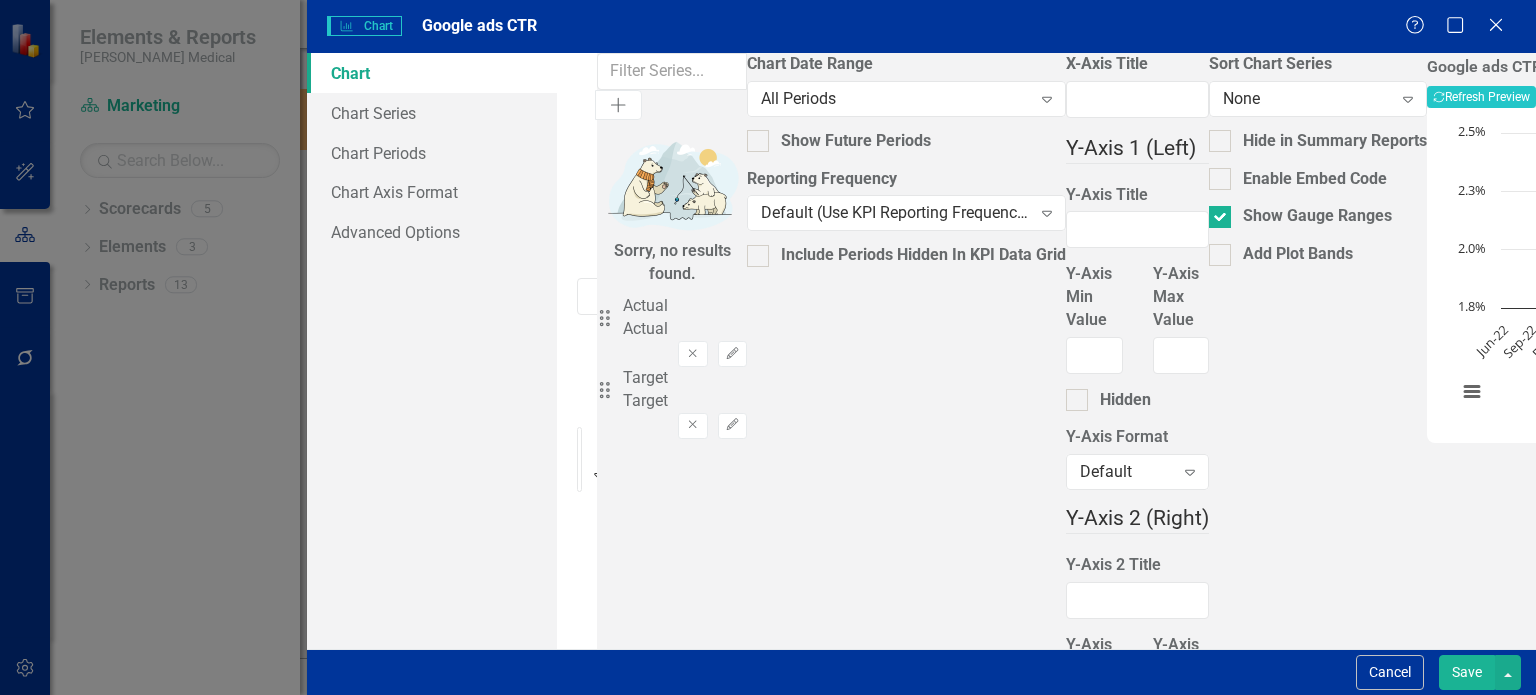 click on "Charts Chart Google ads CTR Help Maximize Close" at bounding box center (921, 26) 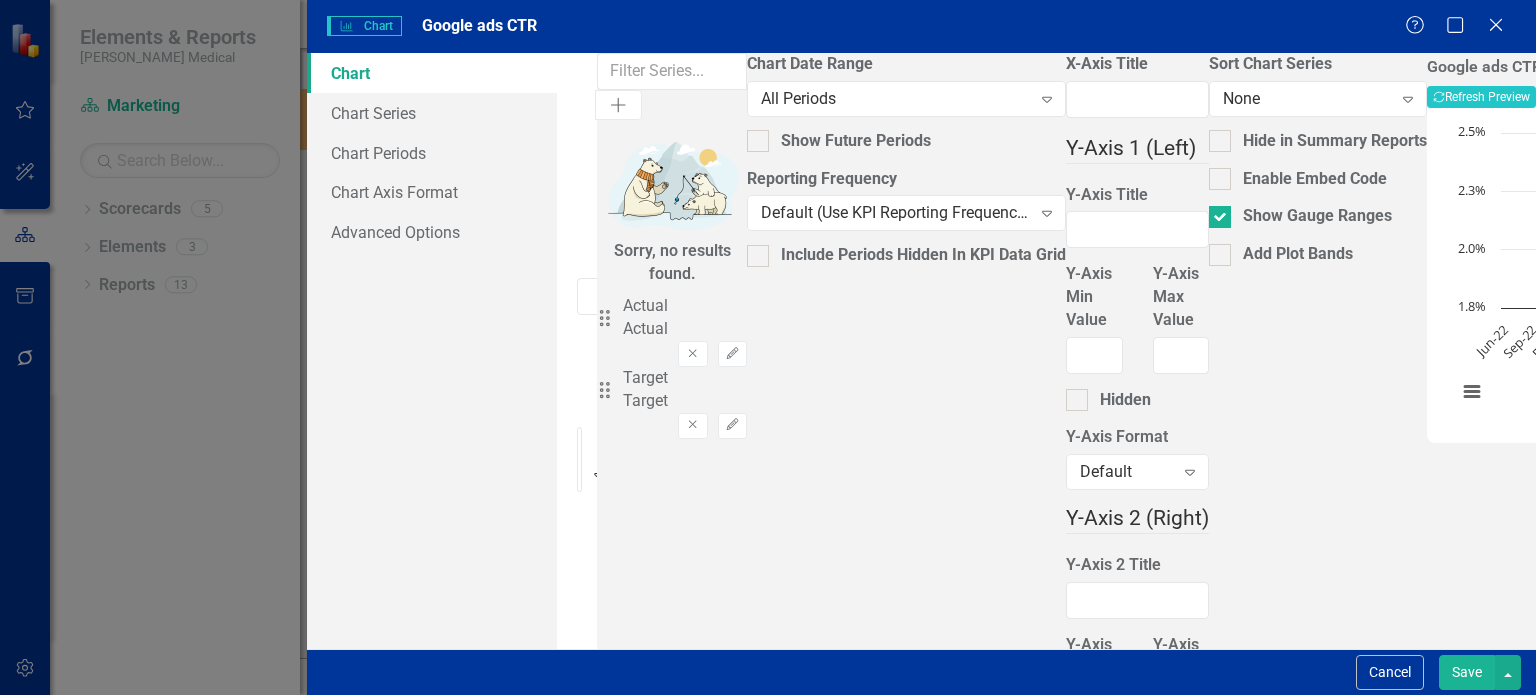 click on "Help Maximize Close" at bounding box center [1460, 26] 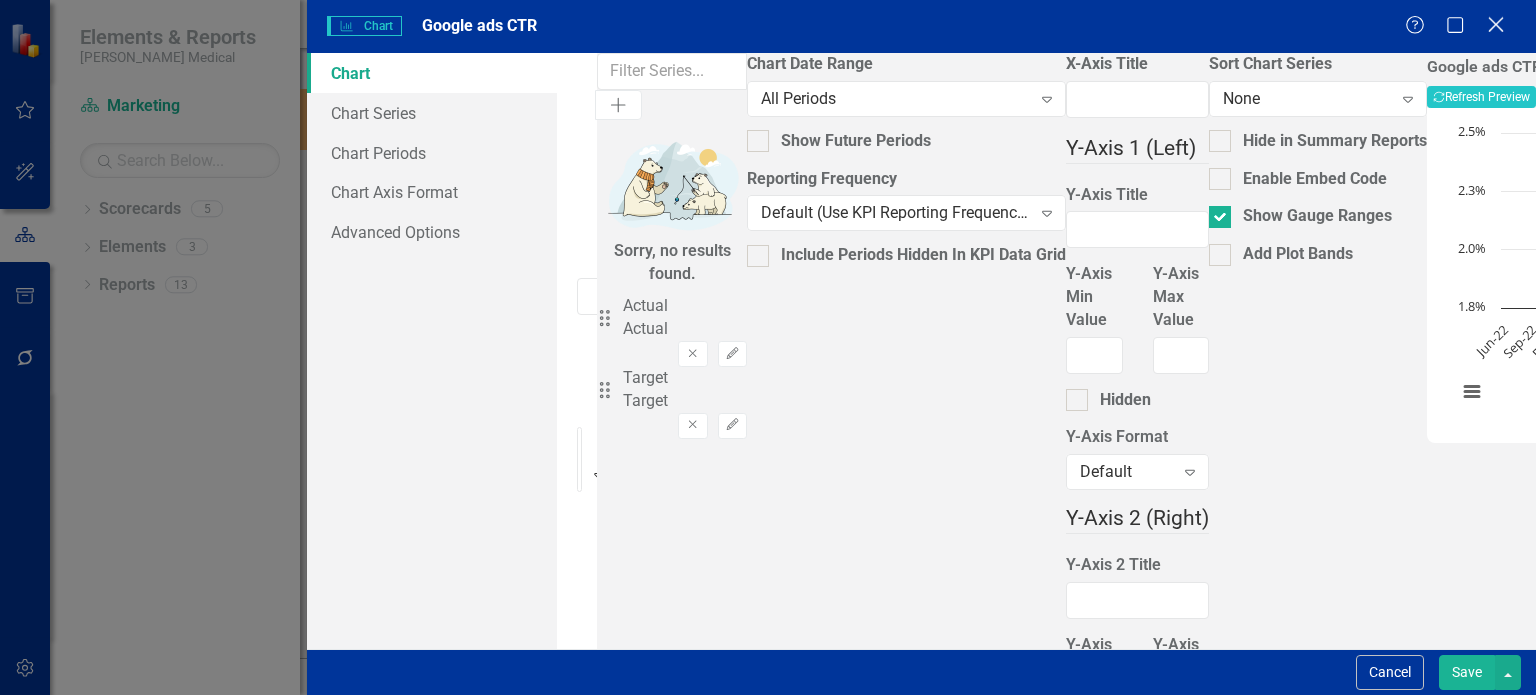 click on "Close" 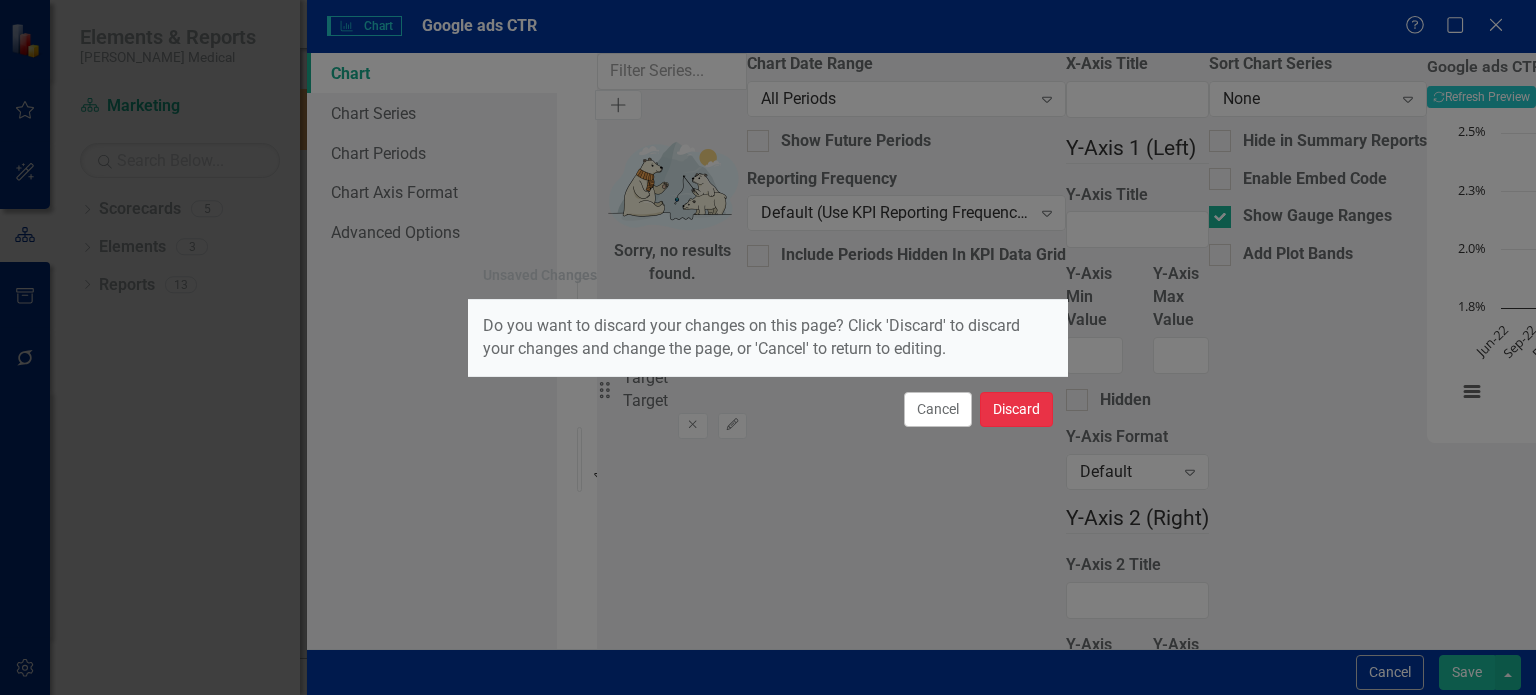 click on "Discard" at bounding box center [1016, 409] 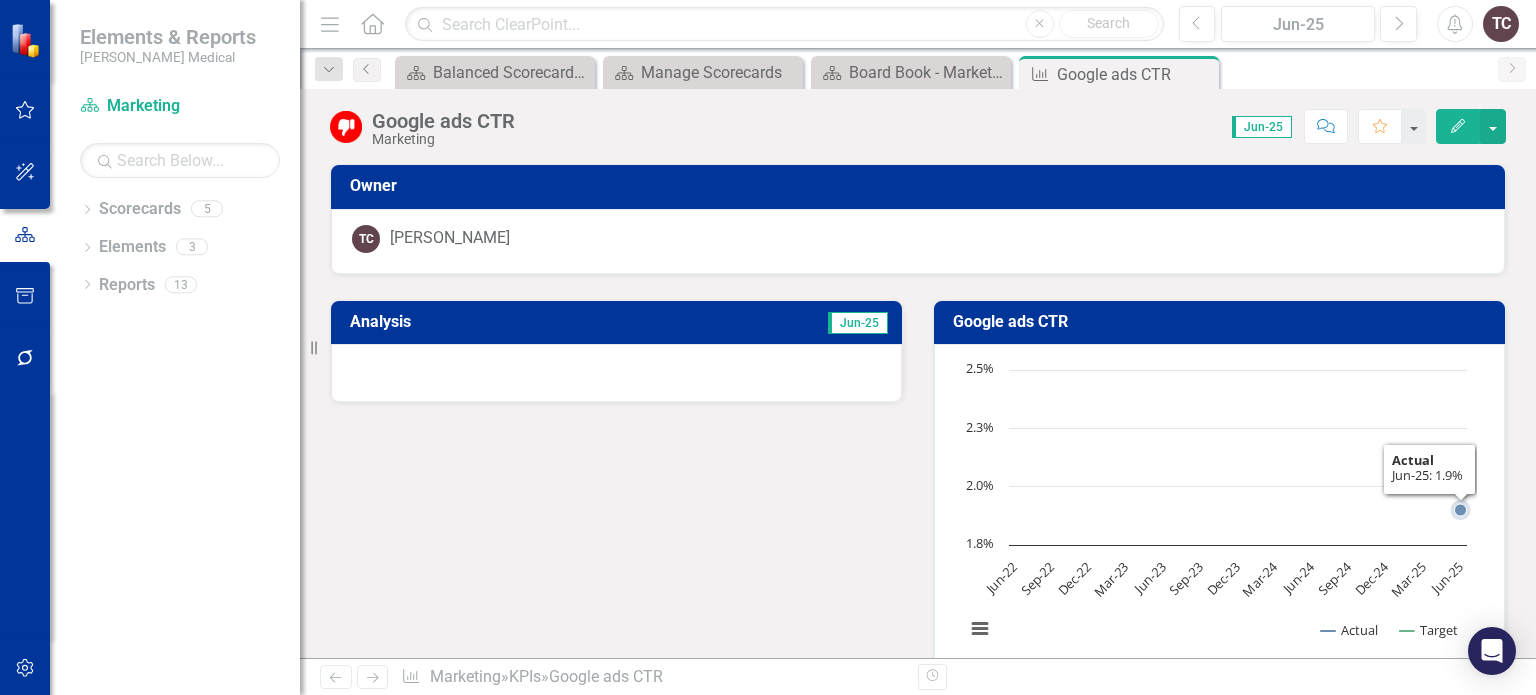 click 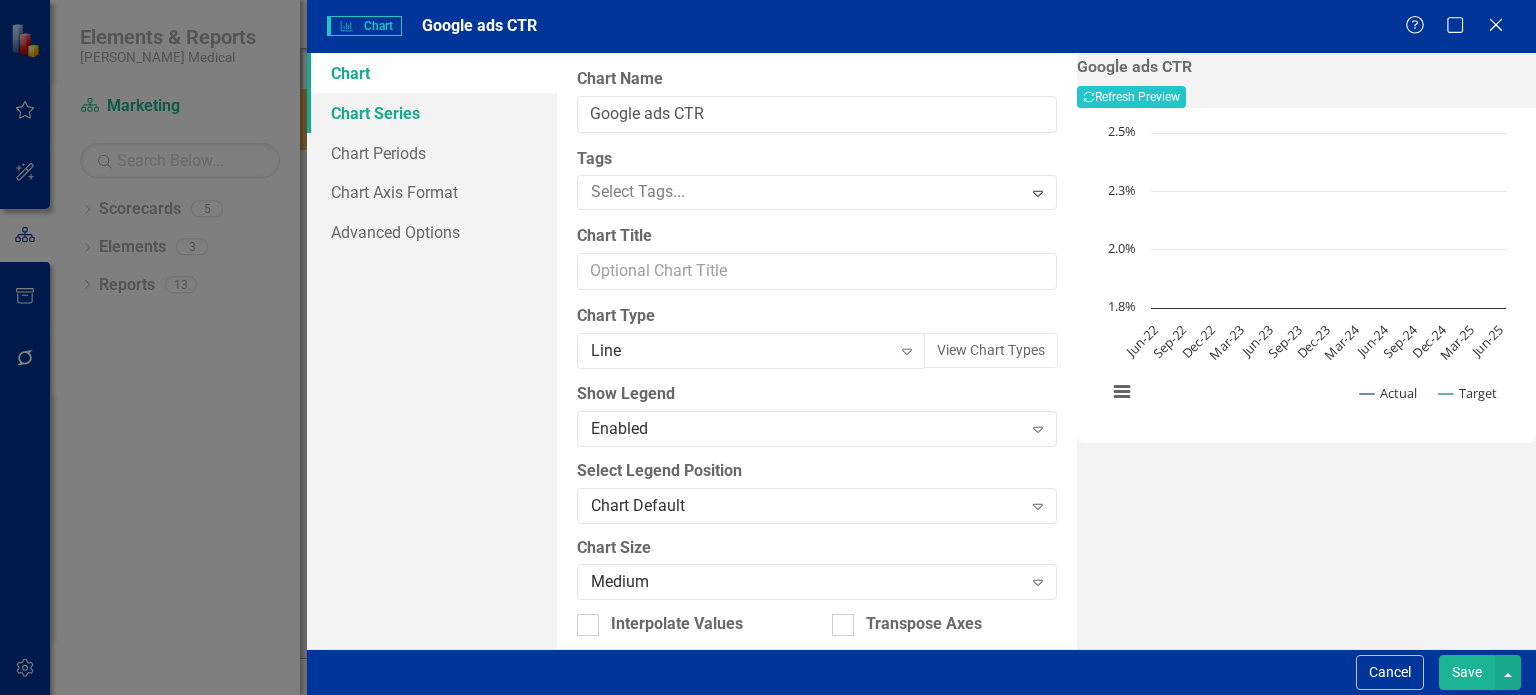 click on "Chart Series" at bounding box center (432, 113) 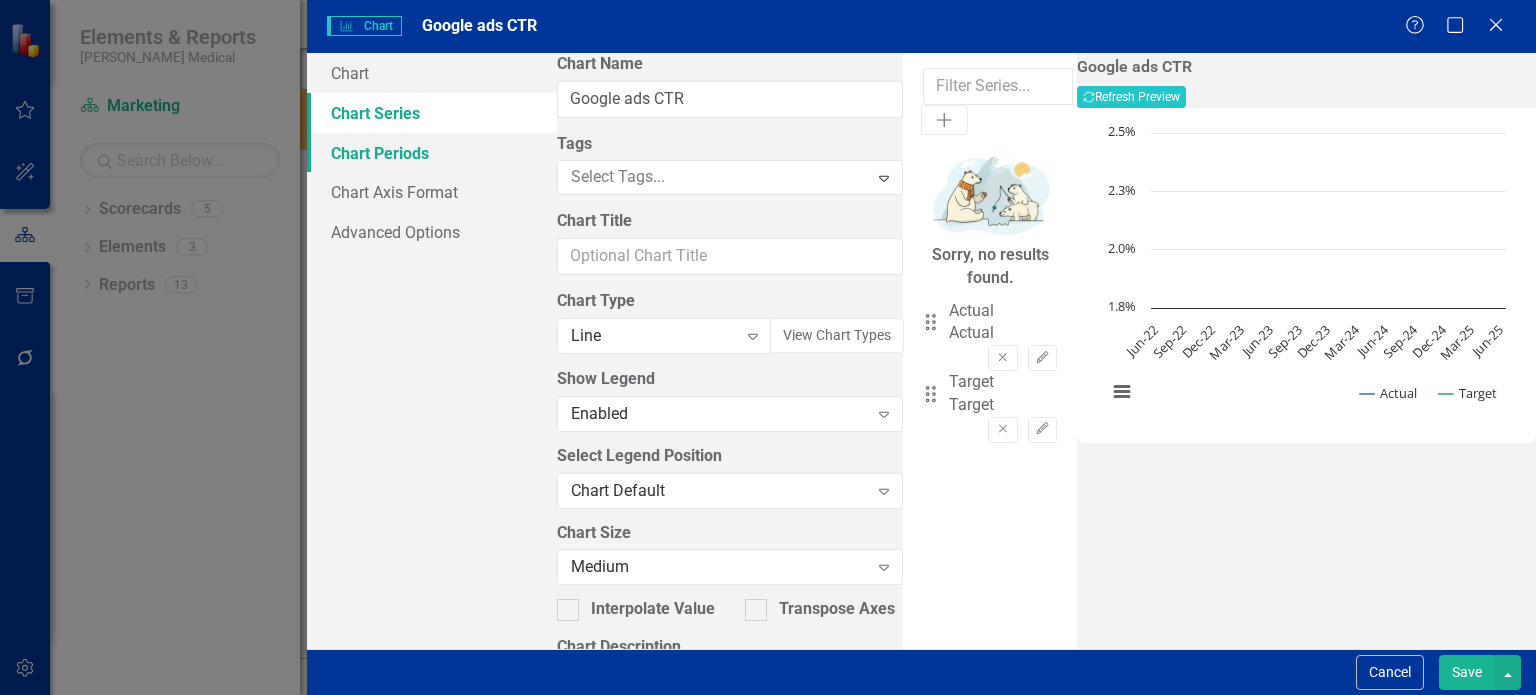 click on "Chart Periods" at bounding box center [432, 153] 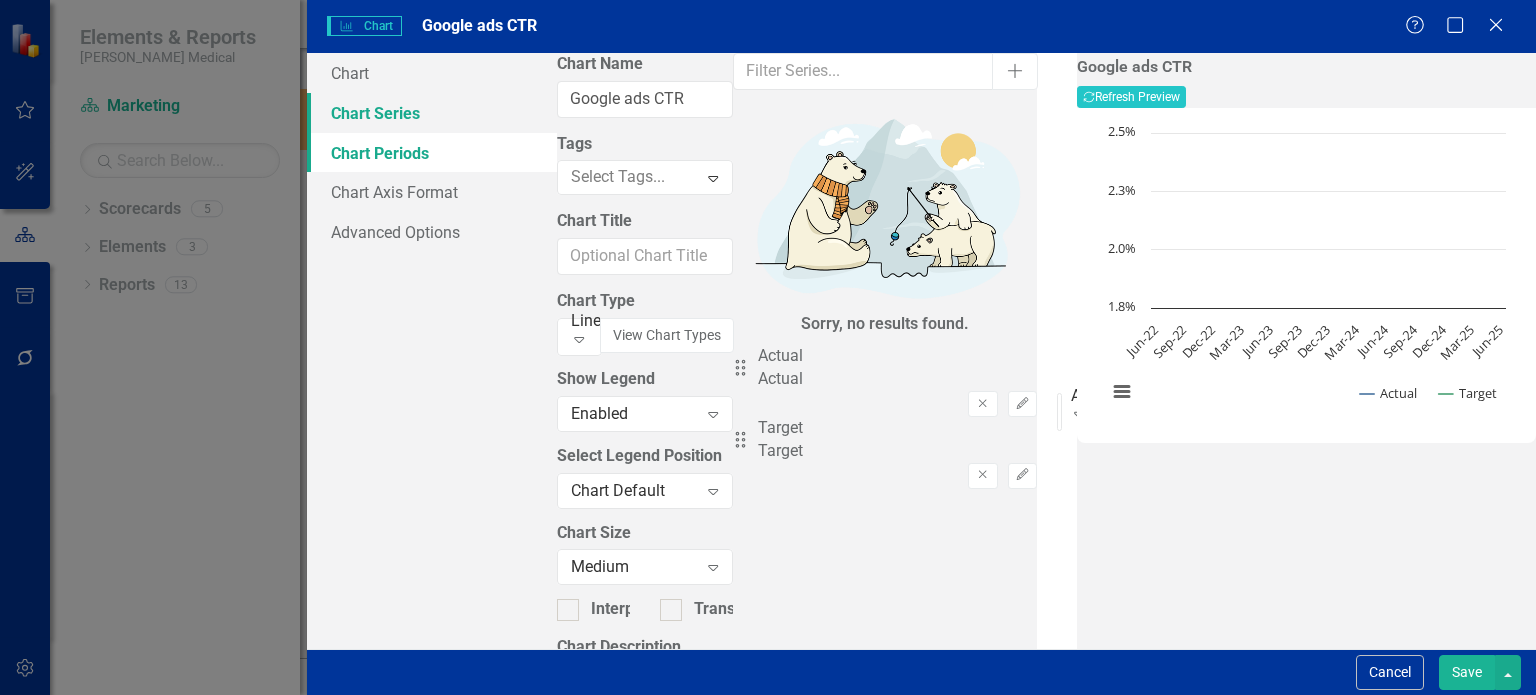 click on "Chart Series" at bounding box center [432, 113] 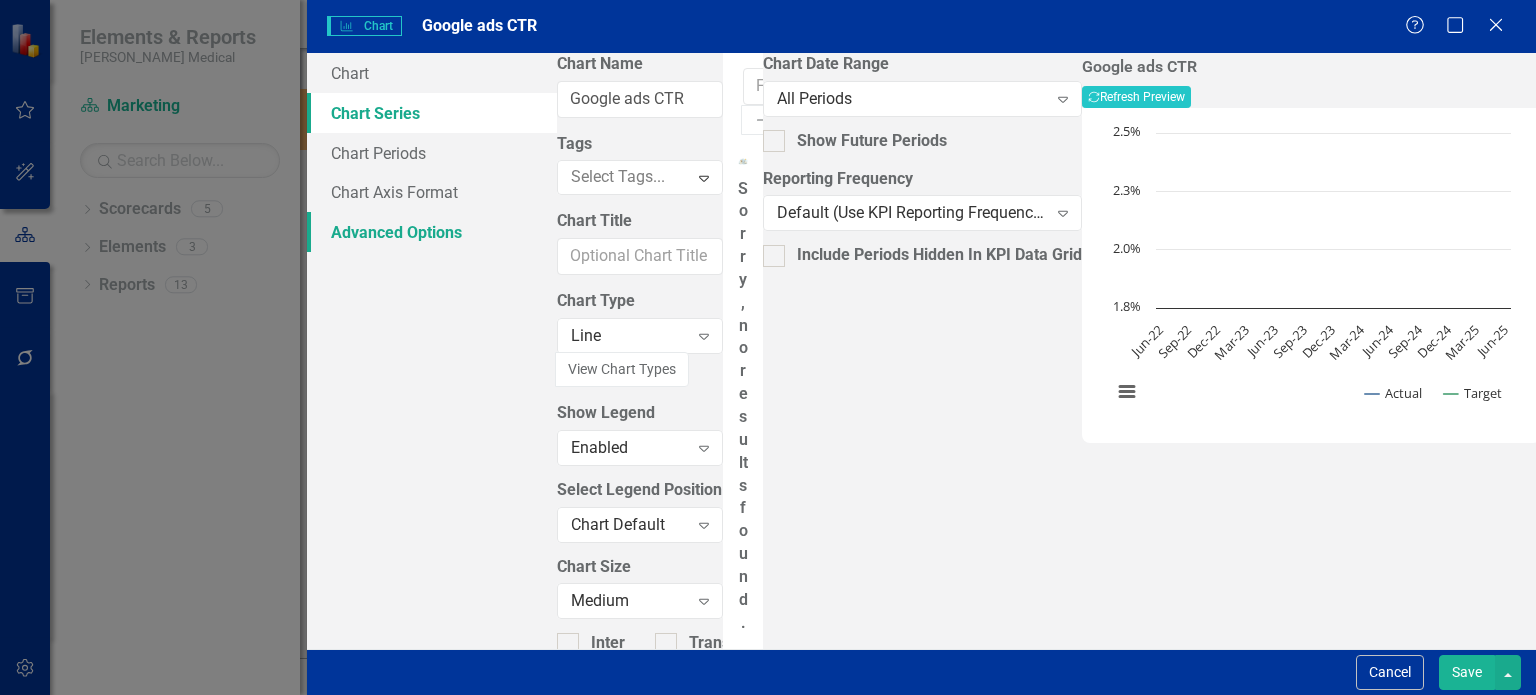 click on "Advanced Options" at bounding box center (432, 232) 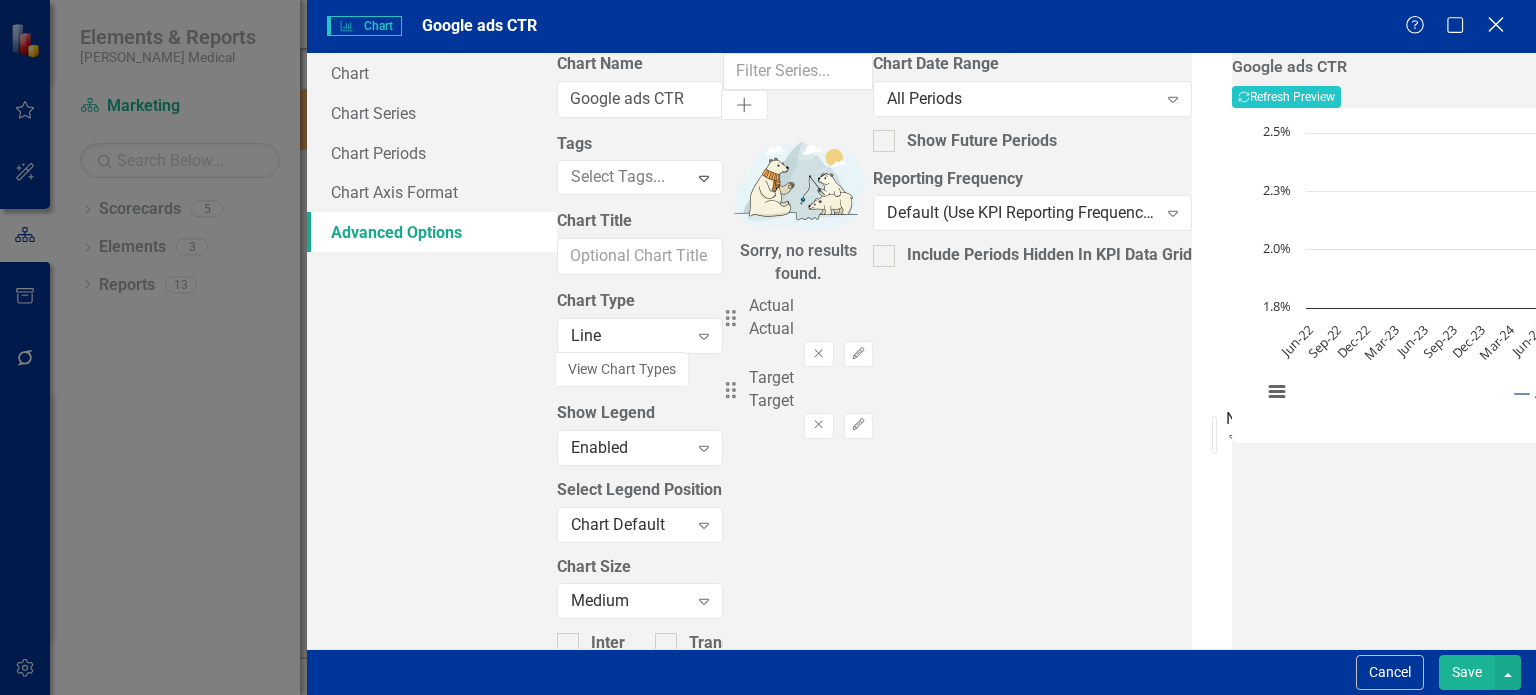 click on "Close" 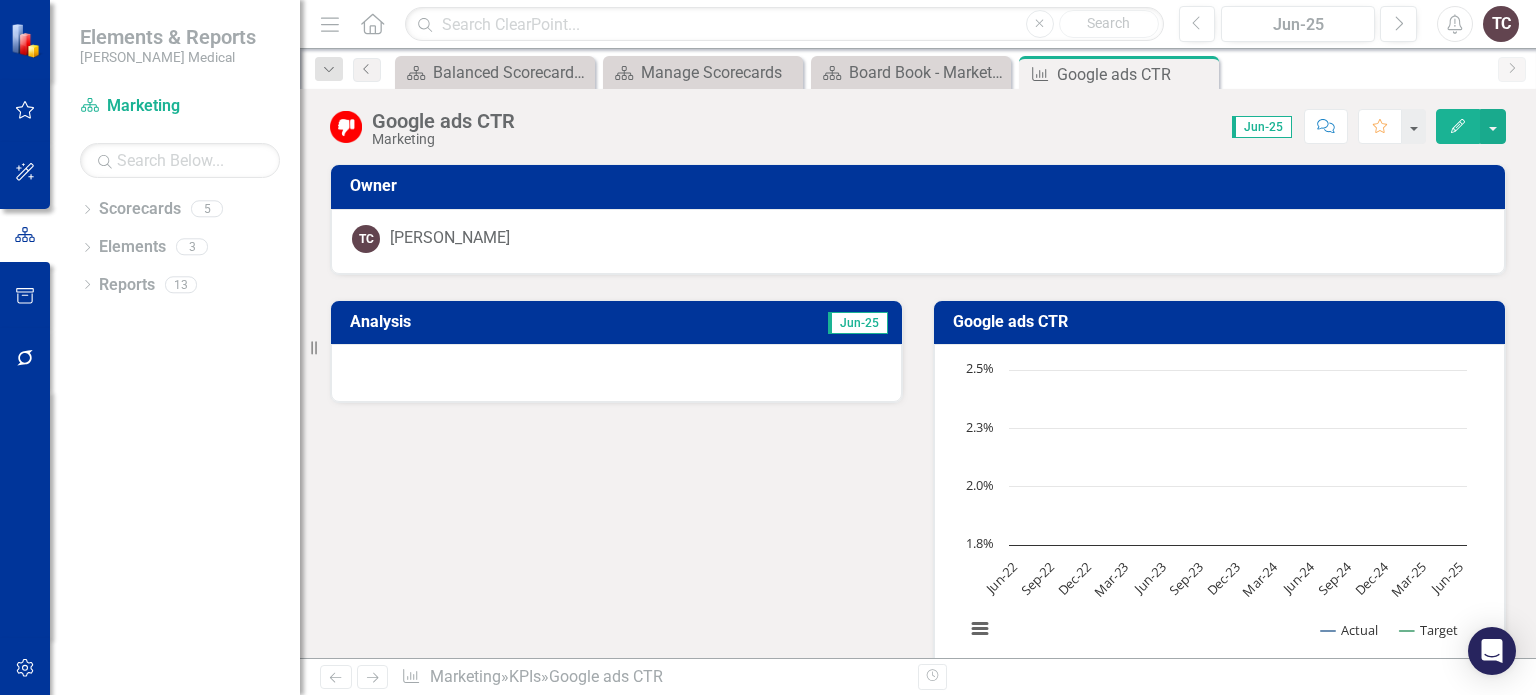 click on "Edit" at bounding box center [1458, 126] 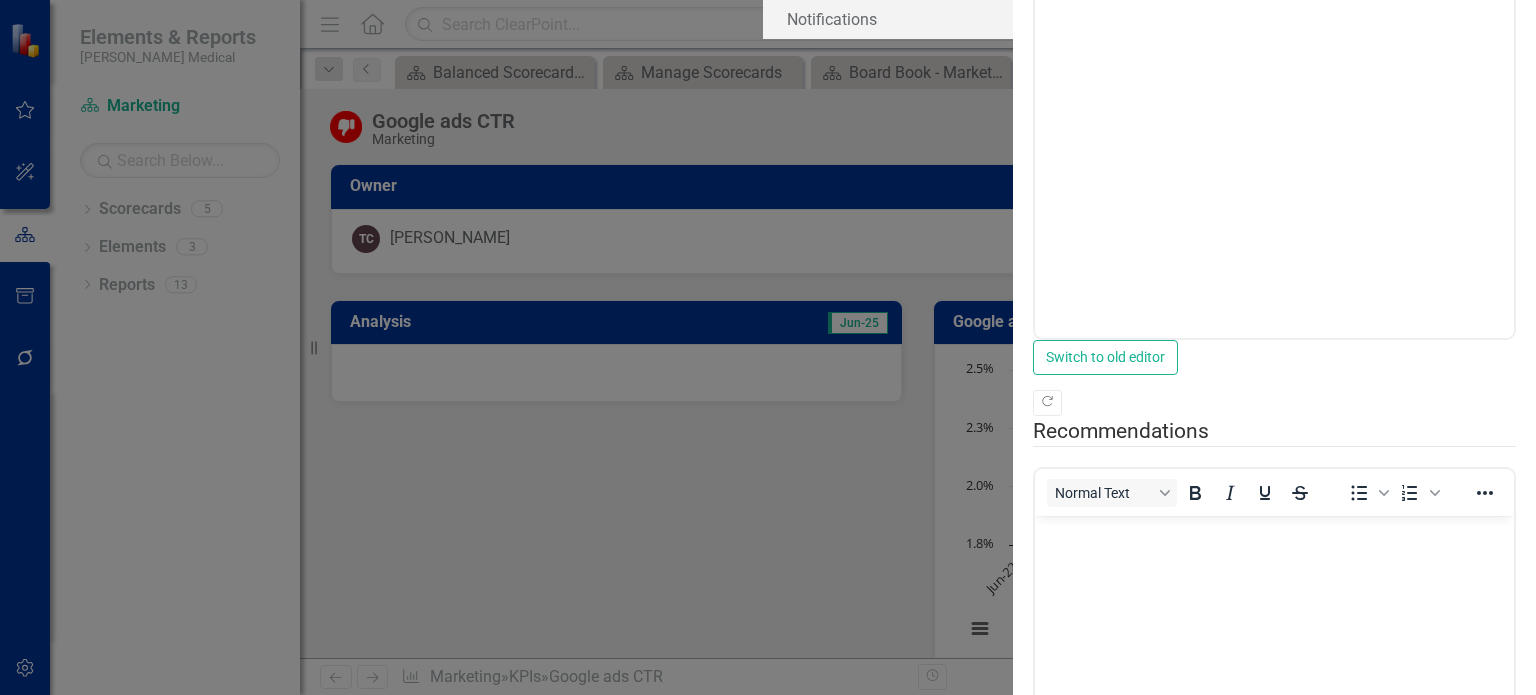 scroll, scrollTop: 0, scrollLeft: 0, axis: both 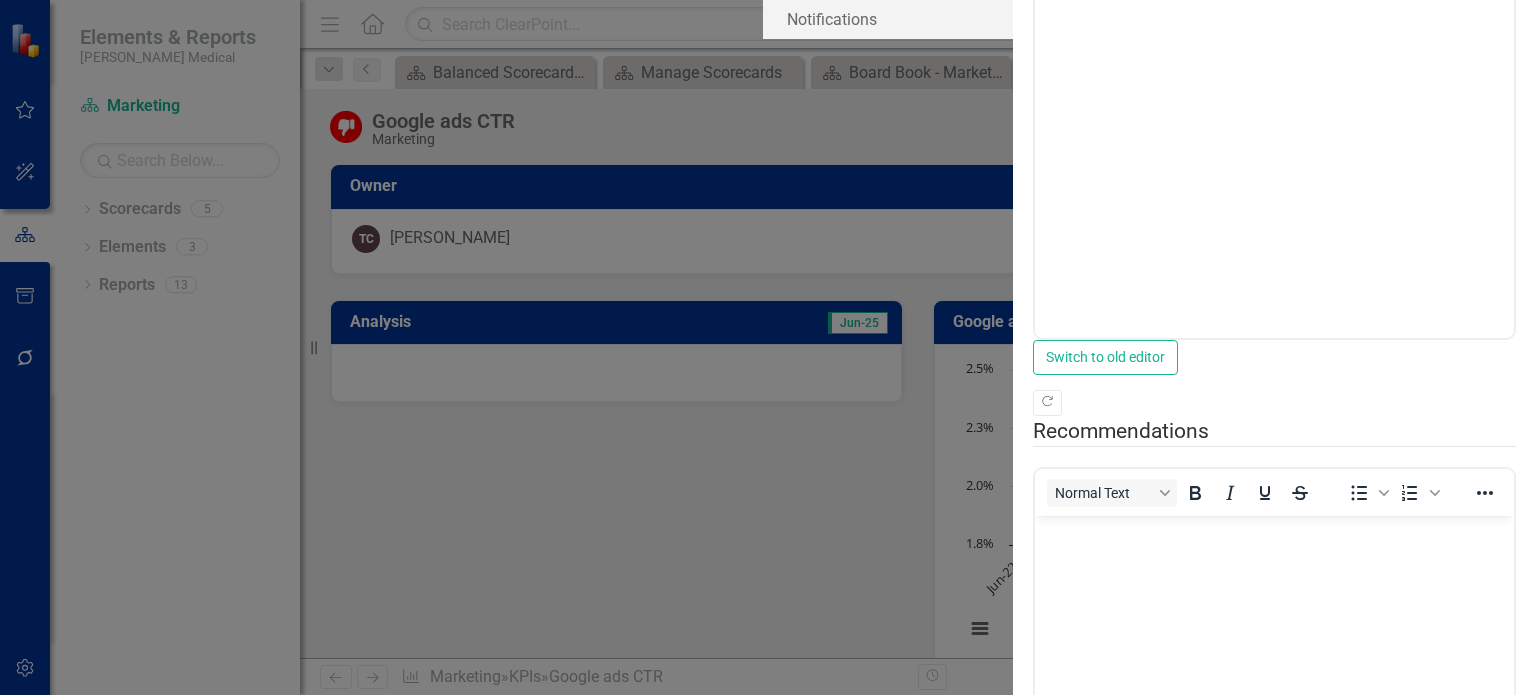 click on "Update  Data" at bounding box center (888, -140) 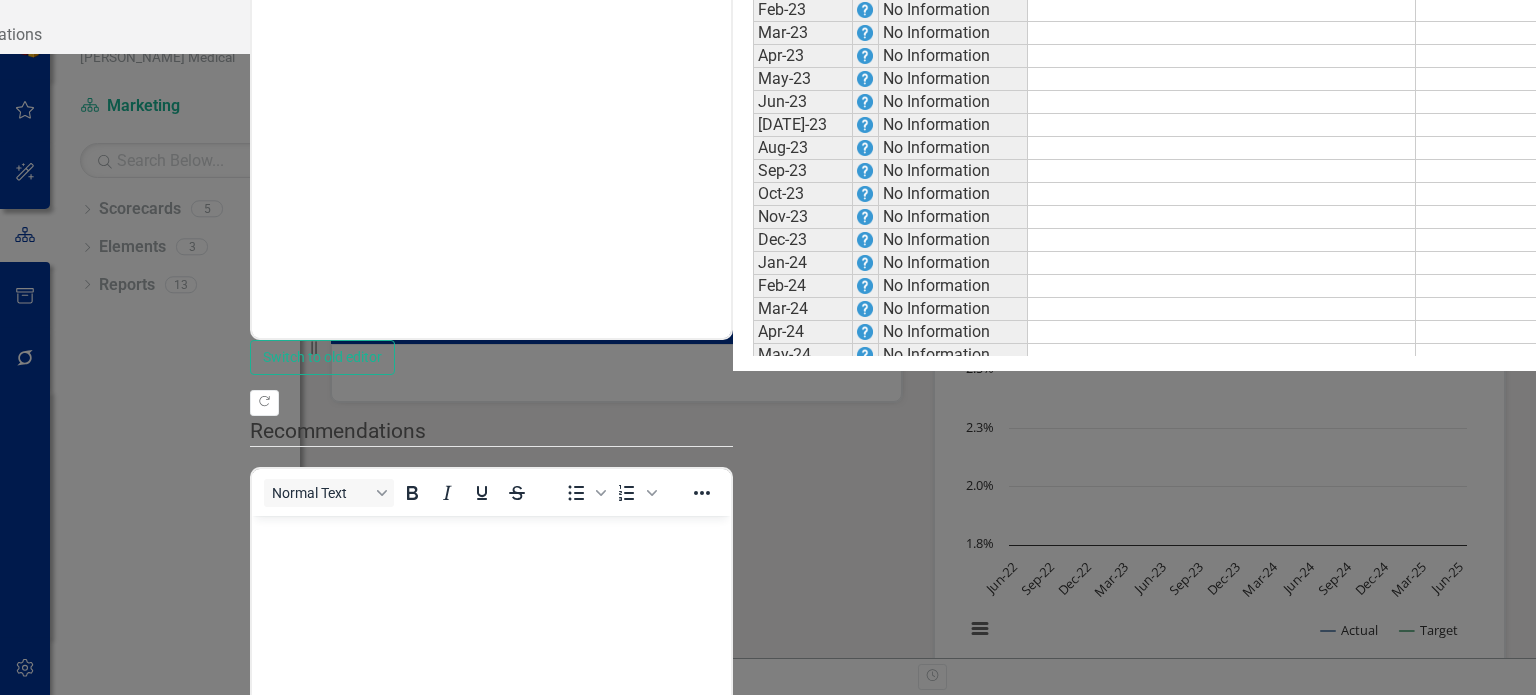 scroll, scrollTop: 145, scrollLeft: 0, axis: vertical 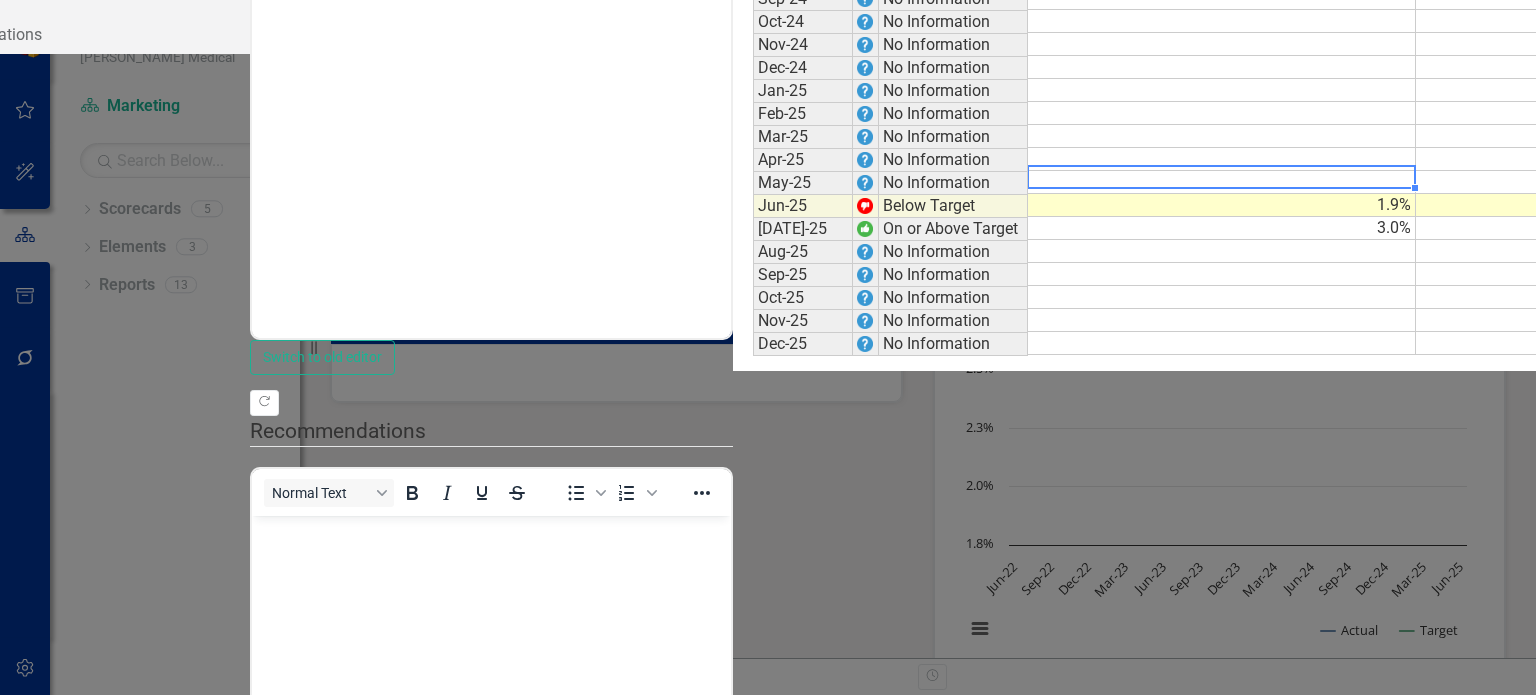 click on "Jan-23 No Information Feb-23 No Information Mar-23 No Information Apr-23 No Information May-23 No Information Jun-23 No Information [DATE]-23 No Information Aug-23 No Information Sep-23 No Information Oct-23 No Information Nov-23 No Information Dec-23 No Information Jan-24 No Information Feb-24 No Information Mar-24 No Information Apr-24 No Information May-24 No Information Jun-24 No Information [DATE]-24 No Information Aug-24 No Information Sep-24 No Information Oct-24 No Information Nov-24 No Information Dec-24 No Information Jan-25 No Information Feb-25 No Information Mar-25 No Information Apr-25 No Information May-25 No Information Jun-25 Below Target 1.9% 2.5% [DATE]-25 On or Above Target 3.0% 2.5% Aug-25 No Information Sep-25 No Information Oct-25 No Information Nov-25 No Information Dec-25 No Information" at bounding box center (1278, -60) 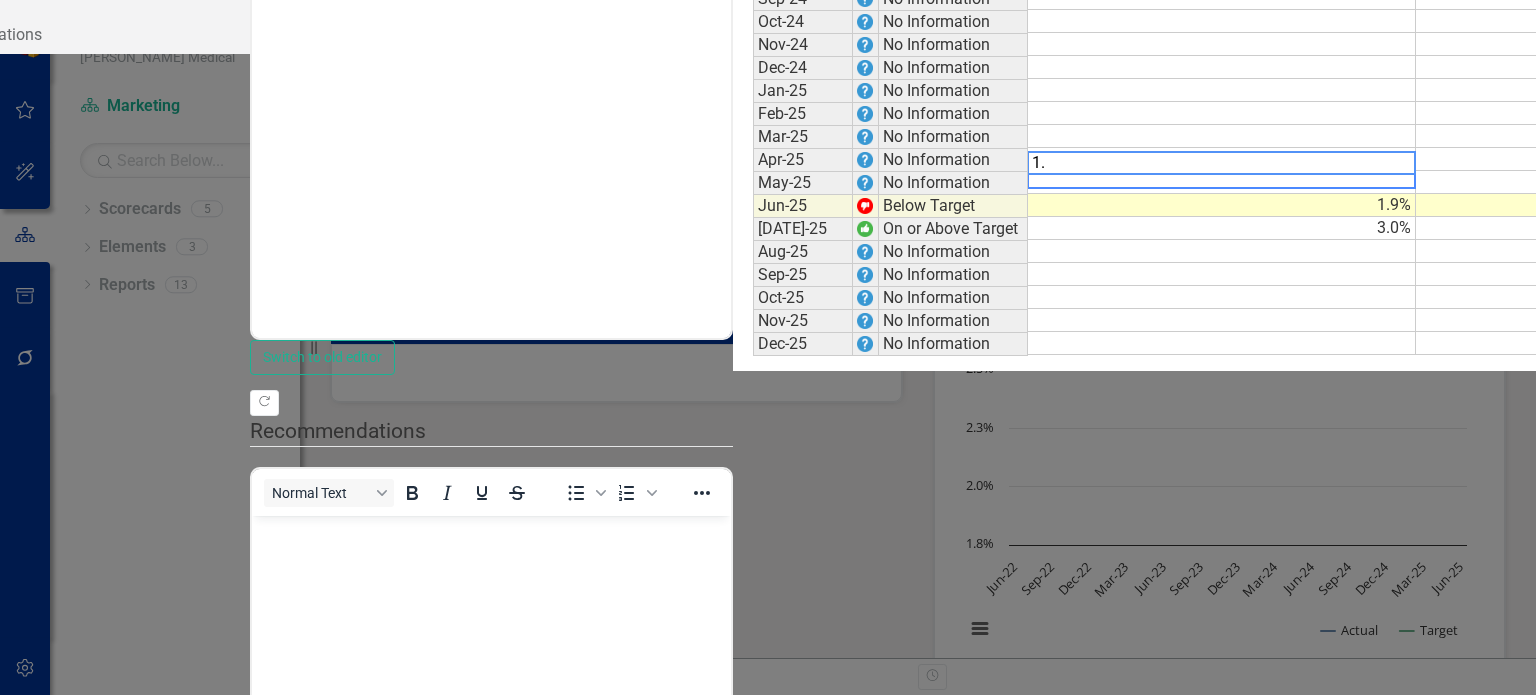type on "1.3" 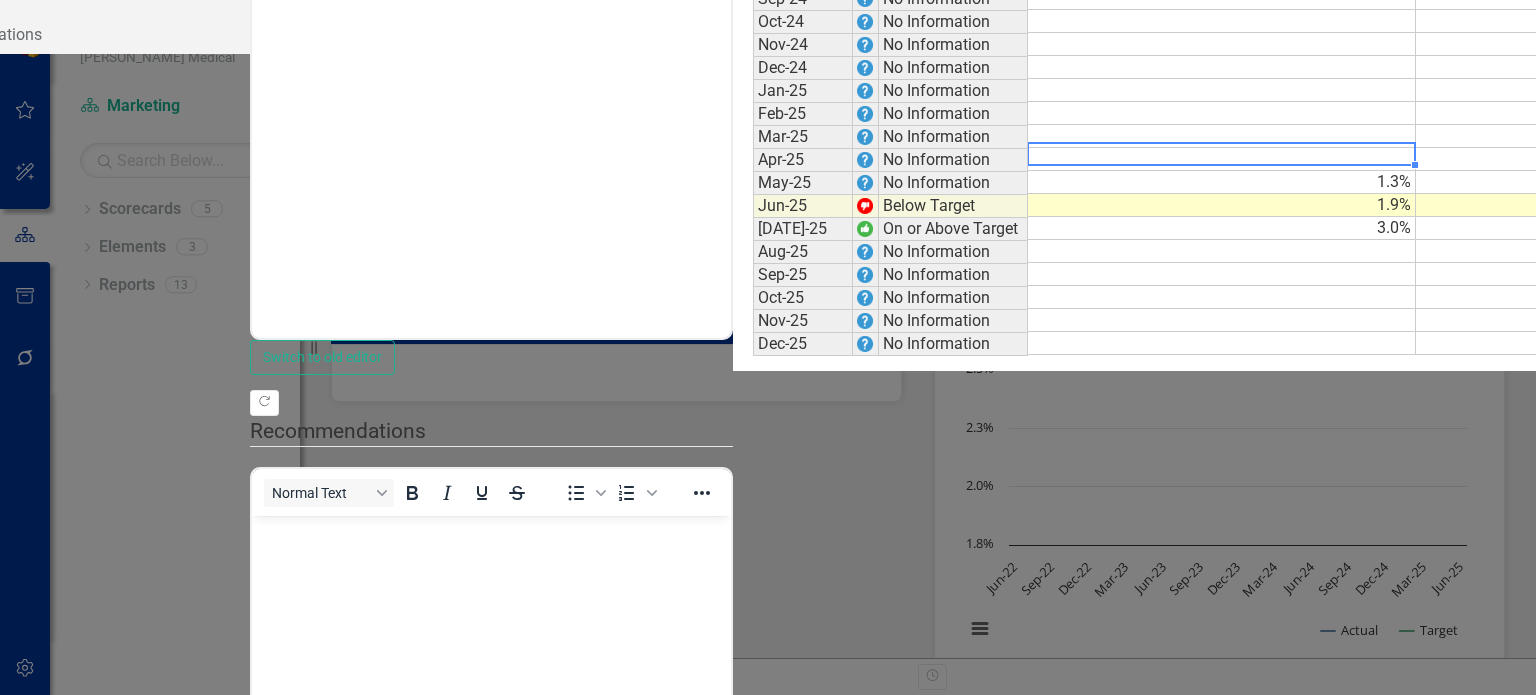 click at bounding box center (1222, 159) 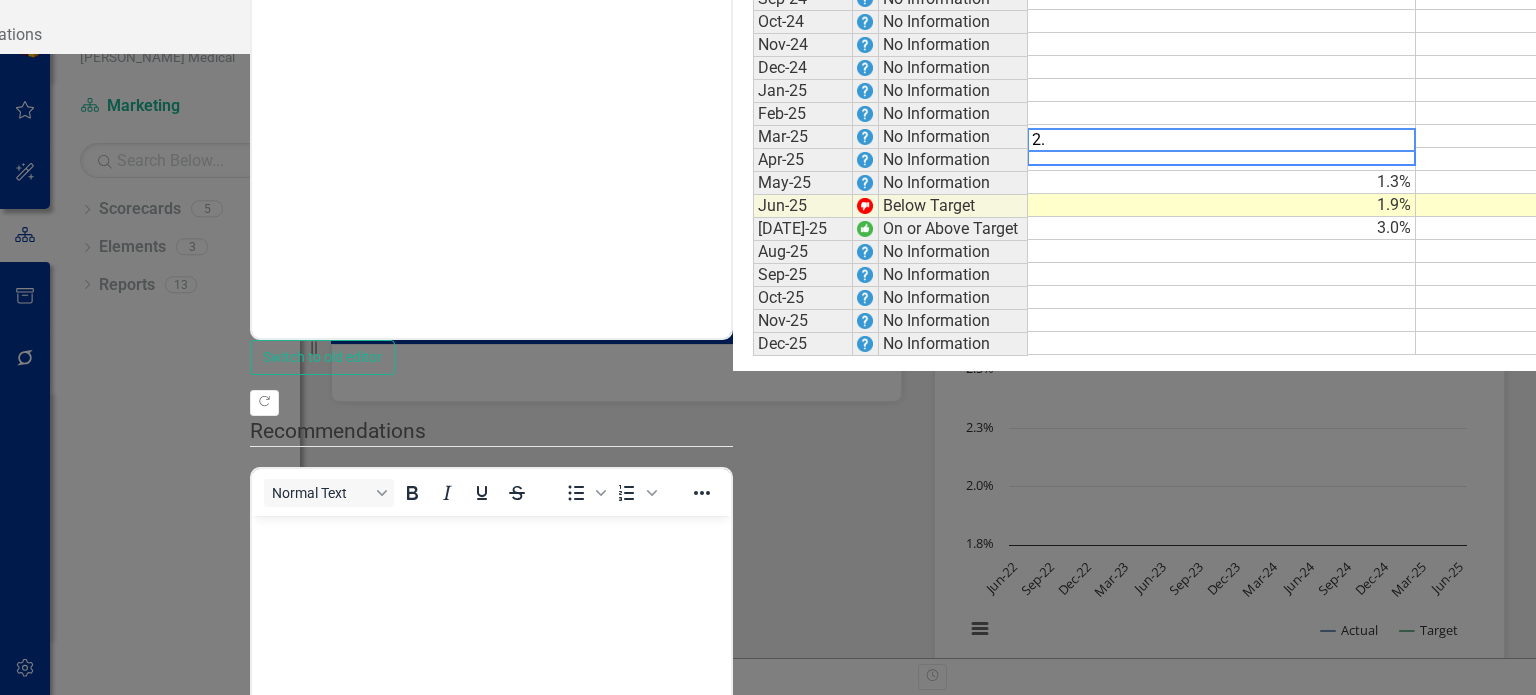 type on "2.8" 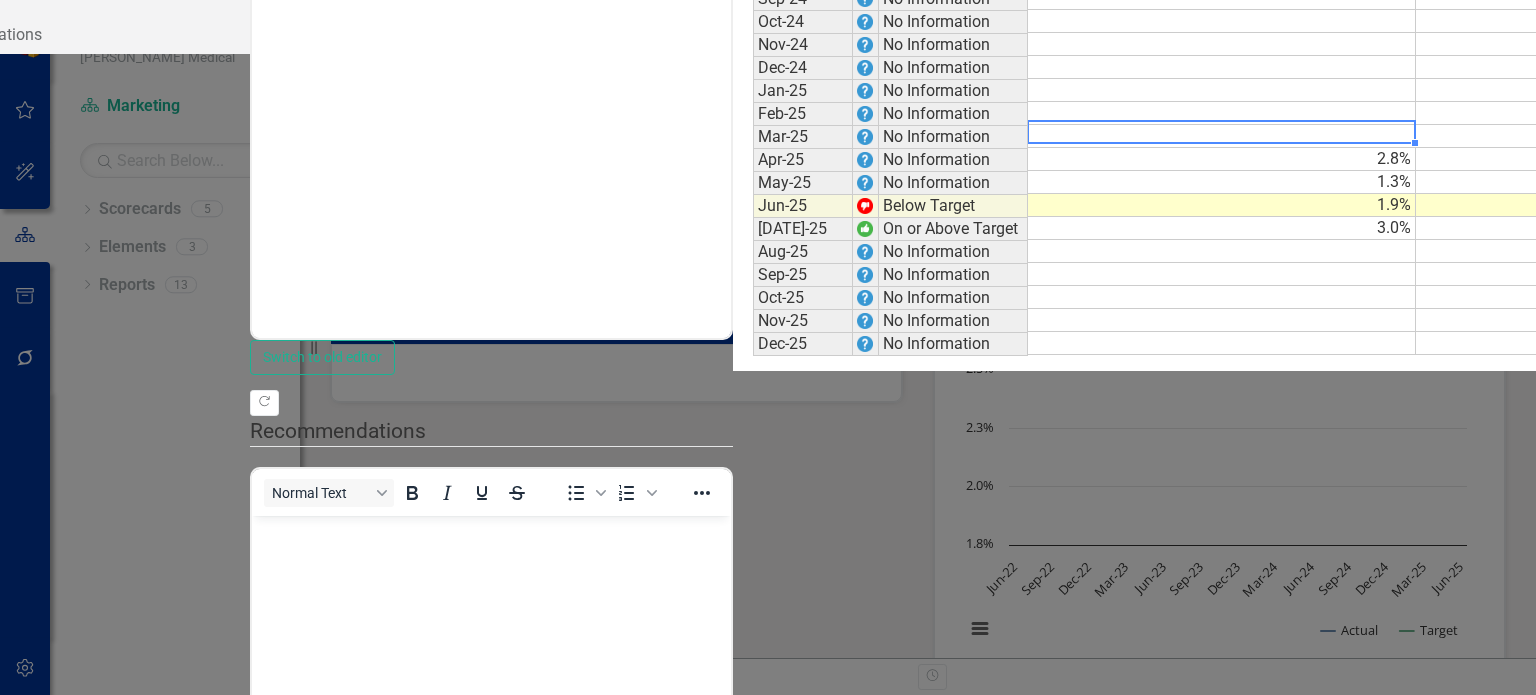 click at bounding box center [1222, 136] 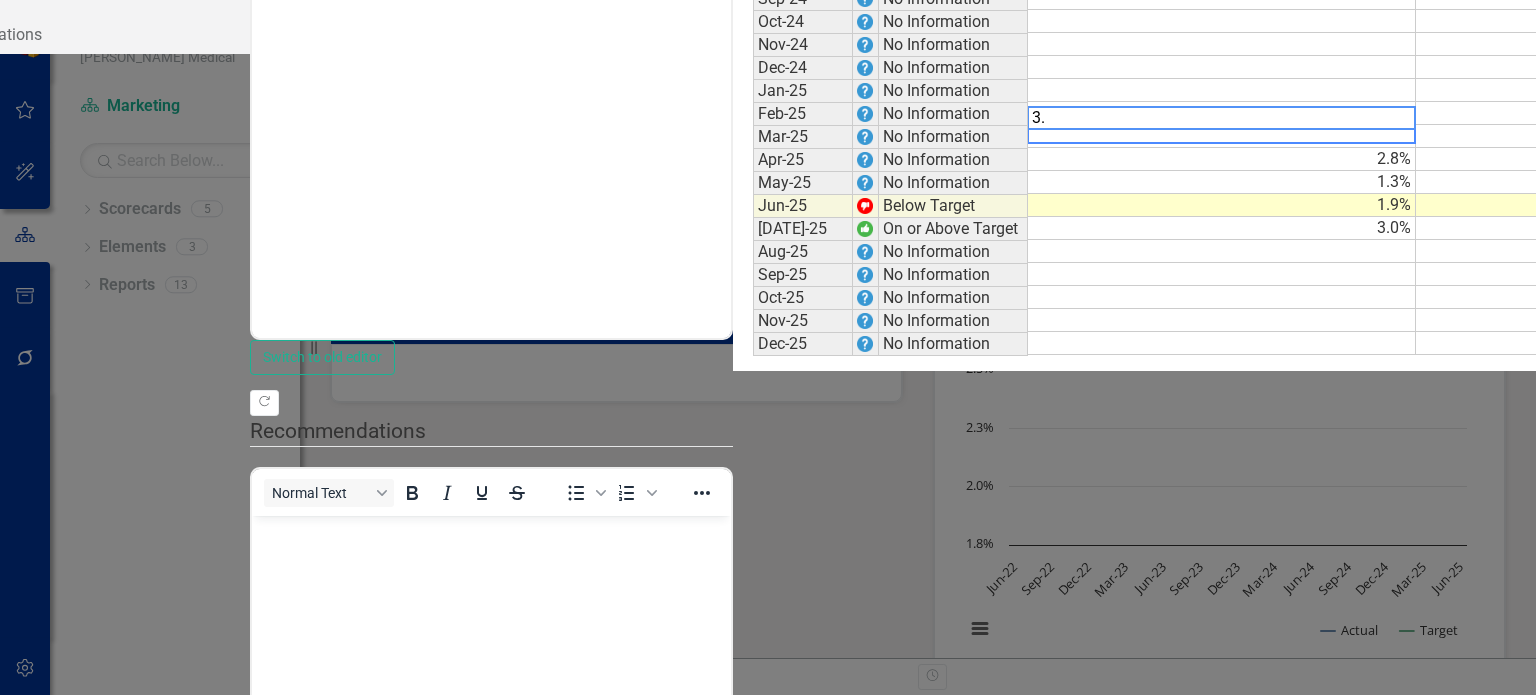 type on "3.0" 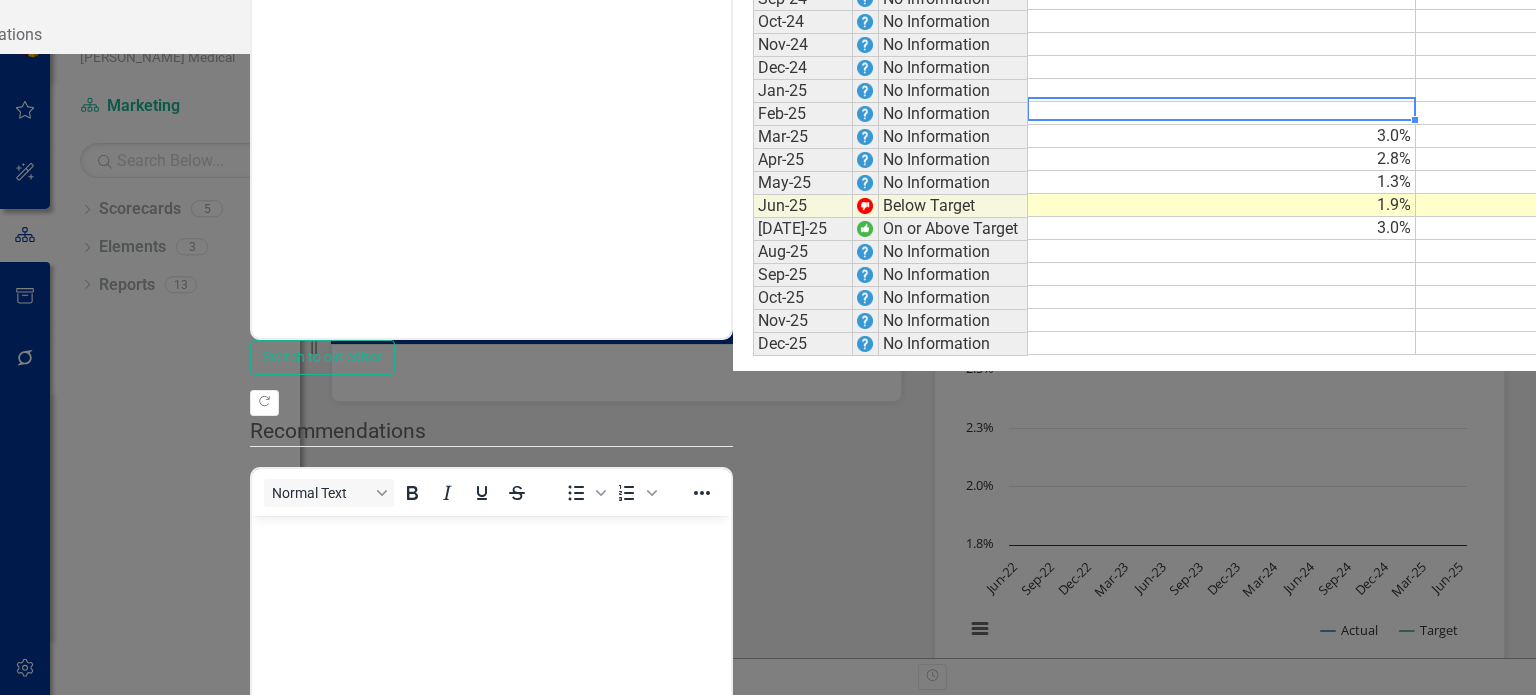 click at bounding box center [1222, 113] 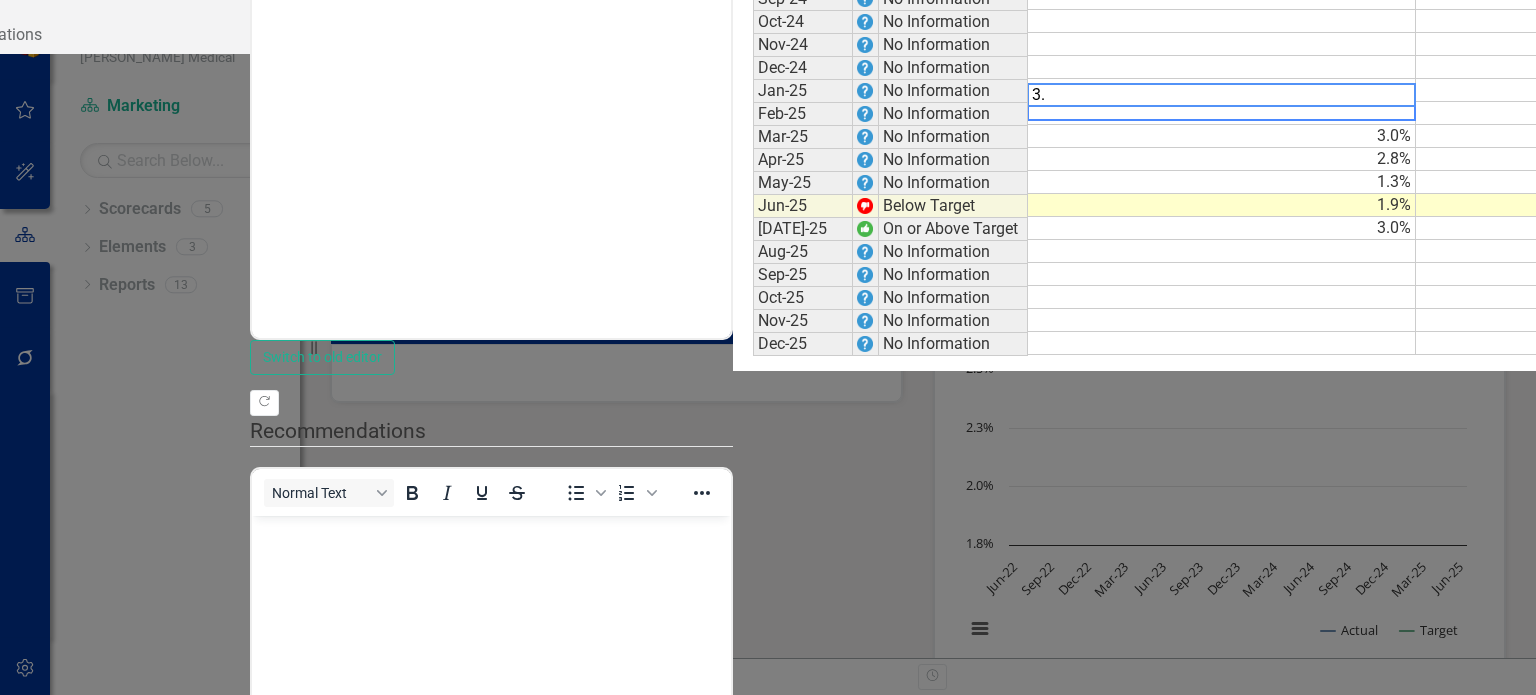 type on "3.4" 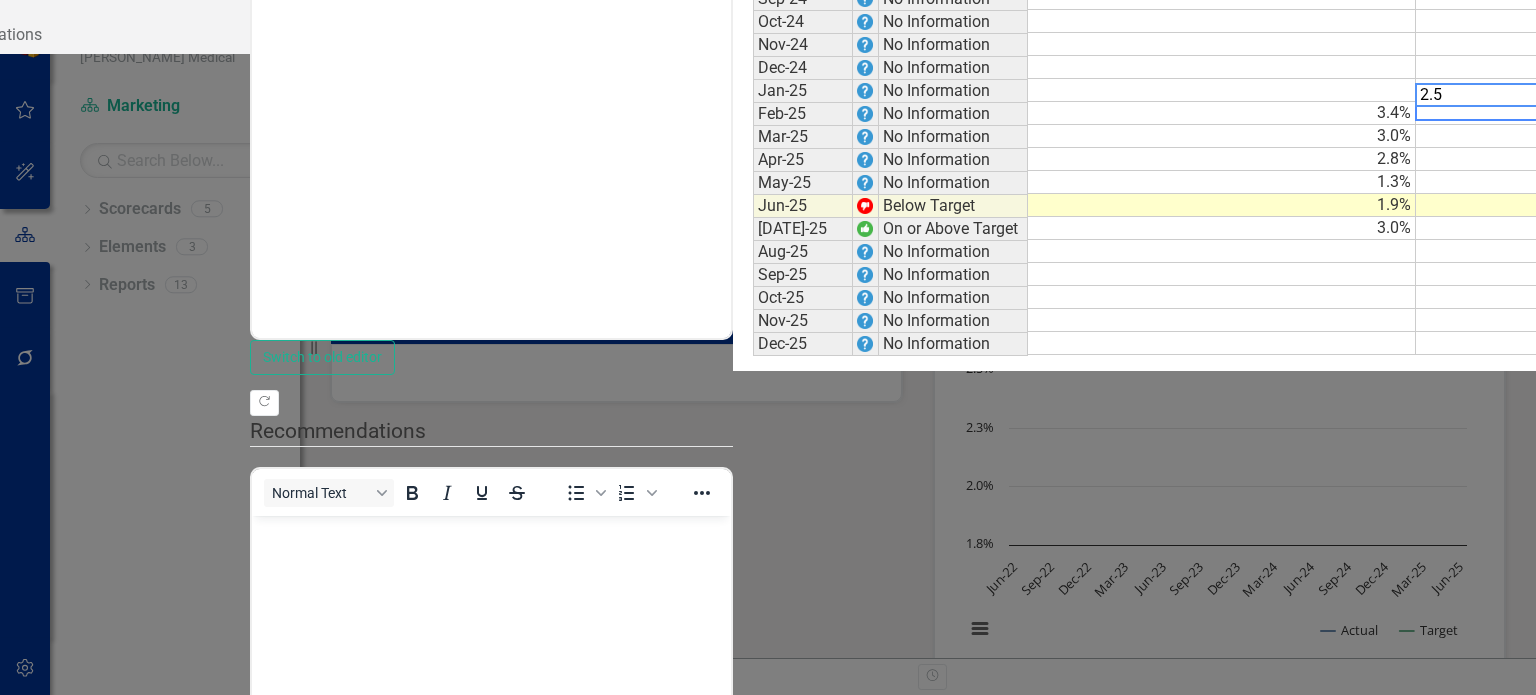 type on "2.5" 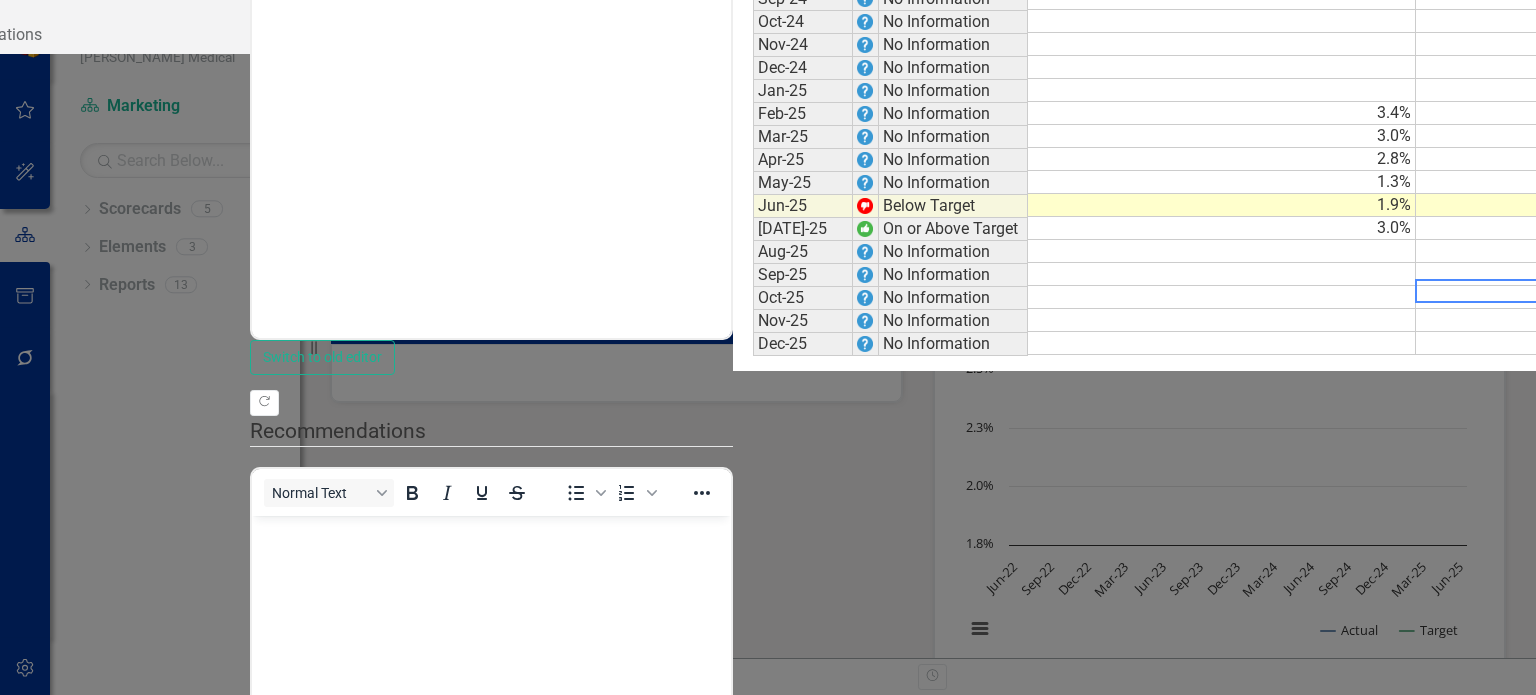 click at bounding box center [1610, 297] 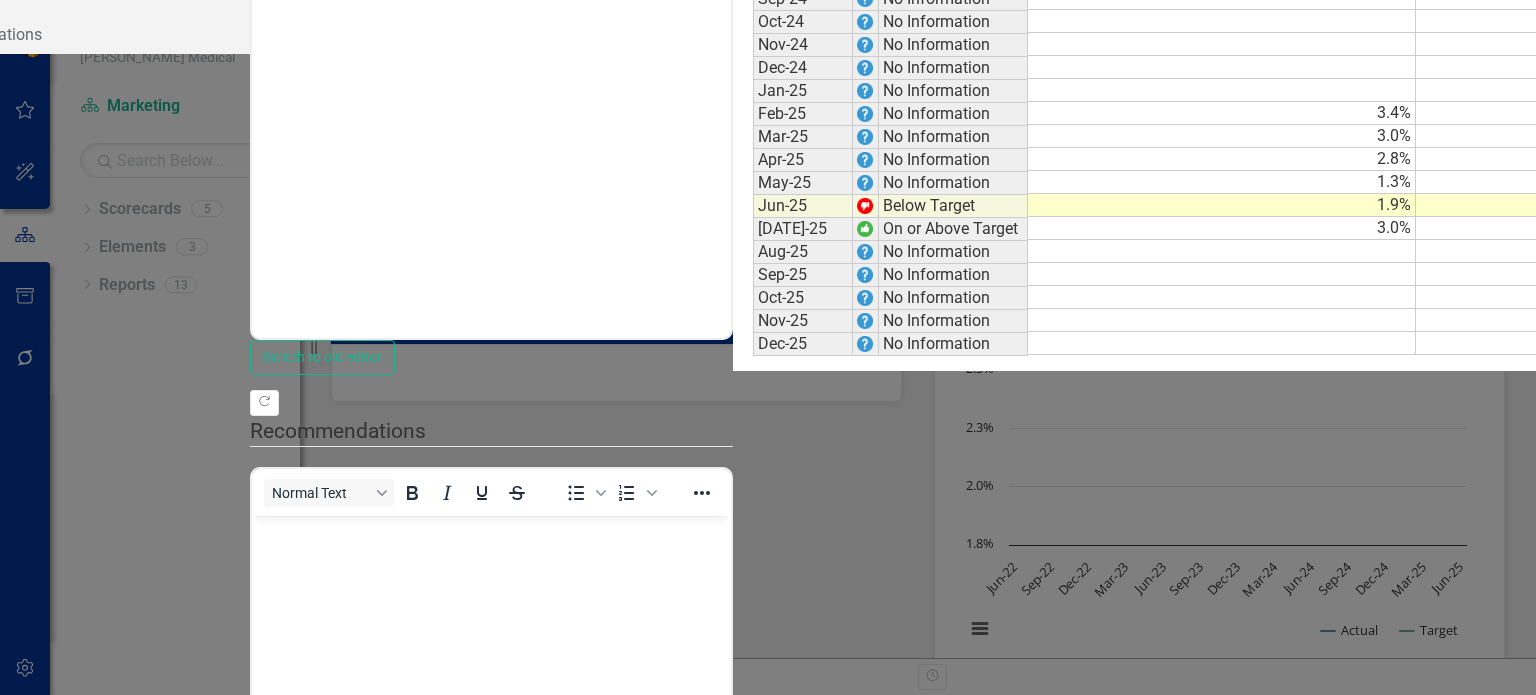 click on "Save" at bounding box center (1467, 945) 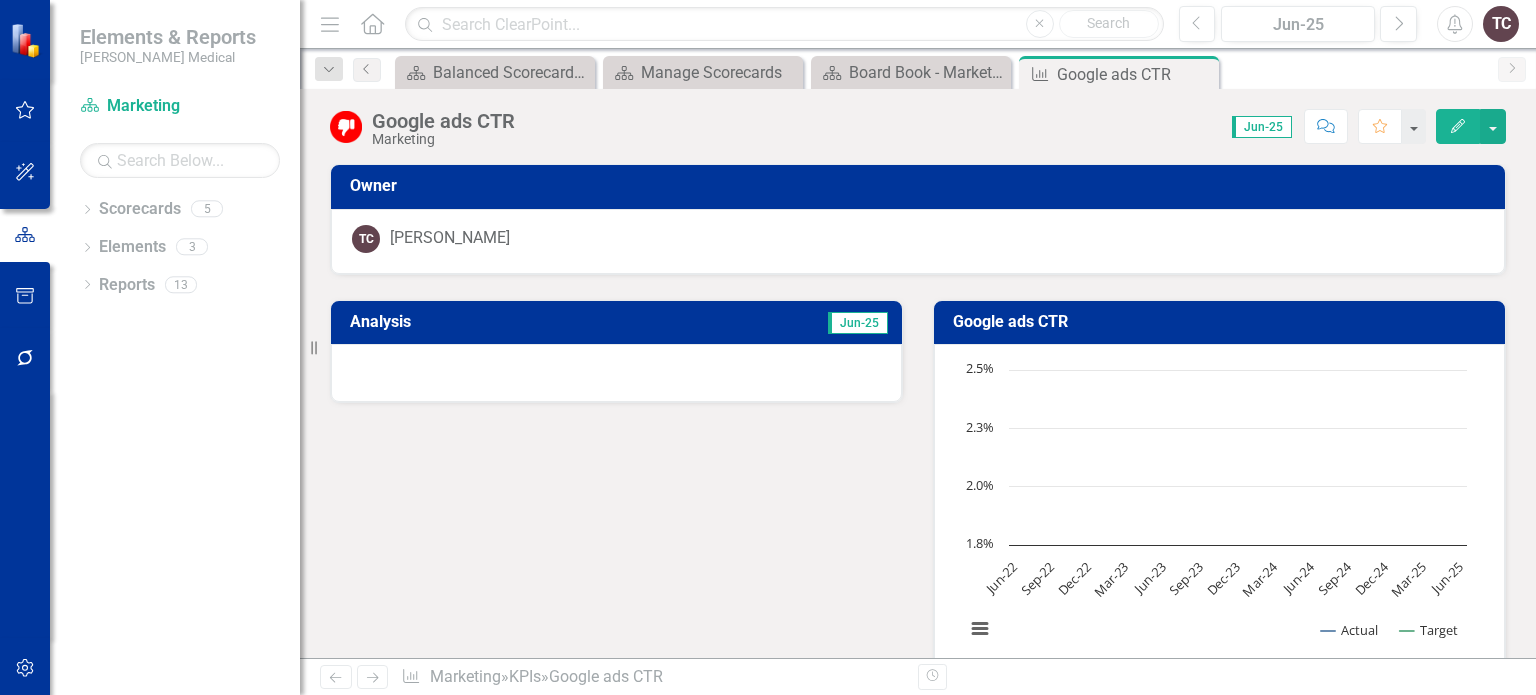 click on "Edit" at bounding box center [1458, 126] 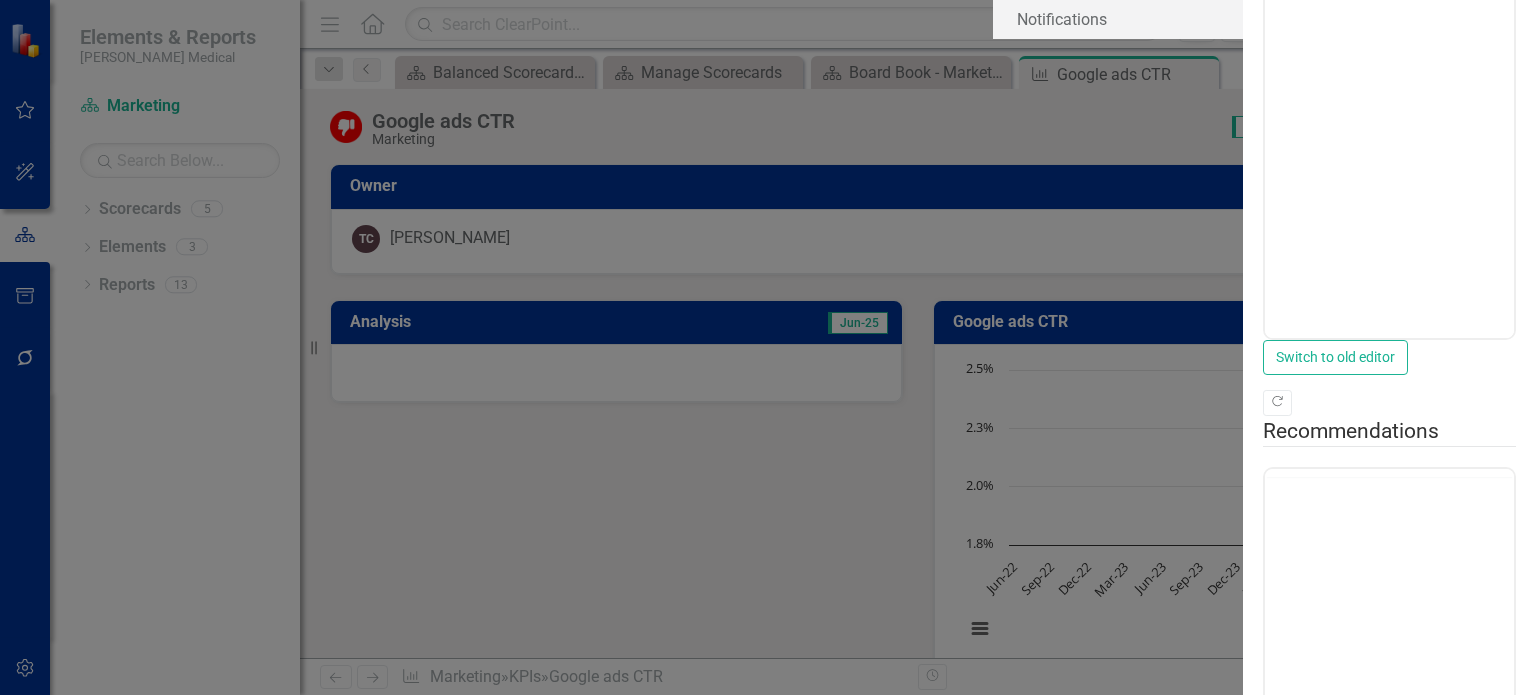 scroll, scrollTop: 0, scrollLeft: 0, axis: both 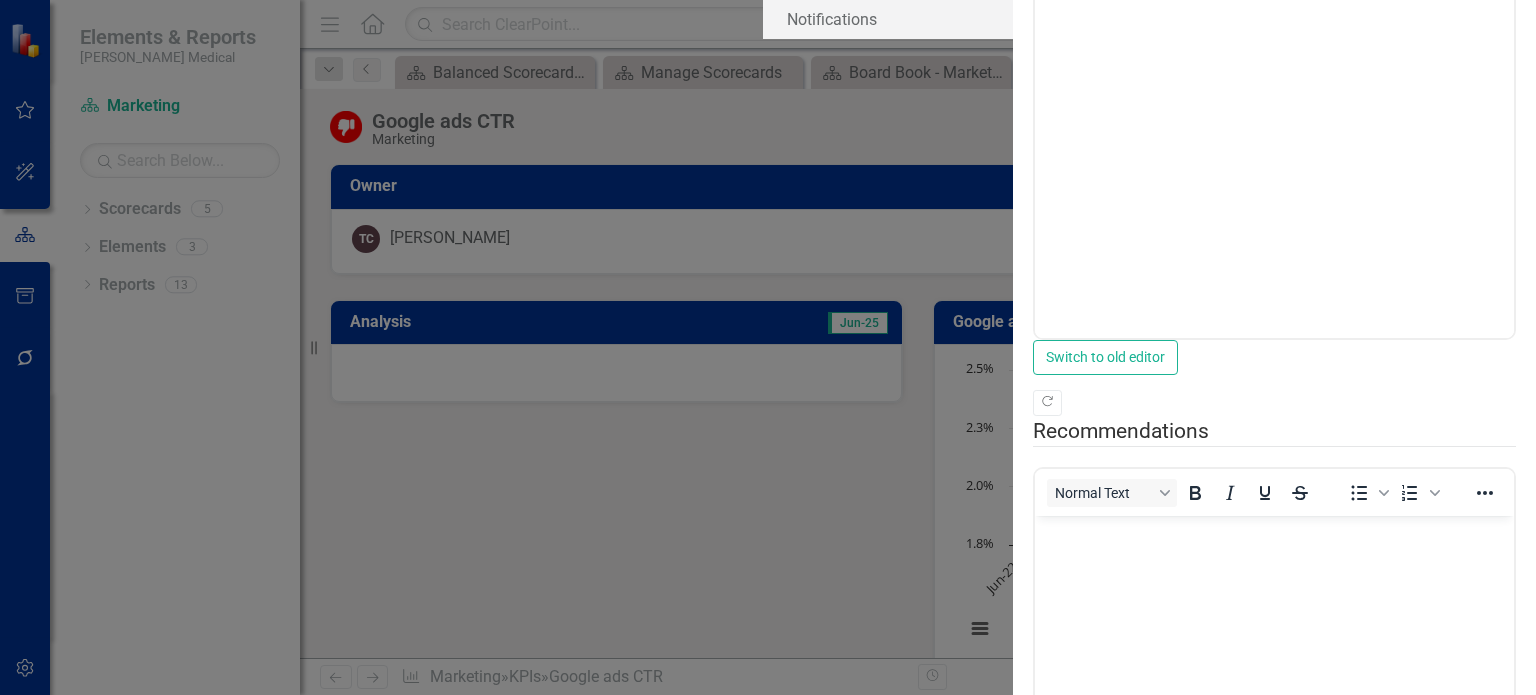 click on "Charts" at bounding box center [888, -60] 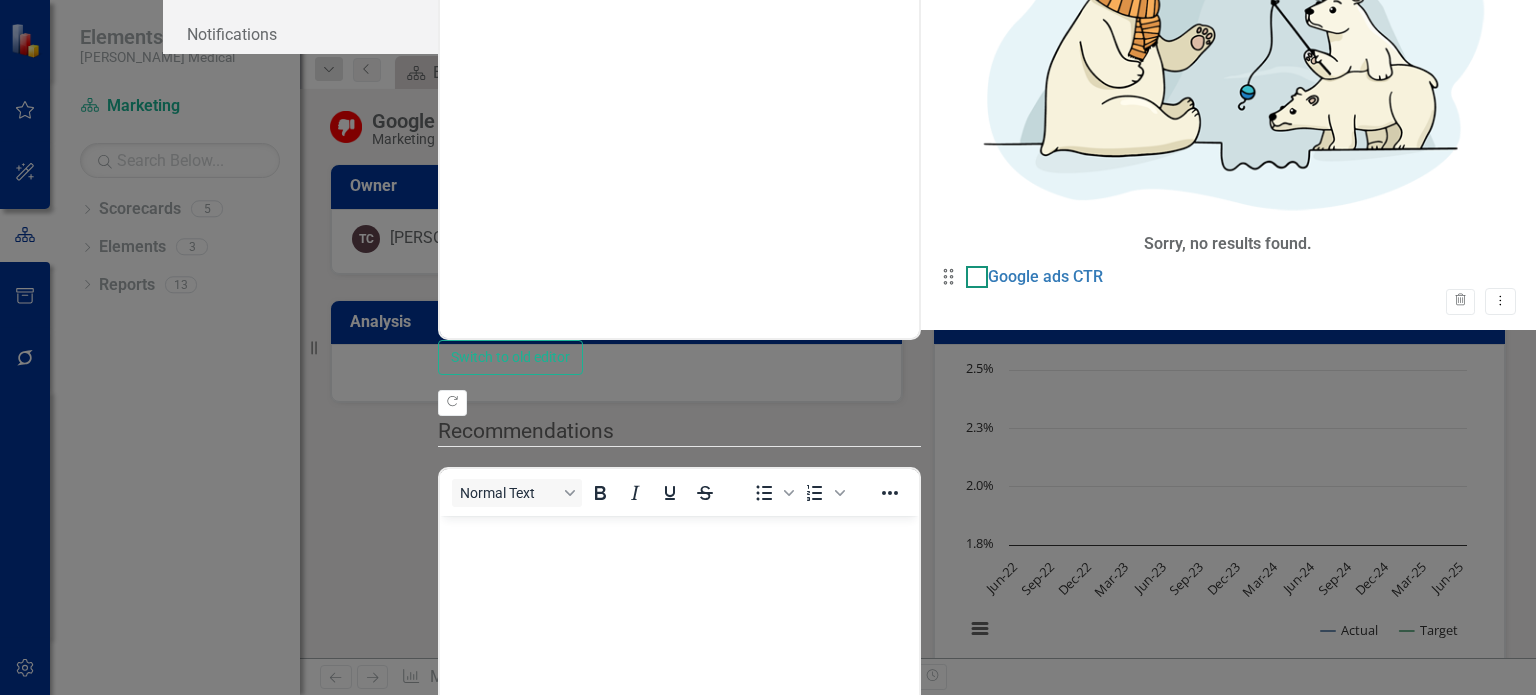 click at bounding box center [977, 277] 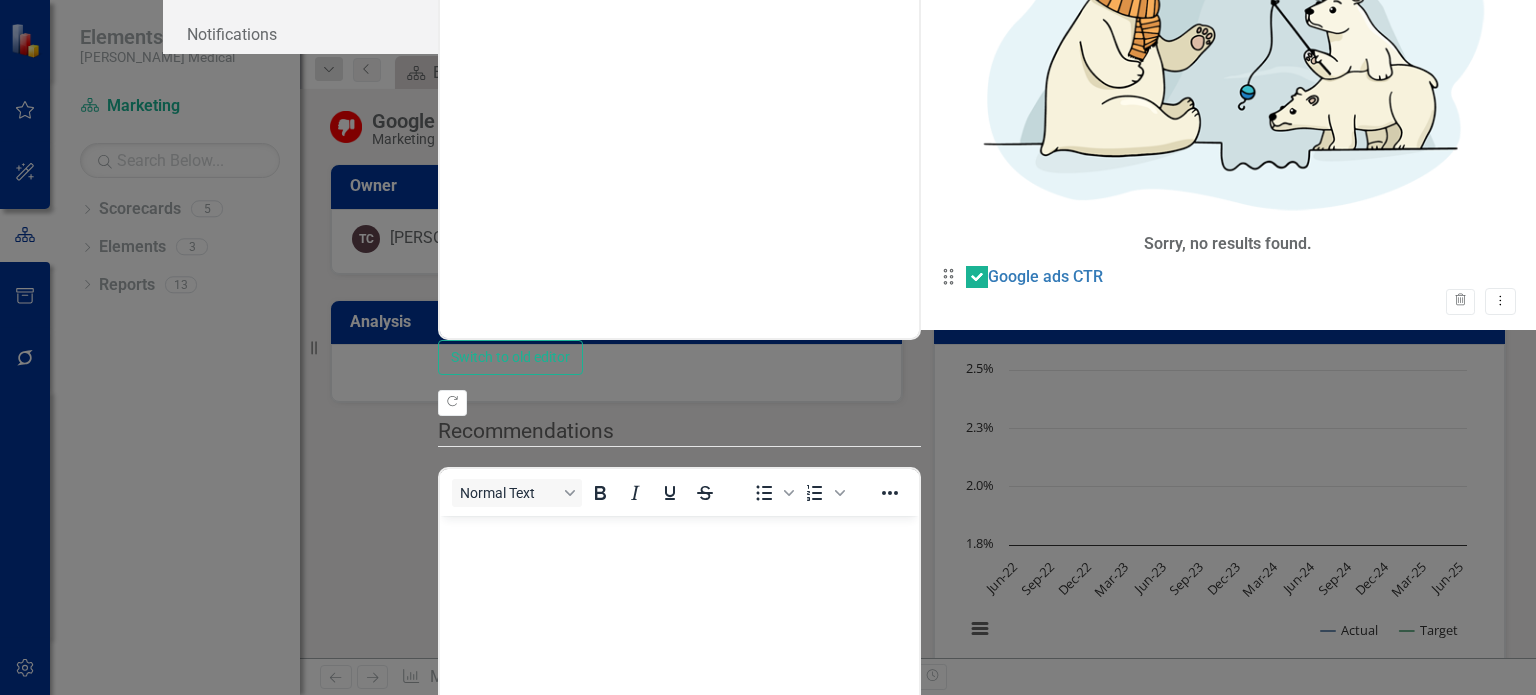 click on "Save" at bounding box center (1467, 945) 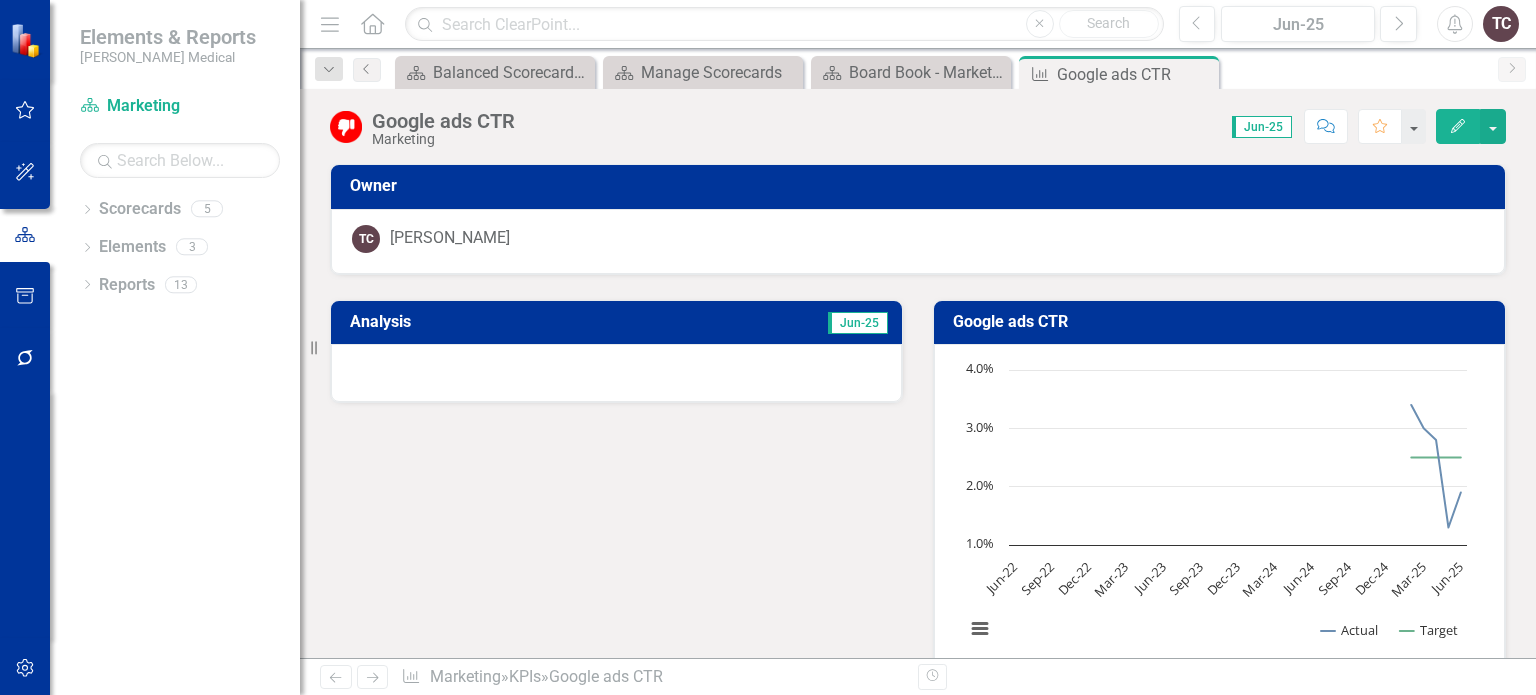 click on "Edit" 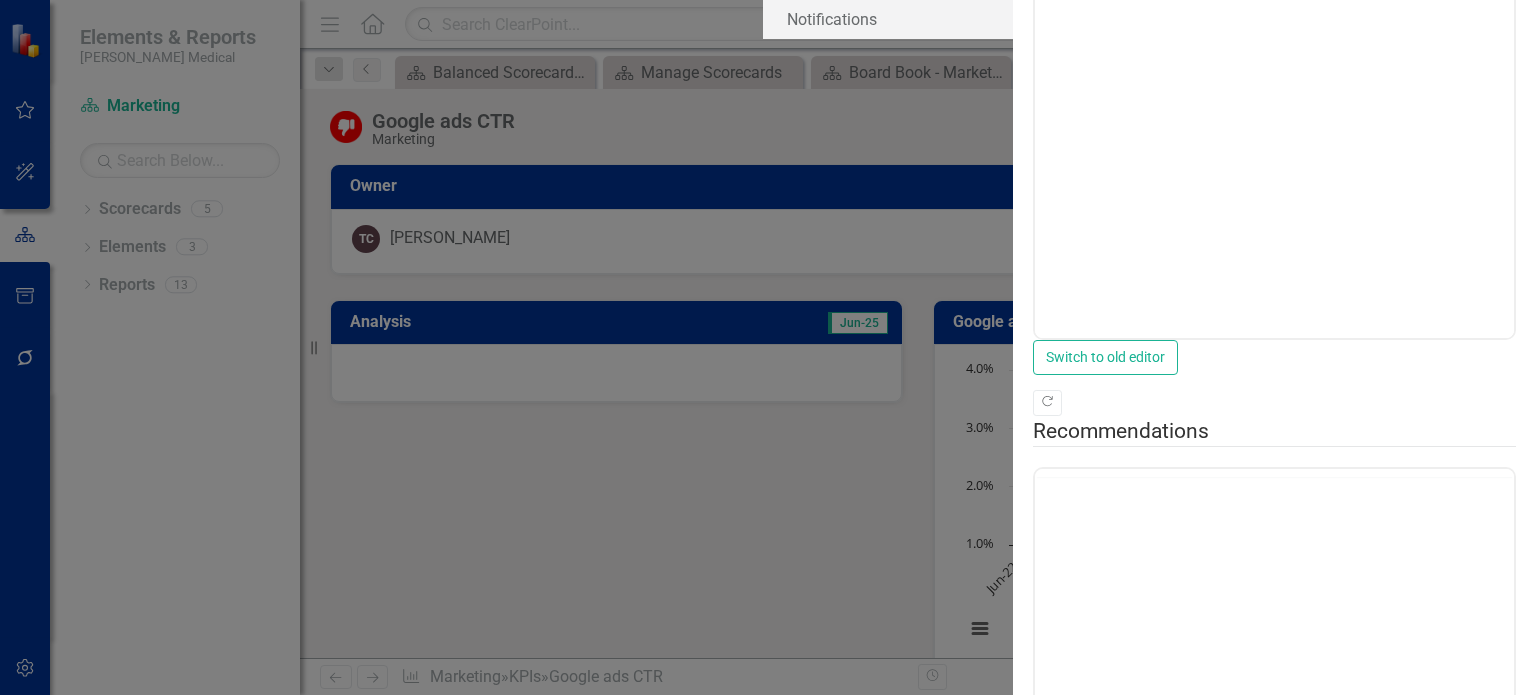 scroll, scrollTop: 0, scrollLeft: 0, axis: both 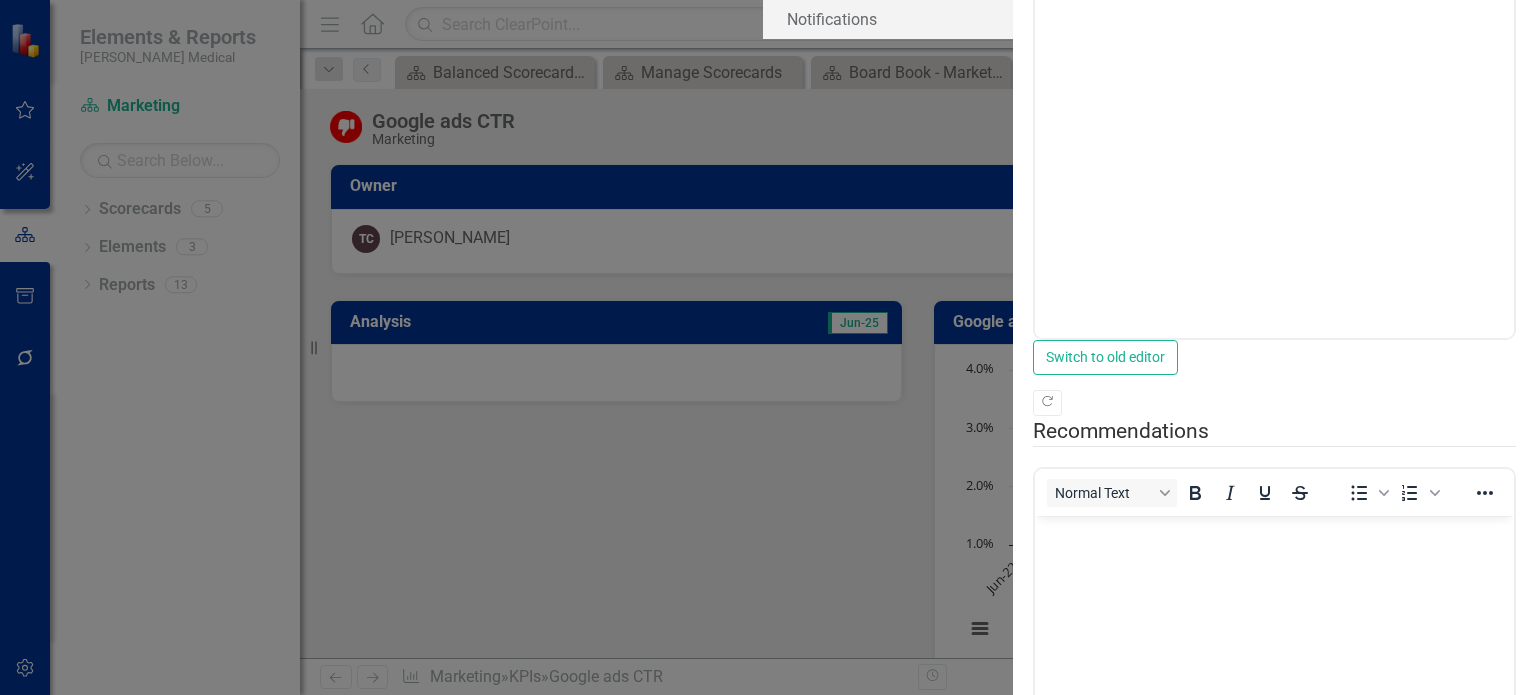 click on "Update  Data" at bounding box center [888, -140] 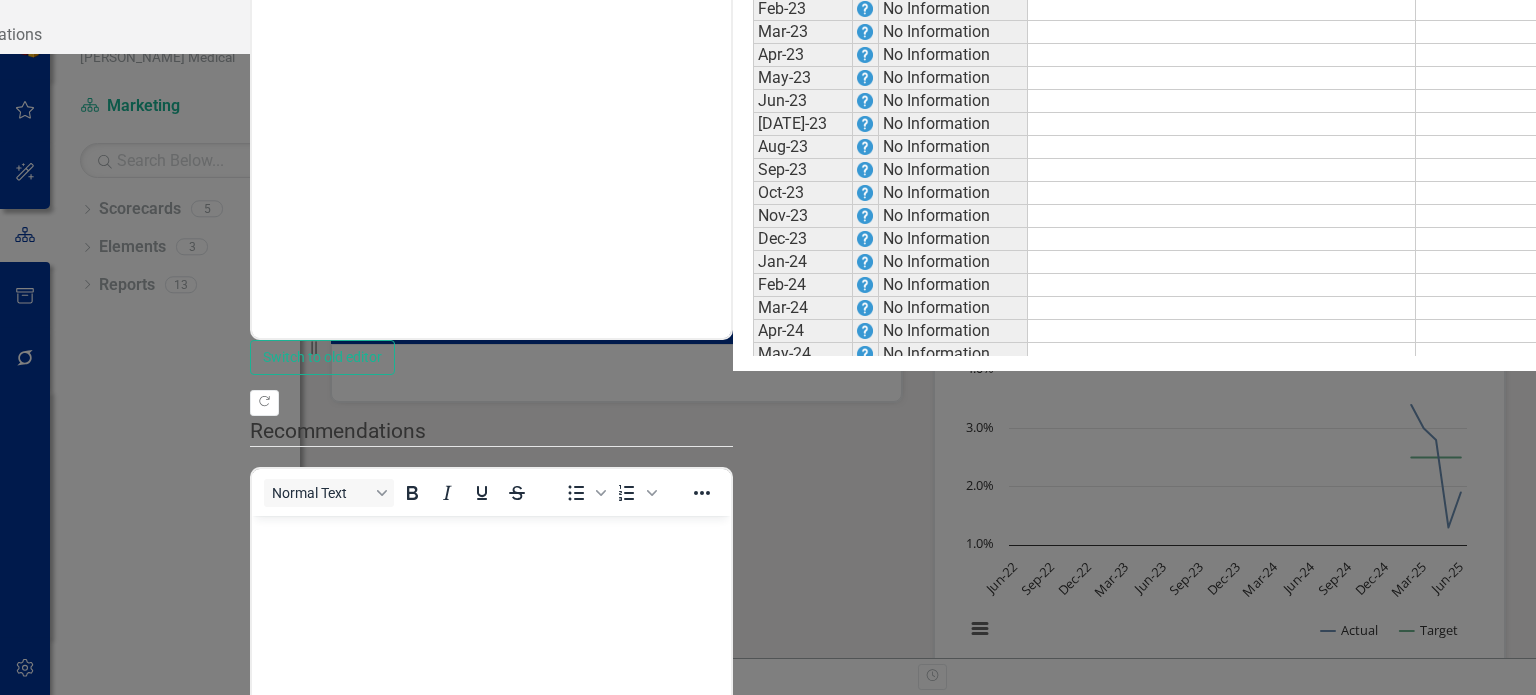 scroll, scrollTop: 192, scrollLeft: 0, axis: vertical 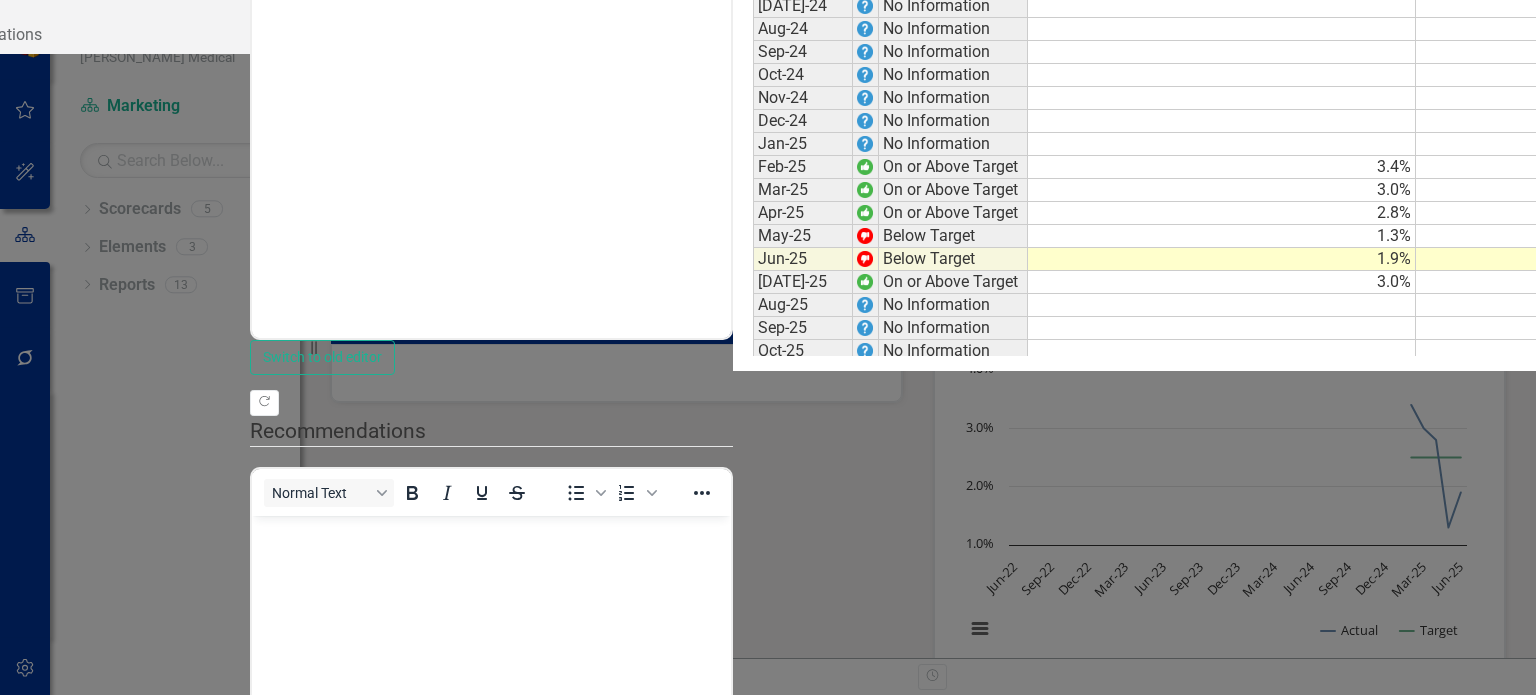 click on "Save" at bounding box center [1467, 945] 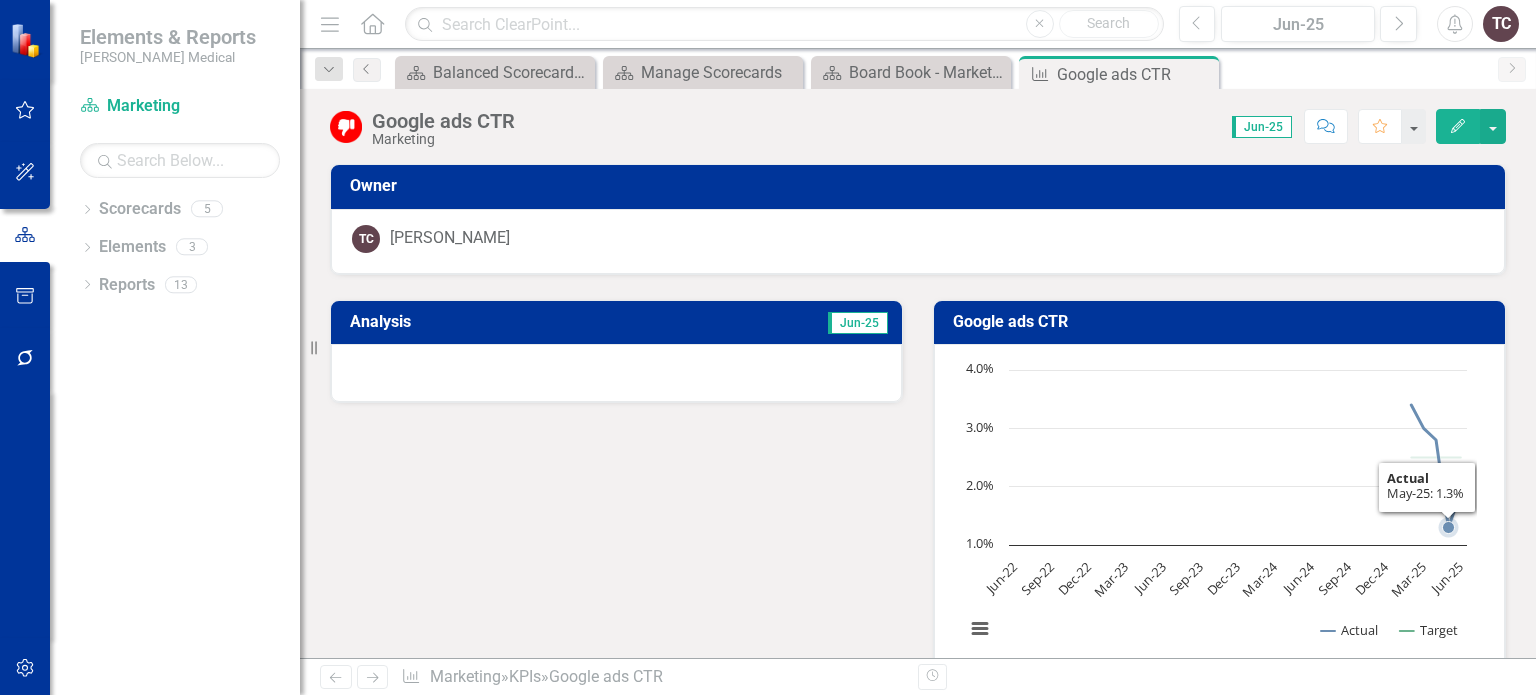 click 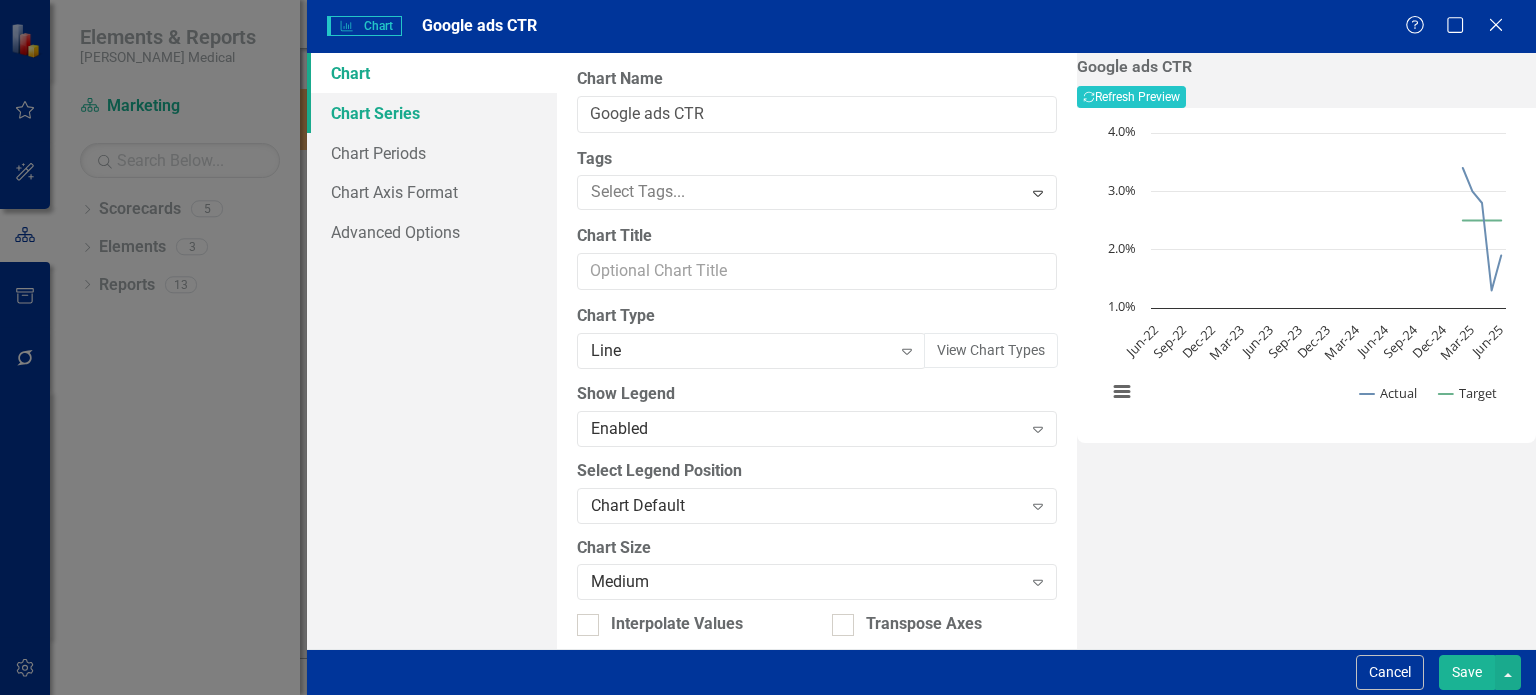click on "Chart Series" at bounding box center [432, 113] 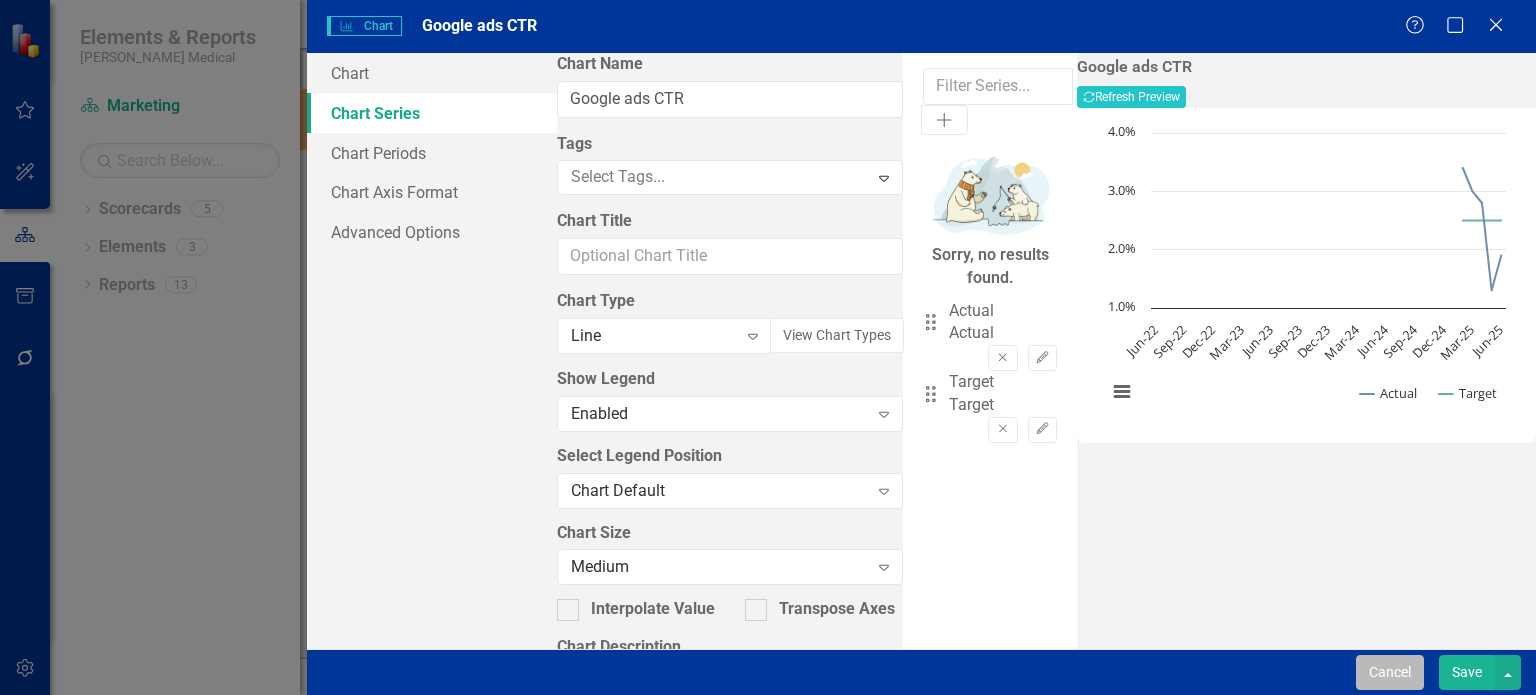 click on "Cancel" at bounding box center (1390, 672) 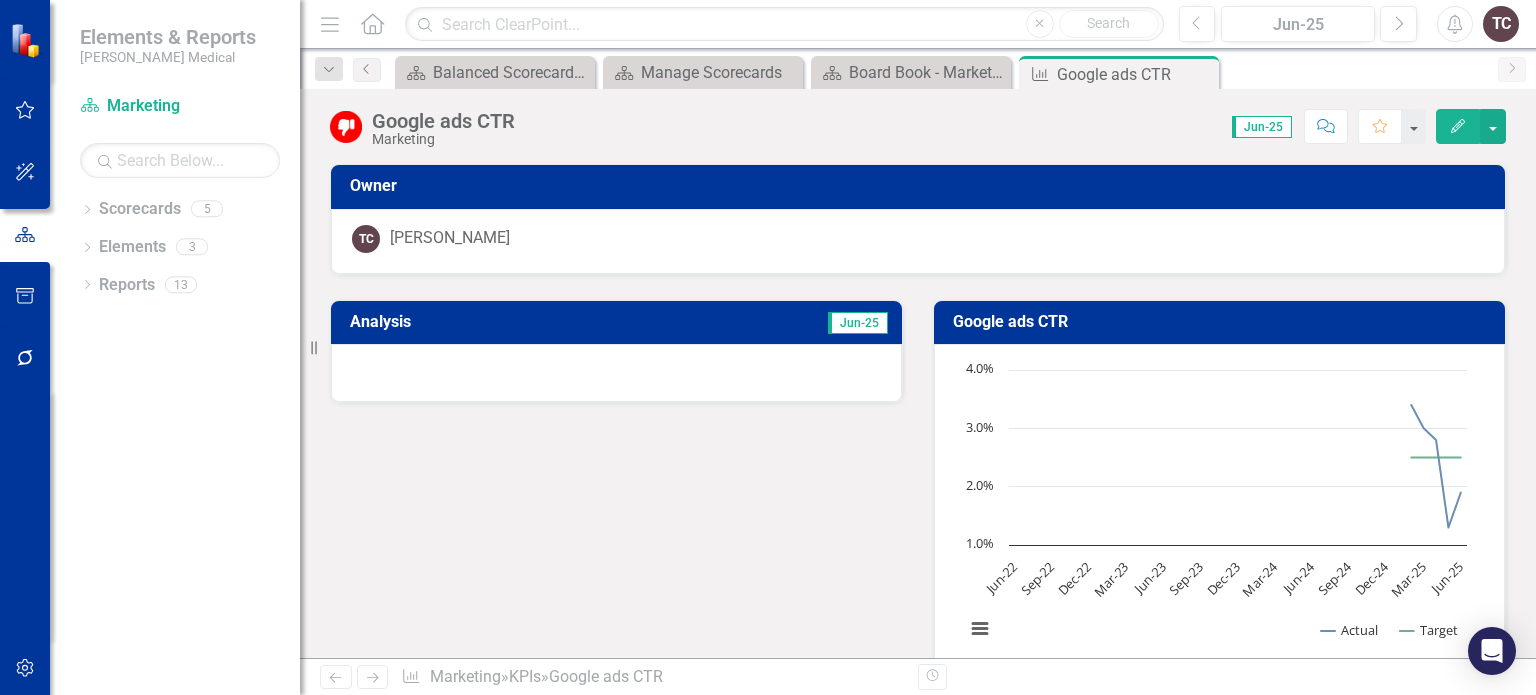 click on "Edit" at bounding box center (1458, 126) 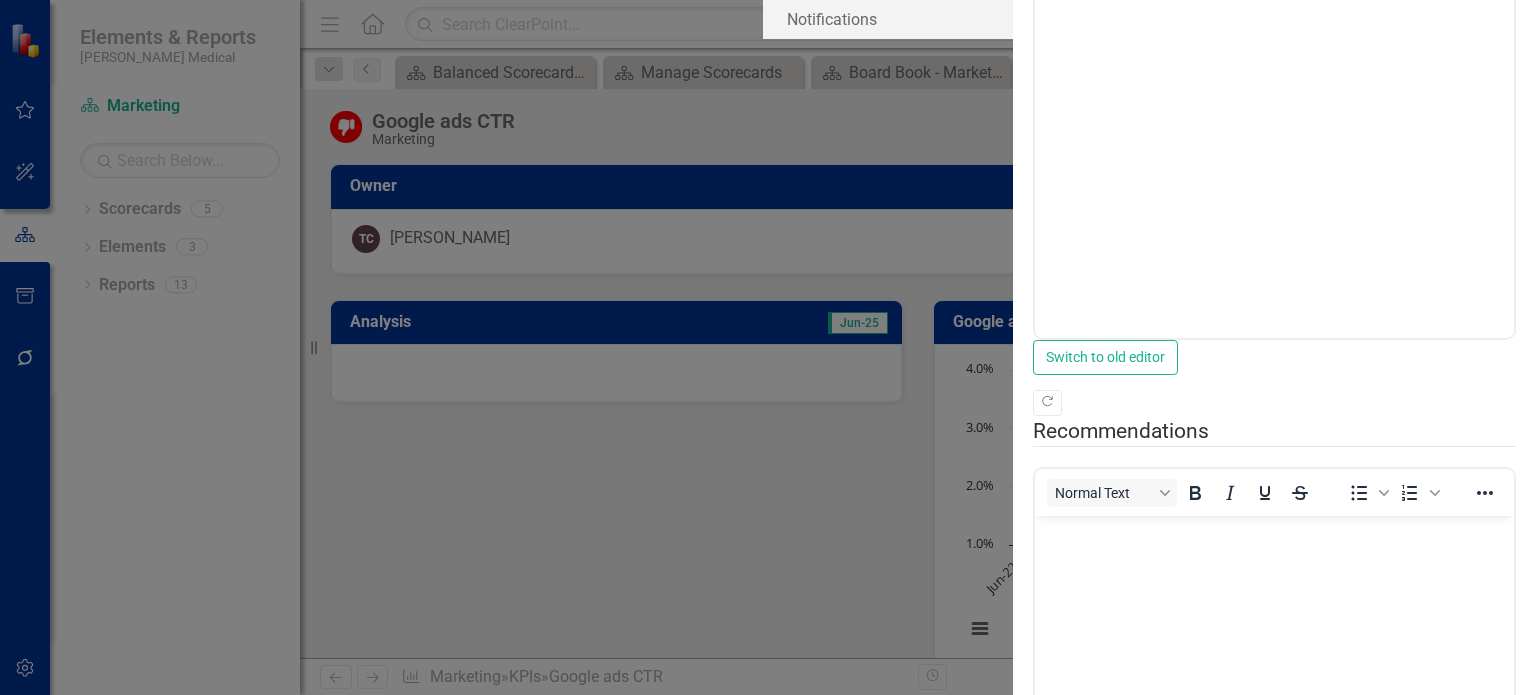 scroll, scrollTop: 0, scrollLeft: 0, axis: both 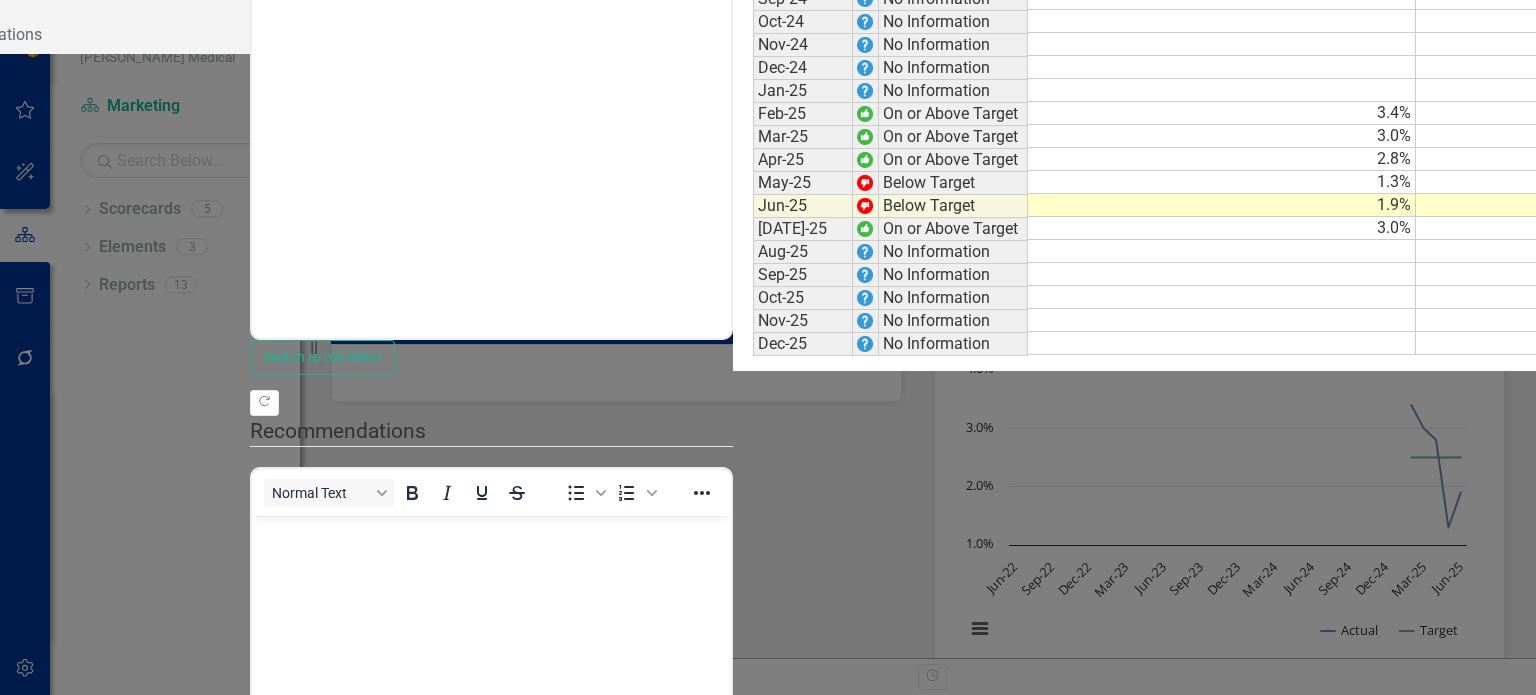 click on "Charts" at bounding box center (89, -45) 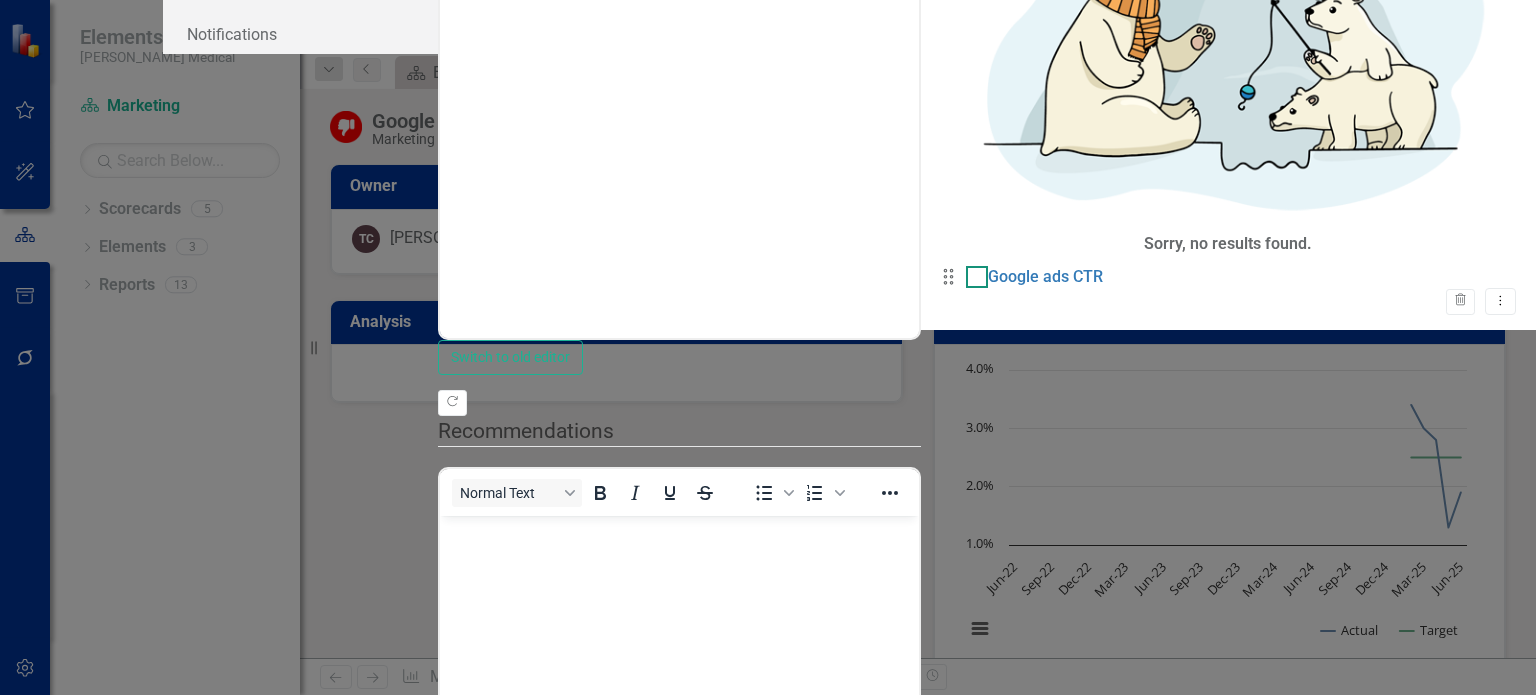 click at bounding box center (977, 277) 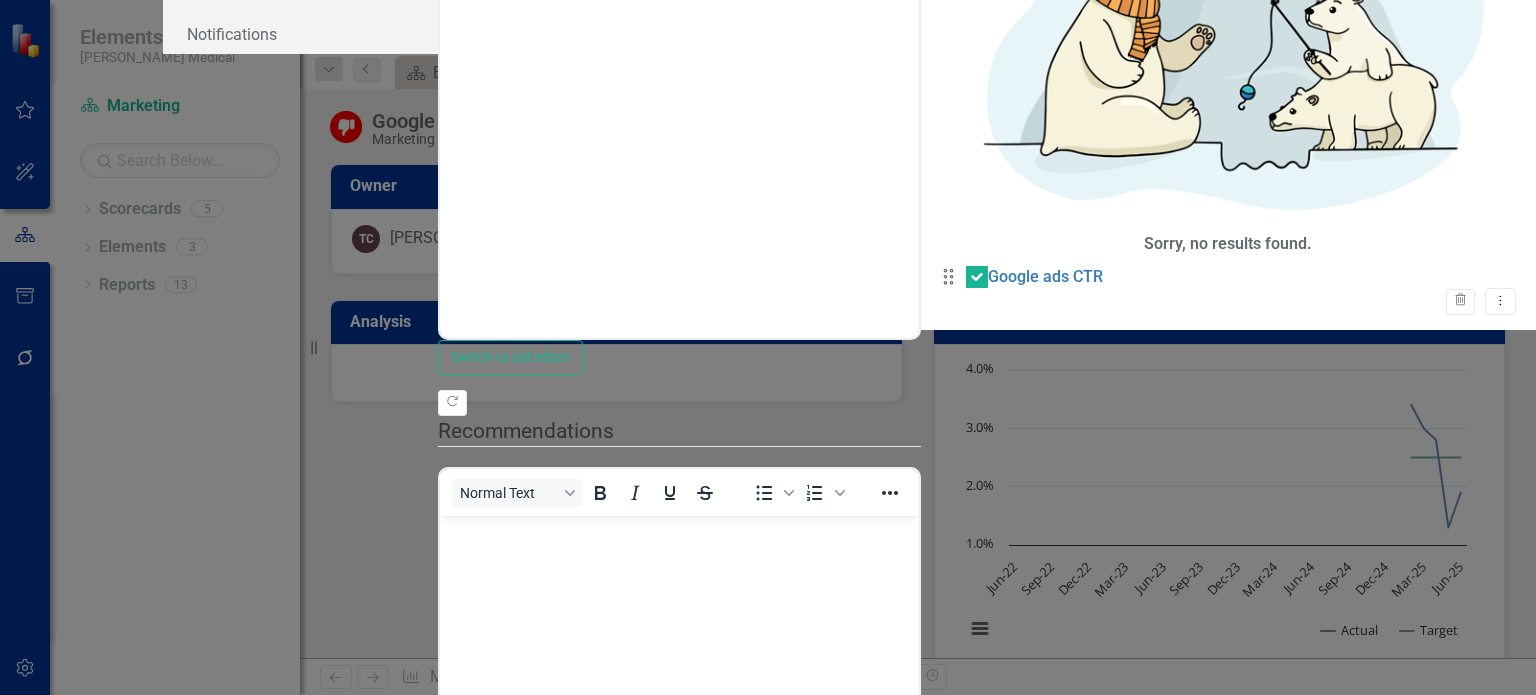 click on "Save" at bounding box center (1467, 945) 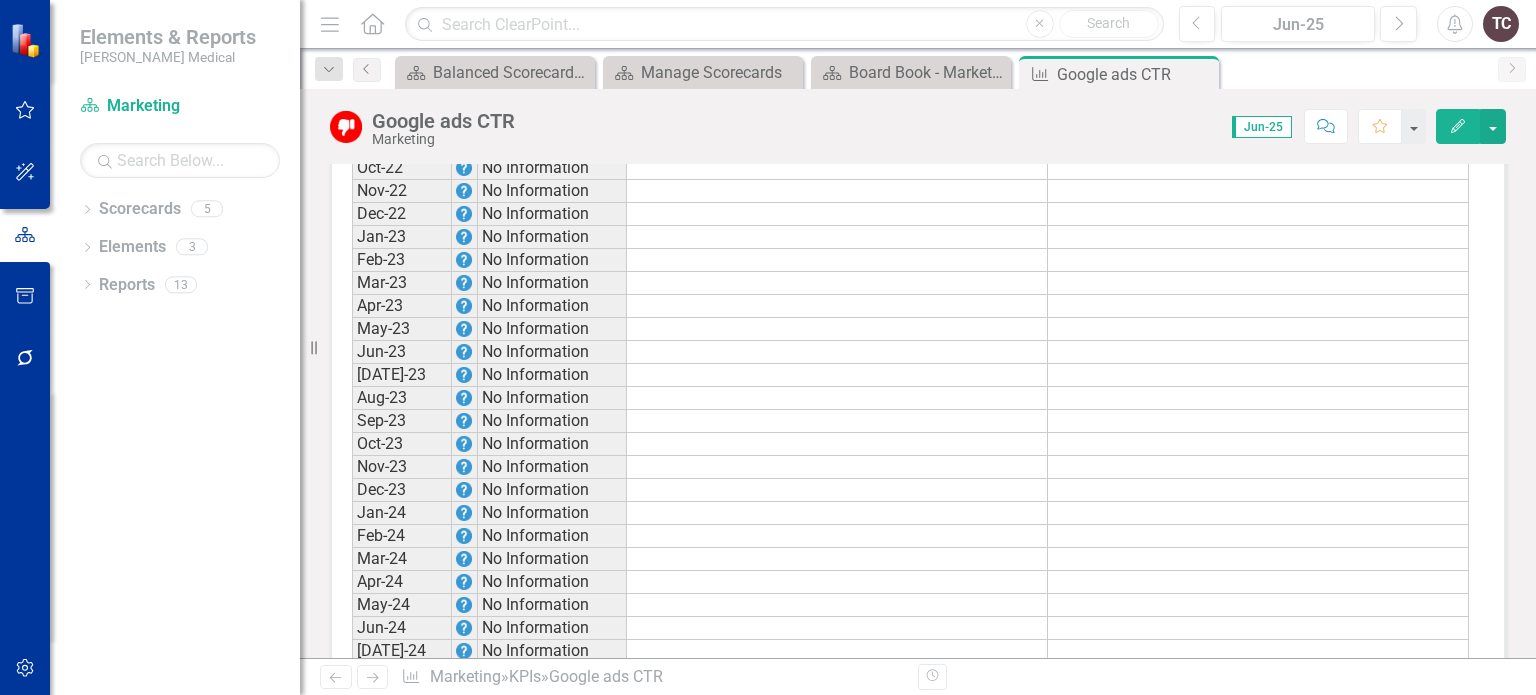 scroll, scrollTop: 0, scrollLeft: 0, axis: both 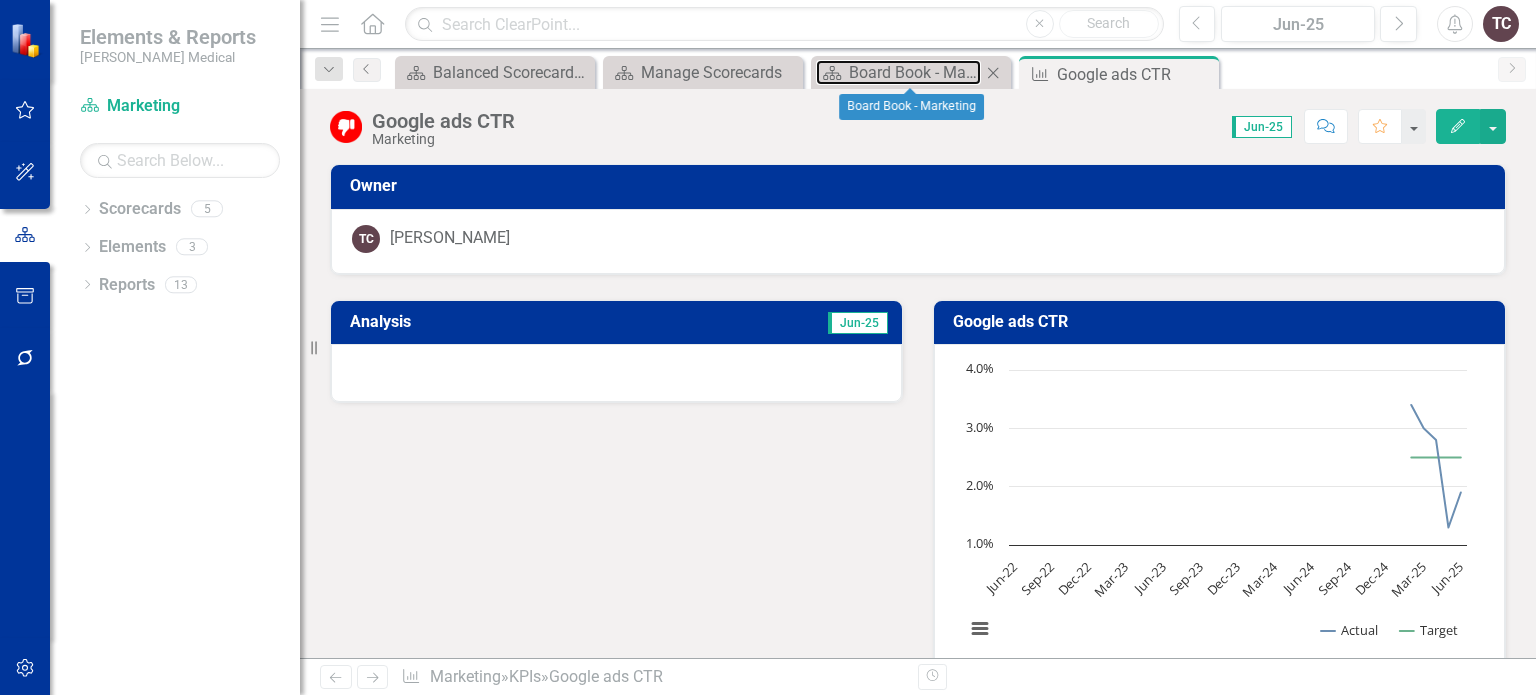 click on "Board Book - Marketing" at bounding box center (915, 72) 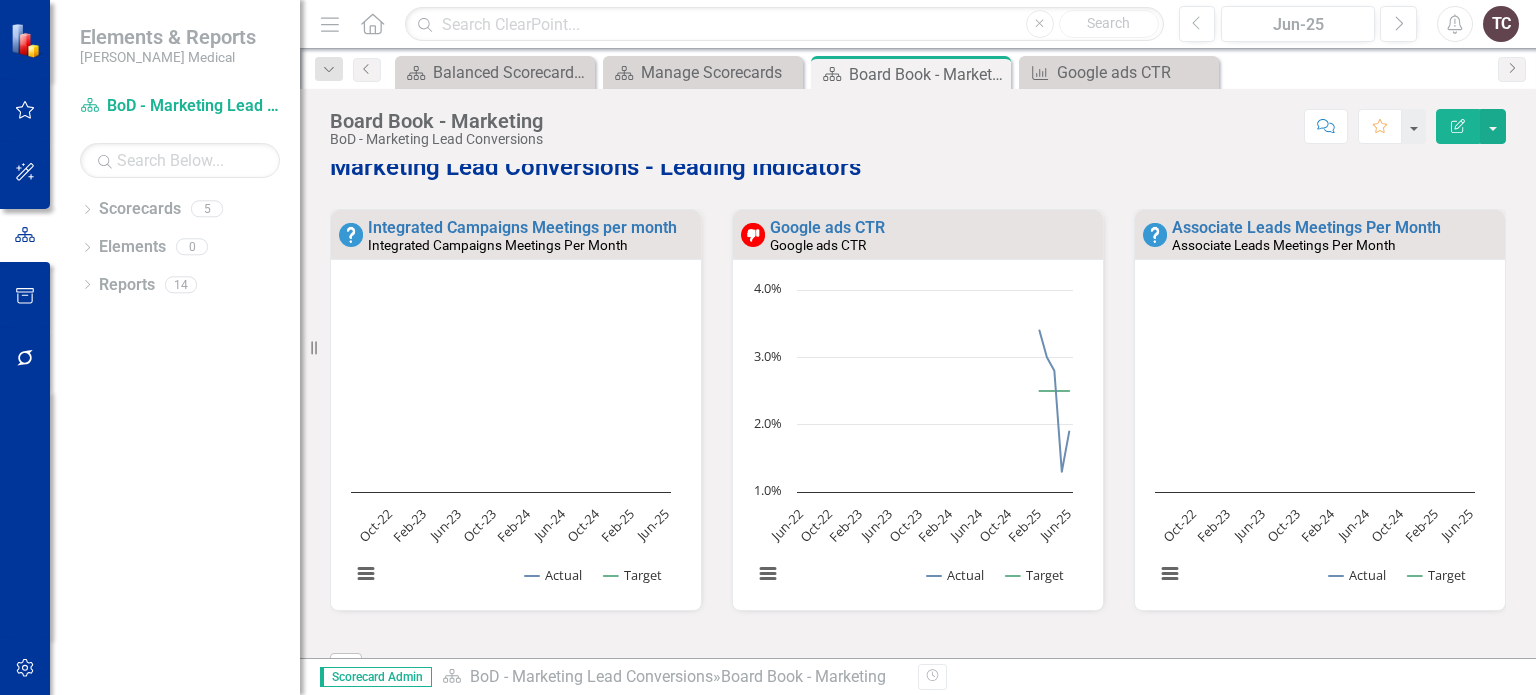 scroll, scrollTop: 692, scrollLeft: 0, axis: vertical 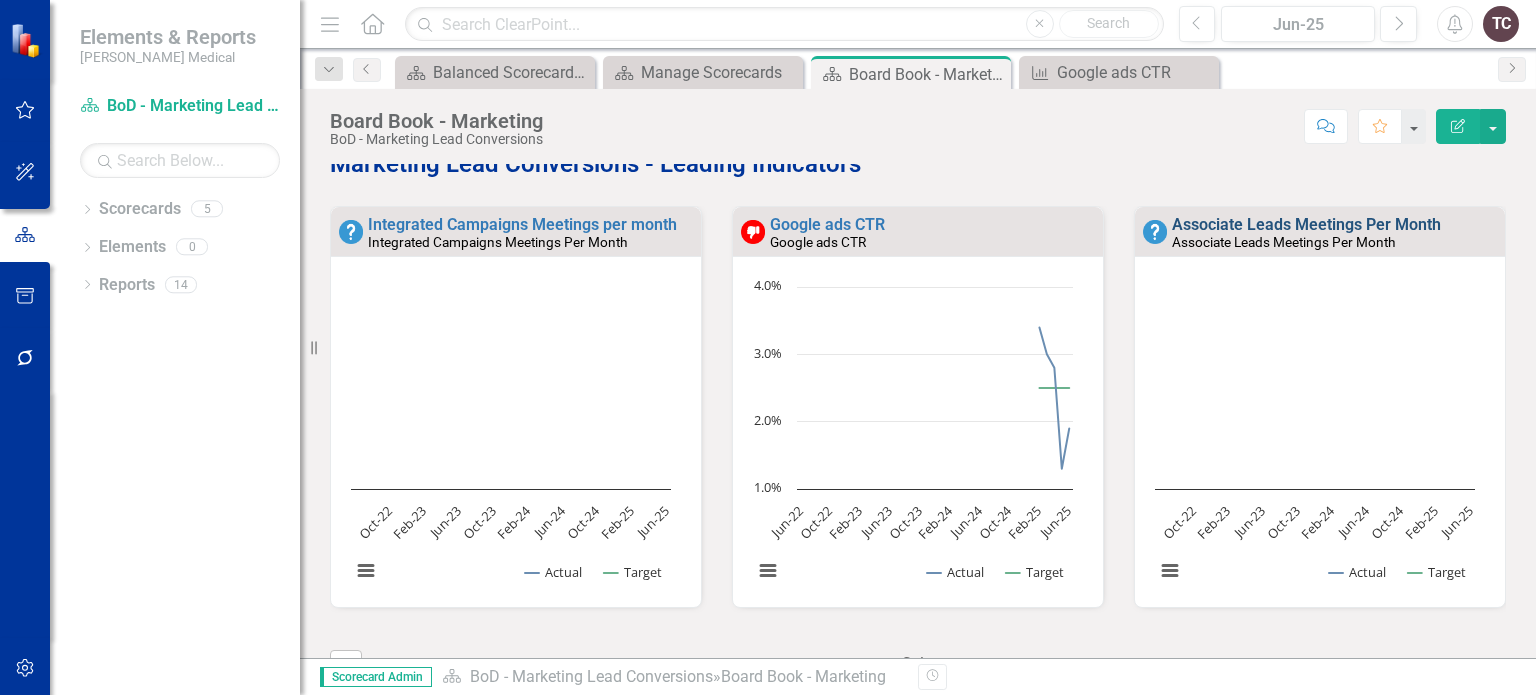 click on "Associate Leads Meetings Per Month" at bounding box center [1306, 224] 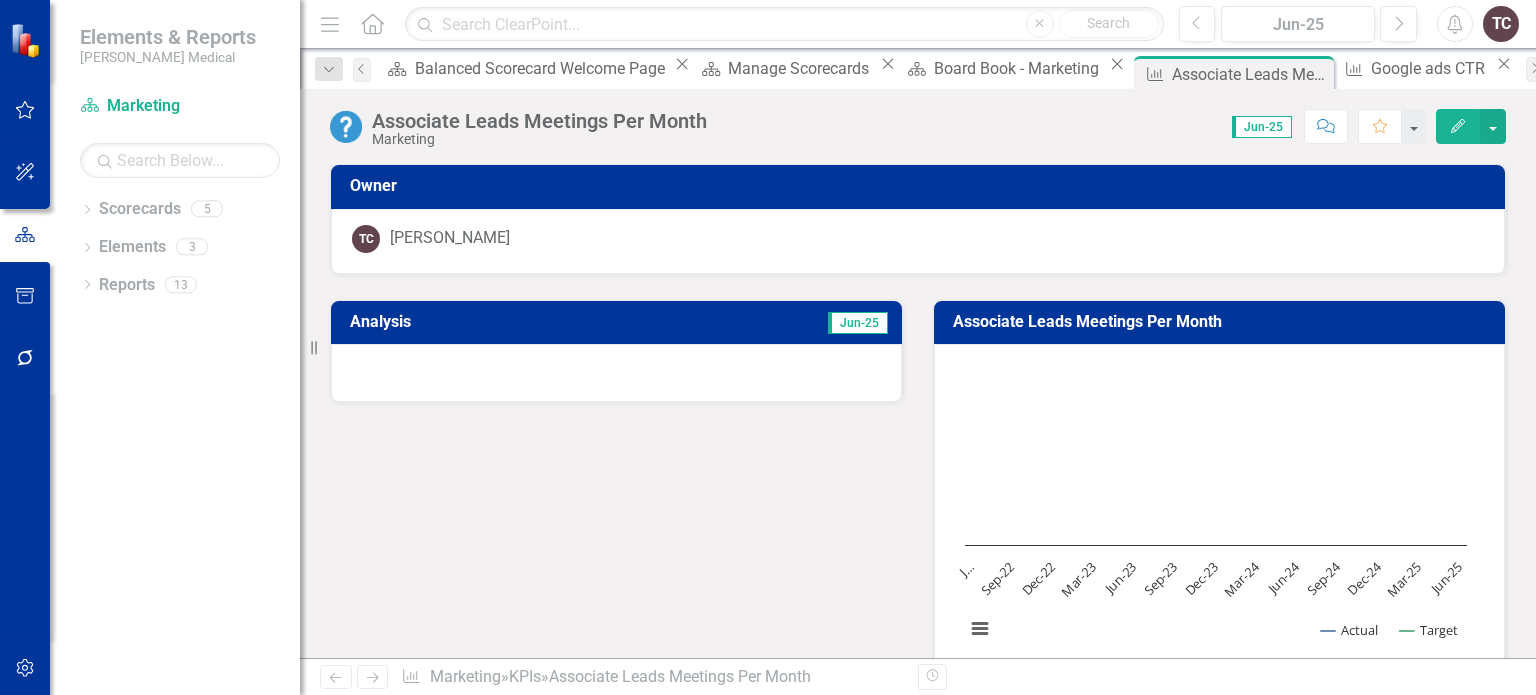 click on "Edit" at bounding box center (1458, 126) 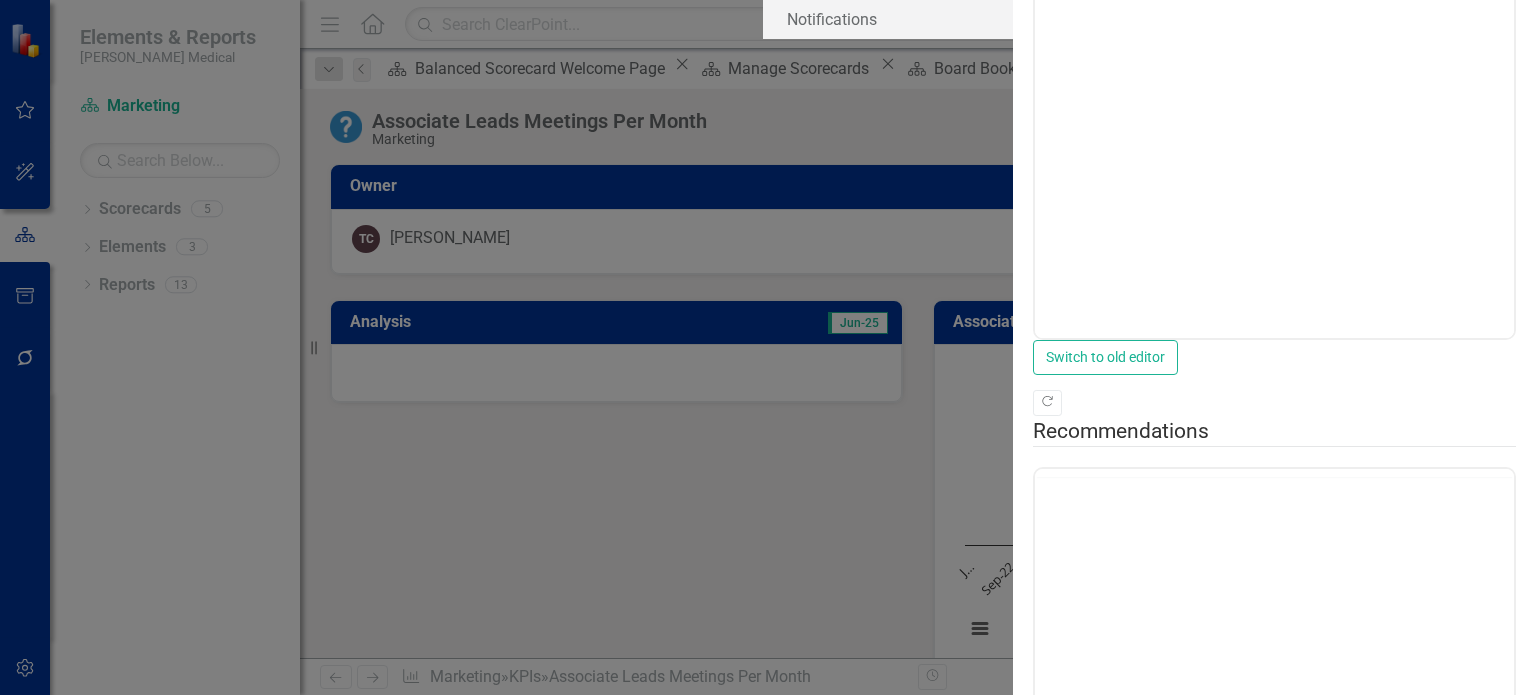 scroll, scrollTop: 0, scrollLeft: 0, axis: both 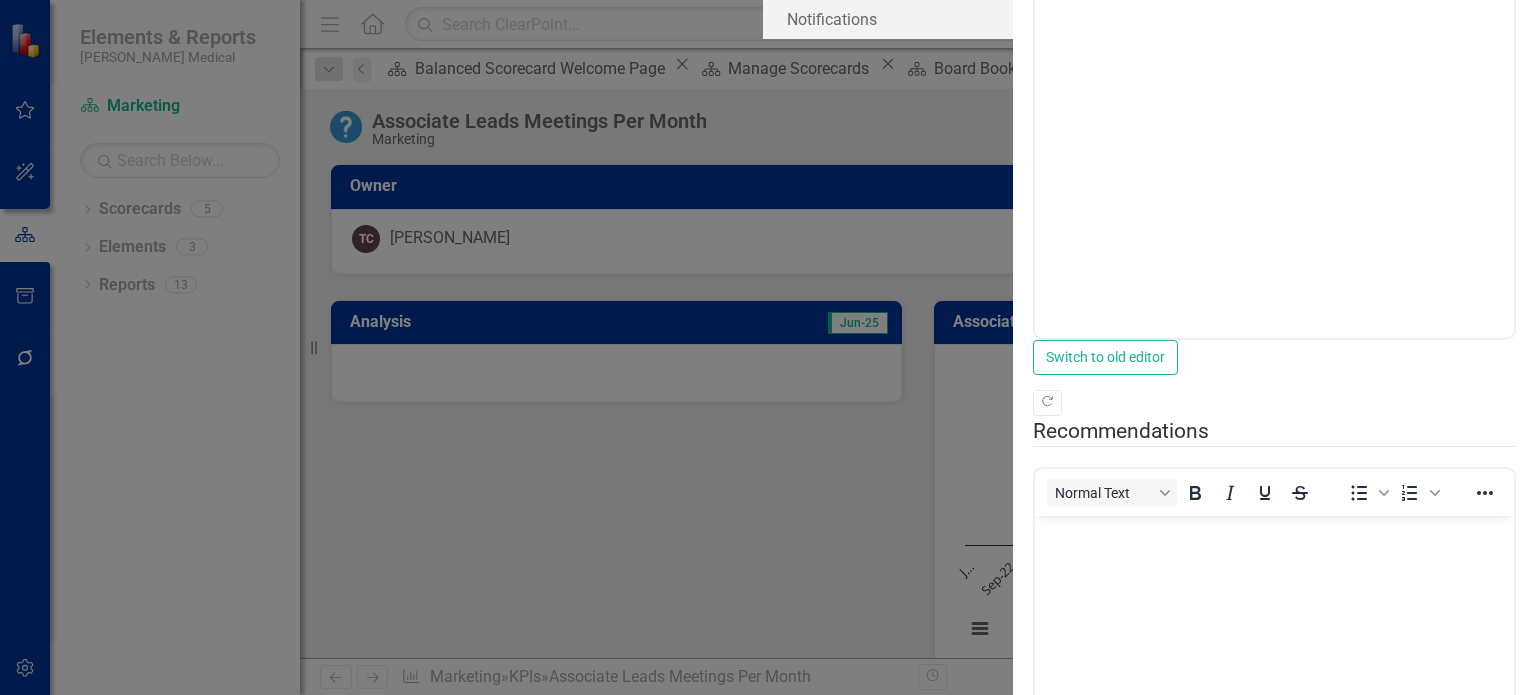 click on "Update  Data" at bounding box center (888, -140) 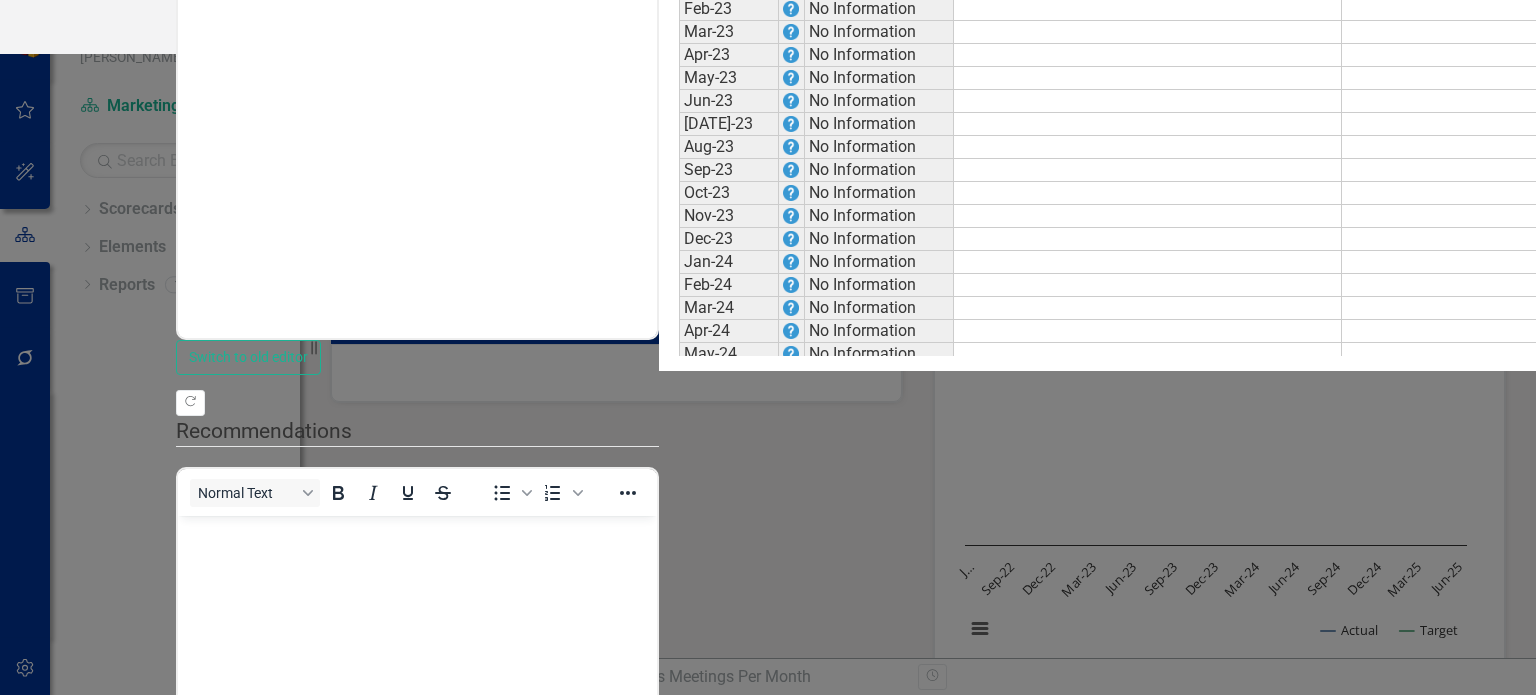 scroll, scrollTop: 51, scrollLeft: 0, axis: vertical 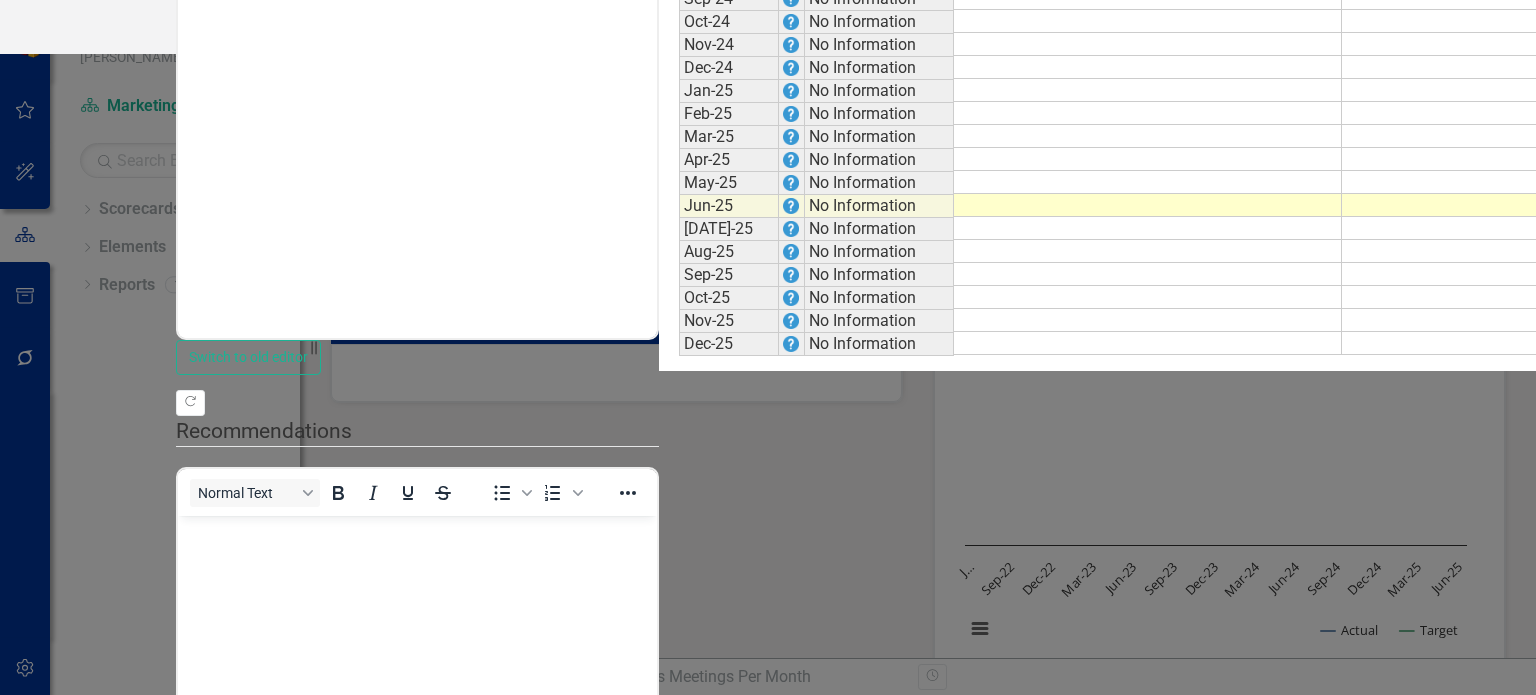 click on "Close" 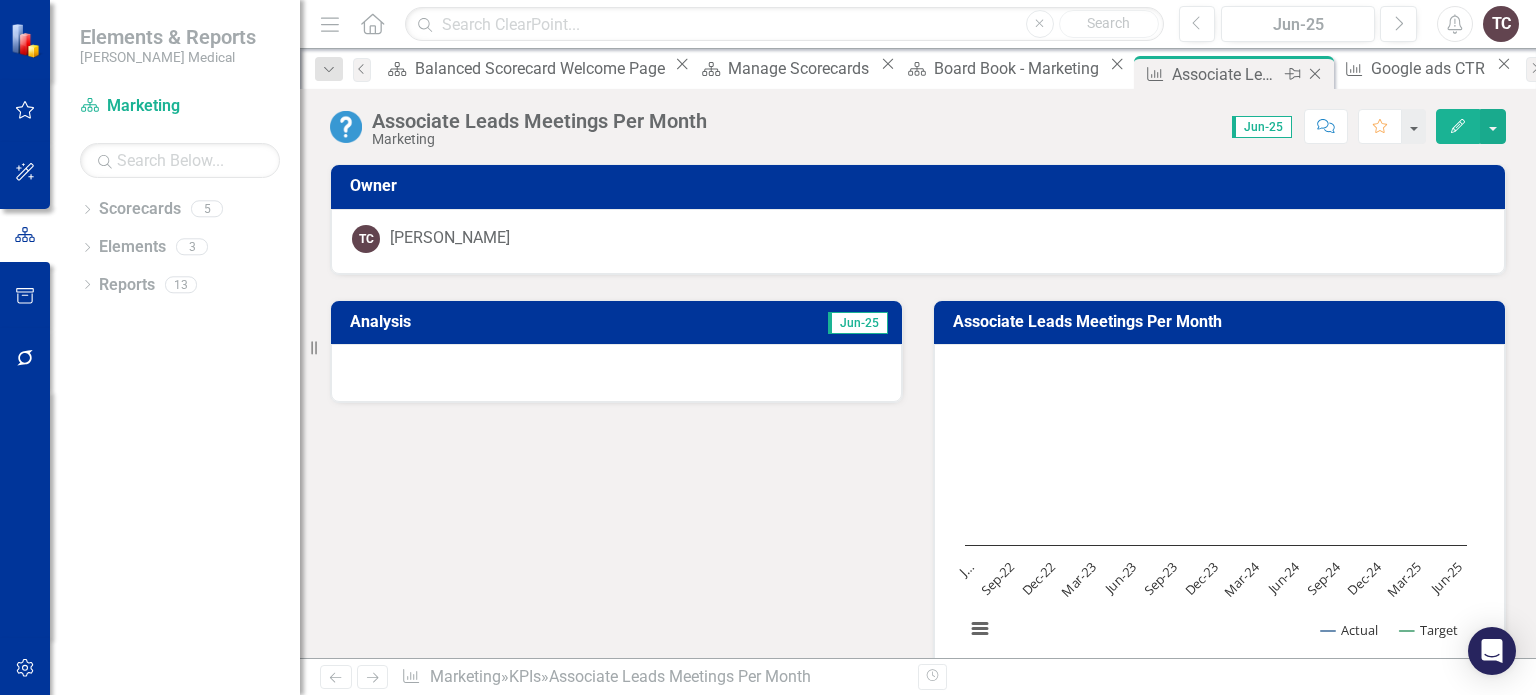 click on "Close" 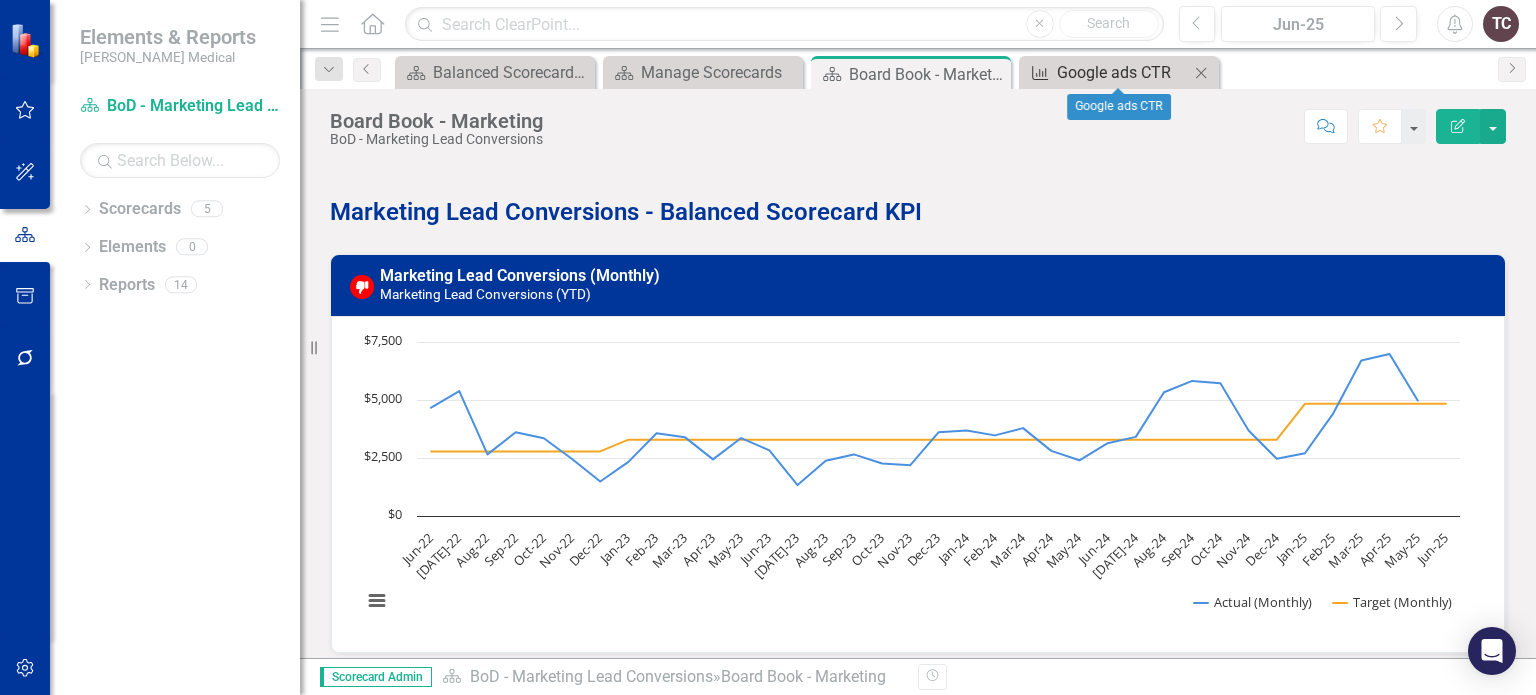 click on "Google ads CTR" at bounding box center (1123, 72) 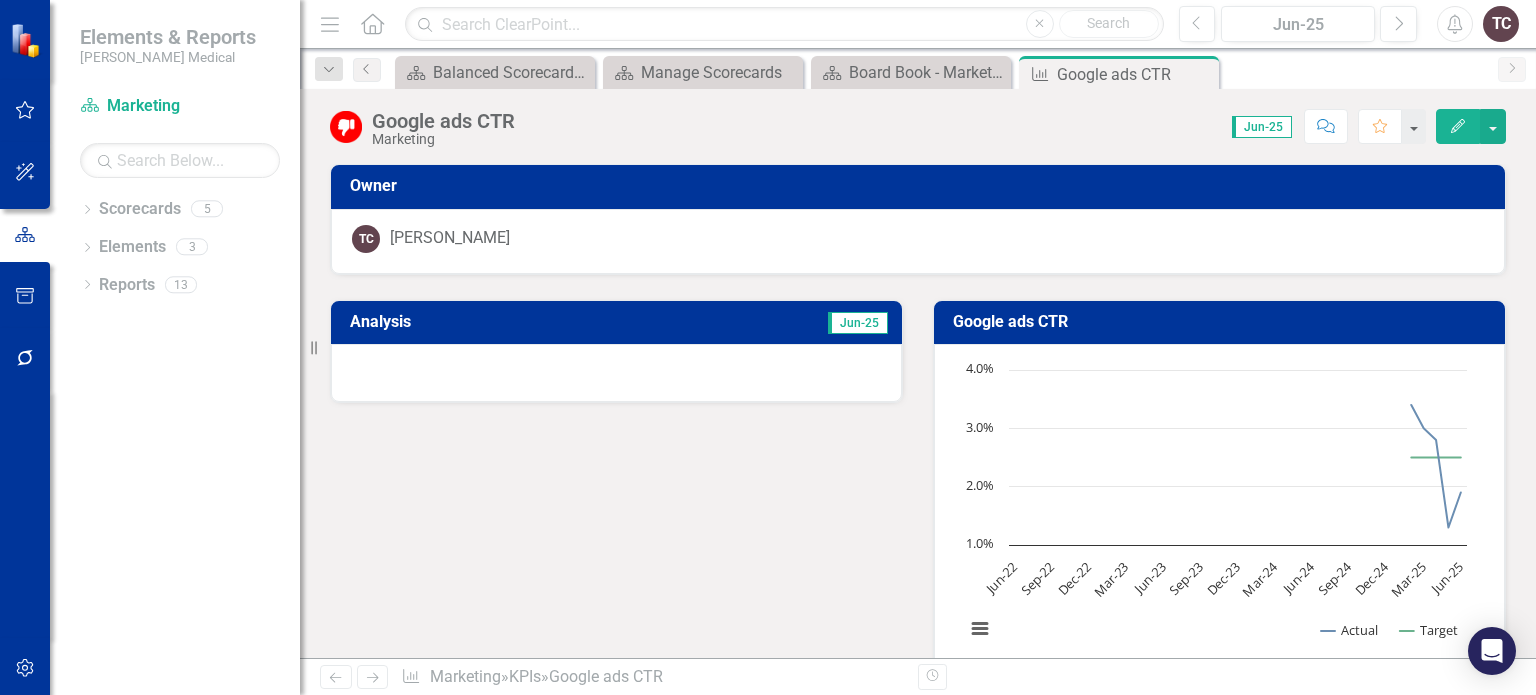 scroll, scrollTop: 0, scrollLeft: 0, axis: both 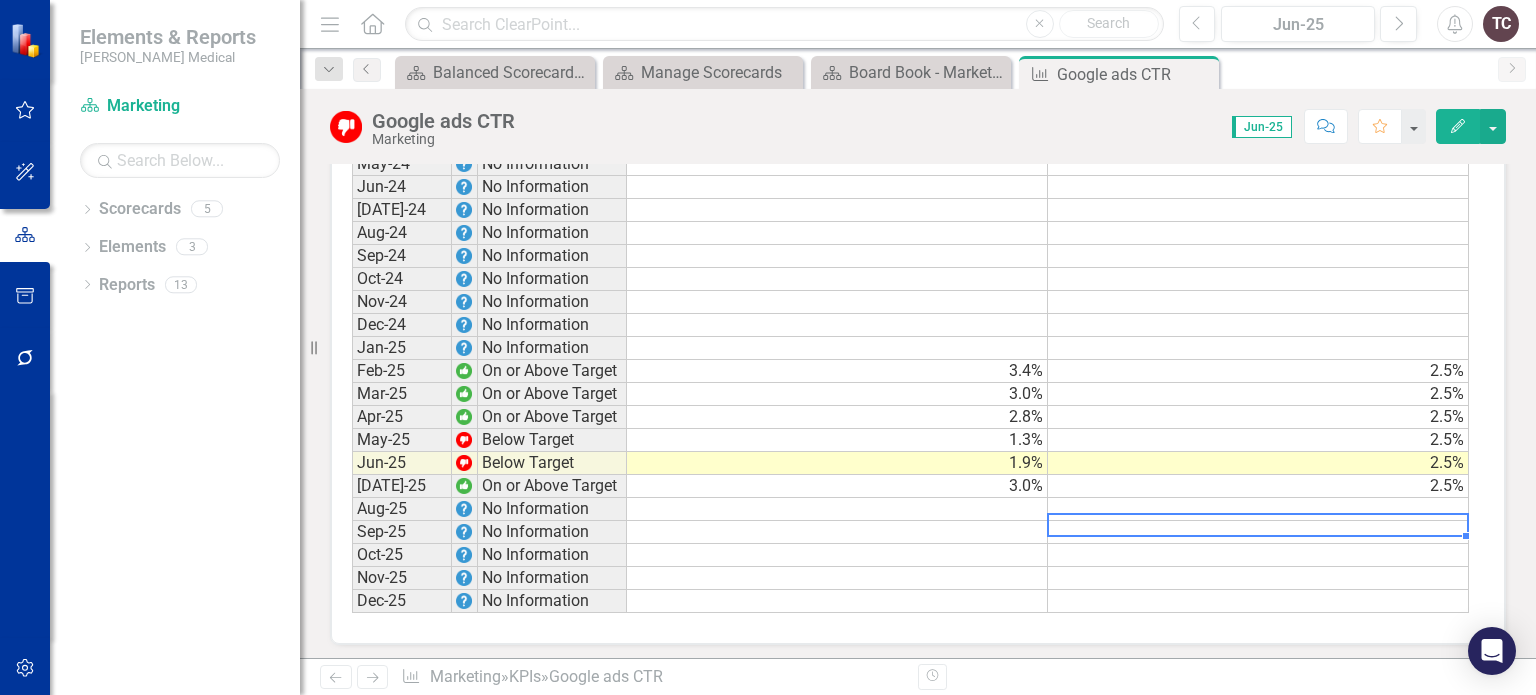drag, startPoint x: 1528, startPoint y: 562, endPoint x: 1206, endPoint y: 515, distance: 325.41205 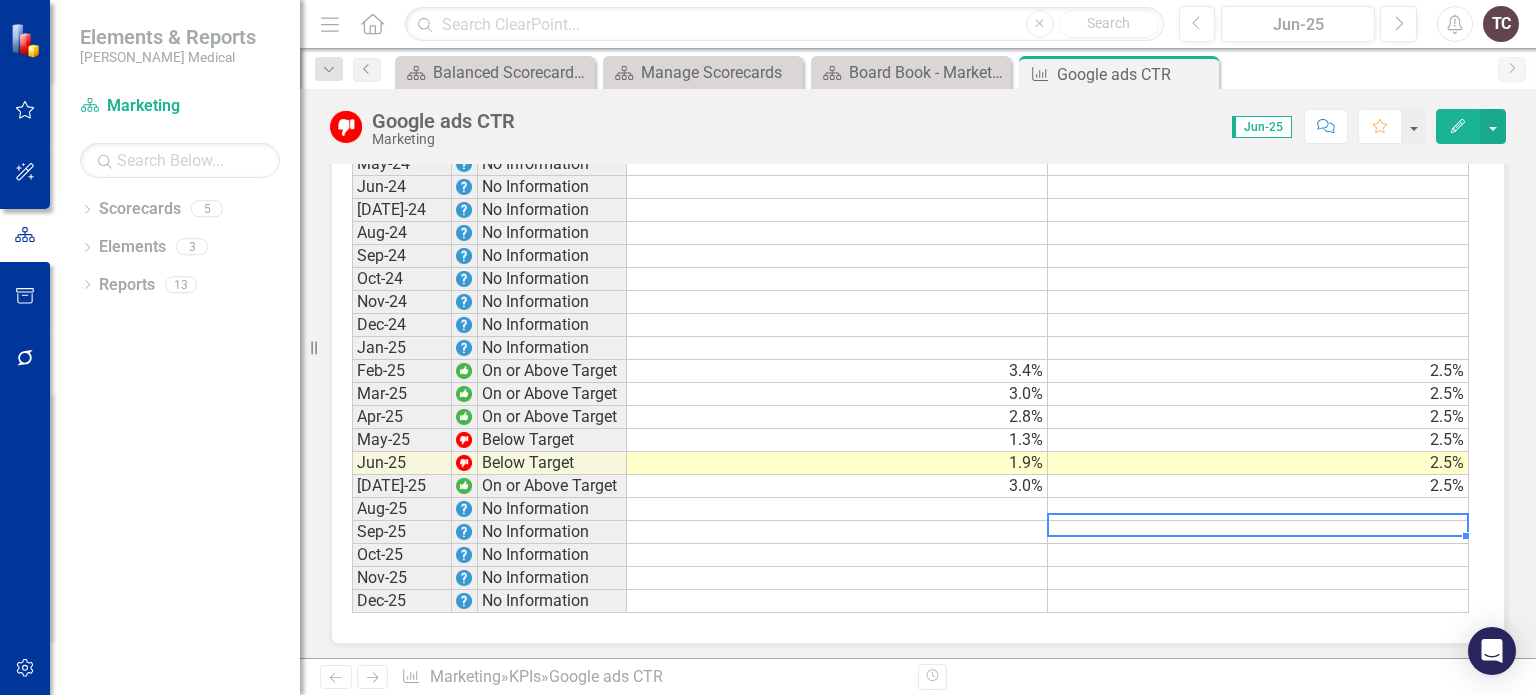 click at bounding box center (1258, 532) 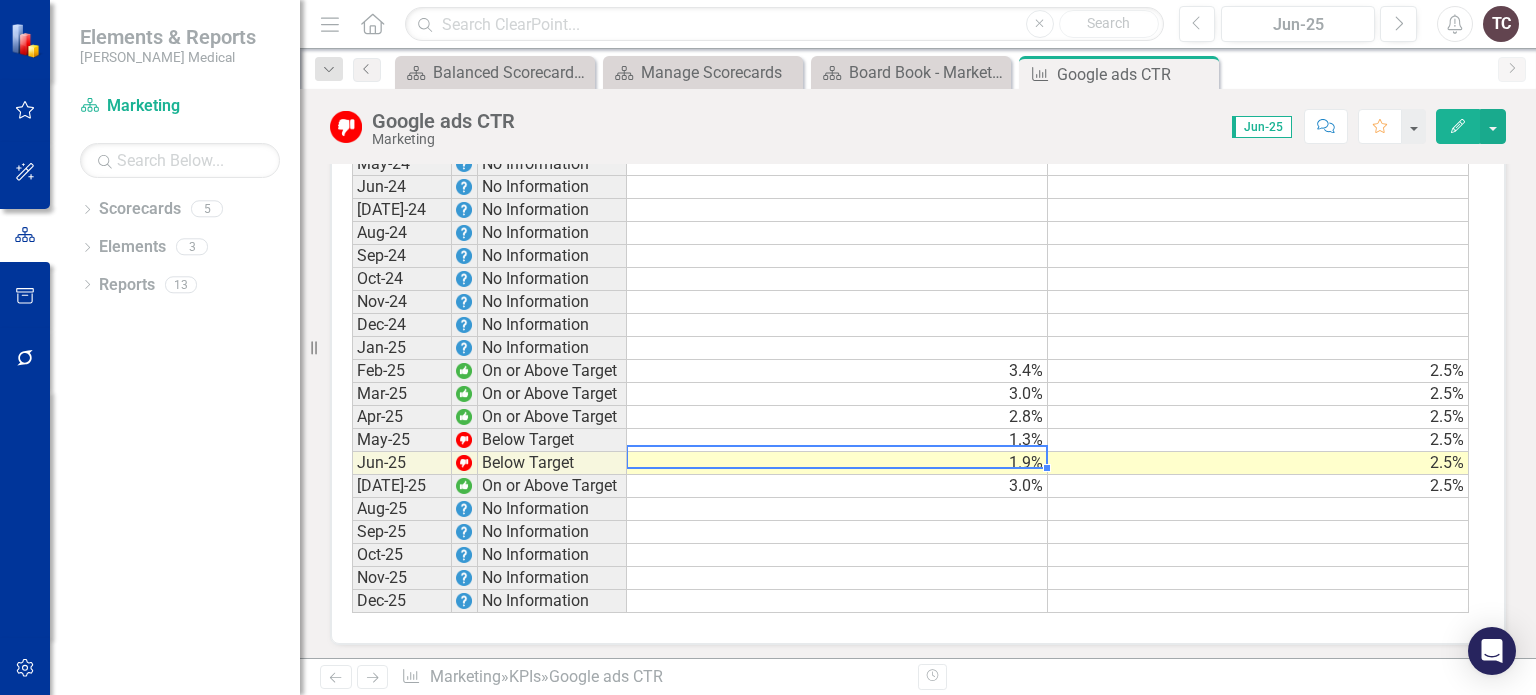 click on "1.9%" at bounding box center (837, 463) 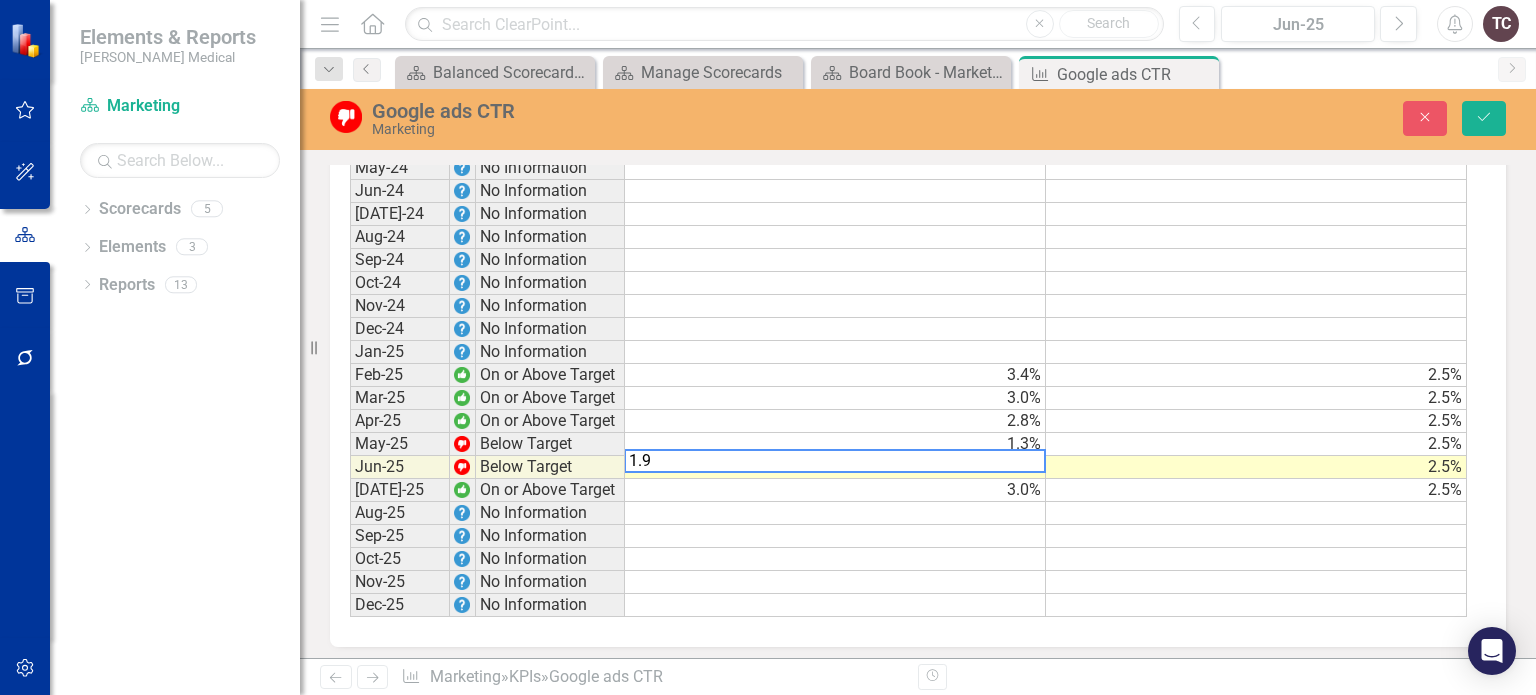scroll, scrollTop: 1172, scrollLeft: 0, axis: vertical 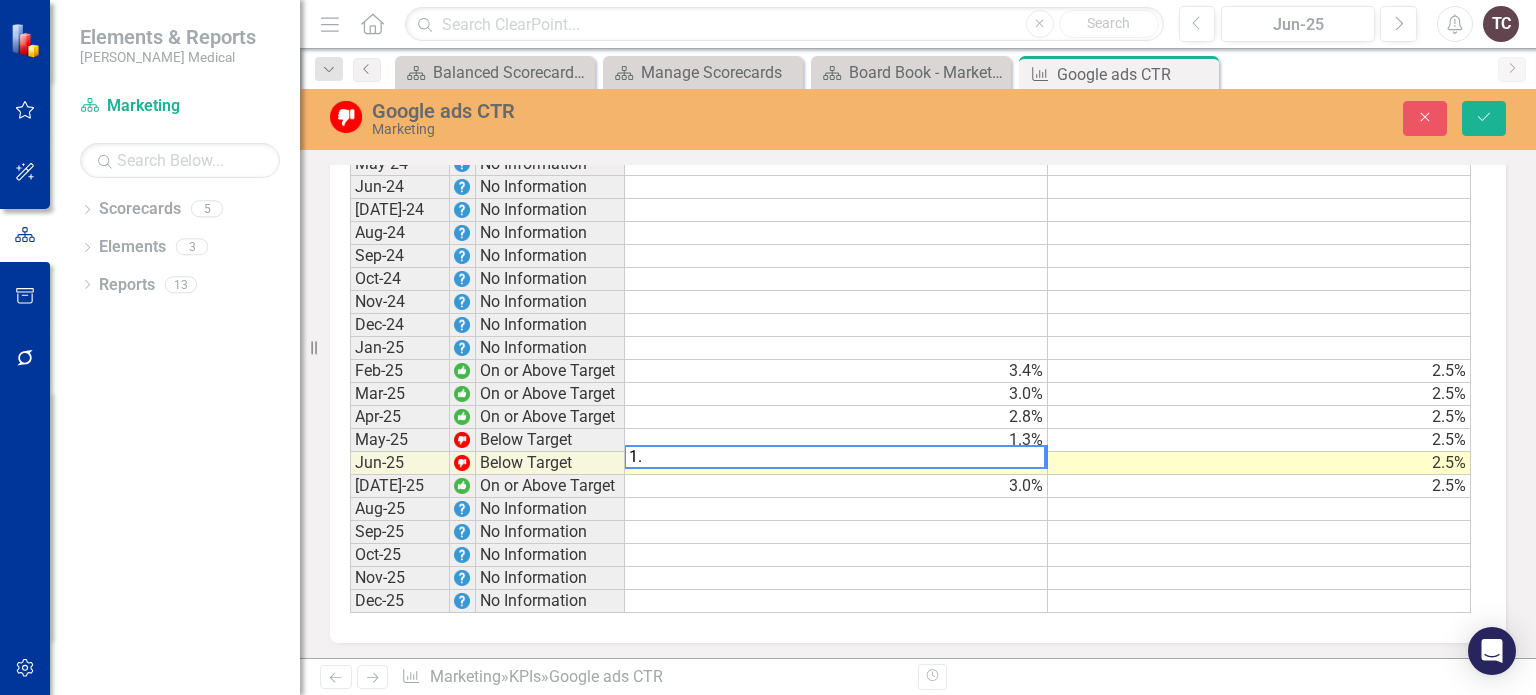 type on "1" 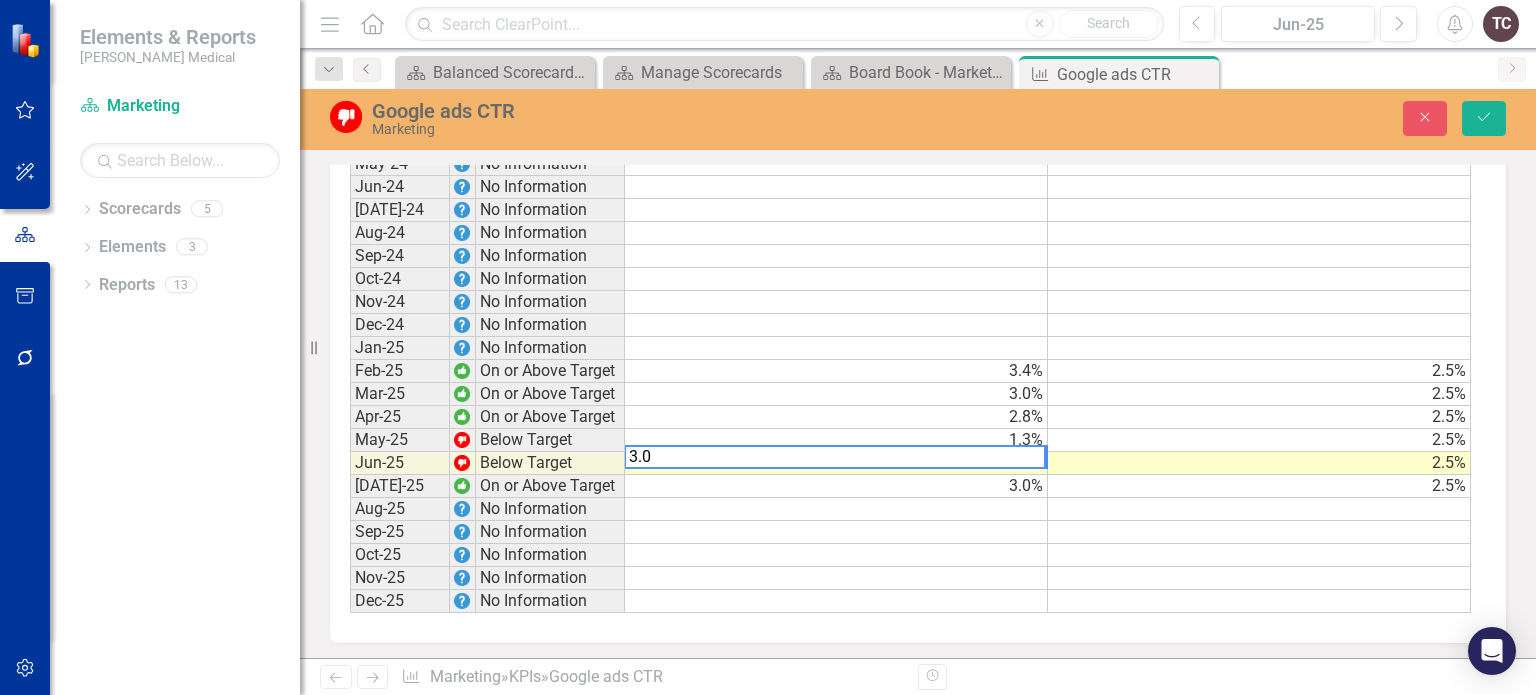 type on "3.0" 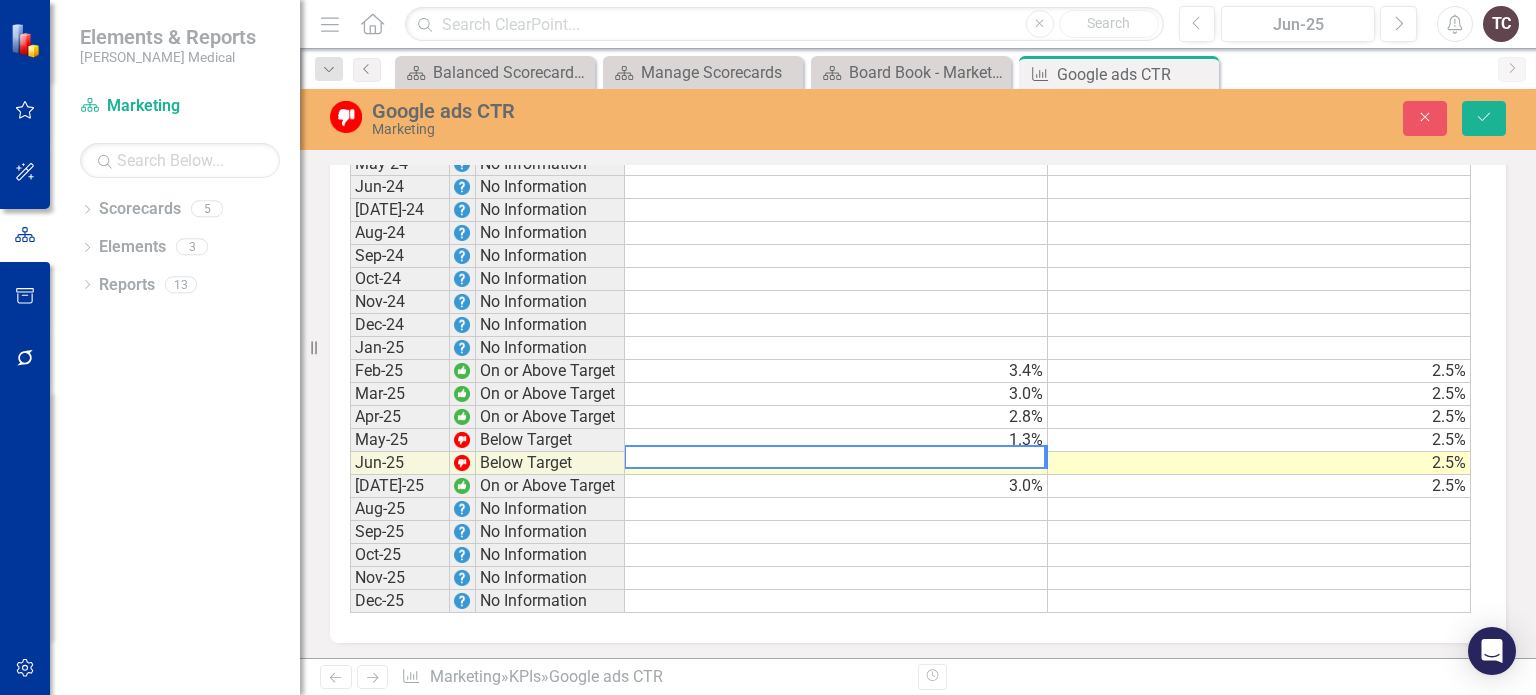 click at bounding box center (1259, 532) 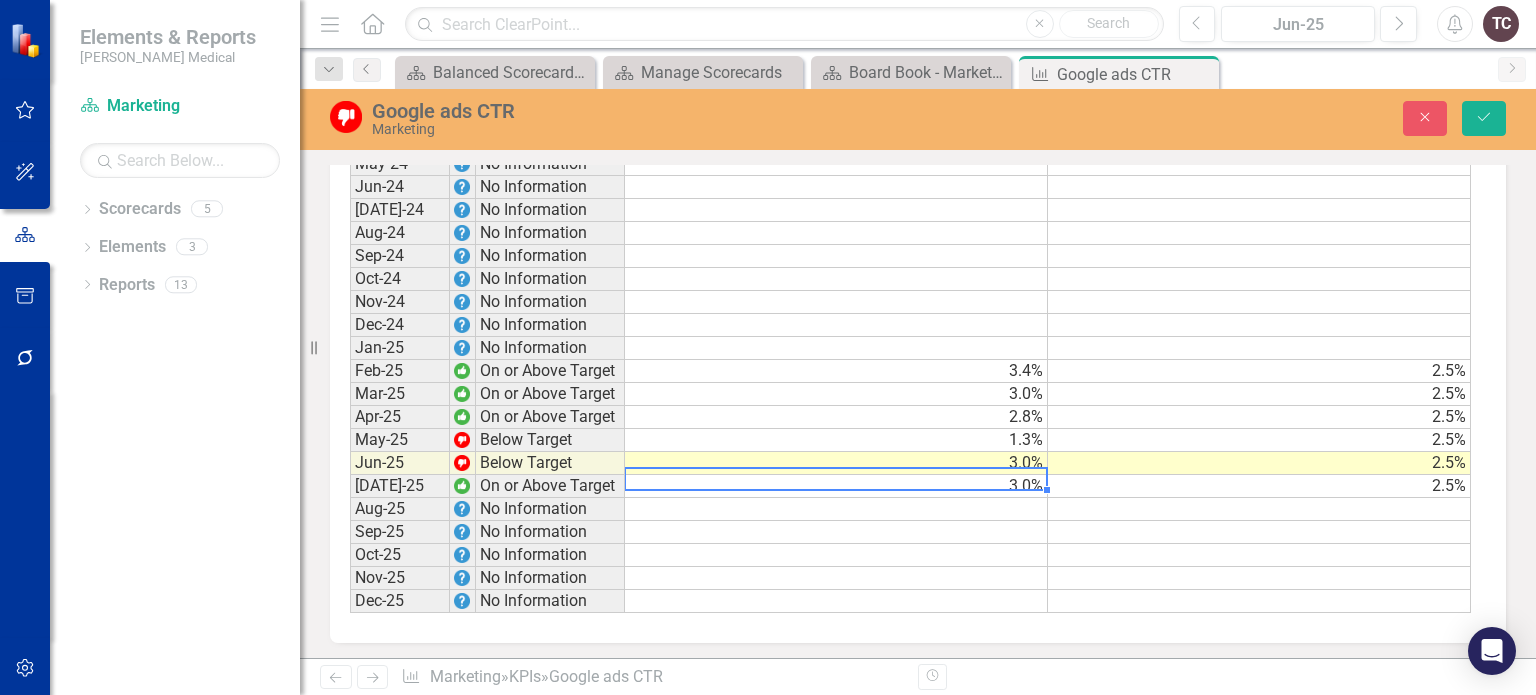 click on "3.0%" at bounding box center [836, 486] 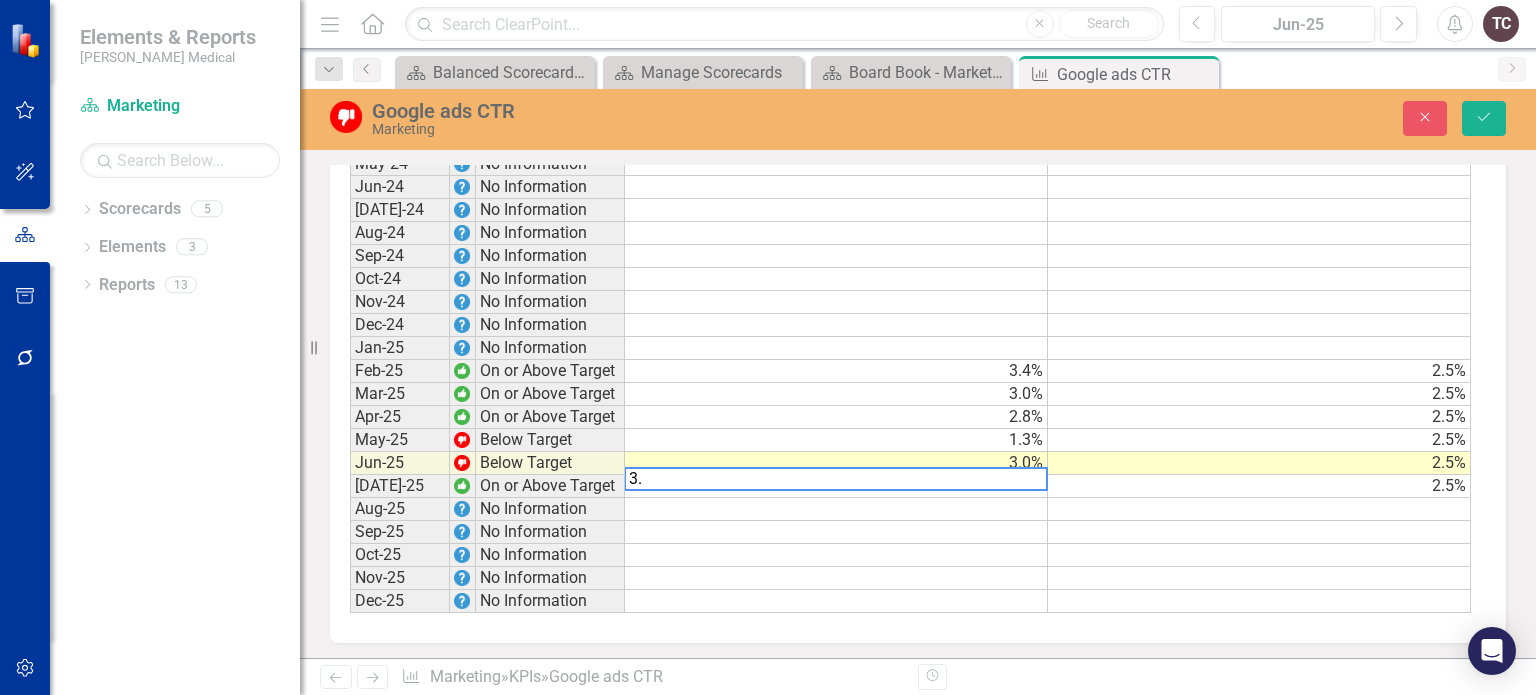 type on "3" 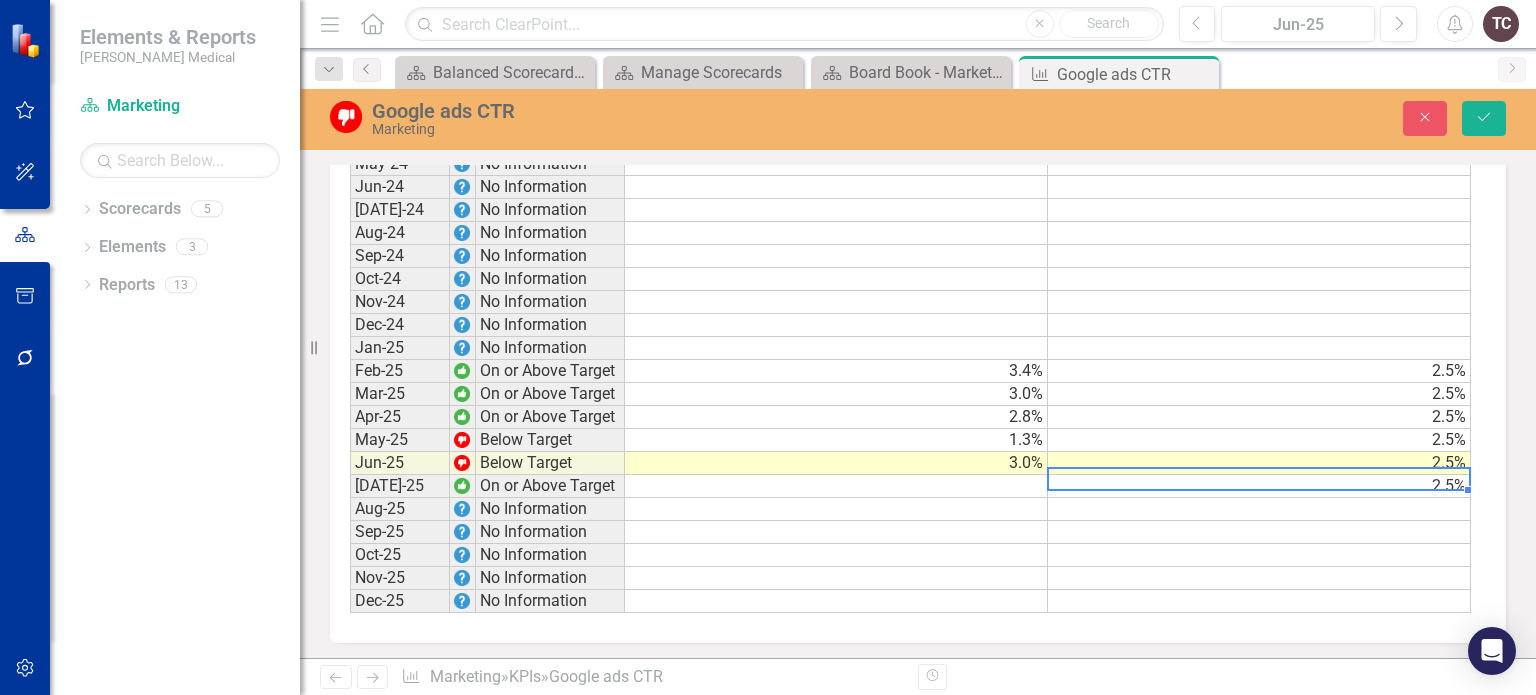 click on "2.5%" at bounding box center [1259, 486] 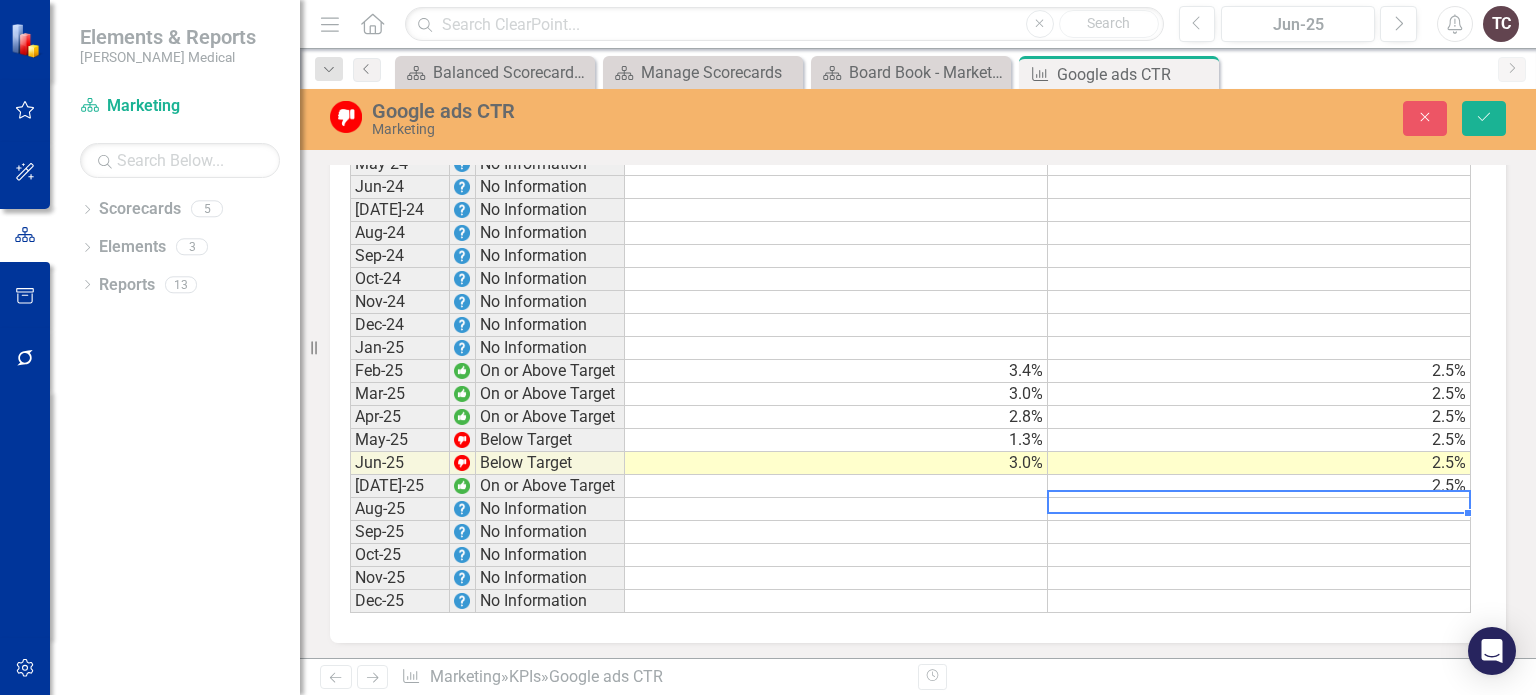 click at bounding box center (1259, 509) 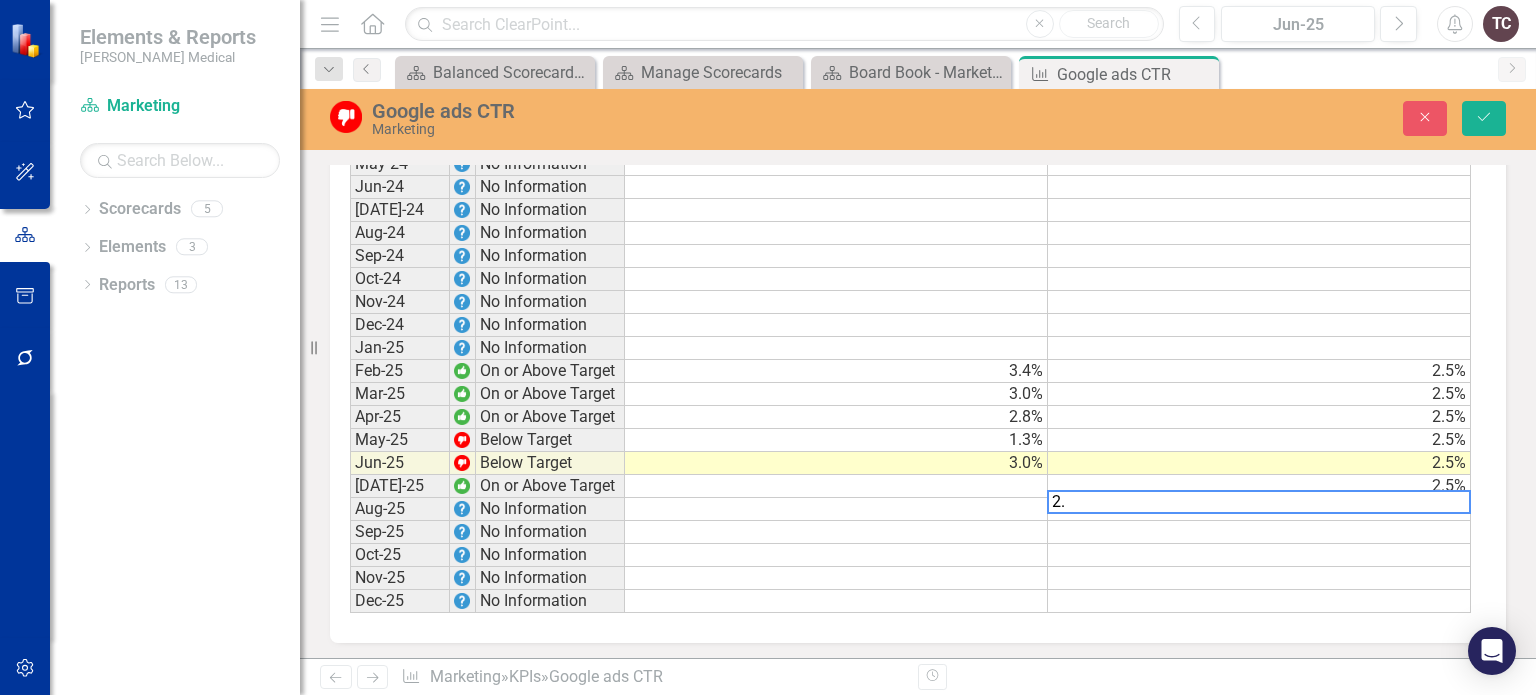 type on "2.5" 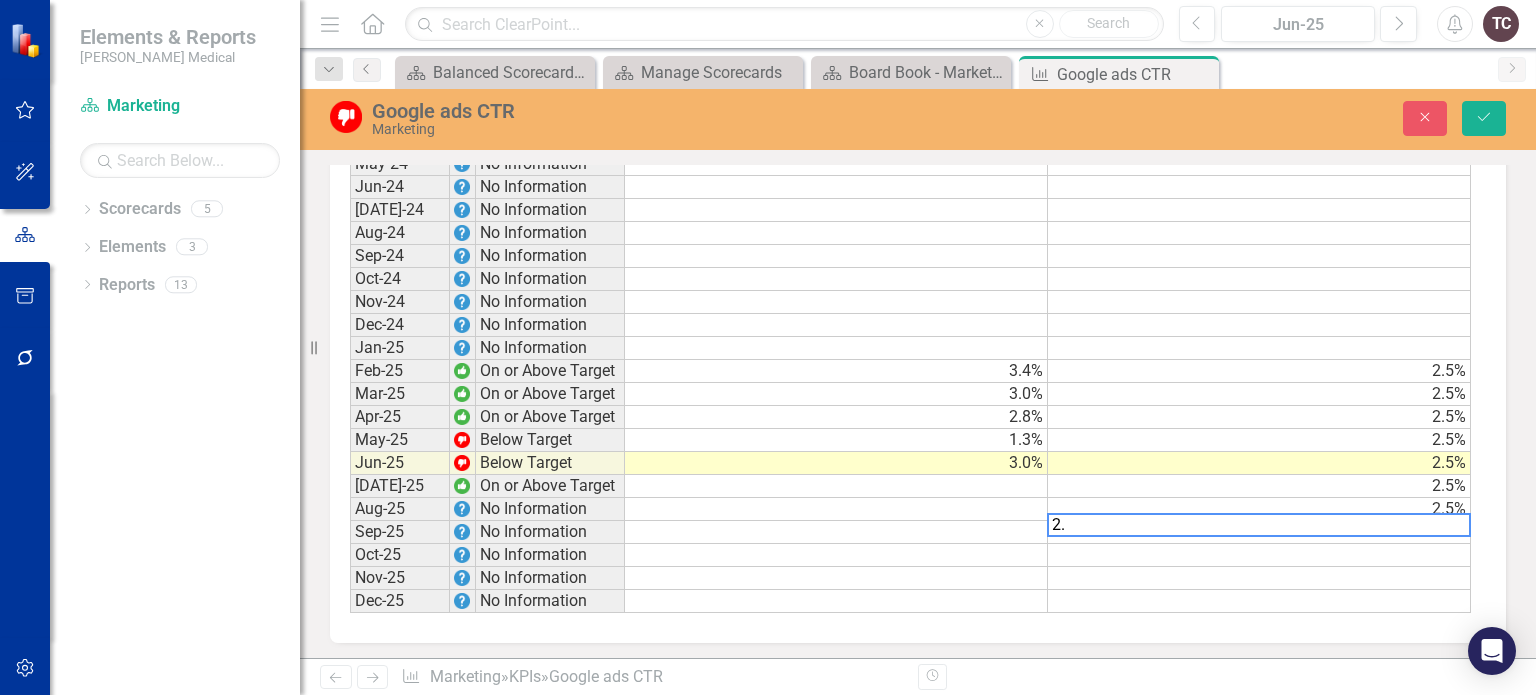 type on "2.5" 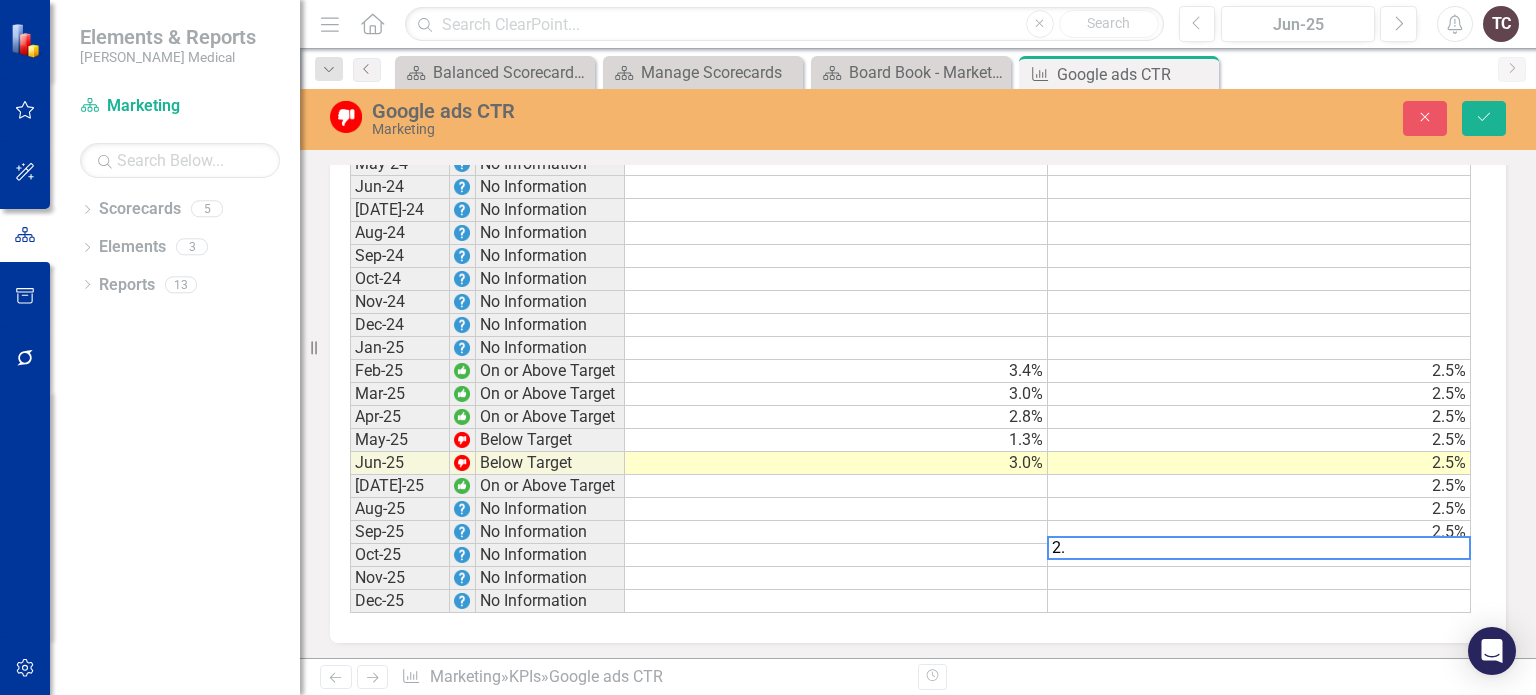 type on "2.5" 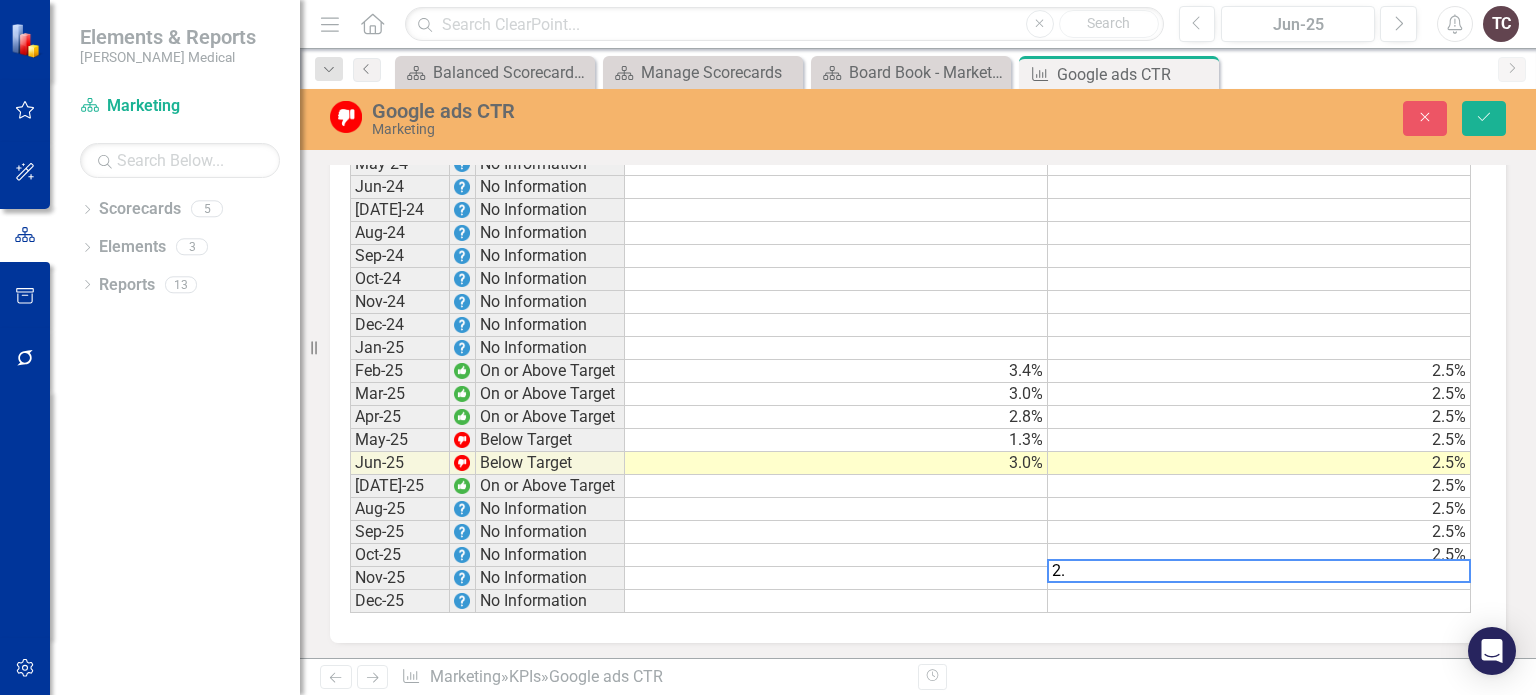 type on "2.5" 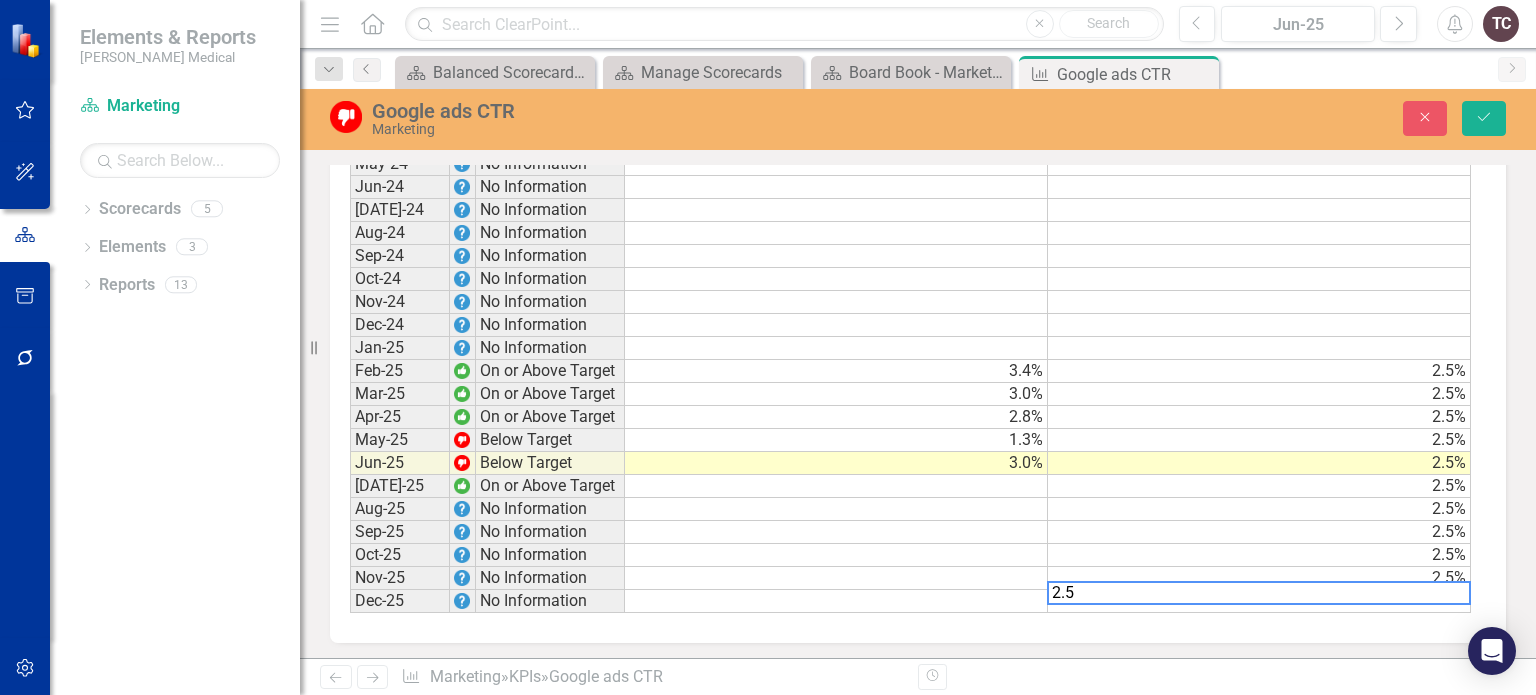 type on "2.5" 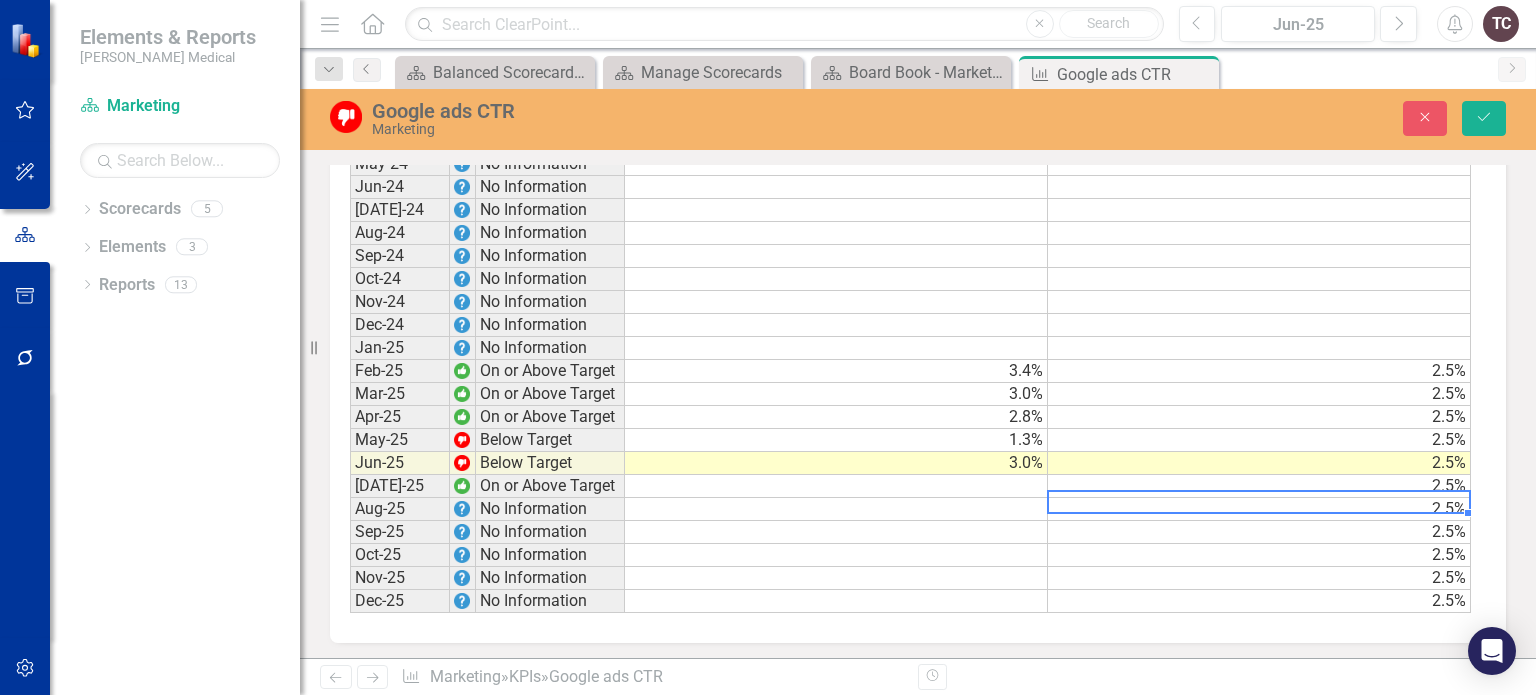 click on "2.5%" at bounding box center (1259, 509) 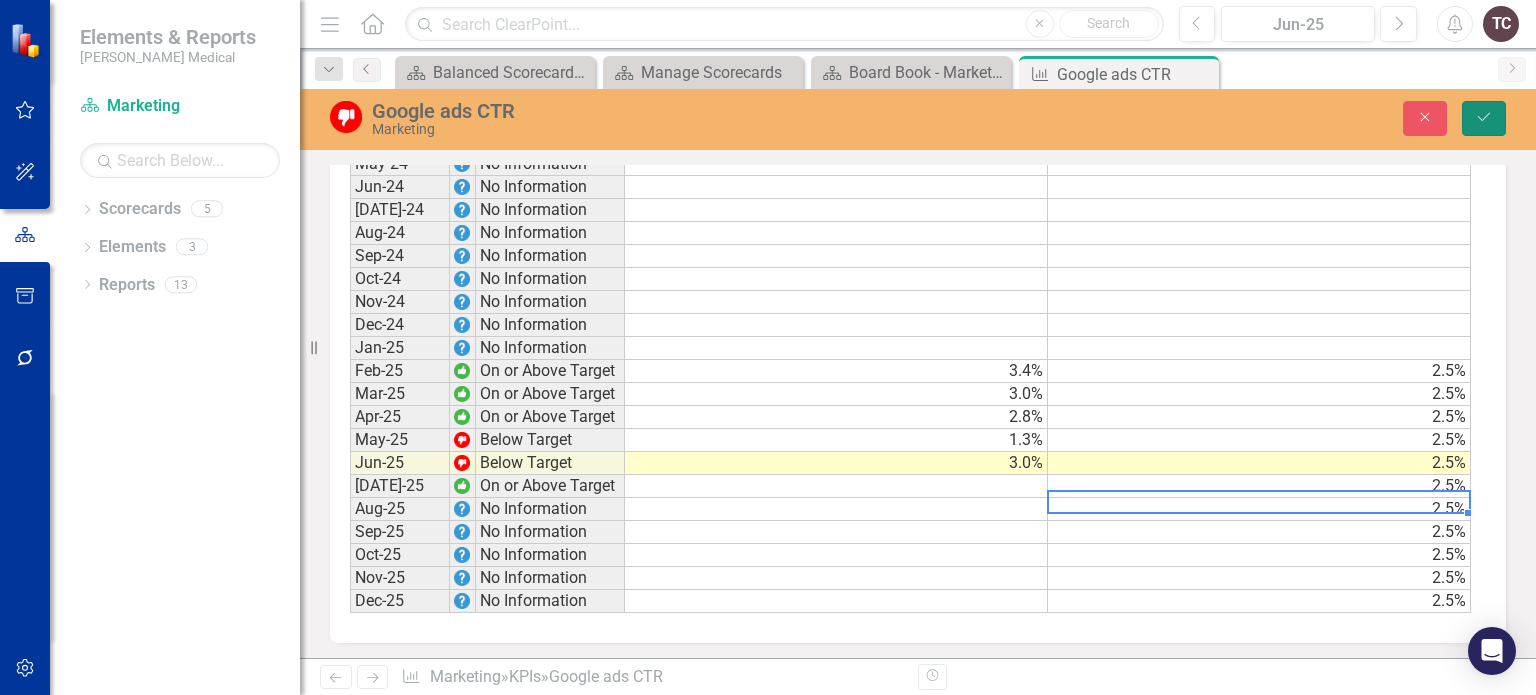click on "Save" 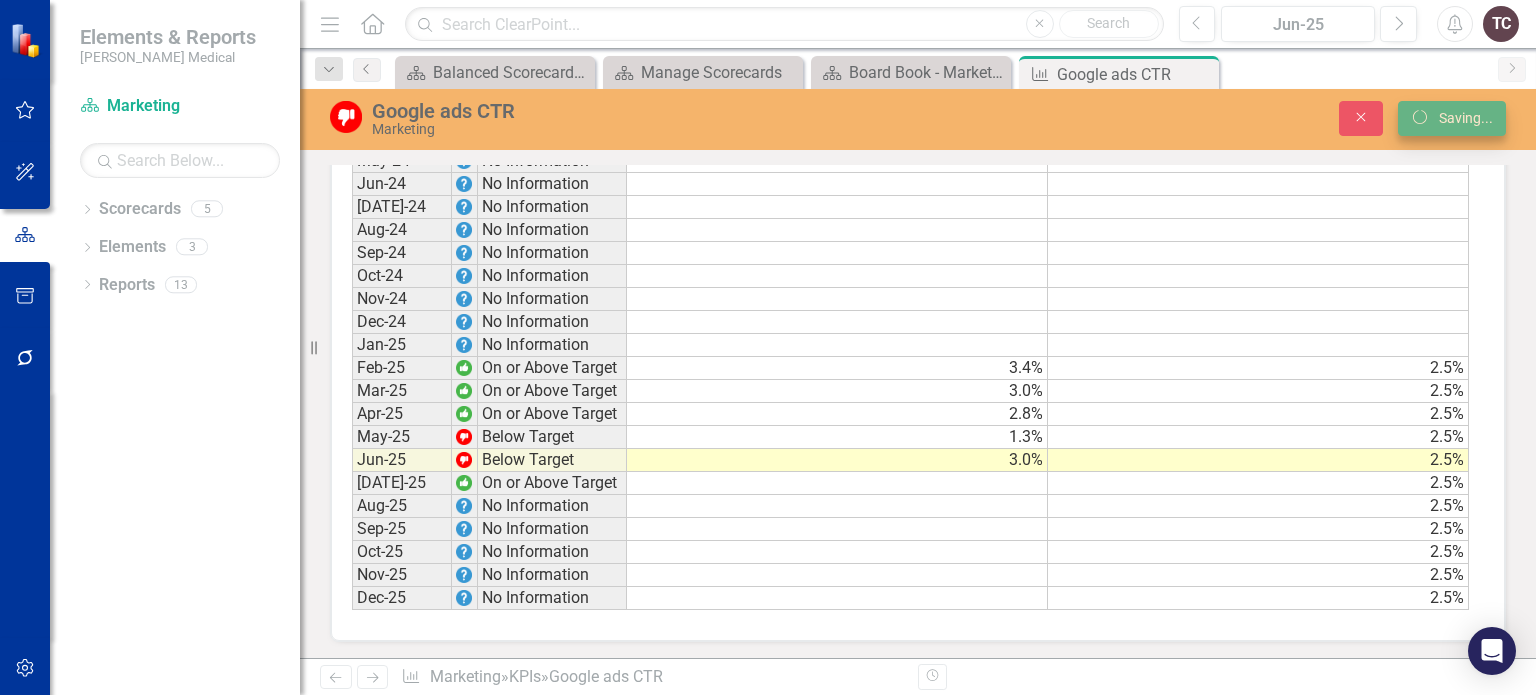 scroll, scrollTop: 1168, scrollLeft: 0, axis: vertical 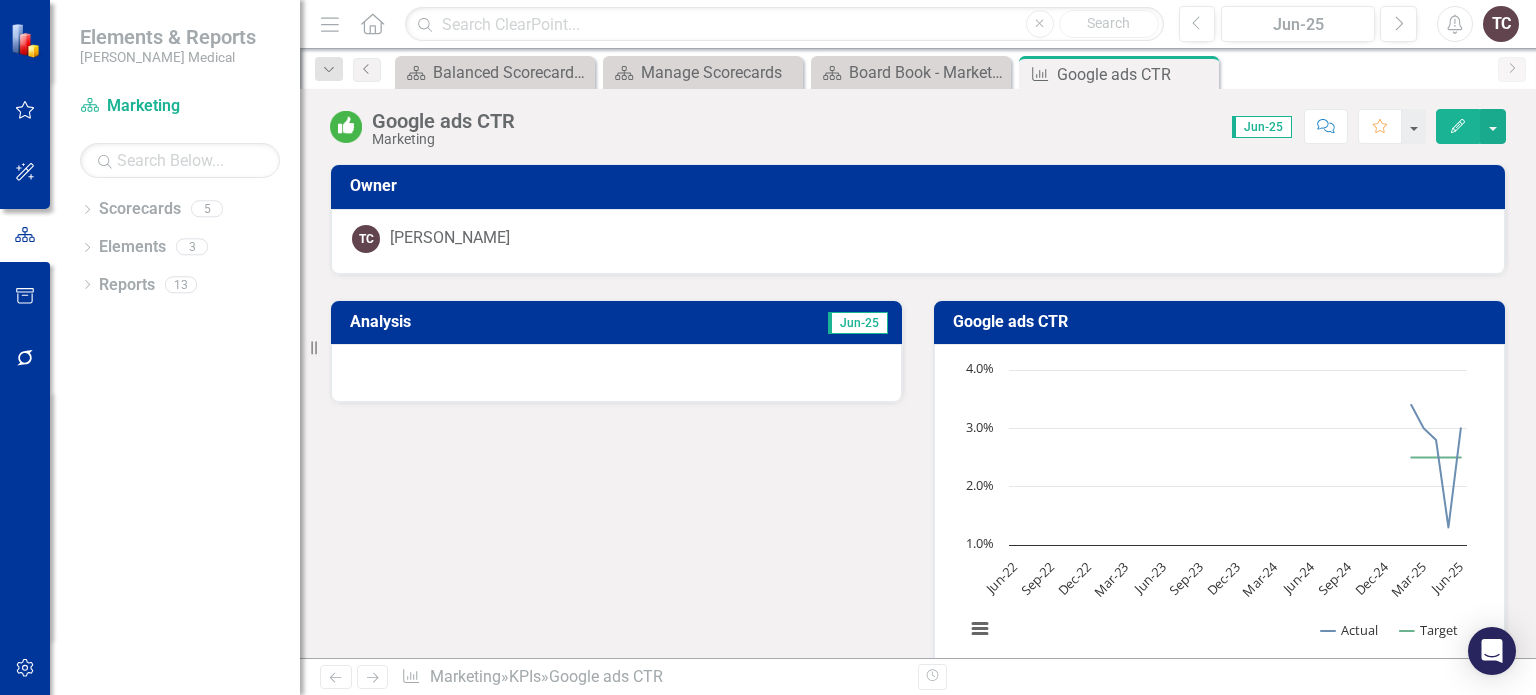 click on "Edit" 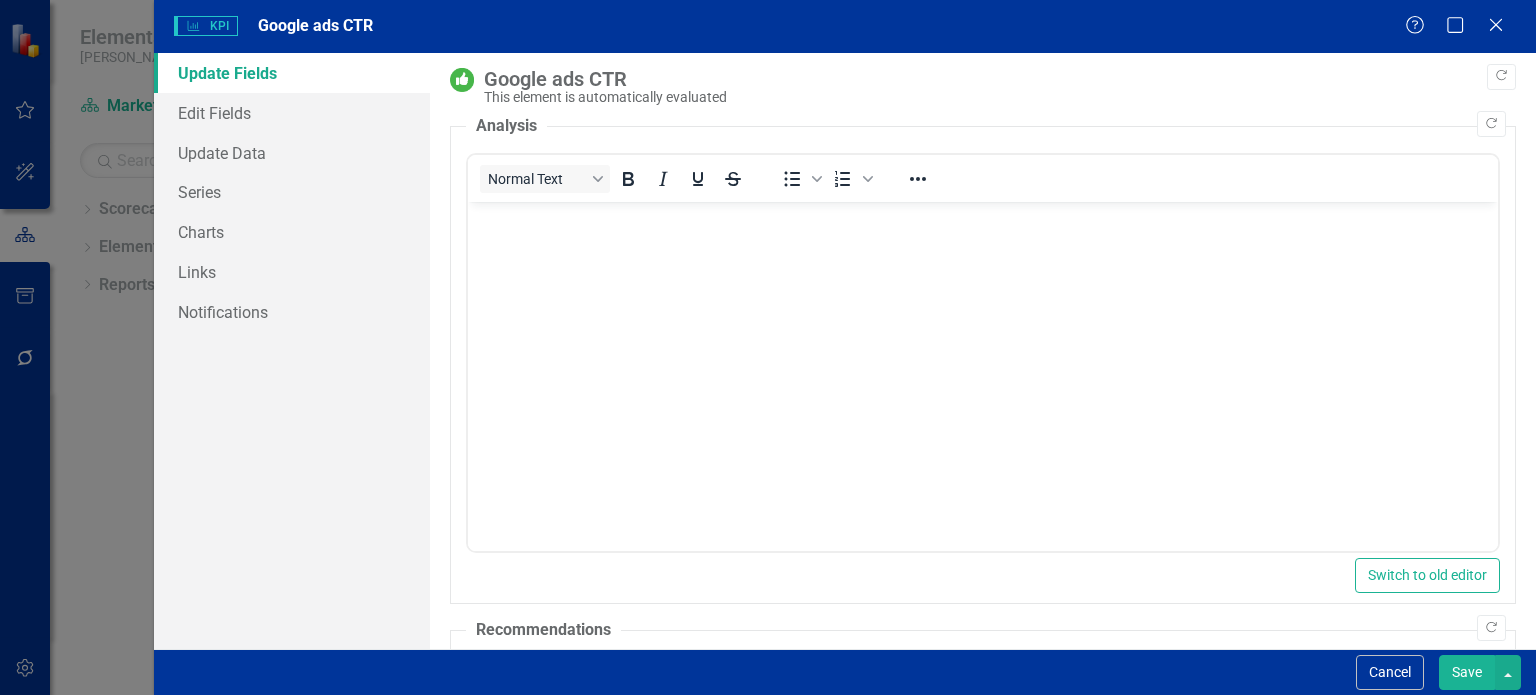 scroll, scrollTop: 0, scrollLeft: 0, axis: both 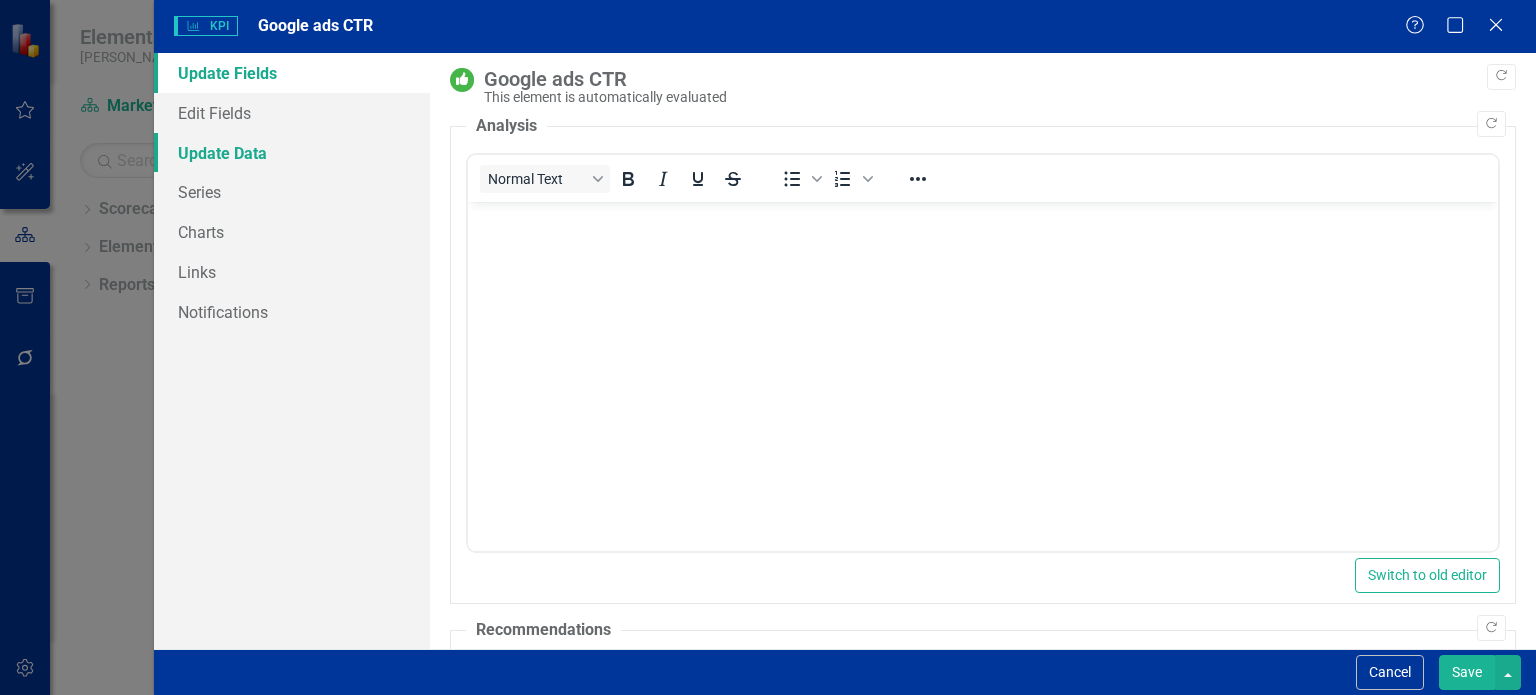 click on "Update  Data" at bounding box center (292, 153) 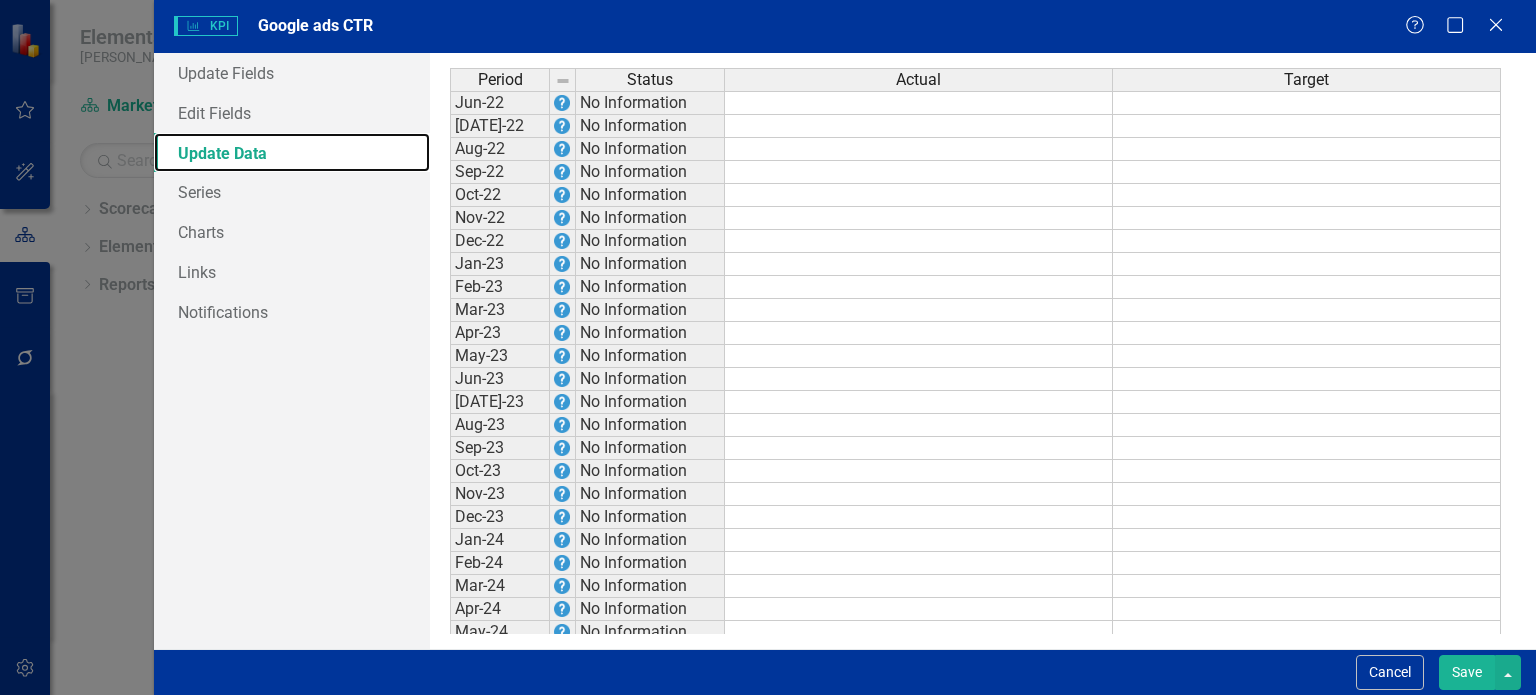scroll, scrollTop: 116, scrollLeft: 0, axis: vertical 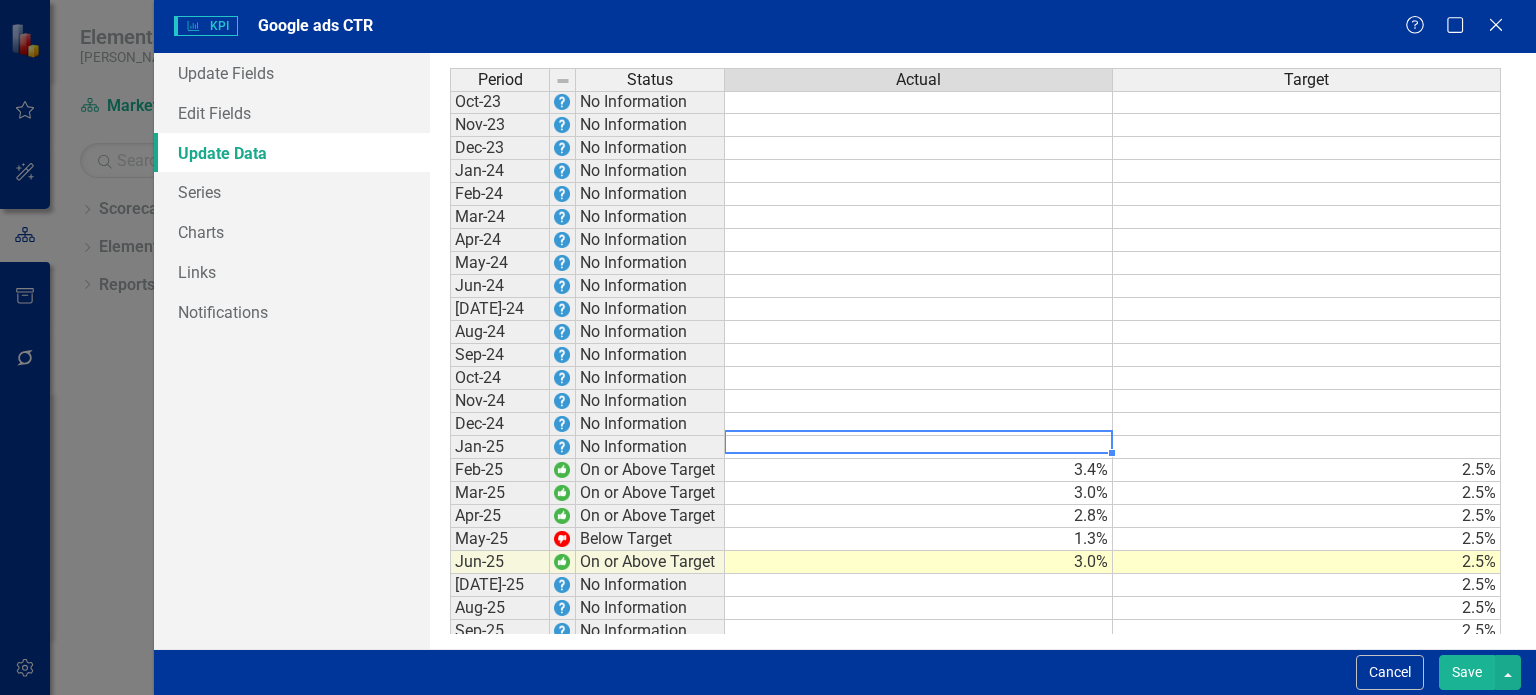 click on "Nov-22 No Information Dec-22 No Information Jan-23 No Information Feb-23 No Information Mar-23 No Information Apr-23 No Information May-23 No Information Jun-23 No Information Jul-23 No Information Aug-23 No Information Sep-23 No Information Oct-23 No Information Nov-23 No Information Dec-23 No Information Jan-24 No Information Feb-24 No Information Mar-24 No Information Apr-24 No Information May-24 No Information Jun-24 No Information Jul-24 No Information Aug-24 No Information Sep-24 No Information Oct-24 No Information Nov-24 No Information Dec-24 No Information Jan-25 No Information Feb-25 On or Above Target 3.4% 2.5% Mar-25 On or Above Target 3.0% 2.5% Apr-25 On or Above Target 2.8% 2.5% May-25 Below Target 1.3% 2.5% Jun-25 On or Above Target 3.0% 2.5% Jul-25 No Information 2.5% Aug-25 No Information 2.5% Sep-25 No Information 2.5% Oct-25 No Information 2.5% Nov-25 No Information 2.5% Dec-25 No Information 2.5%" at bounding box center [975, 274] 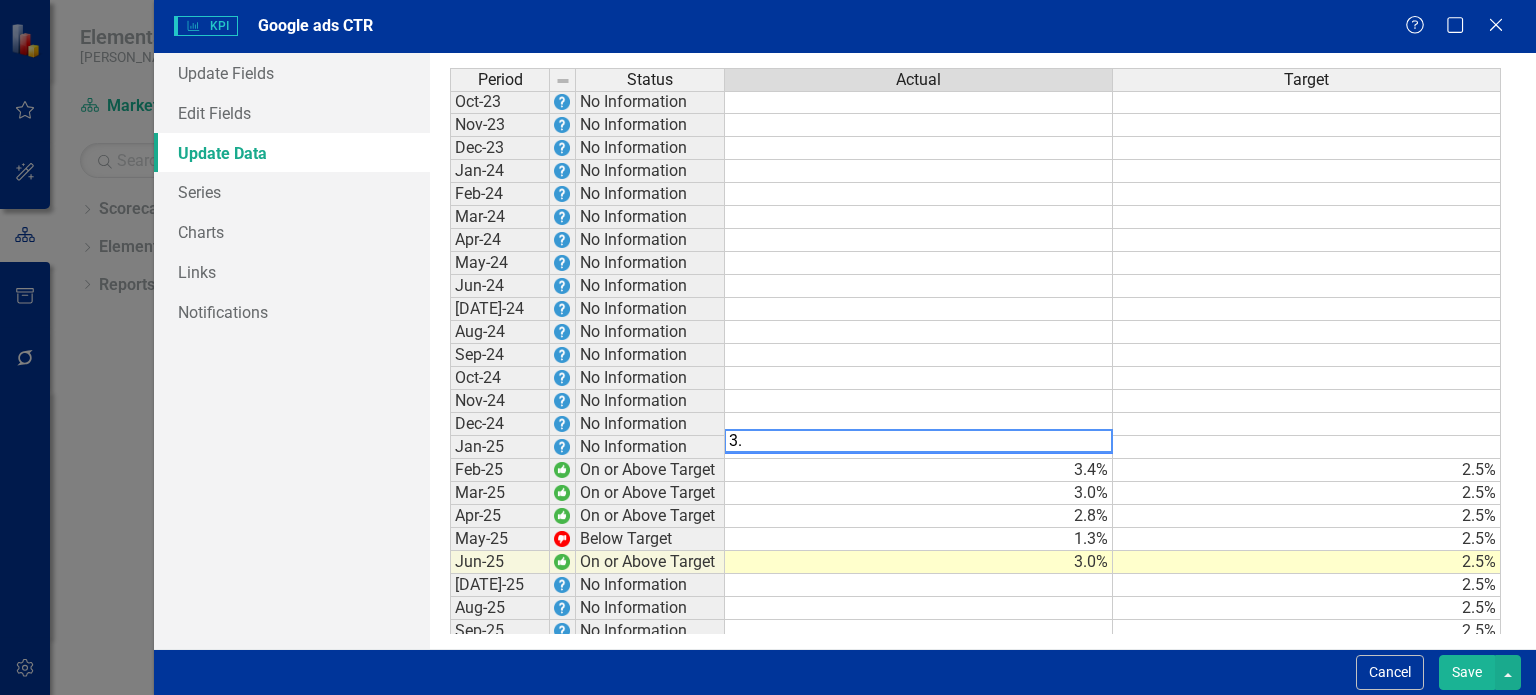 type on "3.4" 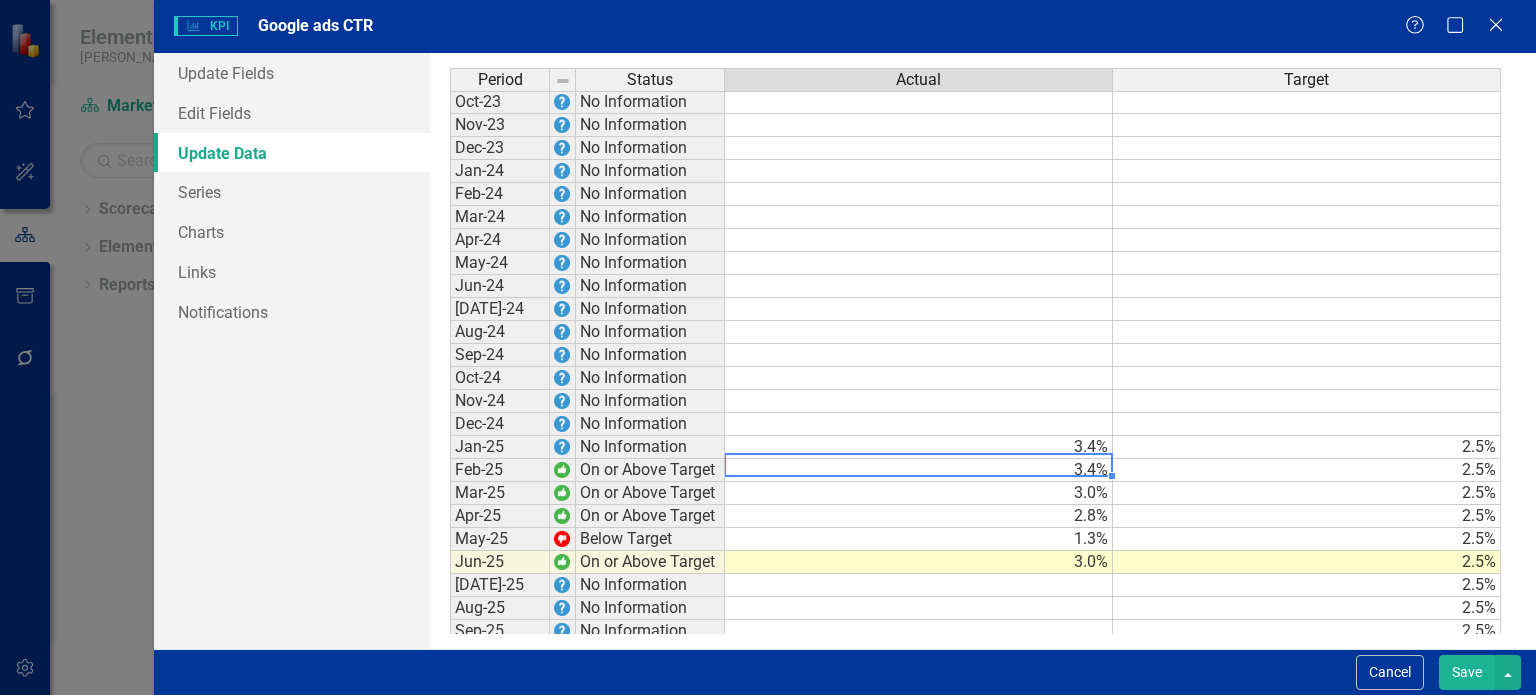 click on "3.4%" at bounding box center [919, 470] 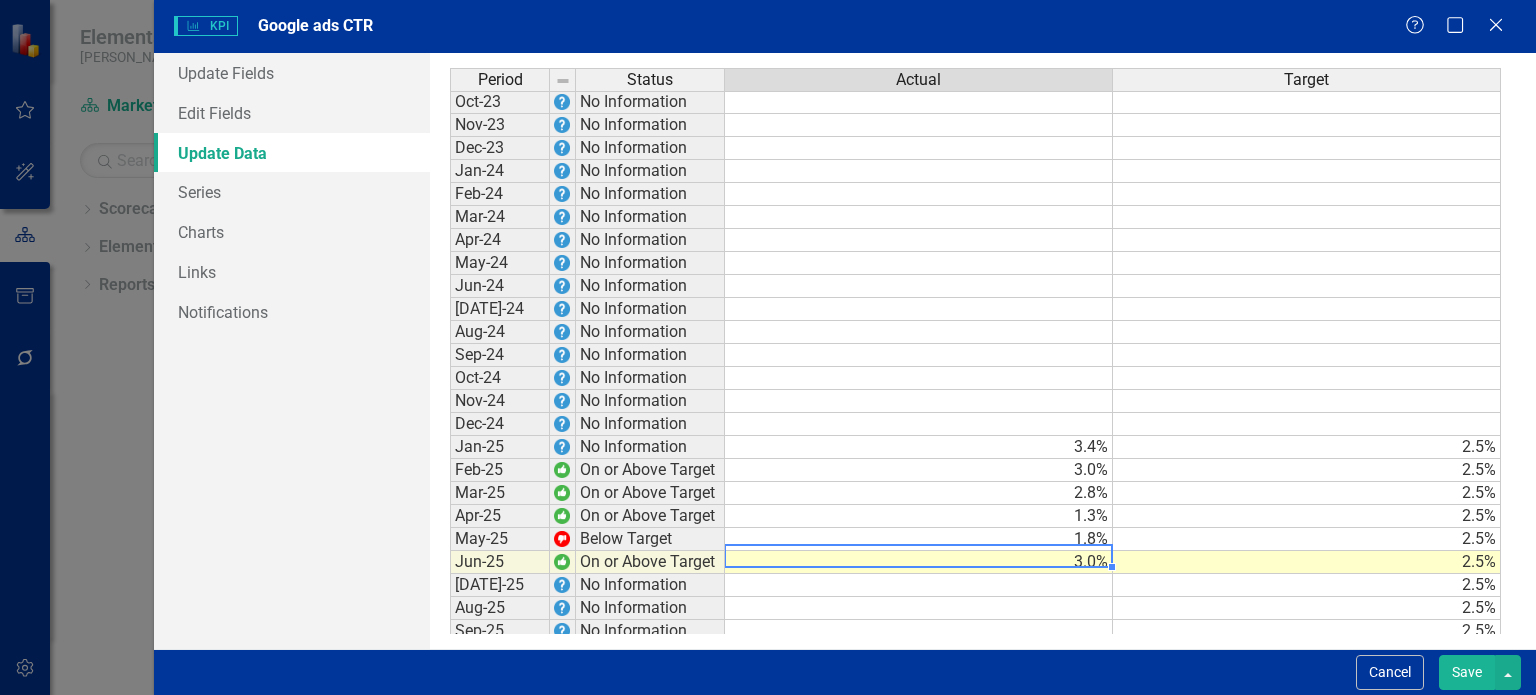 type on "3" 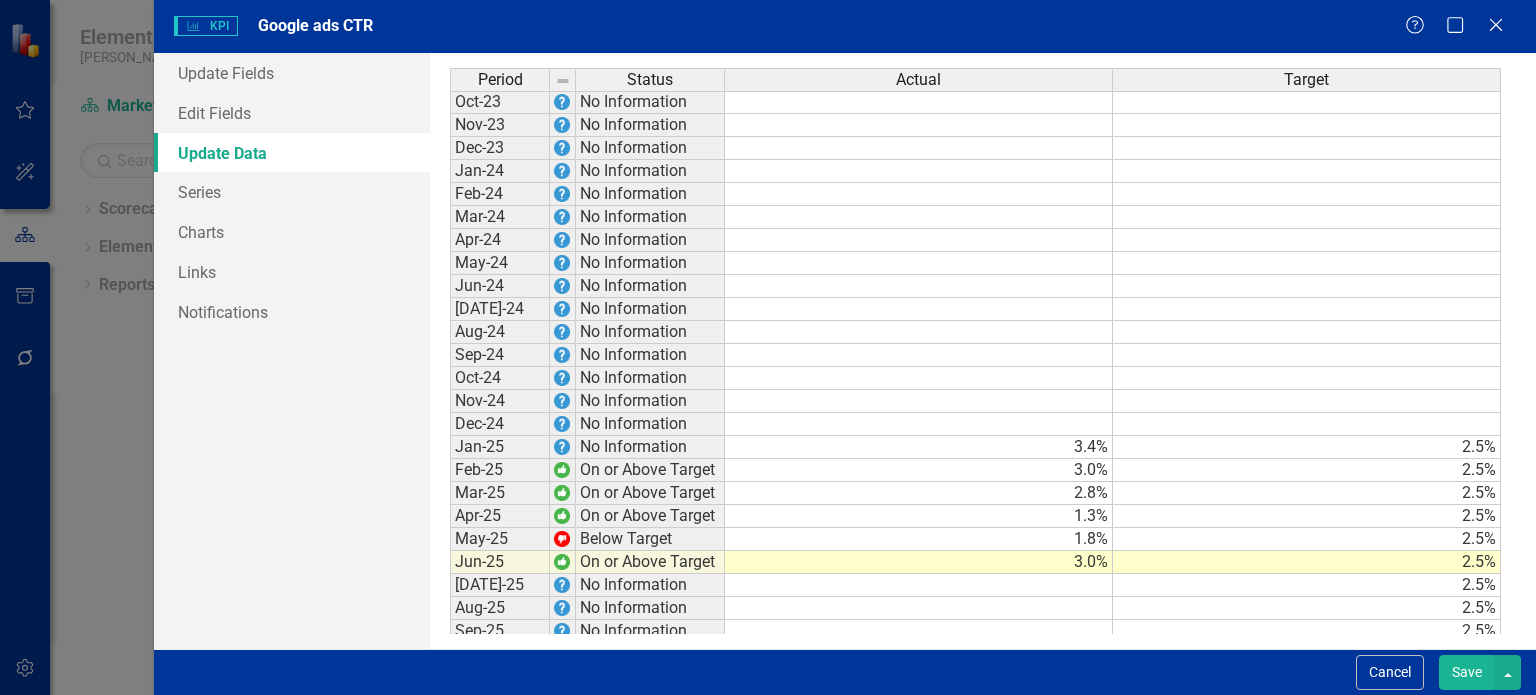 click on "Save" at bounding box center [1467, 672] 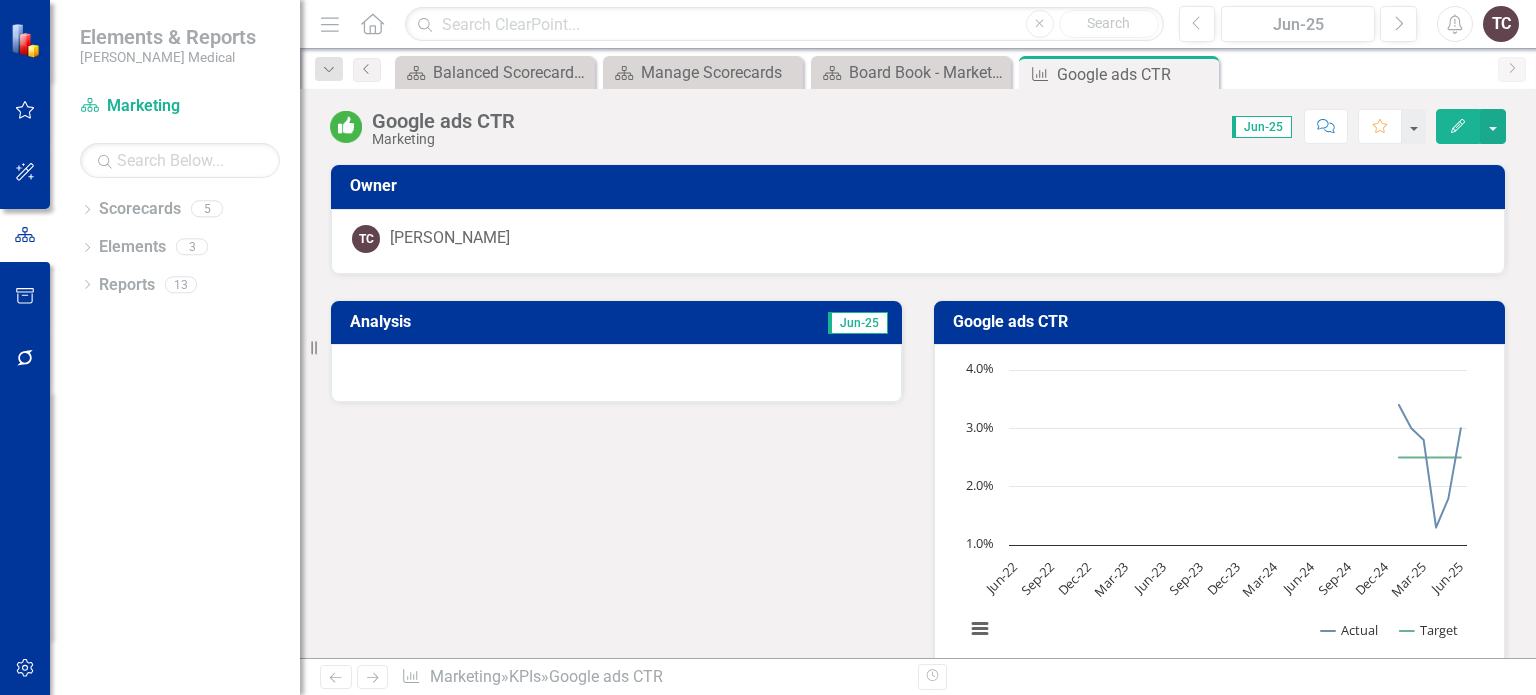 drag, startPoint x: 1525, startPoint y: 247, endPoint x: 1503, endPoint y: 163, distance: 86.833176 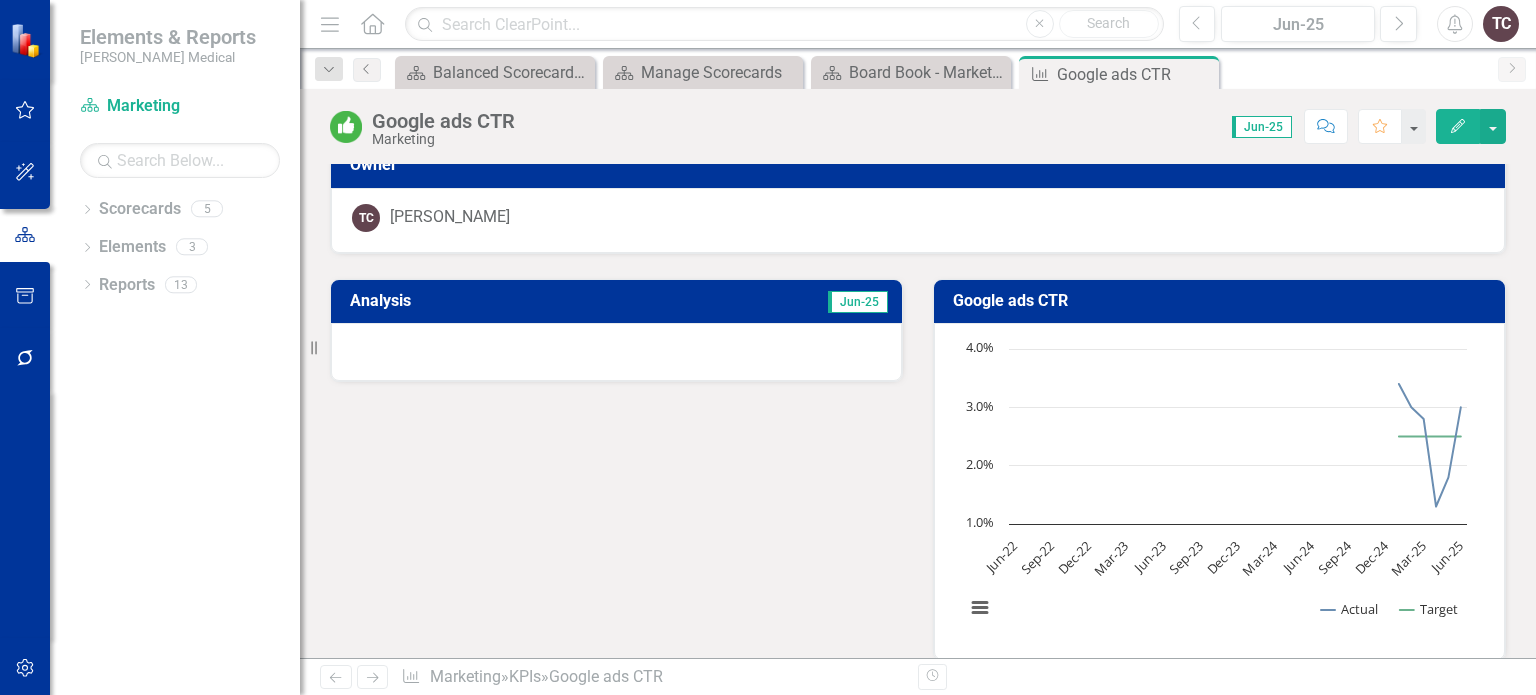 scroll, scrollTop: 0, scrollLeft: 0, axis: both 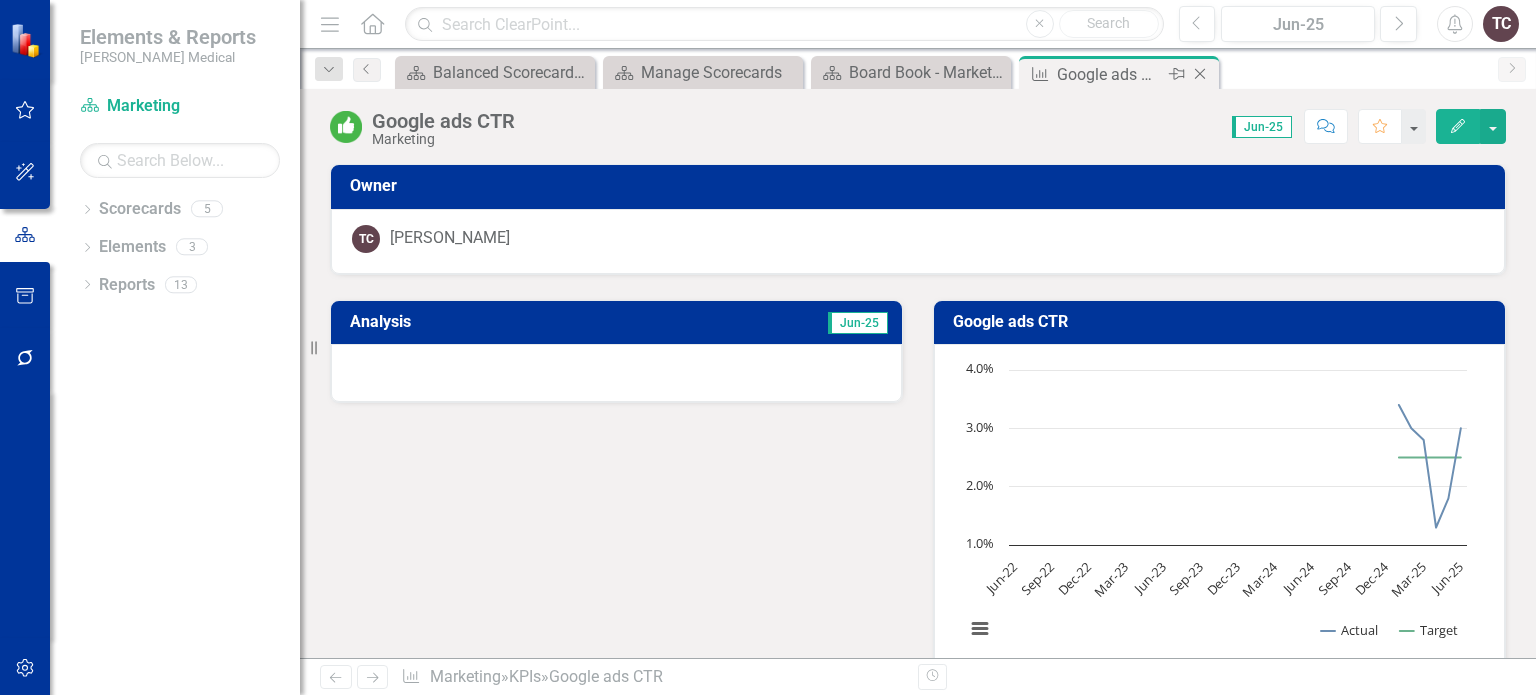 click on "Close" 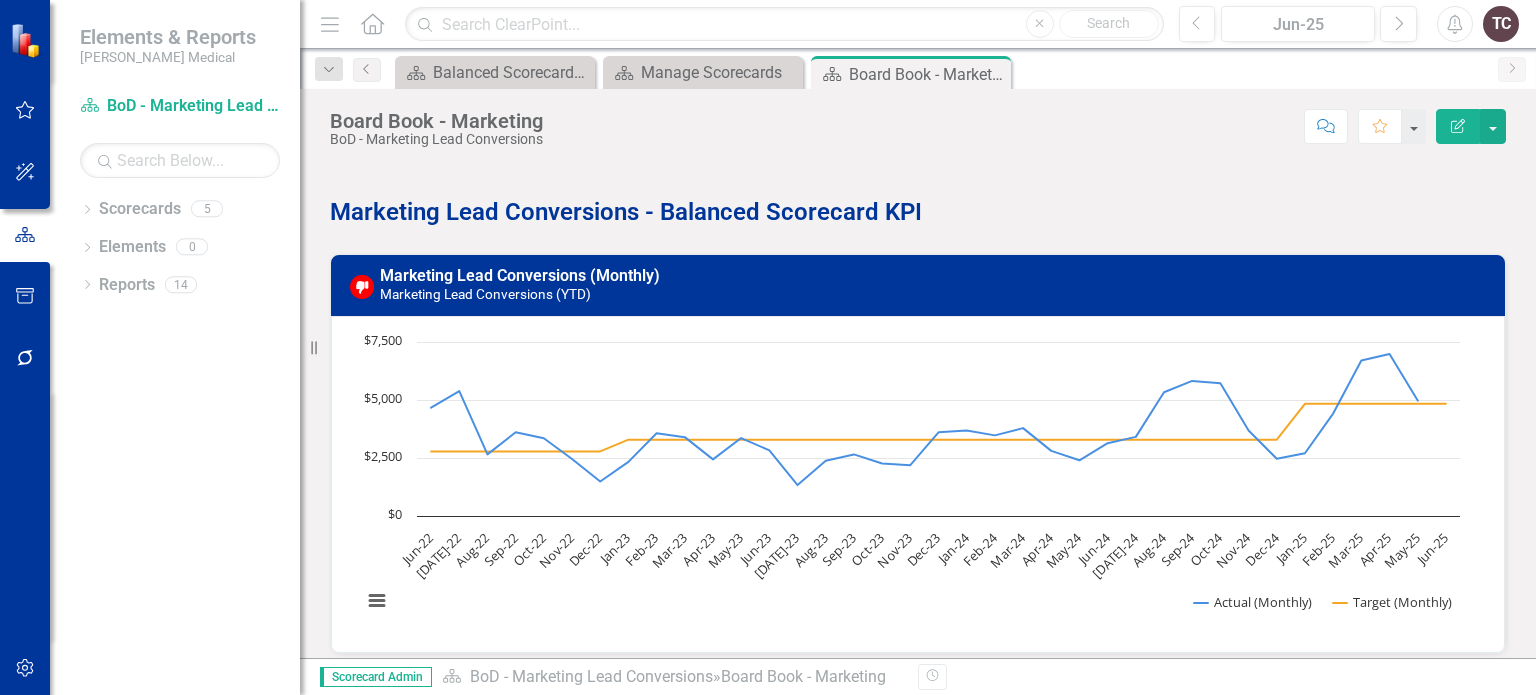 drag, startPoint x: 1526, startPoint y: 190, endPoint x: 1447, endPoint y: 179, distance: 79.762146 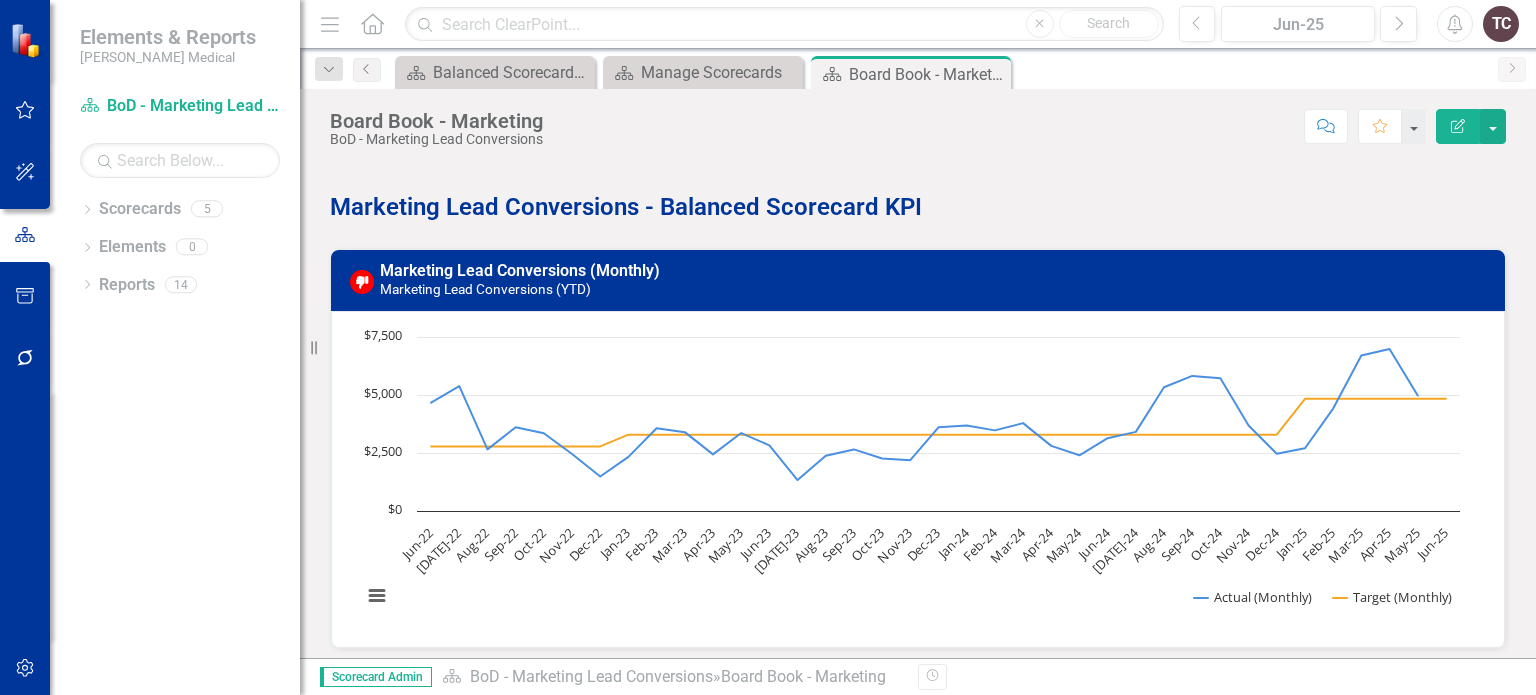 drag, startPoint x: 1494, startPoint y: 196, endPoint x: 1533, endPoint y: 409, distance: 216.54099 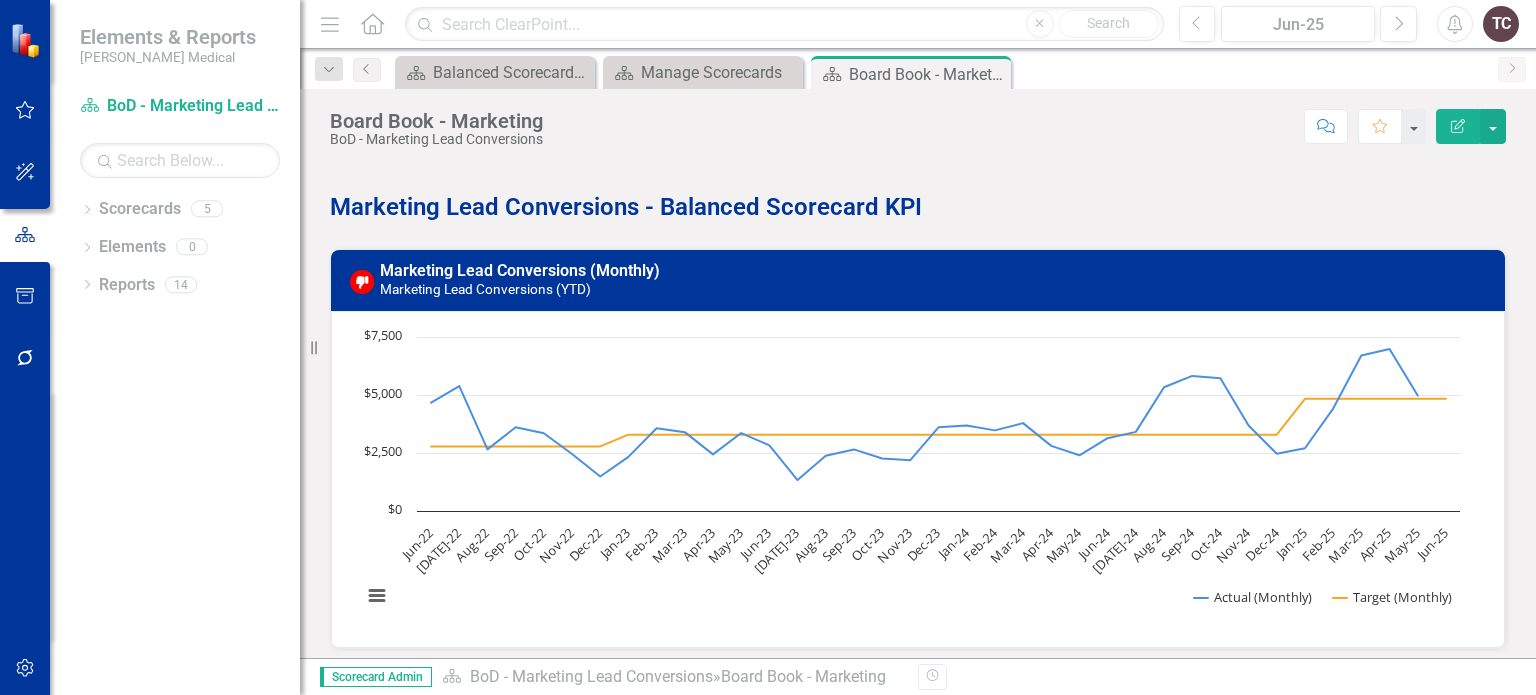 click on "Marketing Lead Conversions - Balanced Scorecard KPI Marketing Lead Conversions (Monthly) Marketing Lead Conversions (YTD) Loading... Chart Line chart with 2 lines. The chart has 1 X axis displaying categories.  The chart has 1 Y axis displaying values. Data ranges from 1332 to 6985.87. Created with Highcharts 11.4.8 Chart context menu Actual (Monthly) Target (Monthly) Jun-22 Jul-22 Aug-22 Sep-22 Oct-22 Nov-22 Dec-22 Jan-23 Feb-23 Mar-23 Apr-23 May-23 Jun-23 Jul-23 Aug-23 Sep-23 Oct-23 Nov-23 Dec-23 Jan-24 Feb-24 Mar-24 Apr-24 May-24 Jun-24 Jul-24 Aug-24 Sep-24 Oct-24 Nov-24 Dec-24 Jan-25 Feb-25 Mar-25 Apr-25 May-25 Jun-25 $0 $2,500 $5,000 $7,500 Target (Monthly) ​ Jun-25: $4,834 ​ End of interactive chart. Analysis
Marketing Lead Conversions - Leading Indicators Integrated Campaigns Meetings per month Integrated Campaigns Meetings Per Month Loading... Chart Line chart with 2 lines. The chart has 1 X axis displaying categories.  The chart has 1 Y axis displaying values. Data ranges from 0 to 0. 1" at bounding box center (918, 411) 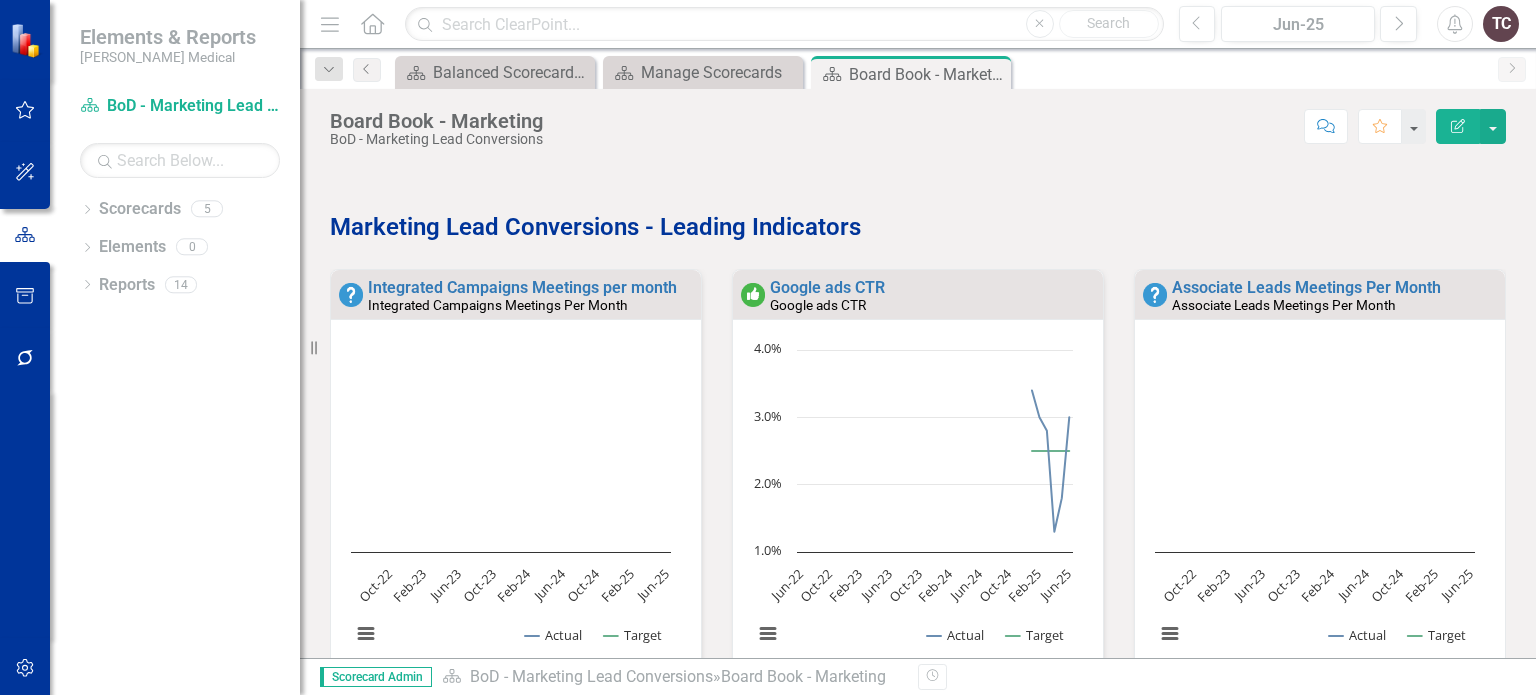 scroll, scrollTop: 635, scrollLeft: 0, axis: vertical 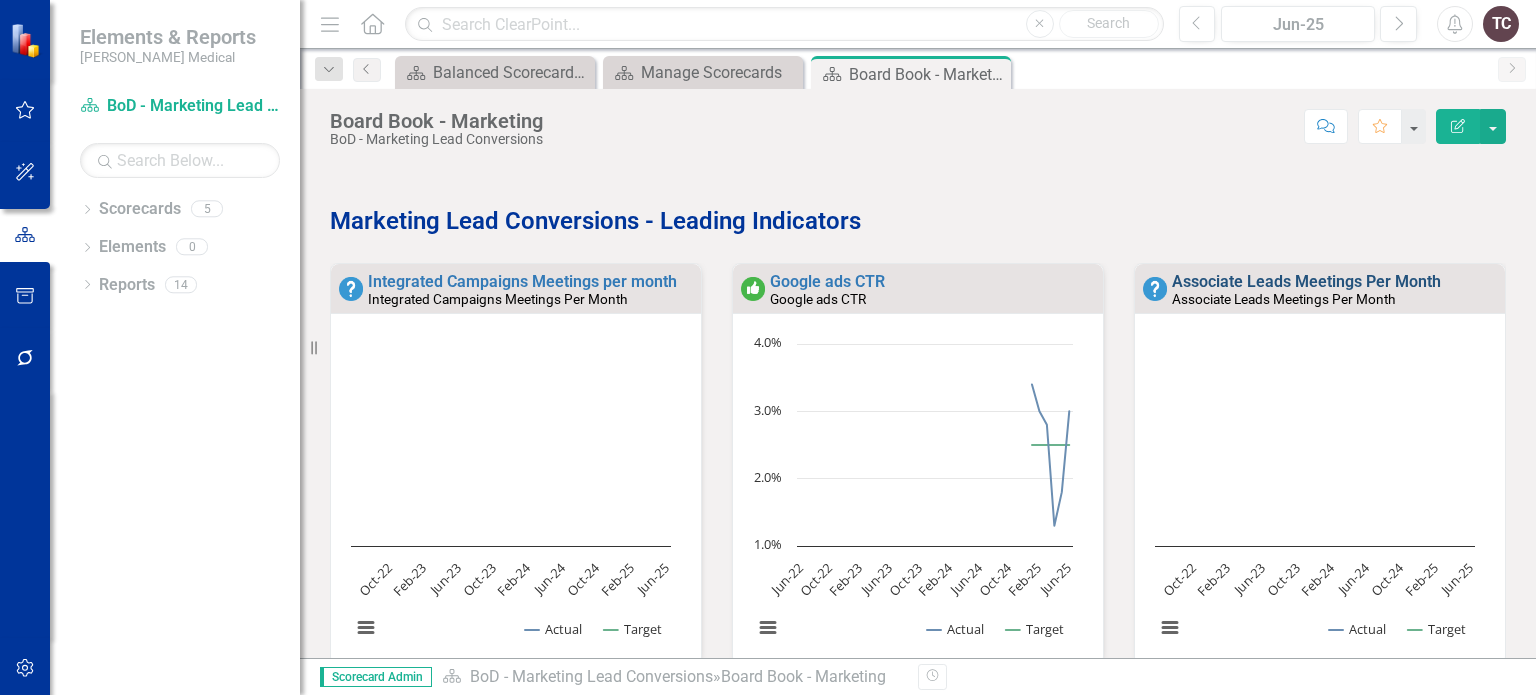 click on "Associate Leads Meetings Per Month" at bounding box center [1306, 281] 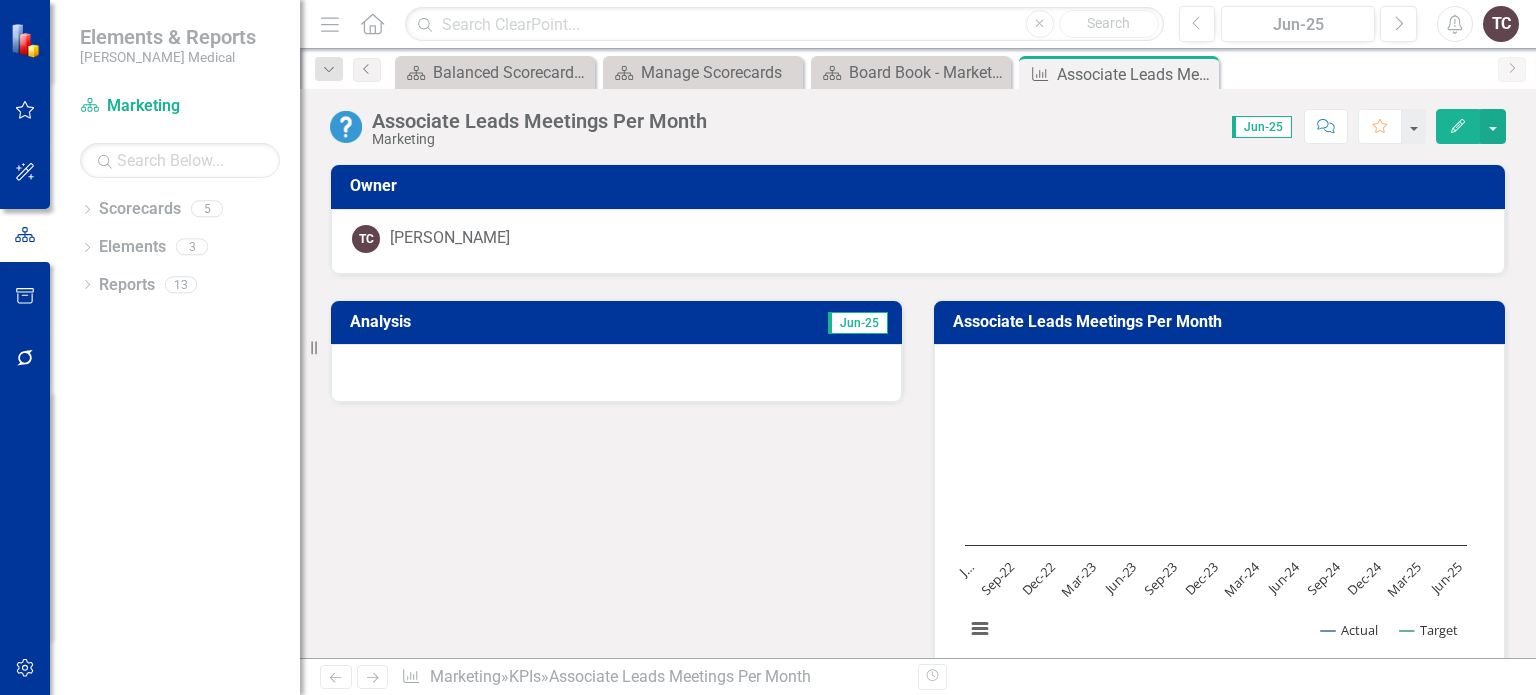 click on "Edit" 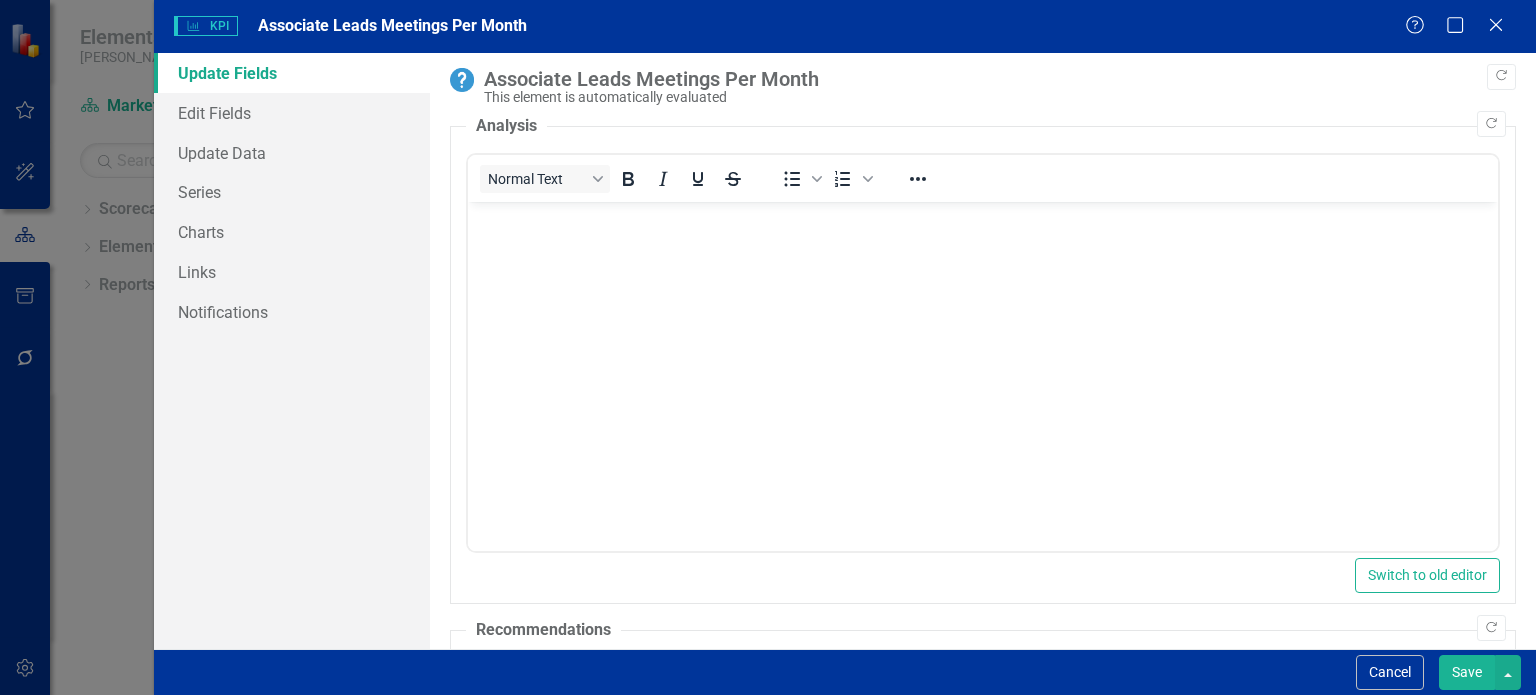 scroll, scrollTop: 0, scrollLeft: 0, axis: both 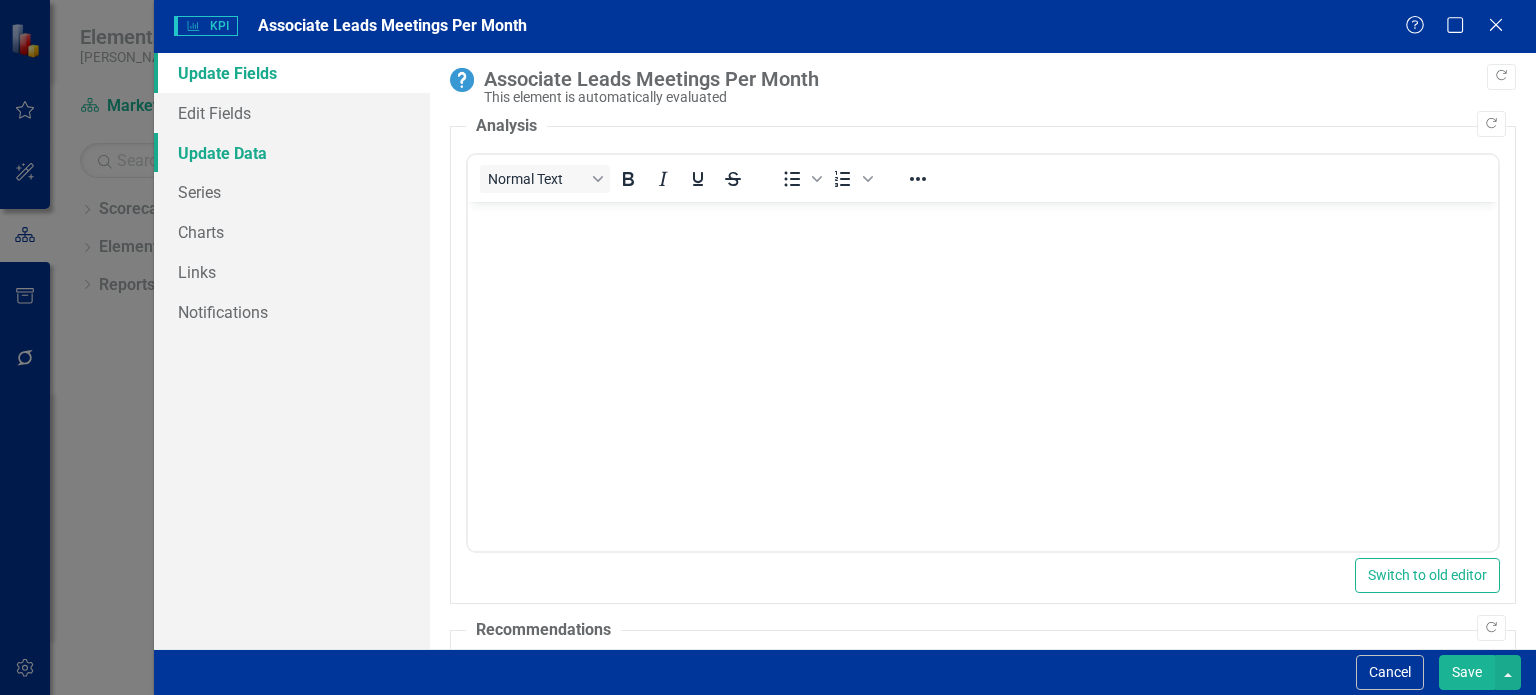 click on "Update  Data" at bounding box center [292, 153] 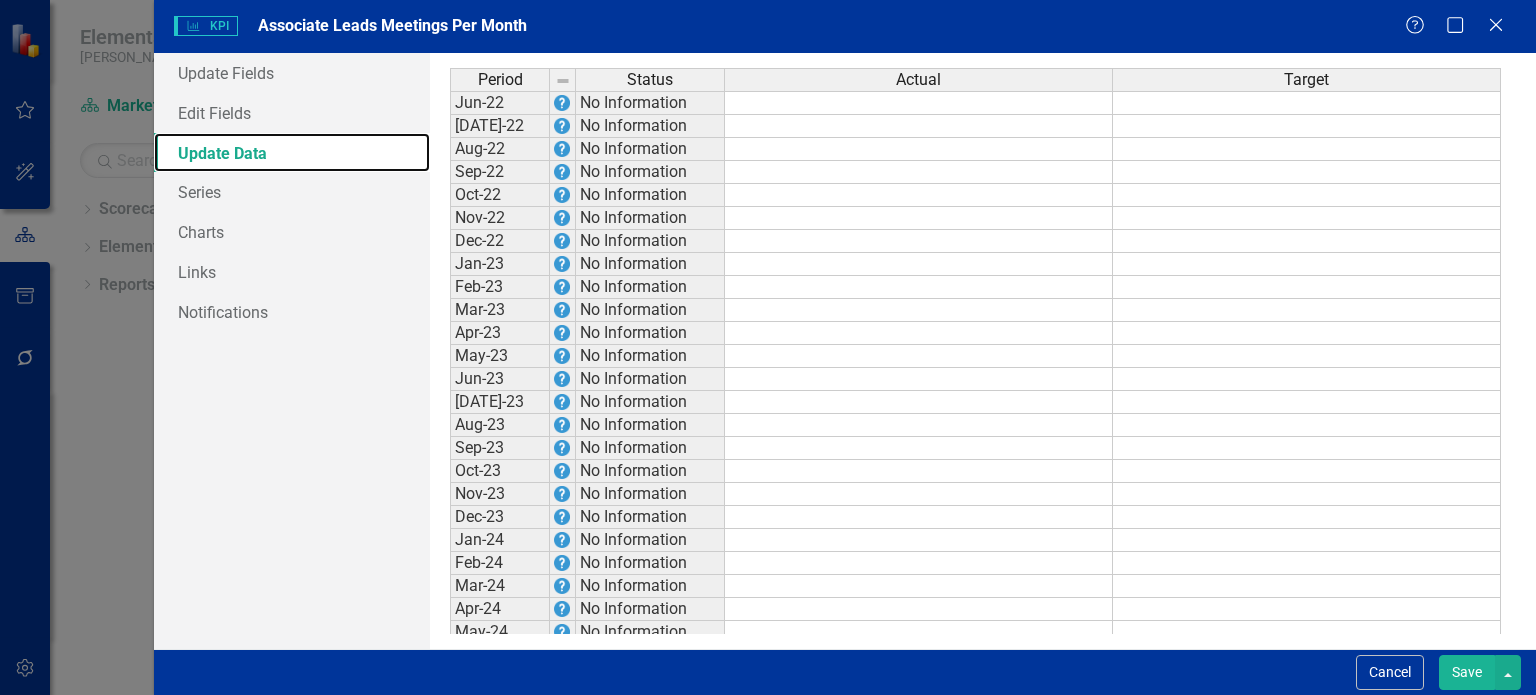 scroll, scrollTop: 73, scrollLeft: 0, axis: vertical 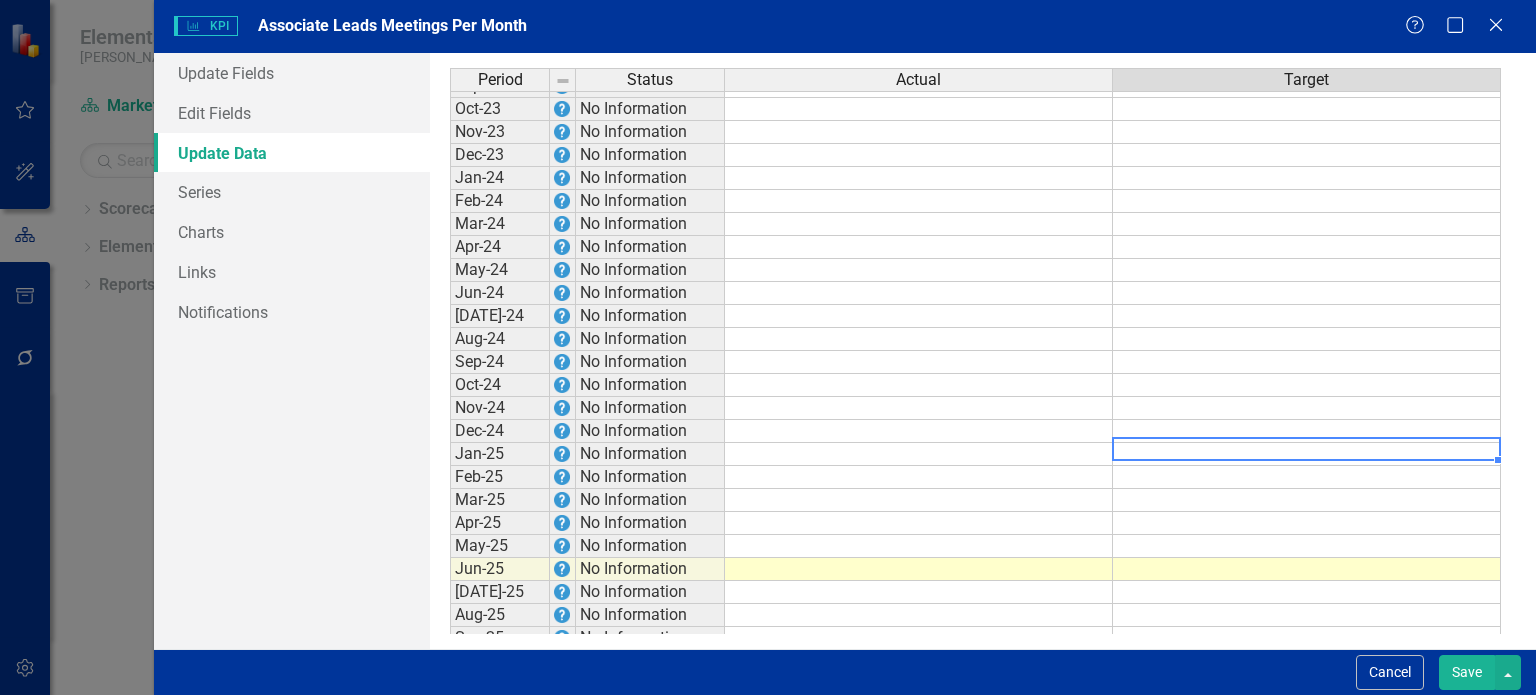 click on "Oct-22 No Information Nov-22 No Information Dec-22 No Information Jan-23 No Information Feb-23 No Information Mar-23 No Information Apr-23 No Information May-23 No Information Jun-23 No Information Jul-23 No Information Aug-23 No Information Sep-23 No Information Oct-23 No Information Nov-23 No Information Dec-23 No Information Jan-24 No Information Feb-24 No Information Mar-24 No Information Apr-24 No Information May-24 No Information Jun-24 No Information Jul-24 No Information Aug-24 No Information Sep-24 No Information Oct-24 No Information Nov-24 No Information Dec-24 No Information Jan-25 No Information Feb-25 No Information Mar-25 No Information Apr-25 No Information May-25 No Information Jun-25 No Information Jul-25 No Information Aug-25 No Information Sep-25 No Information Oct-25 No Information Nov-25 No Information Dec-25 No Information" at bounding box center [975, 270] 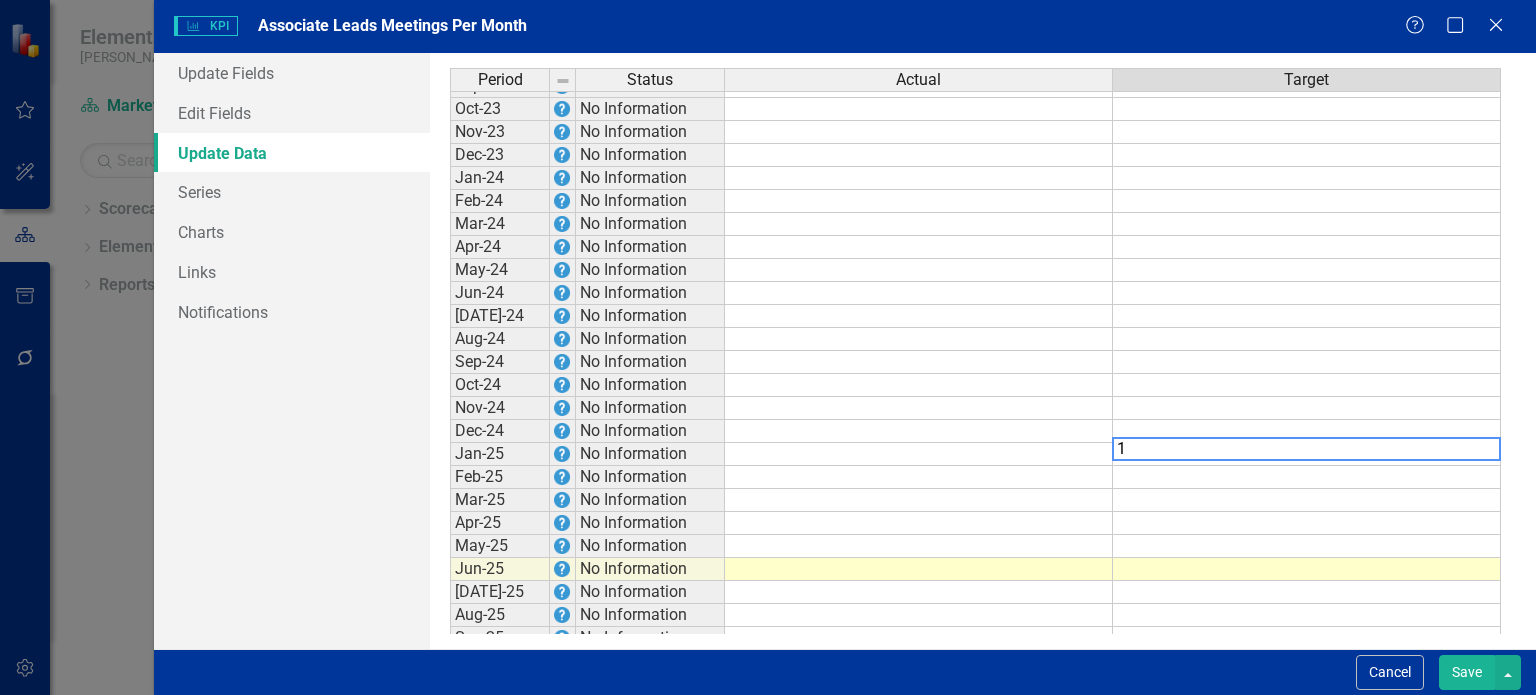 type on "15" 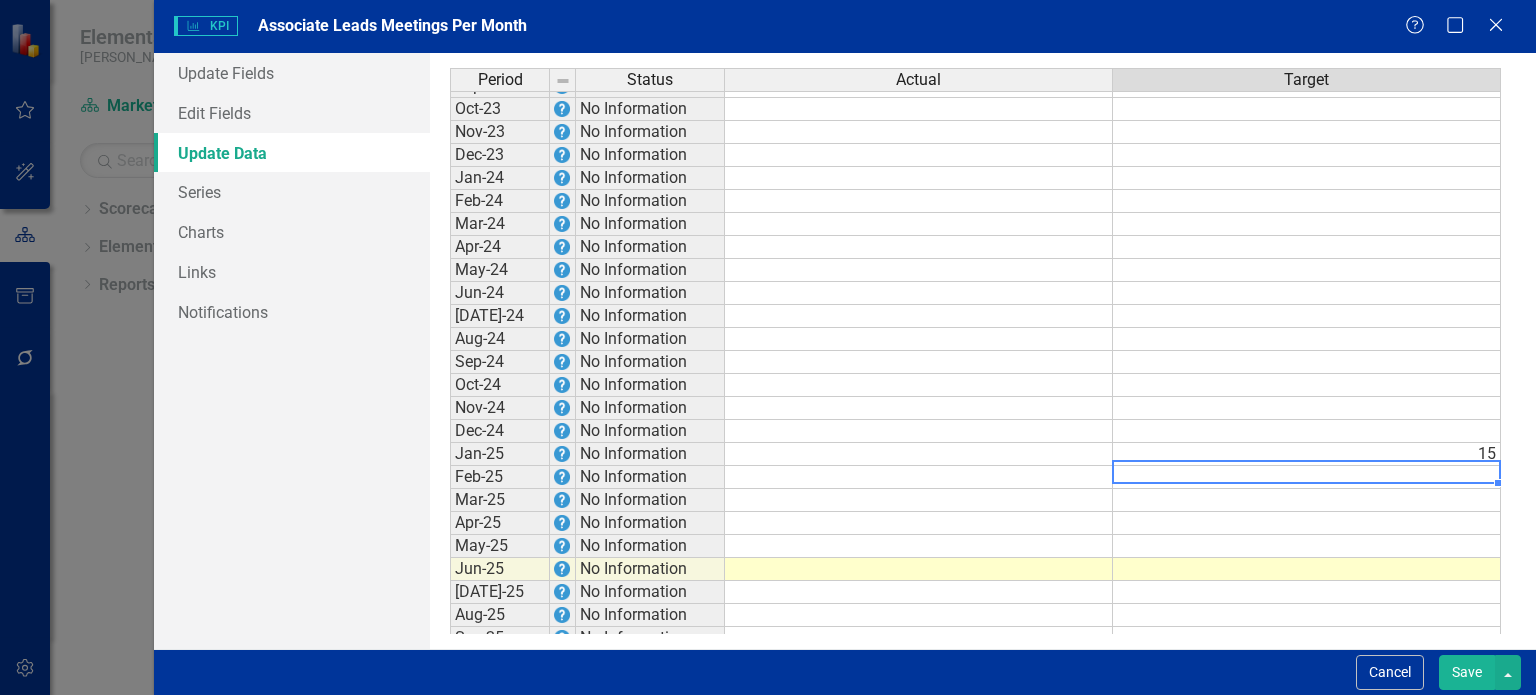 click on "15" at bounding box center (1307, 454) 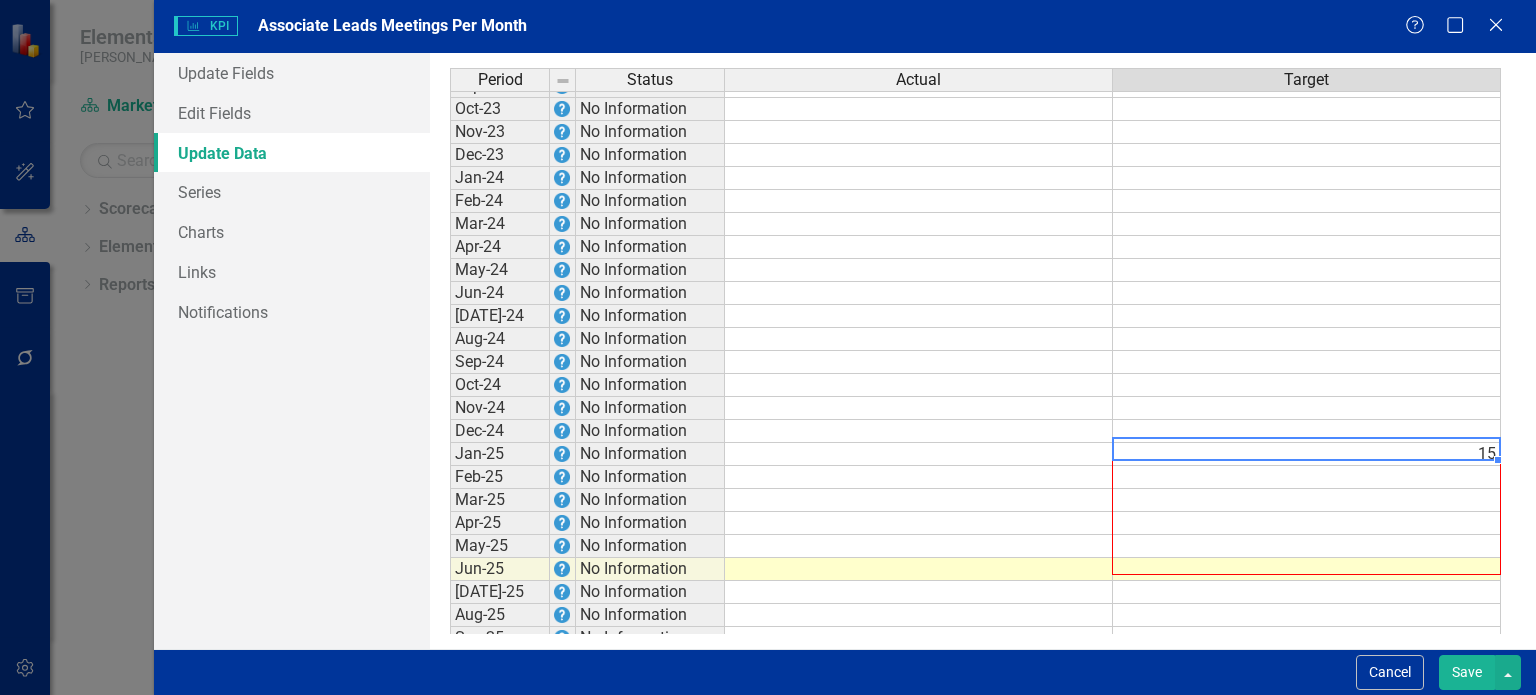 drag, startPoint x: 1495, startPoint y: 460, endPoint x: 1489, endPoint y: 563, distance: 103.17461 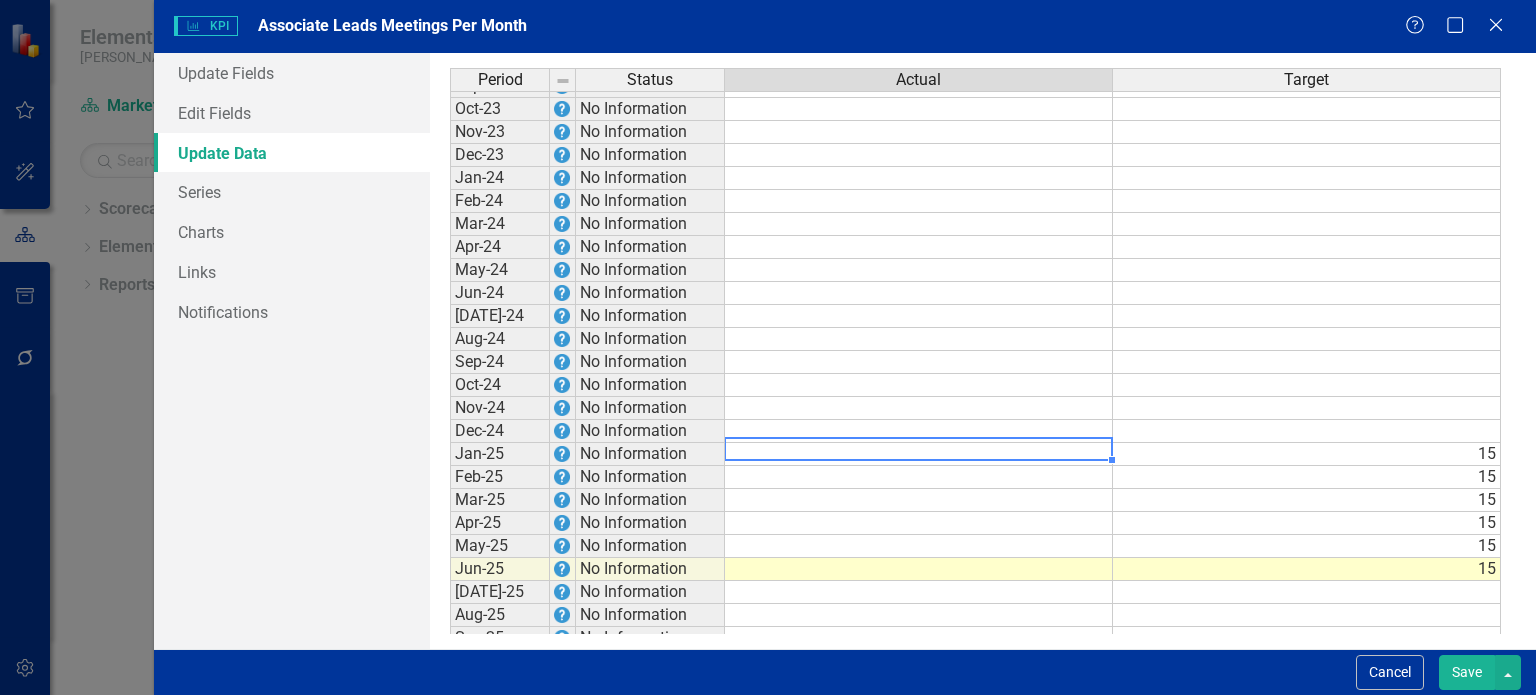 click at bounding box center (919, 454) 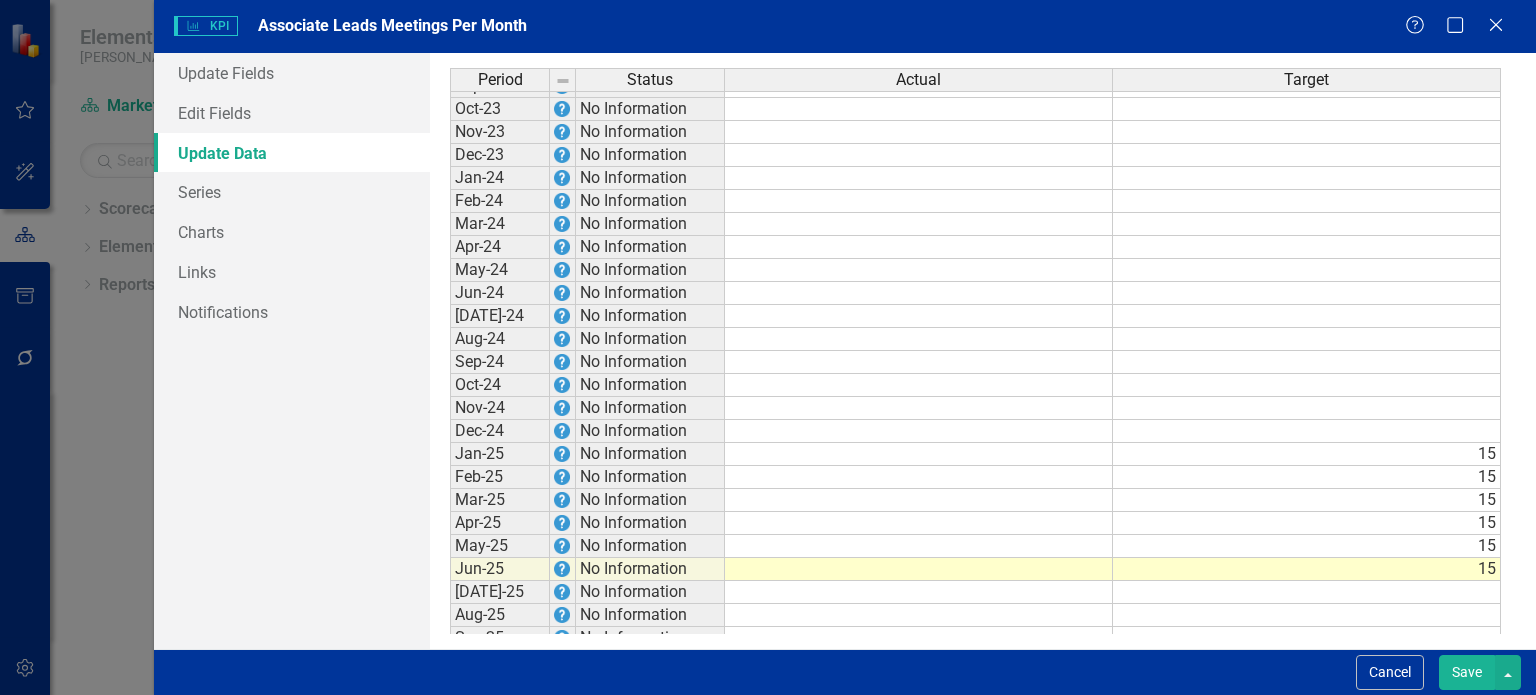 click on "Save" at bounding box center [1467, 672] 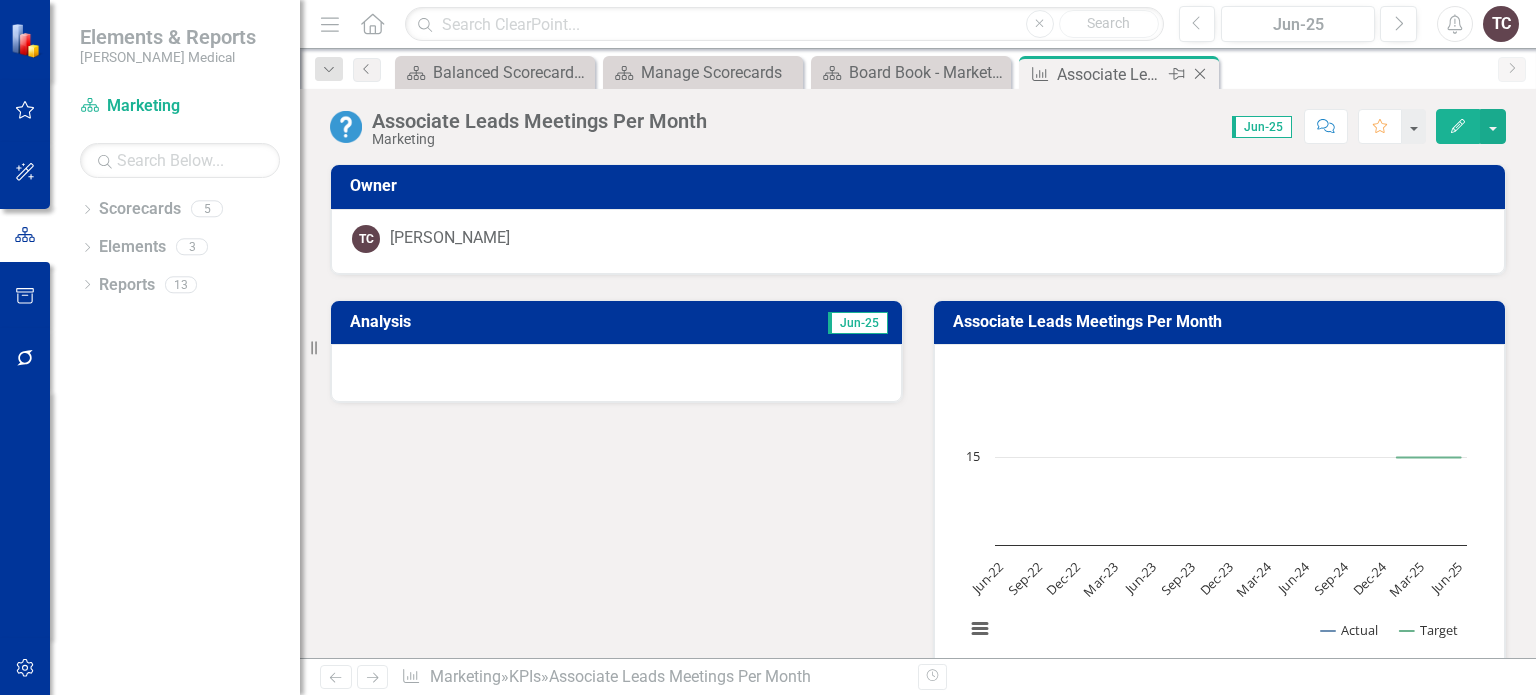 click on "Close" 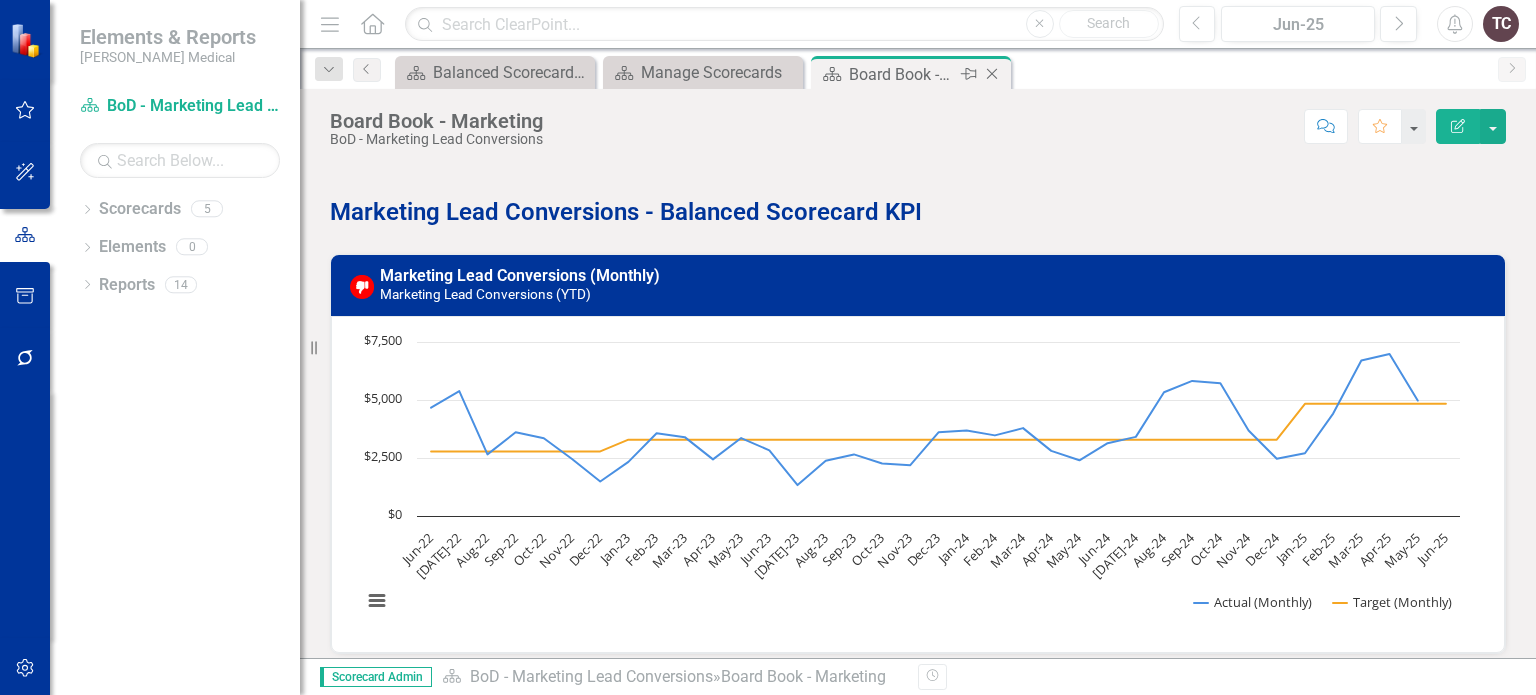 click on "Board Book - Marketing" at bounding box center [902, 74] 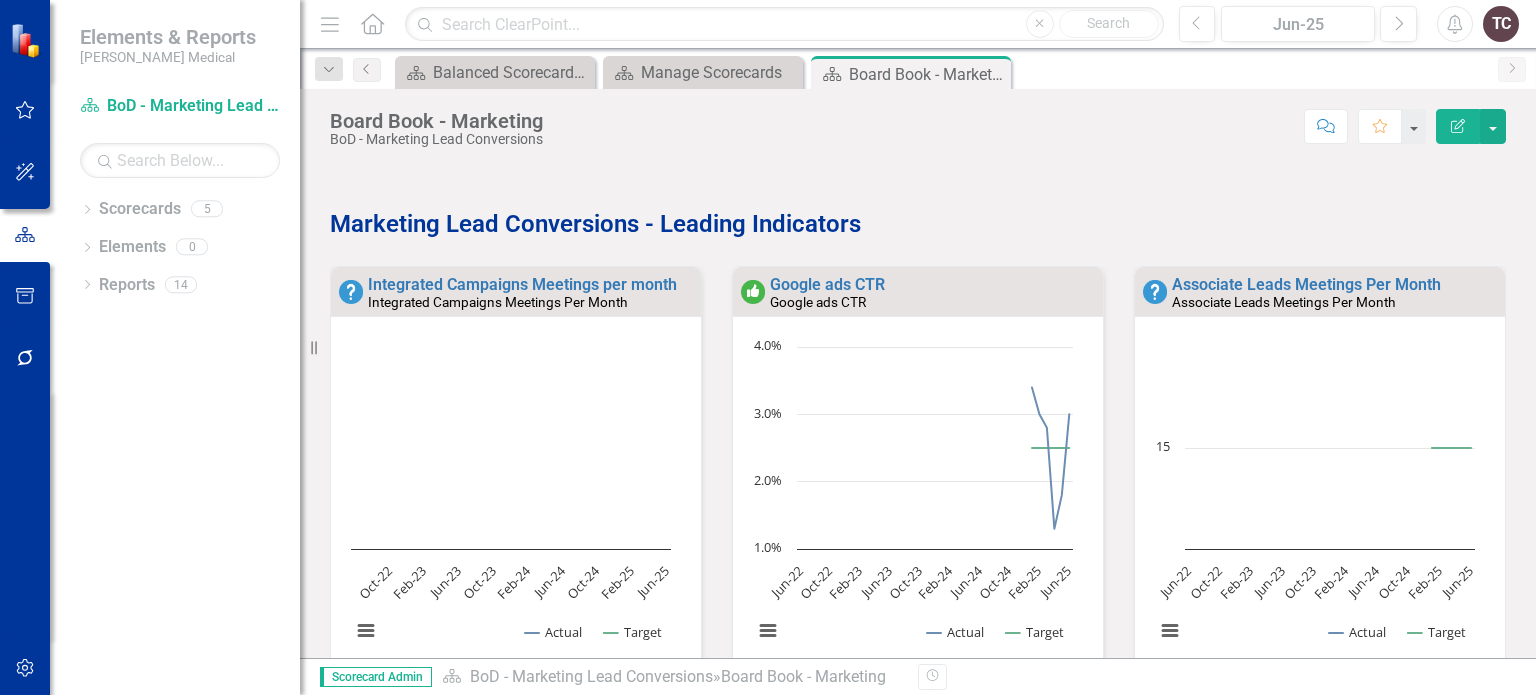 scroll, scrollTop: 624, scrollLeft: 0, axis: vertical 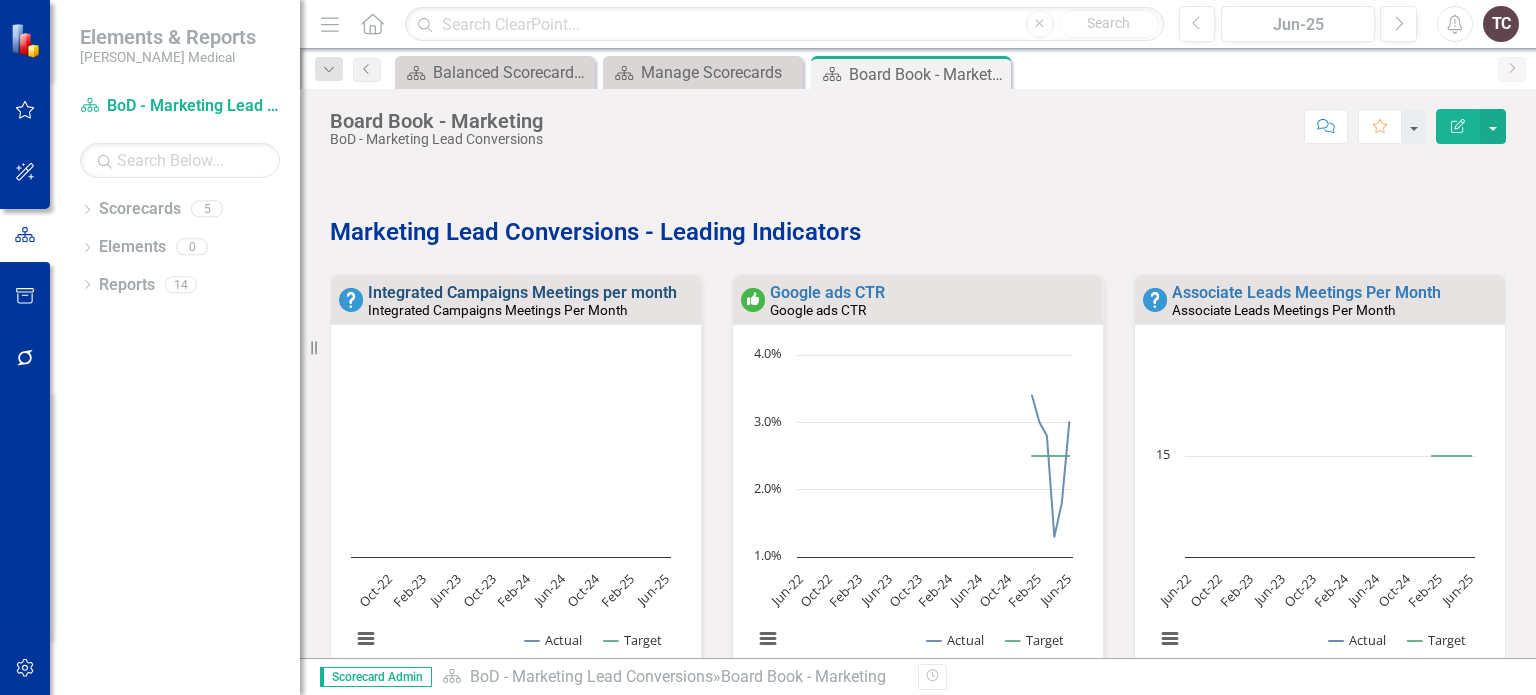 click on "Integrated Campaigns Meetings per month" at bounding box center (522, 292) 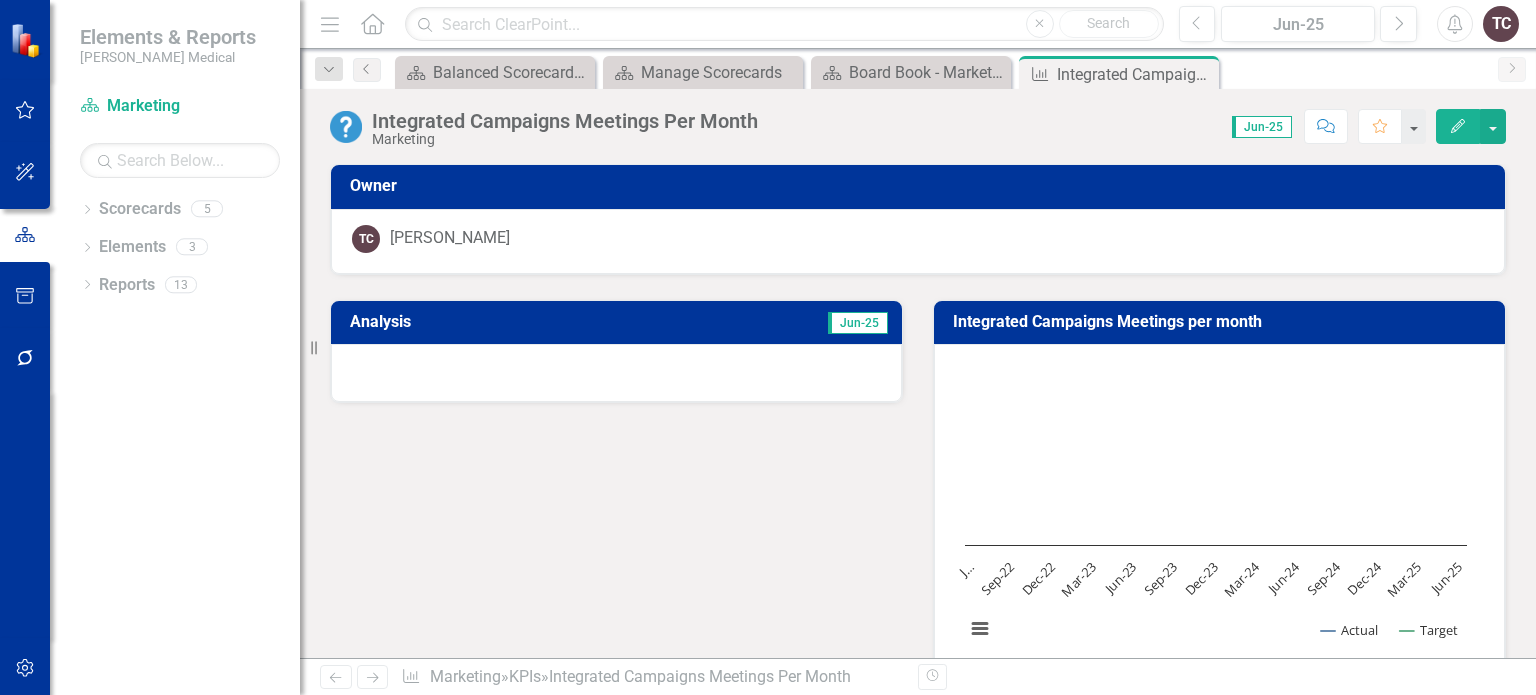 click on "Edit" 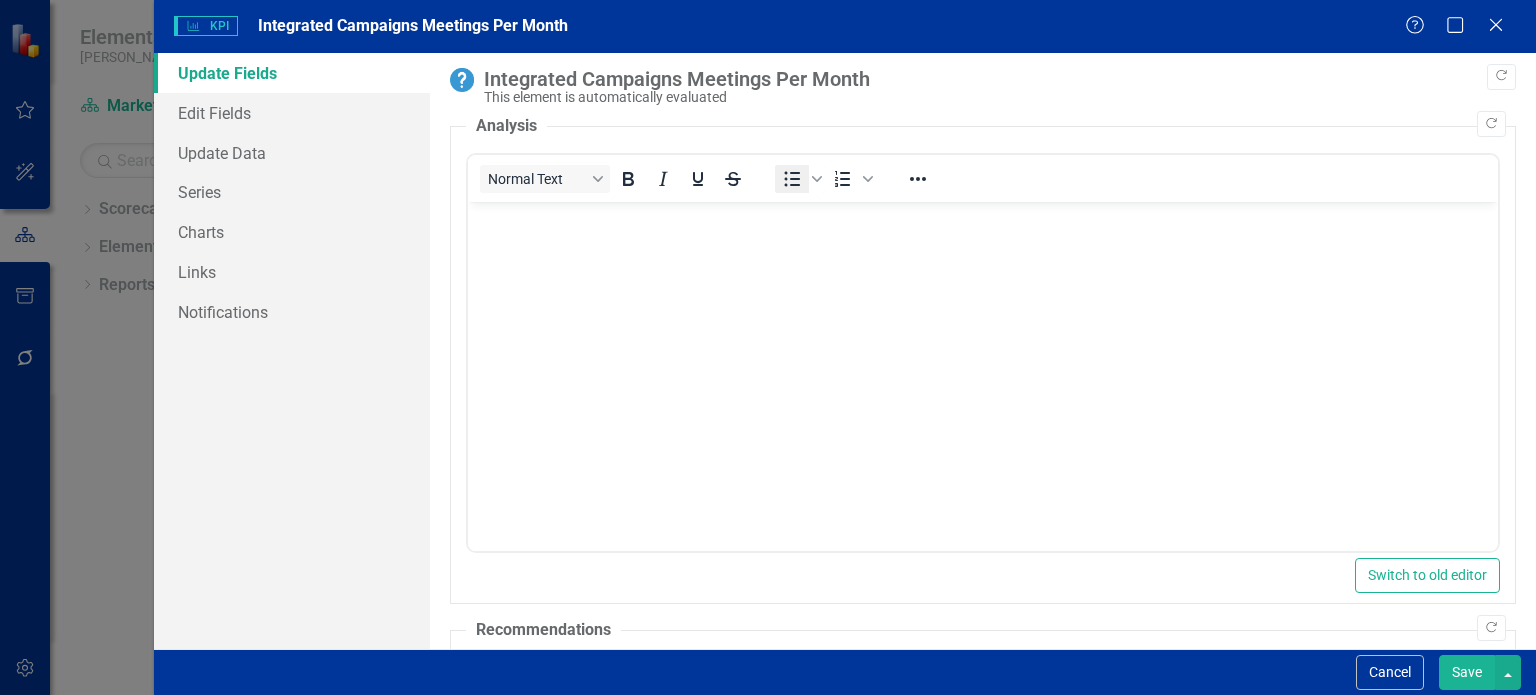 scroll, scrollTop: 0, scrollLeft: 0, axis: both 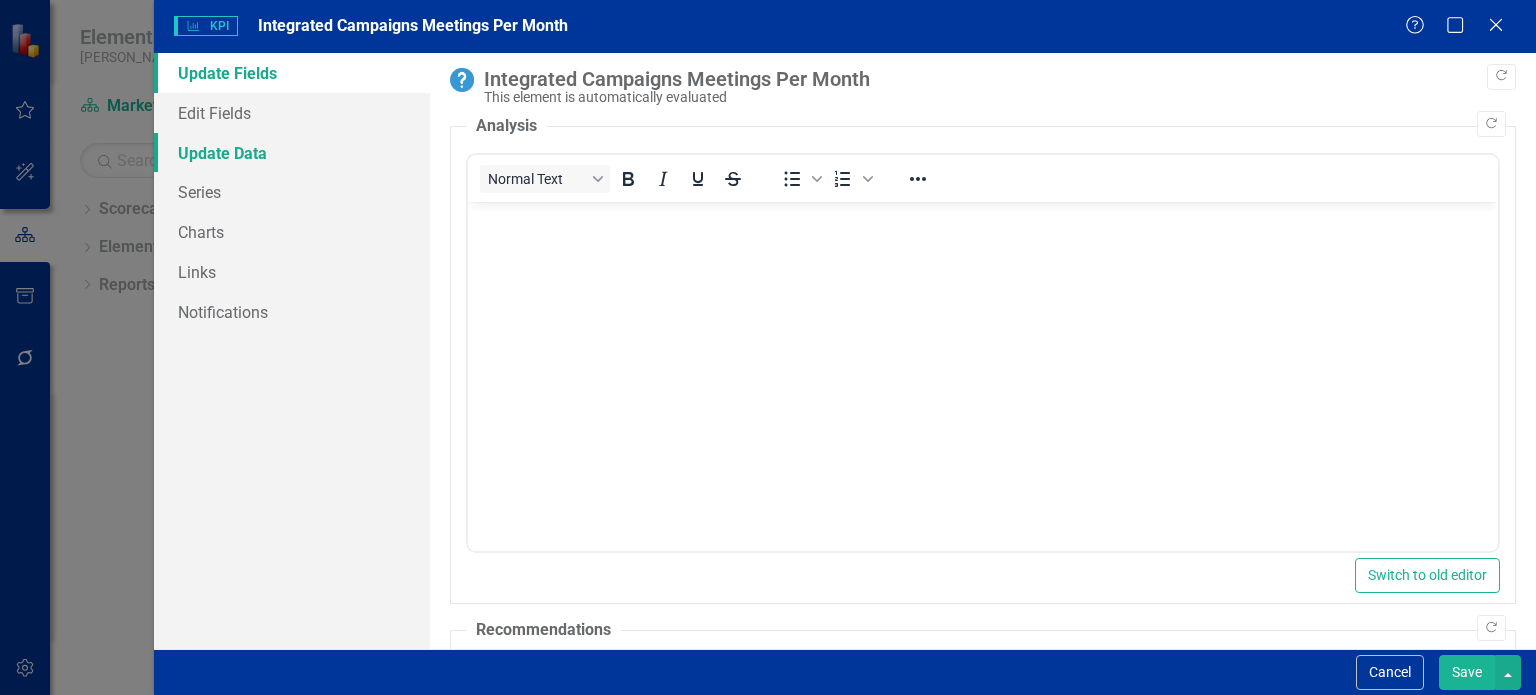 click on "Update  Data" at bounding box center [292, 153] 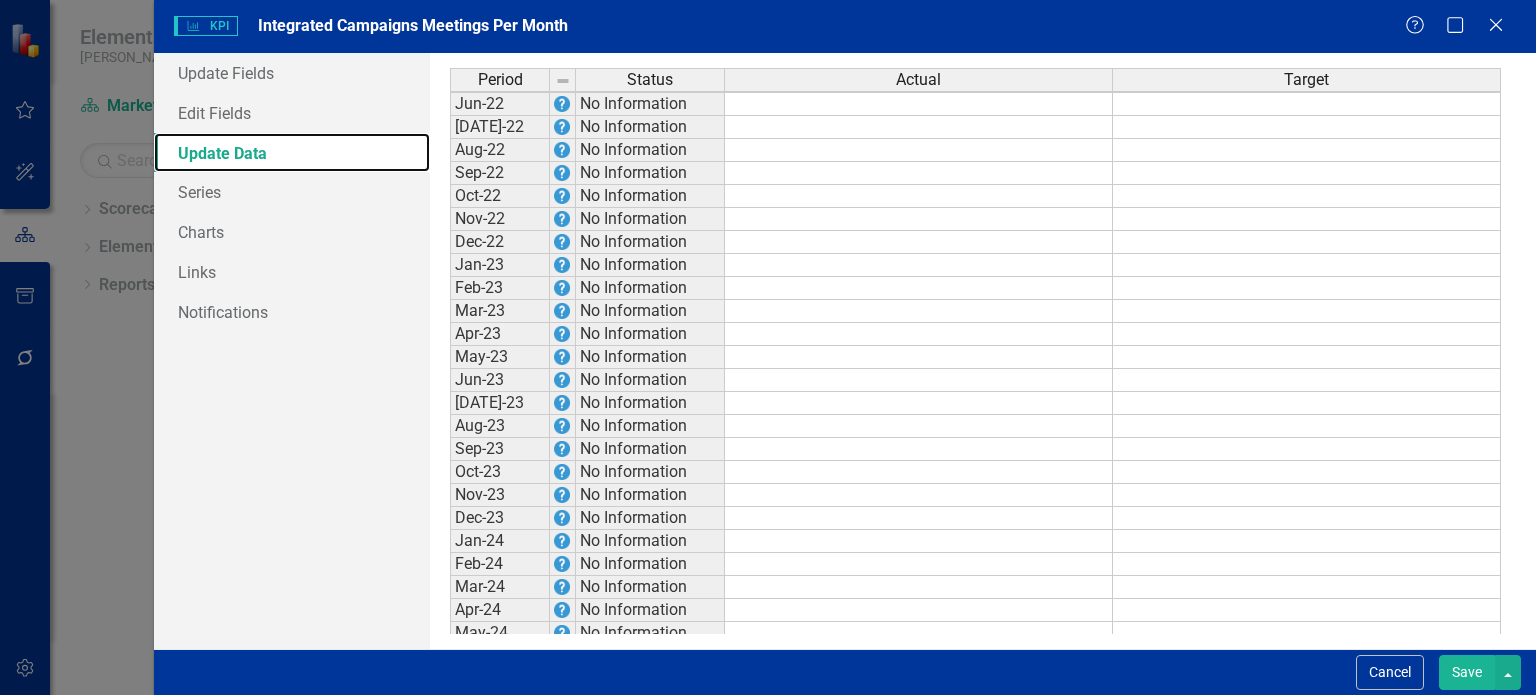 scroll, scrollTop: 196, scrollLeft: 0, axis: vertical 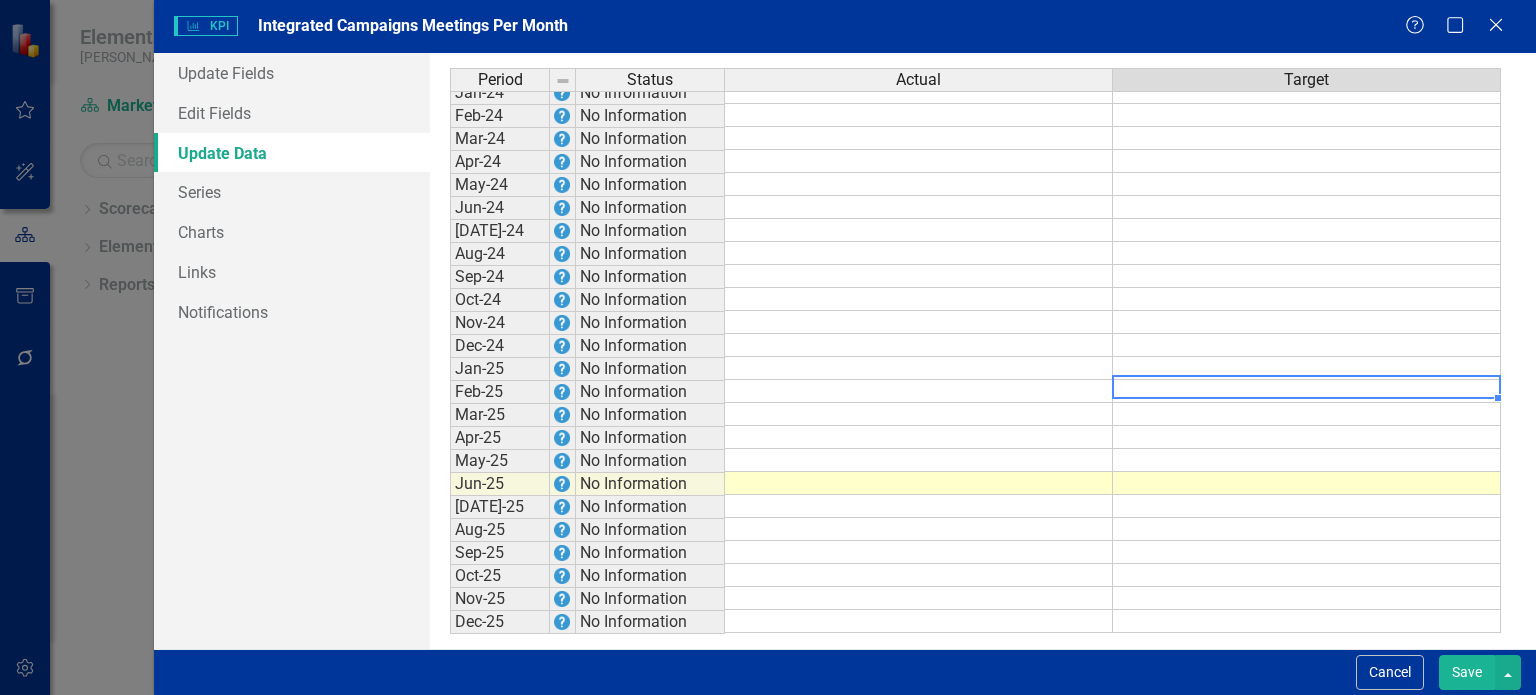 click at bounding box center [1307, 391] 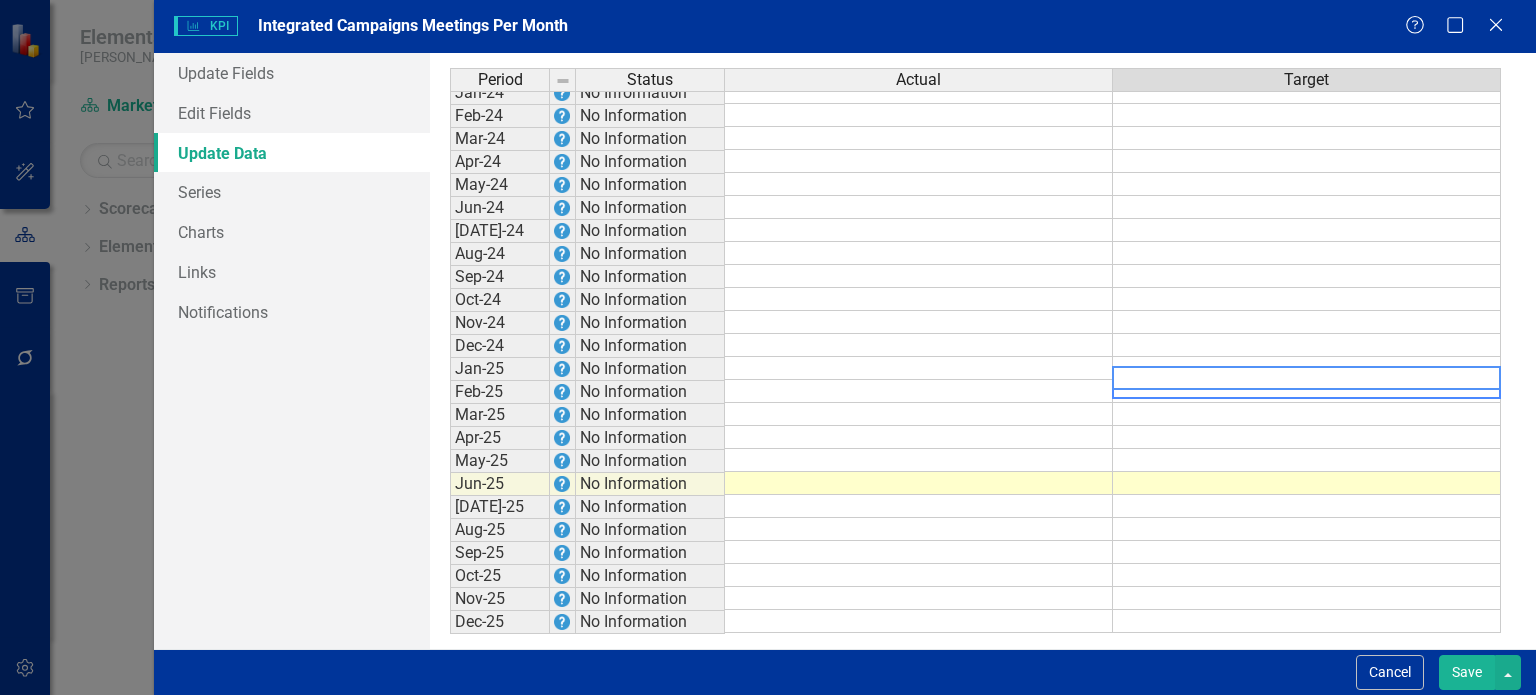 type on "4" 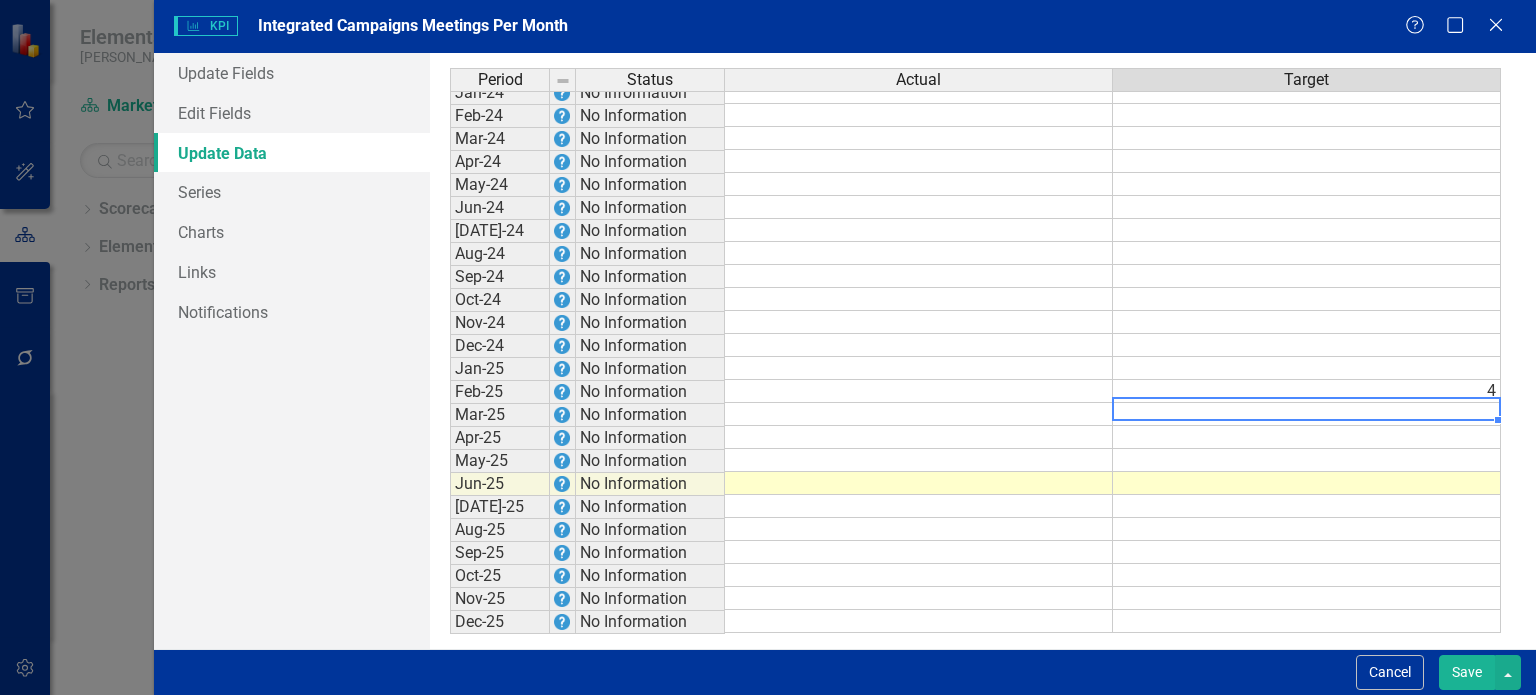 type on "4" 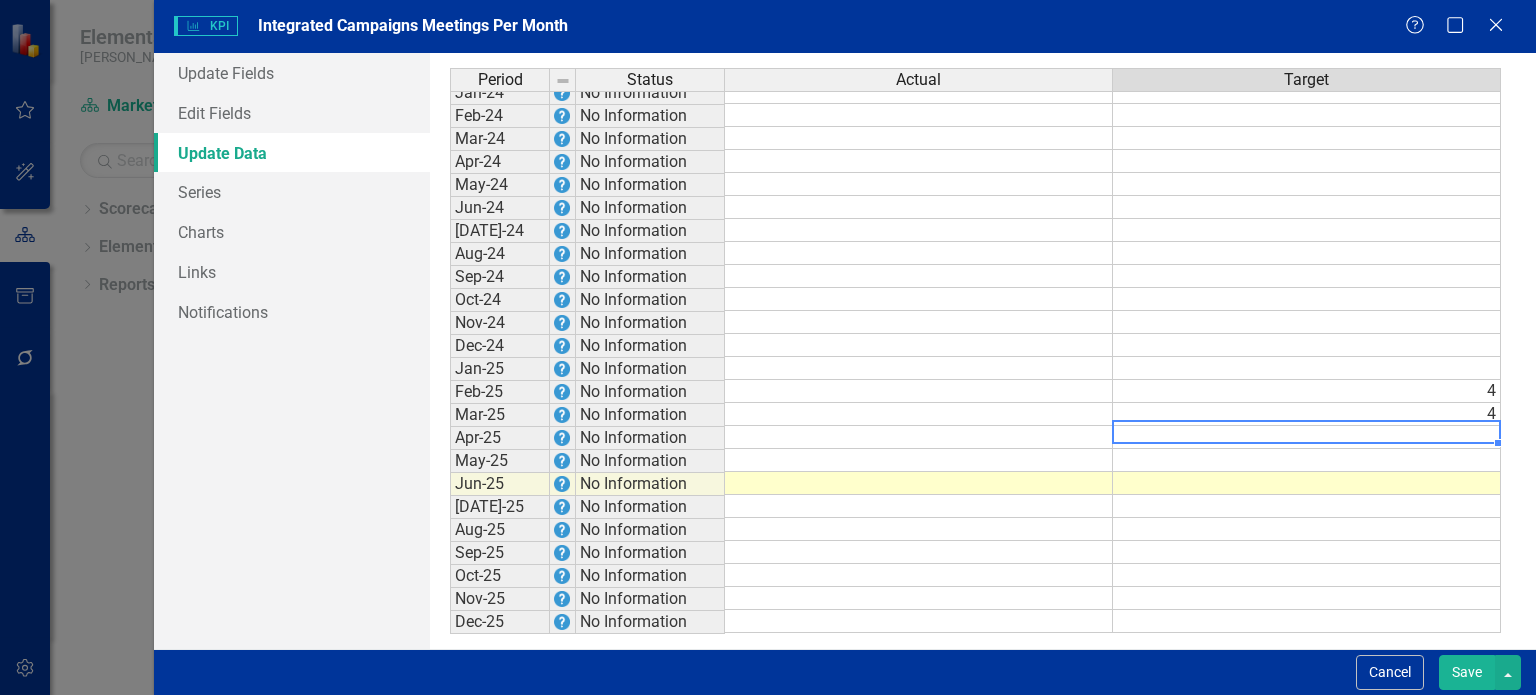 type on "4" 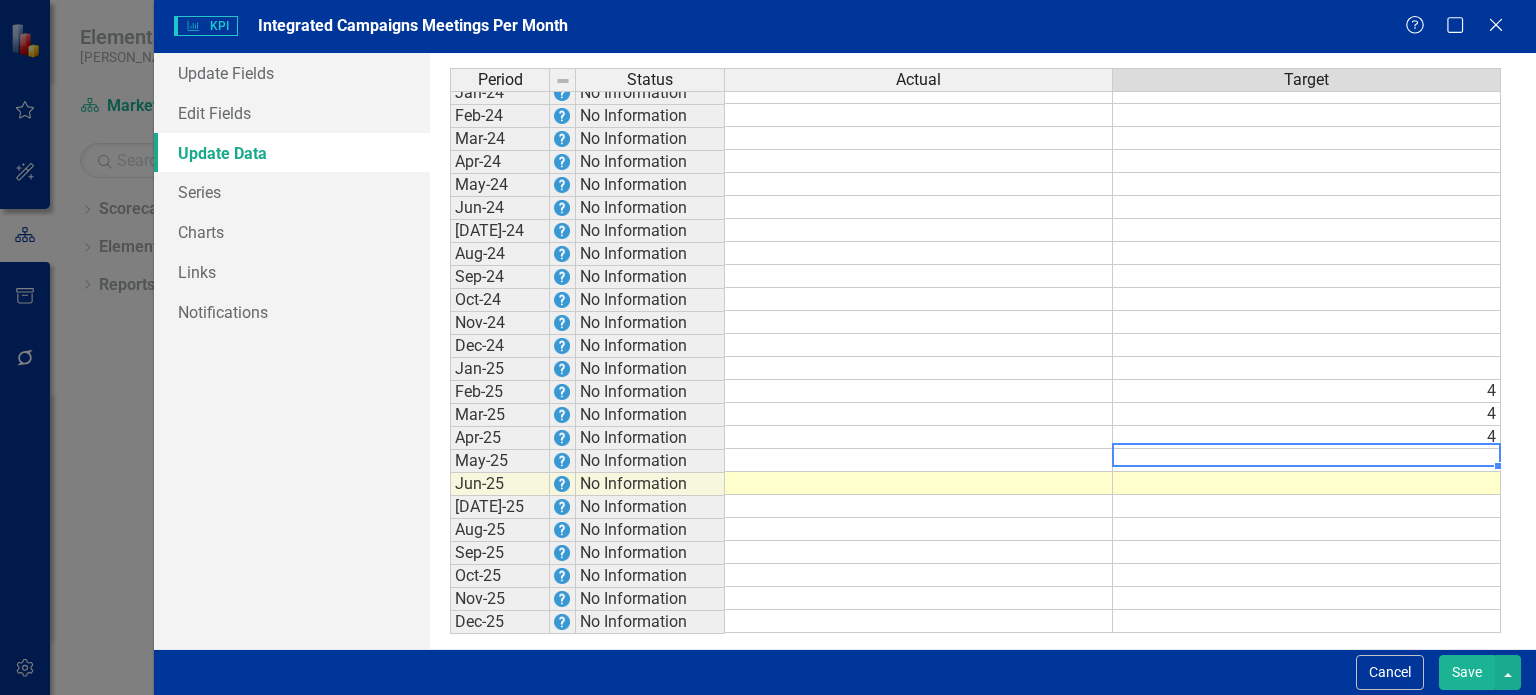 type on "4" 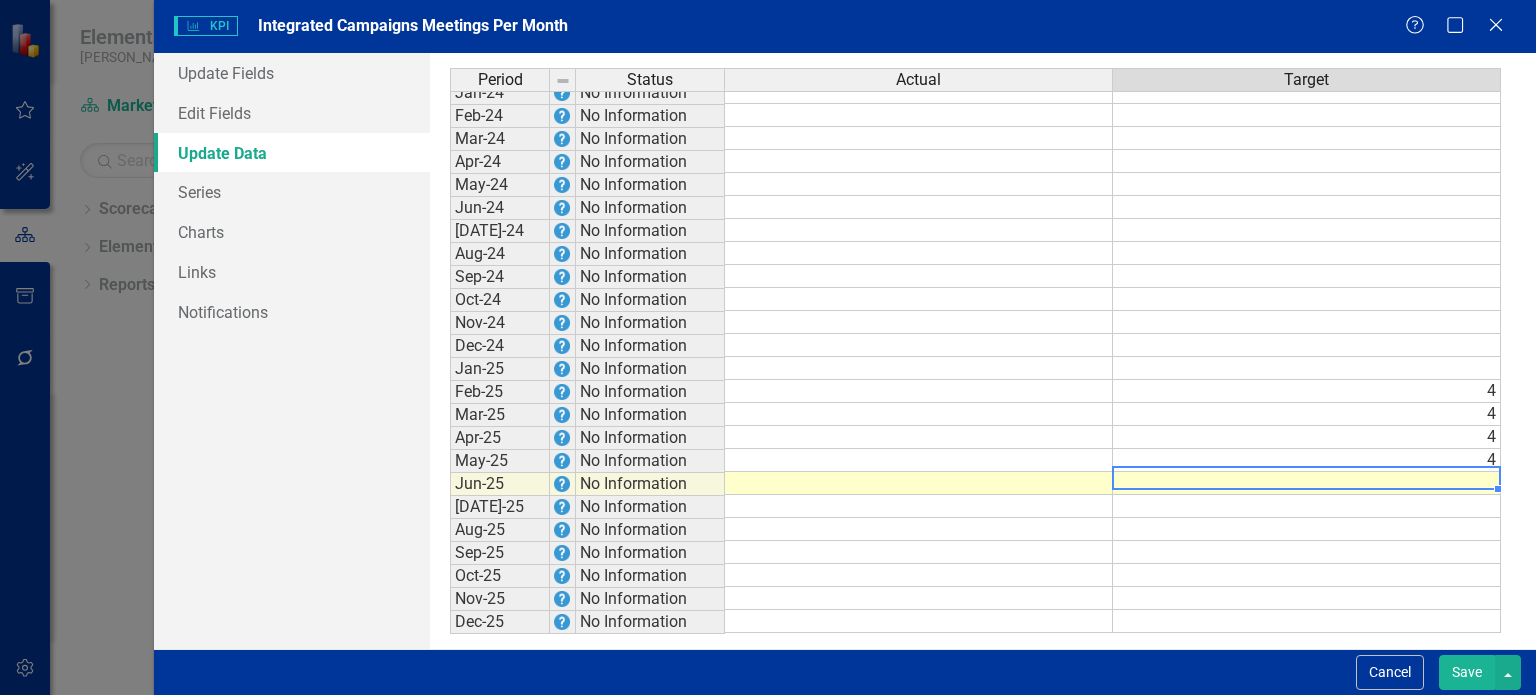 type on "4" 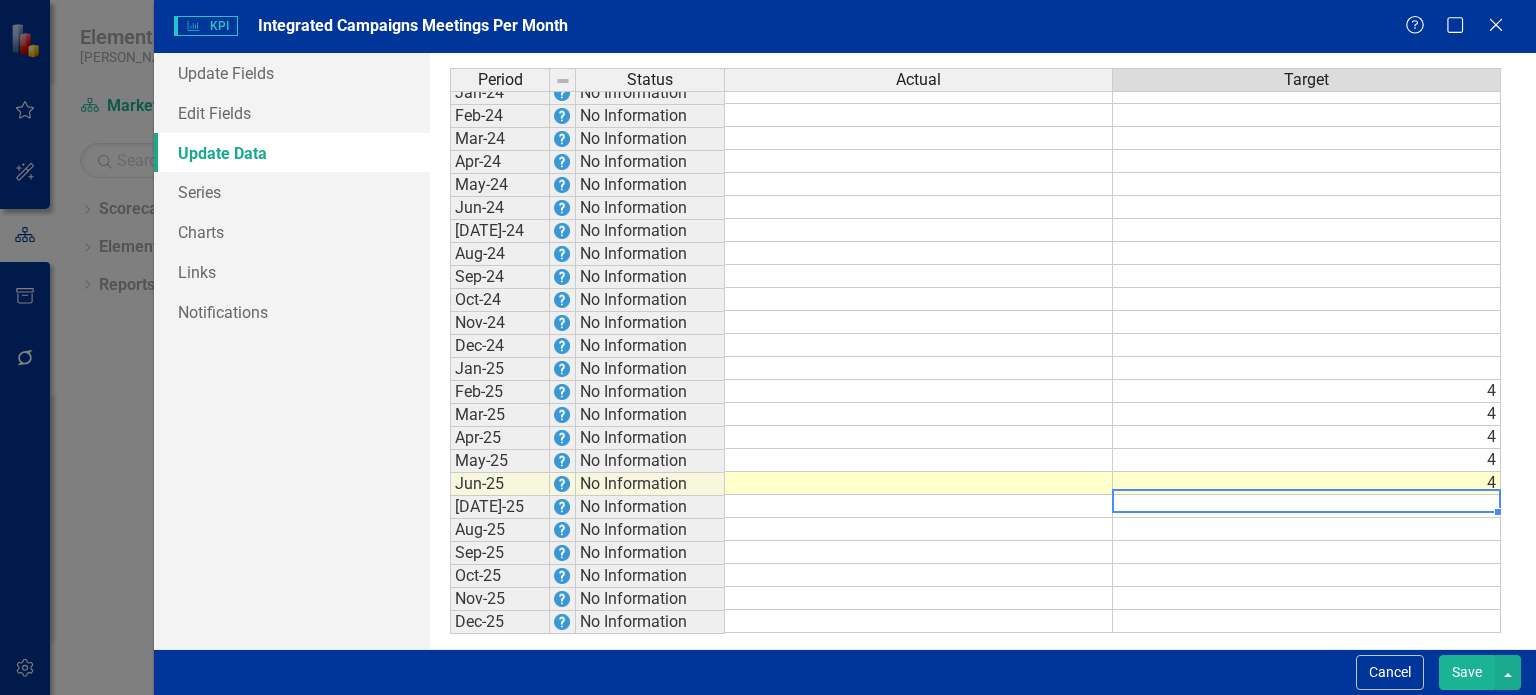 type on "4" 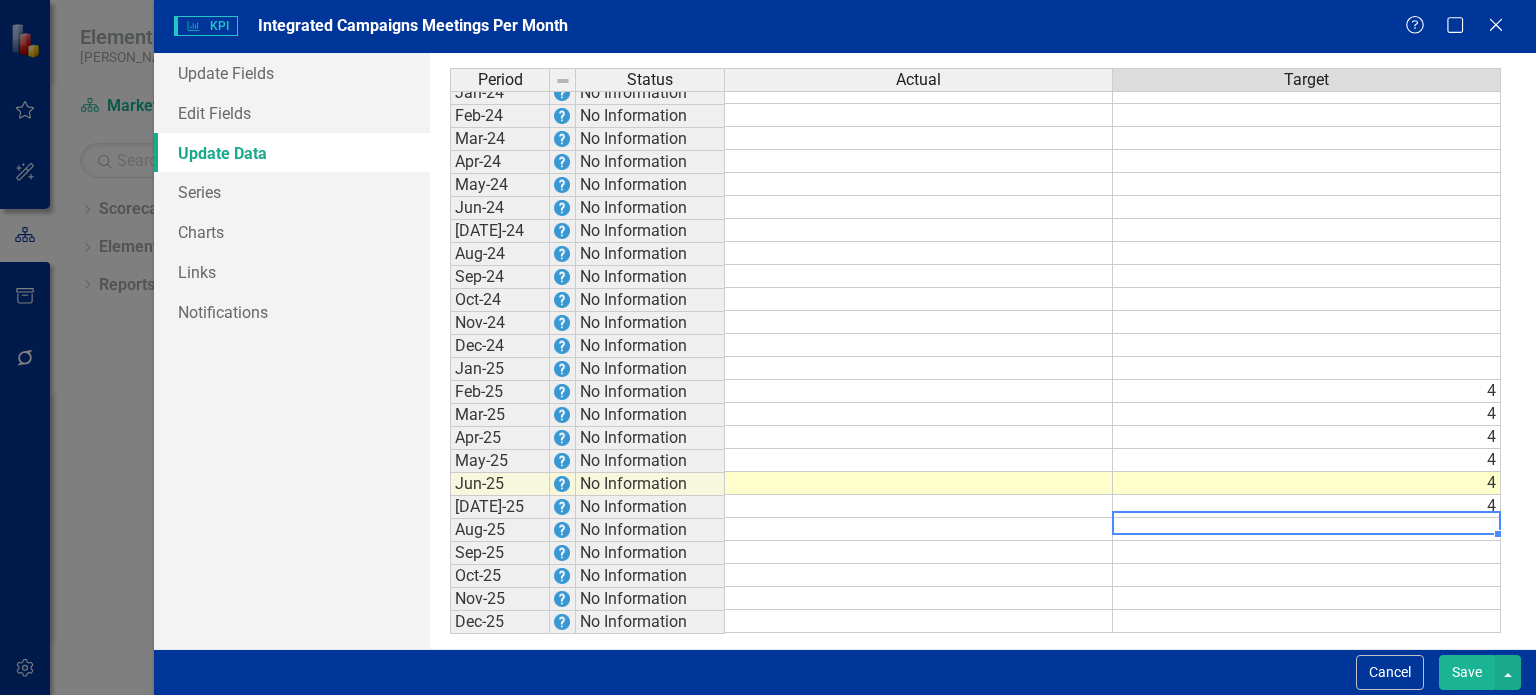 type on "4" 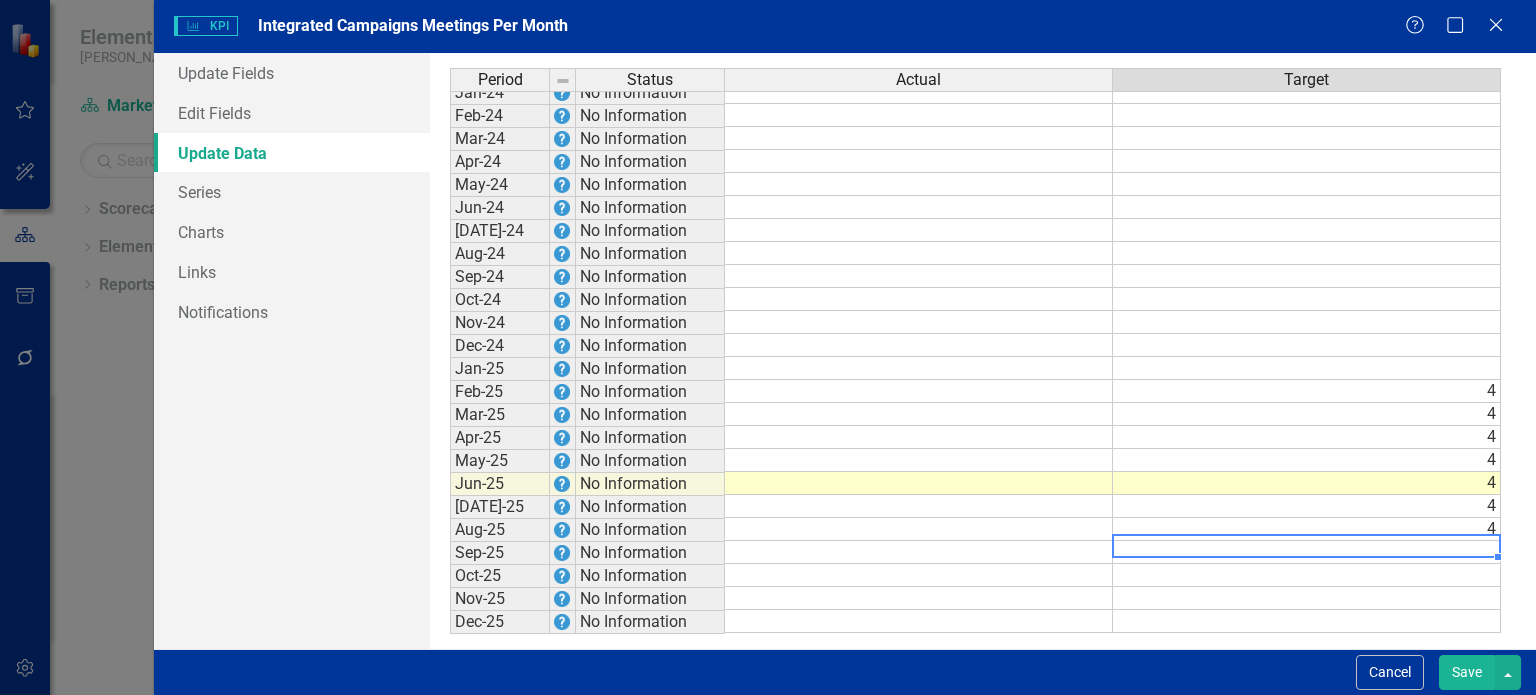 type on "4" 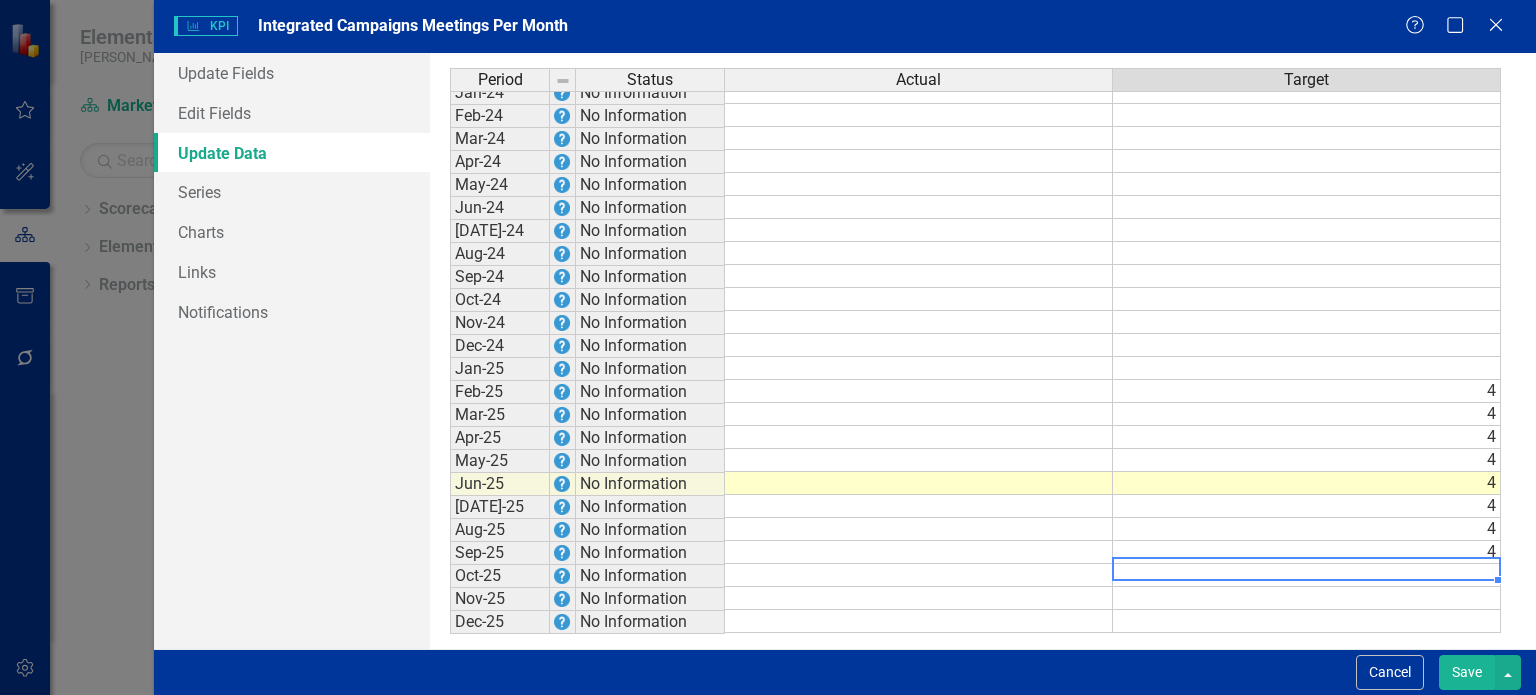type on "4" 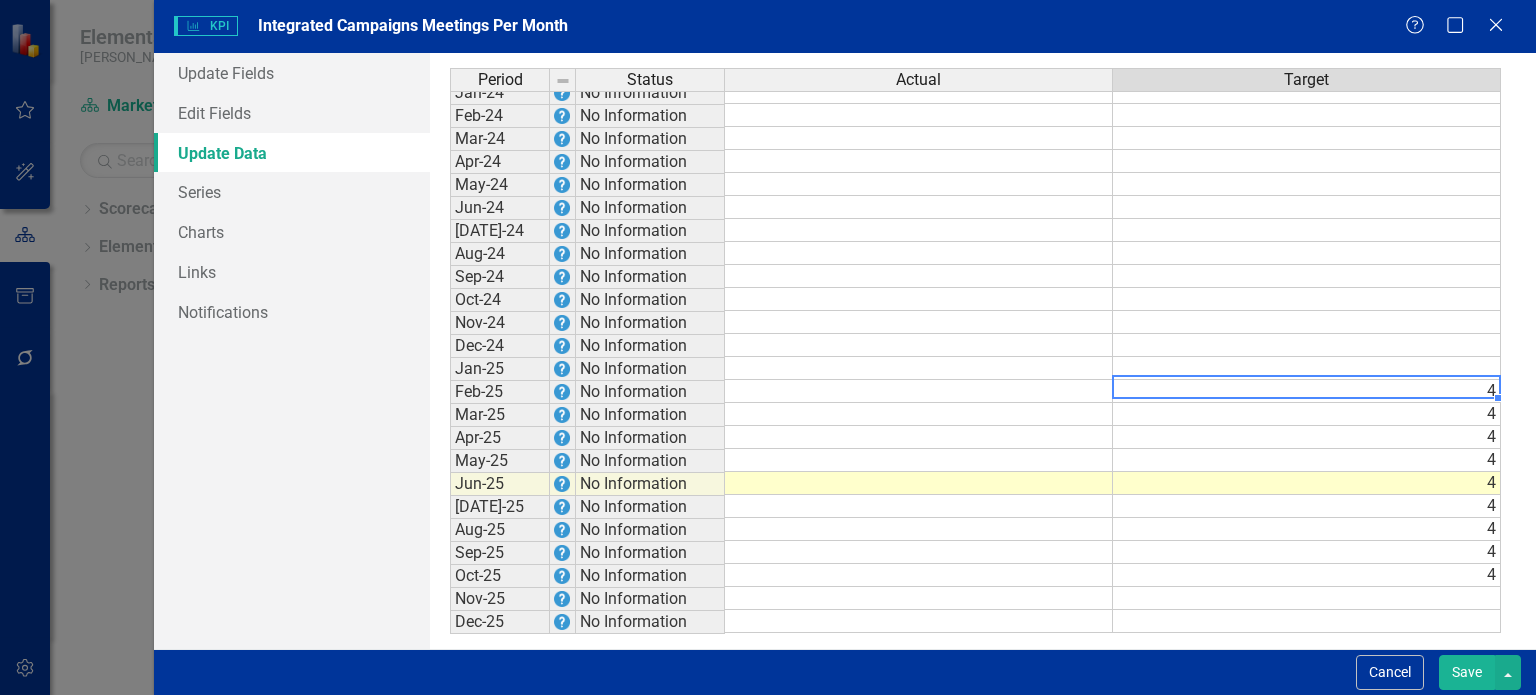 click on "4" at bounding box center (1307, 391) 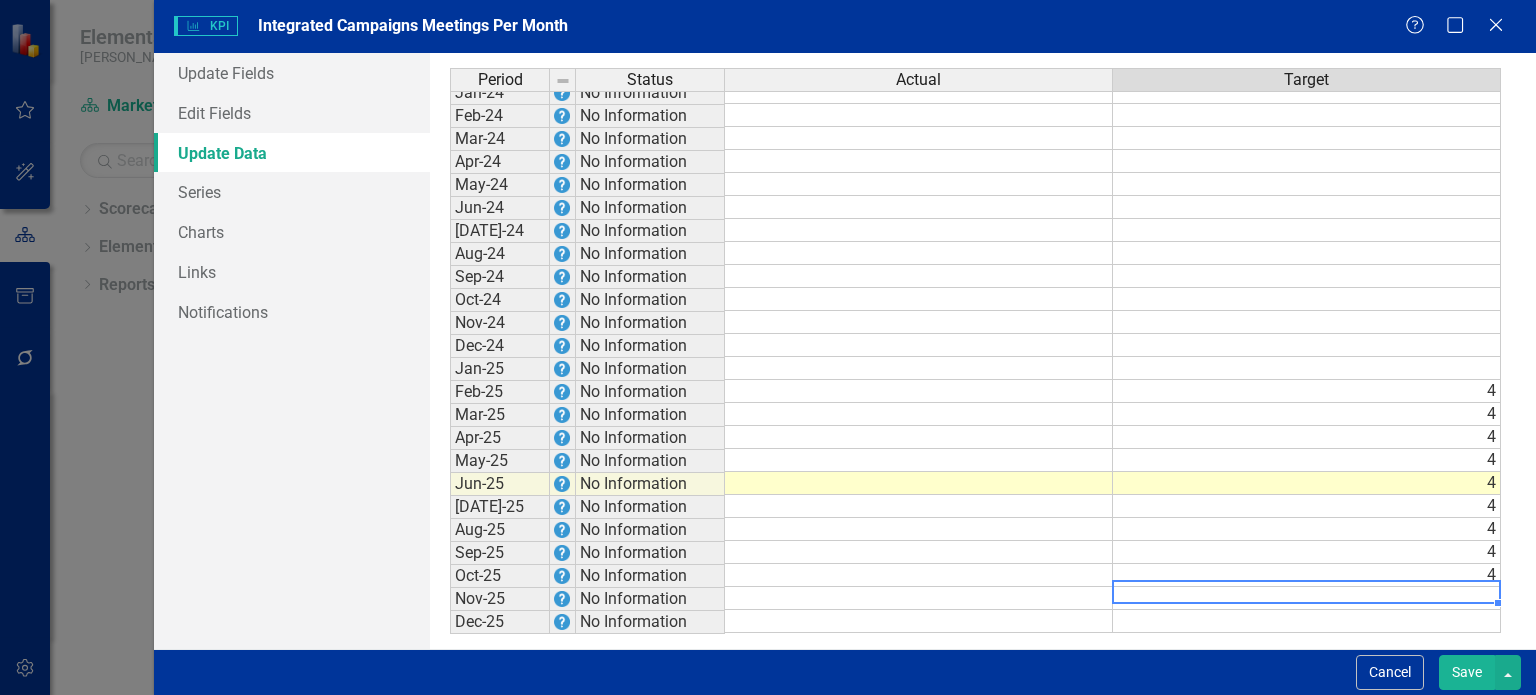 type on "5" 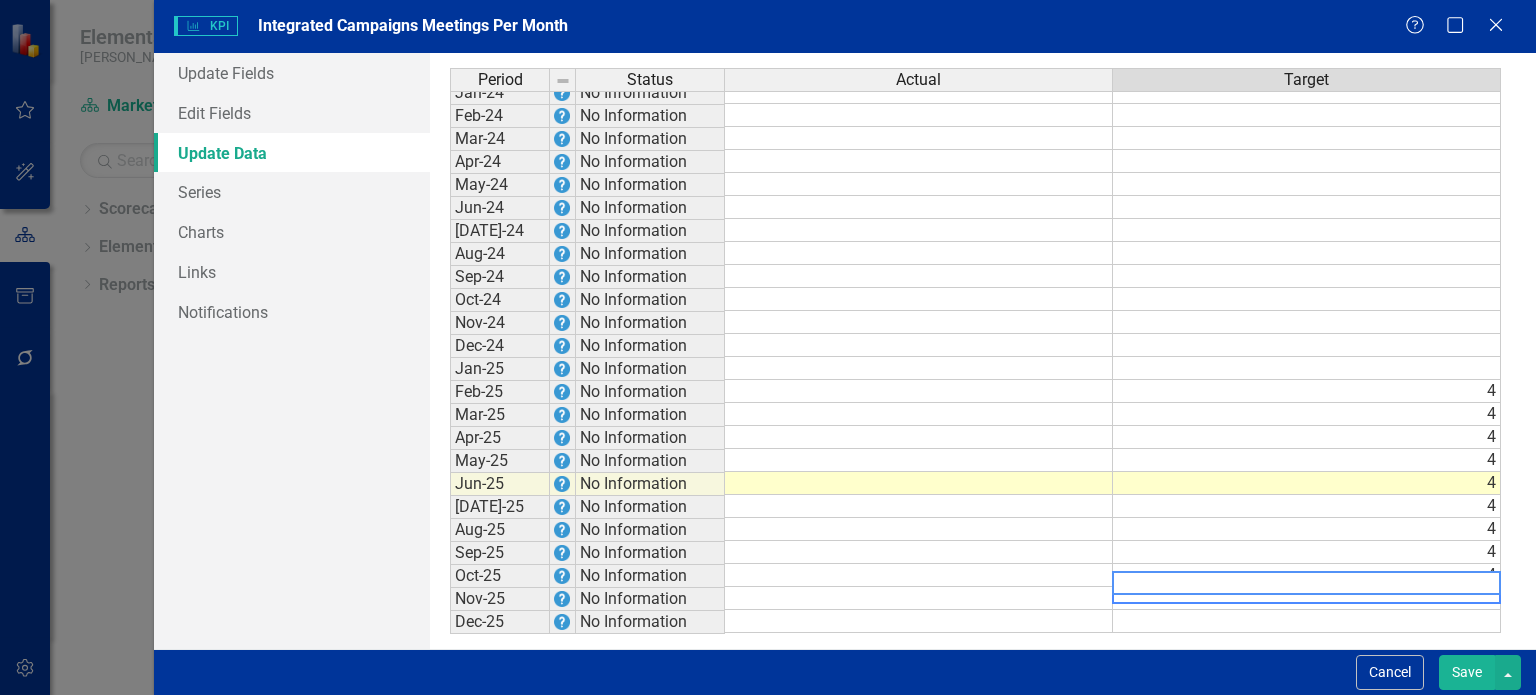 scroll, scrollTop: 463, scrollLeft: 0, axis: vertical 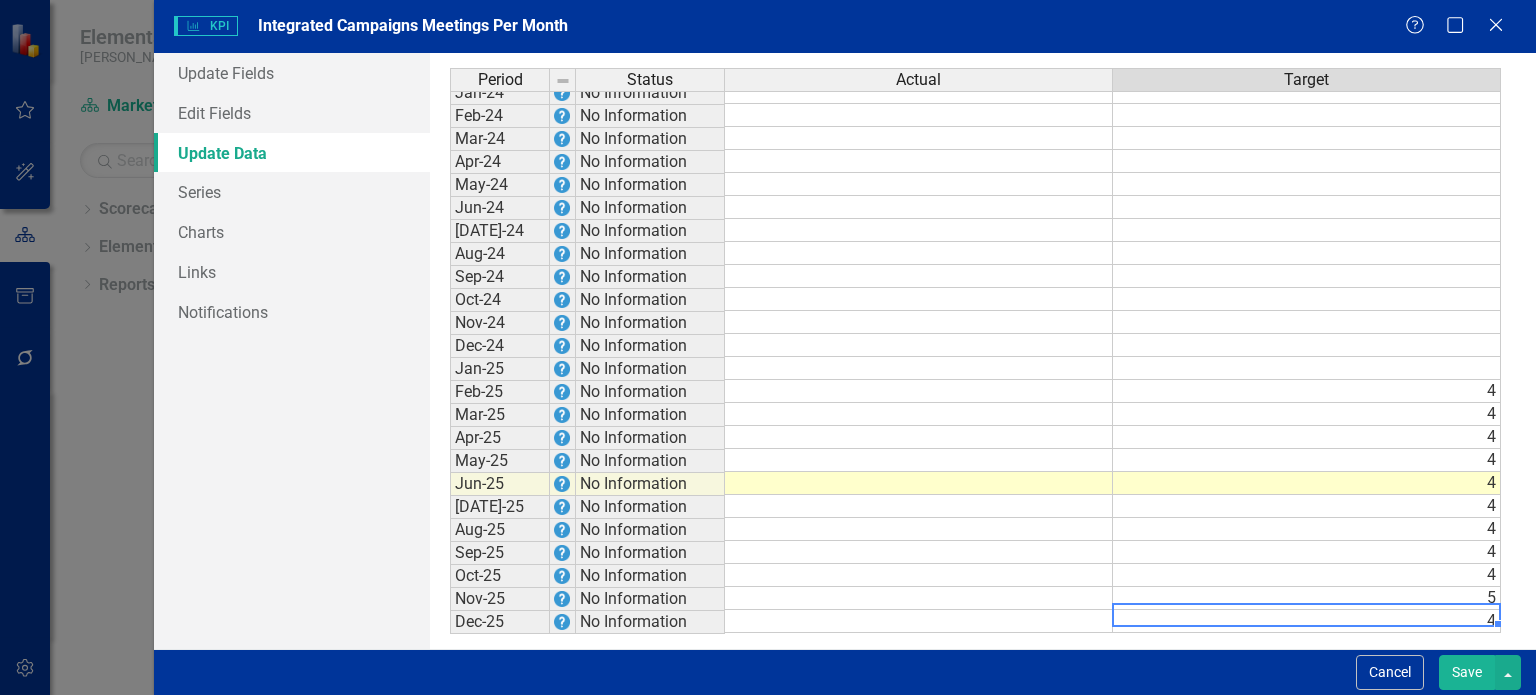 click on "4" at bounding box center [1307, 391] 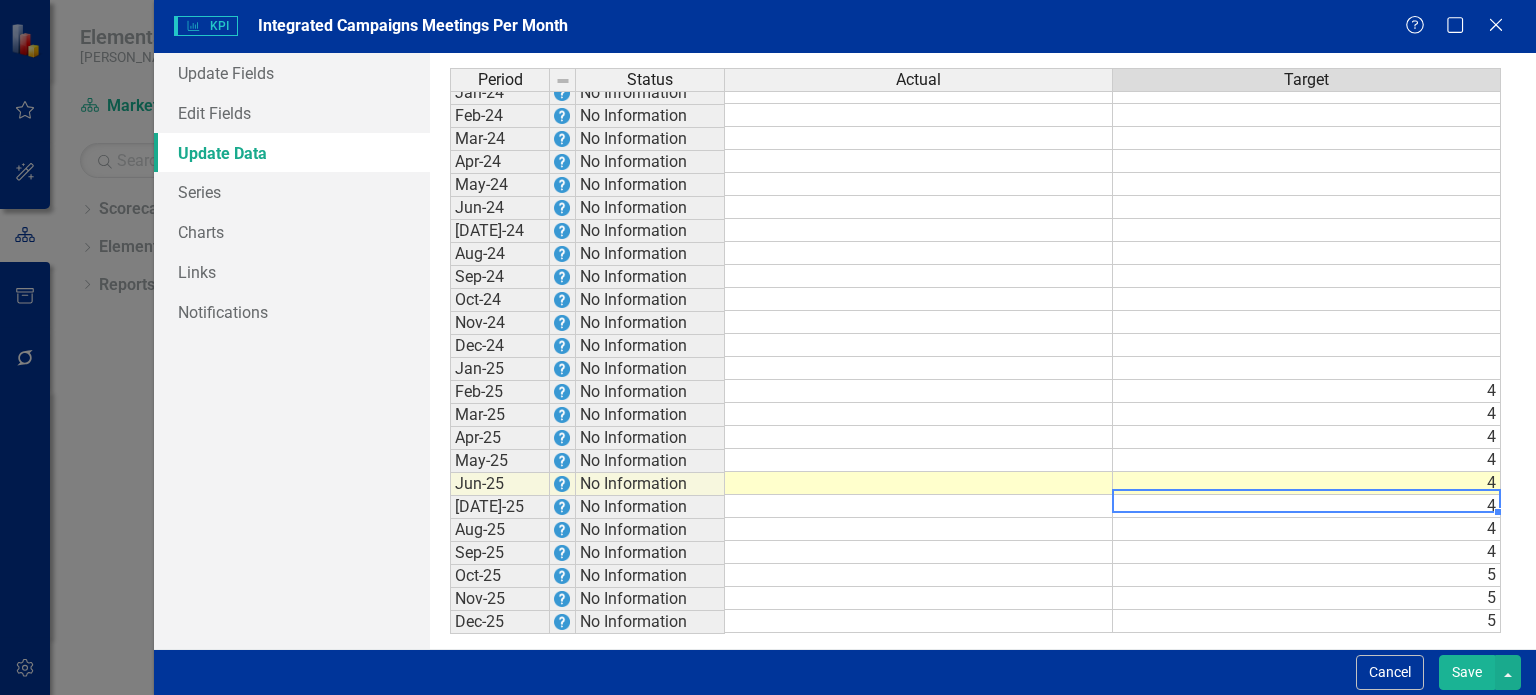 click on "4" at bounding box center [1307, 506] 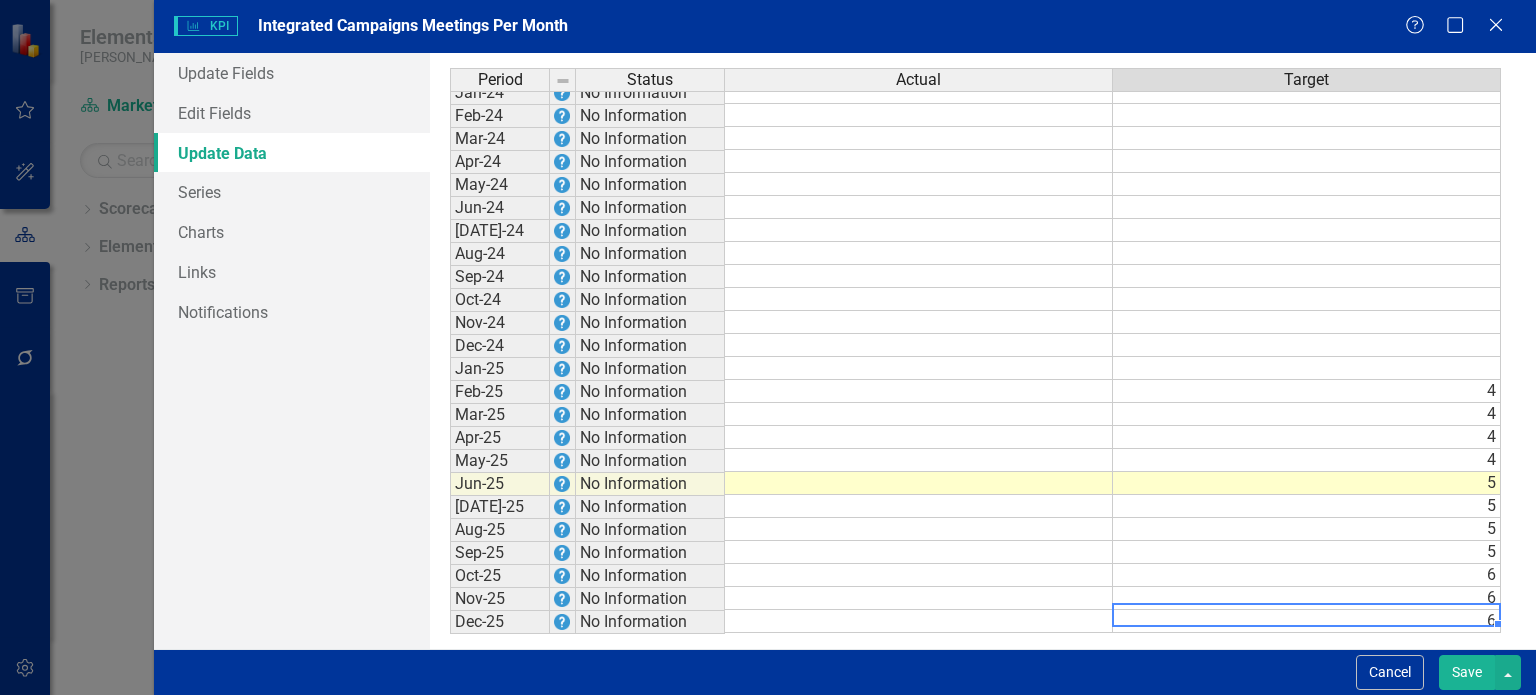 type on "6" 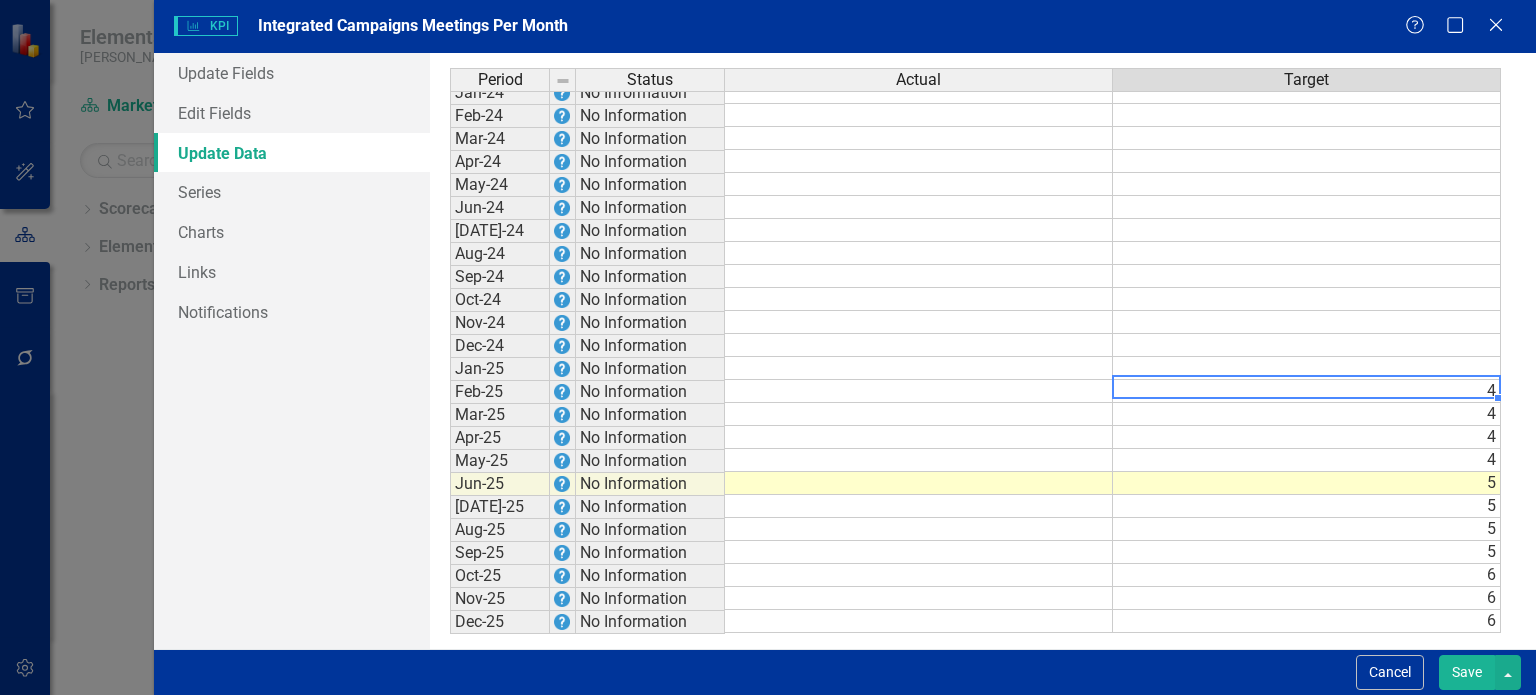click on "4" at bounding box center (1307, 391) 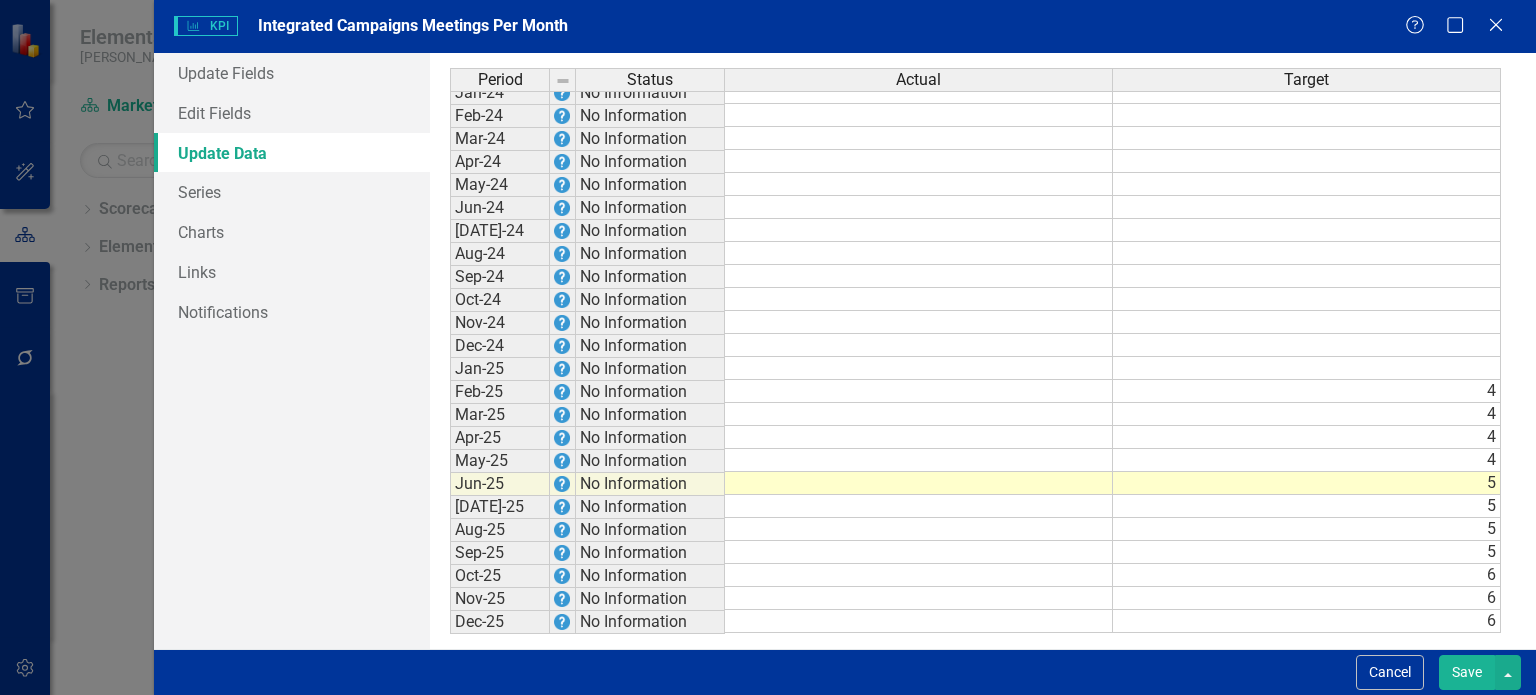 click on "Save" at bounding box center [1467, 672] 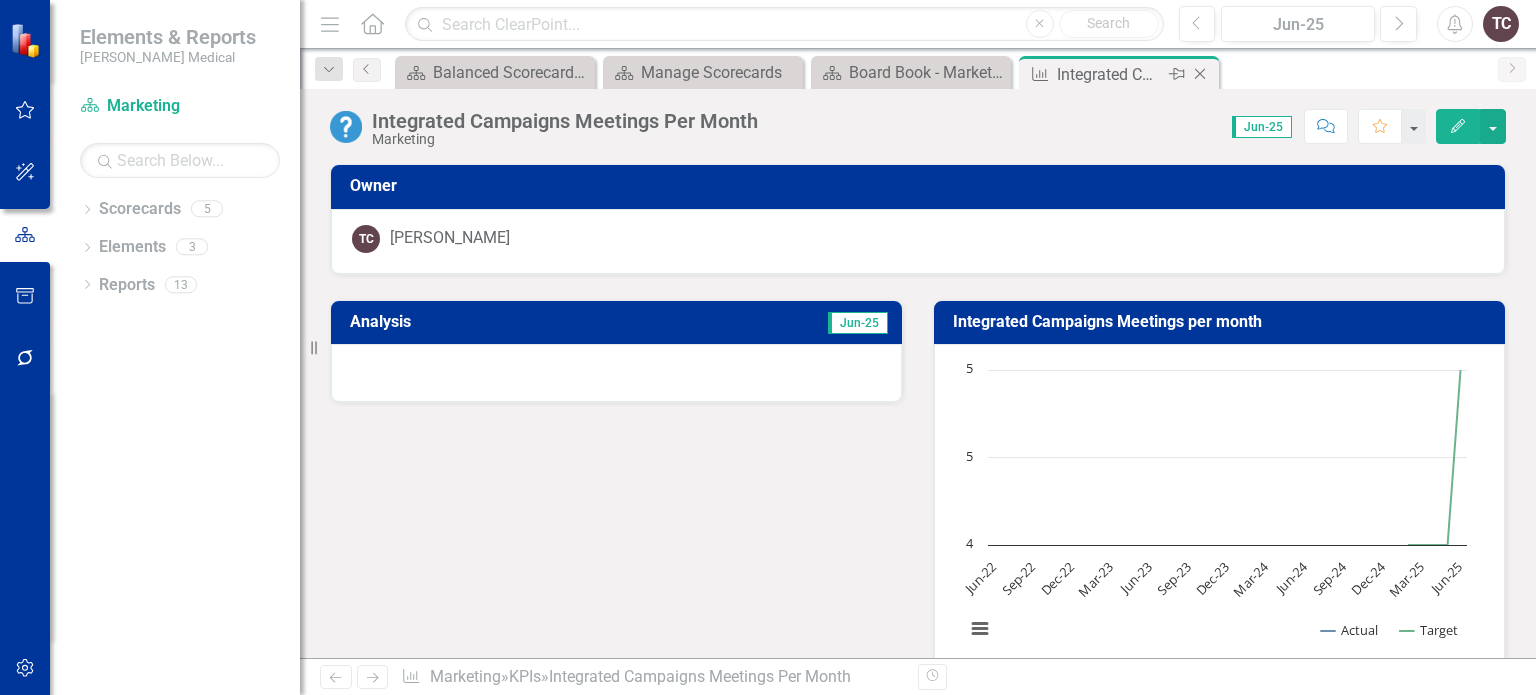 click on "Close" 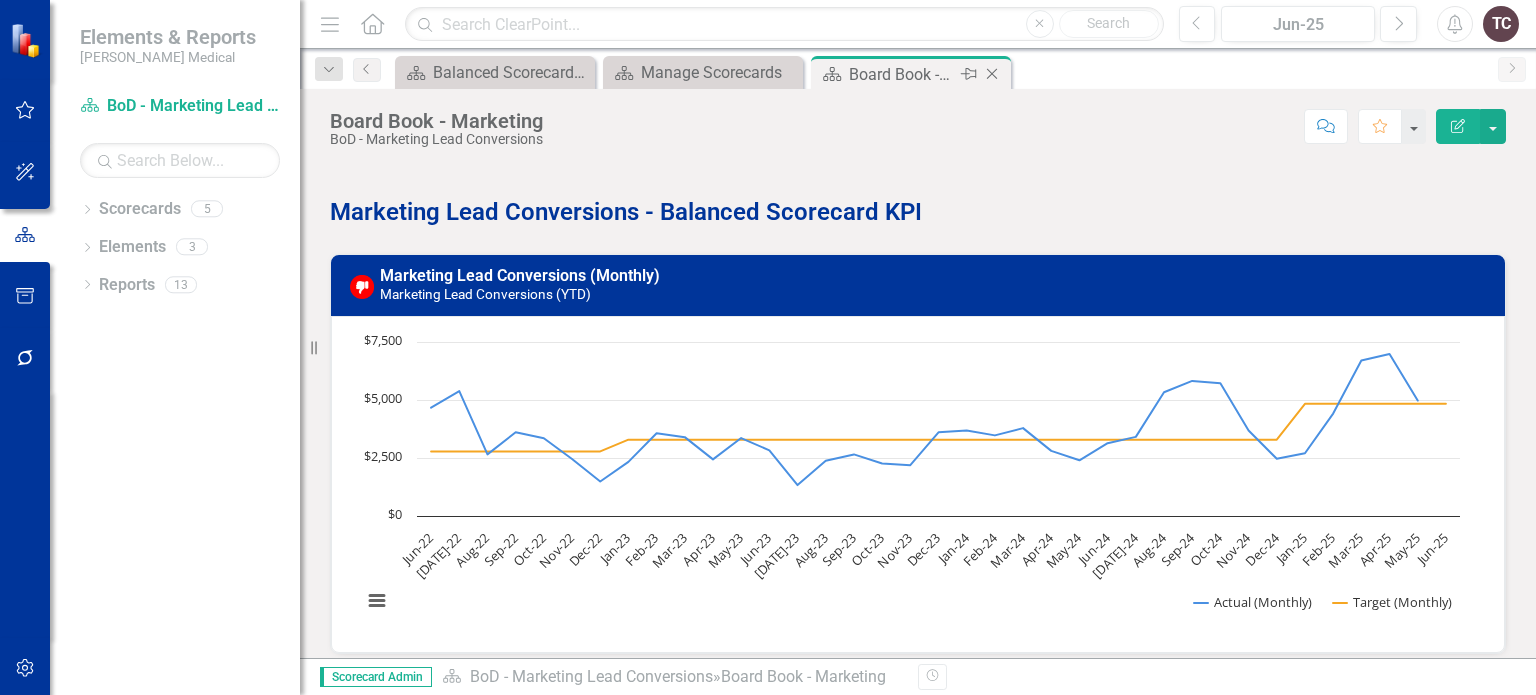 click on "Board Book - Marketing" at bounding box center (902, 74) 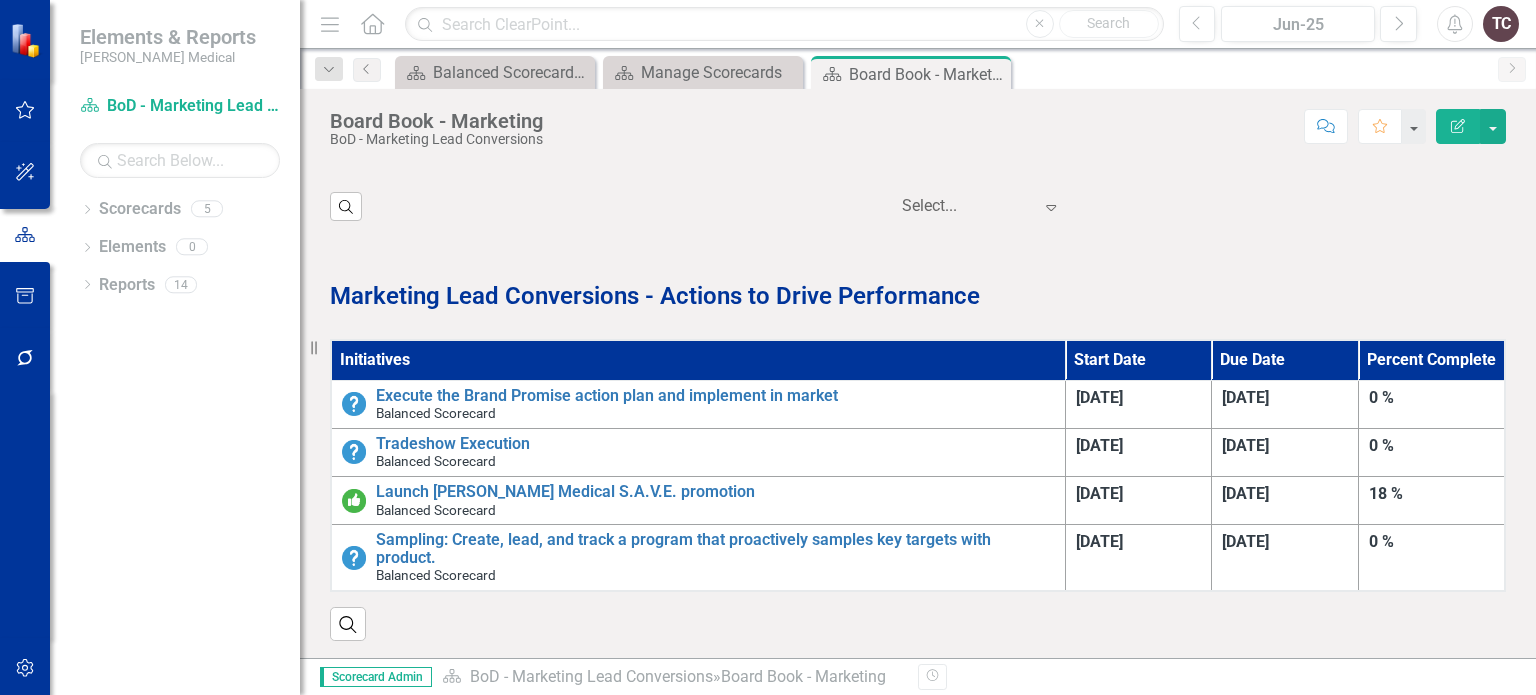 scroll, scrollTop: 1183, scrollLeft: 0, axis: vertical 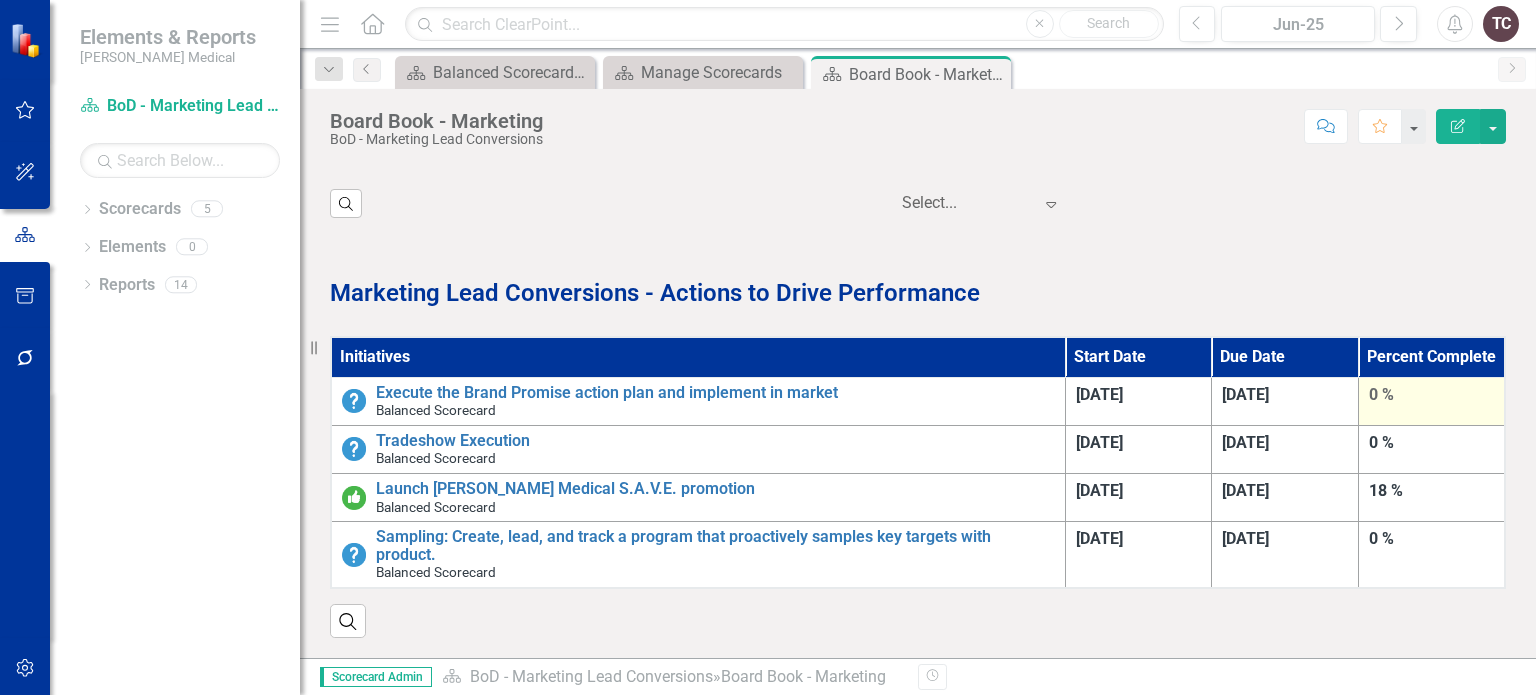 click on "0 %" at bounding box center (1431, 395) 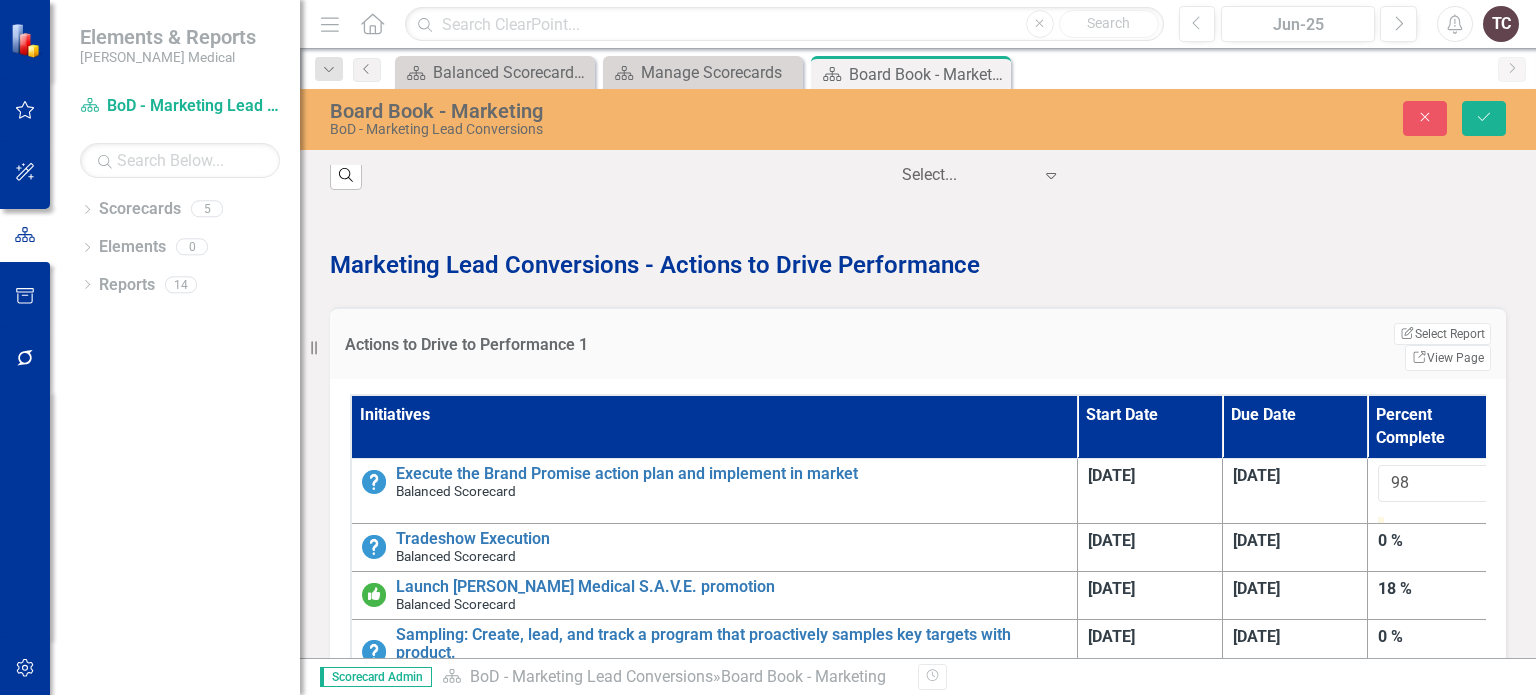 type on "100" 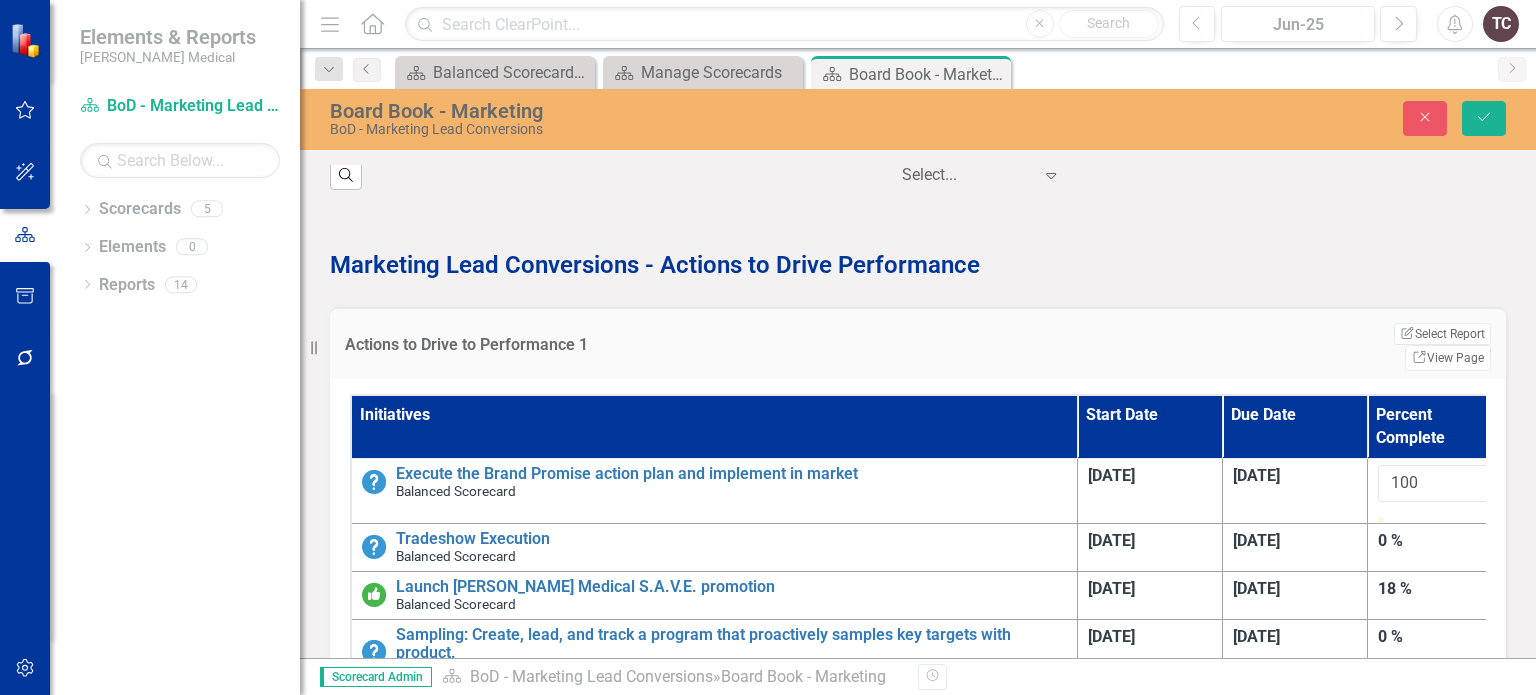 drag, startPoint x: 1383, startPoint y: 503, endPoint x: 1496, endPoint y: 498, distance: 113.110565 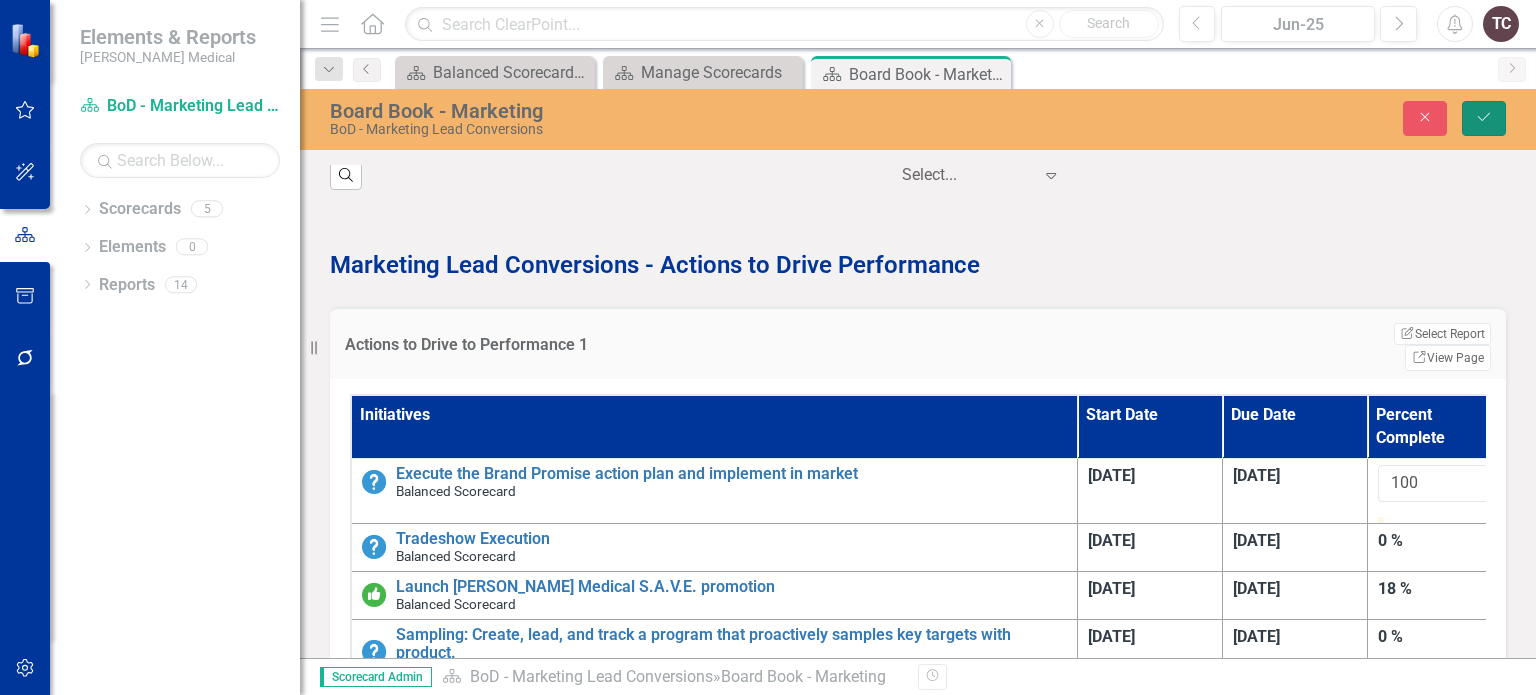 click on "Save" 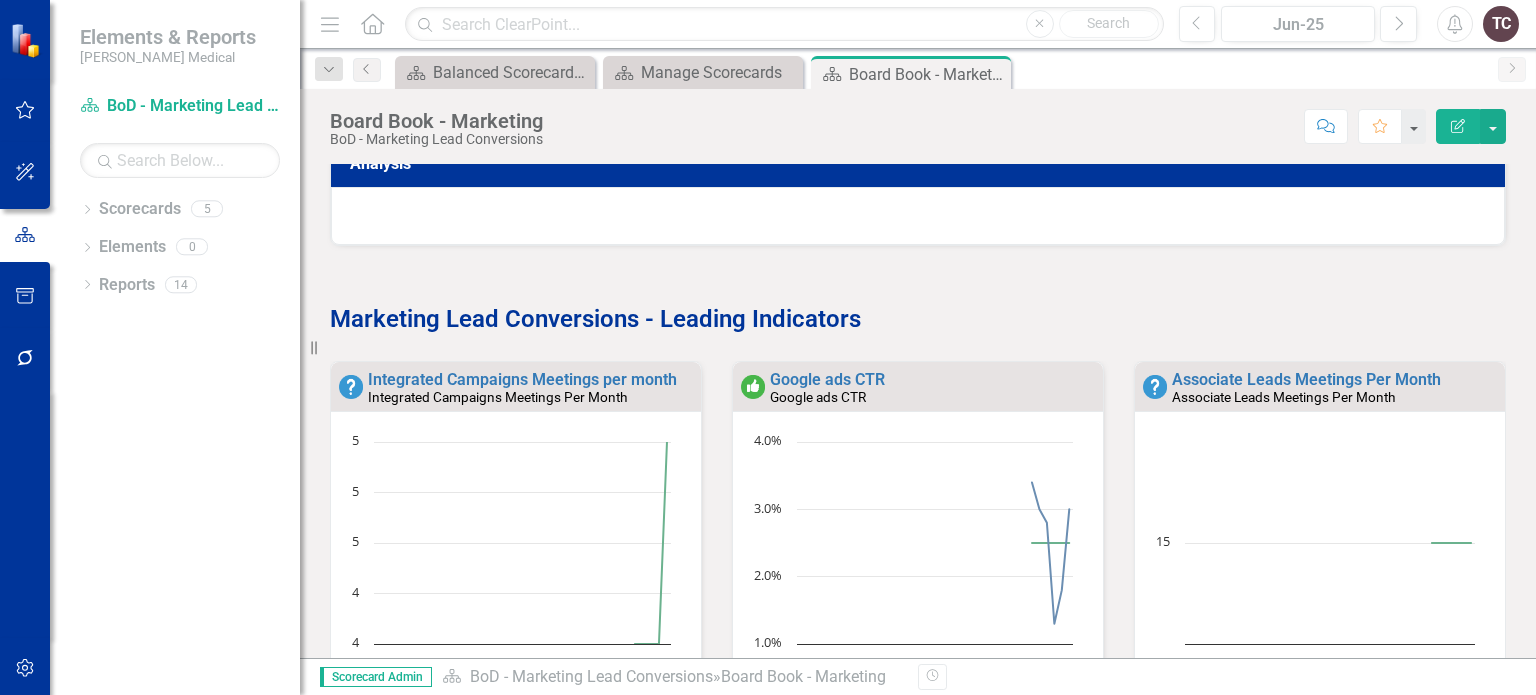 scroll, scrollTop: 599, scrollLeft: 0, axis: vertical 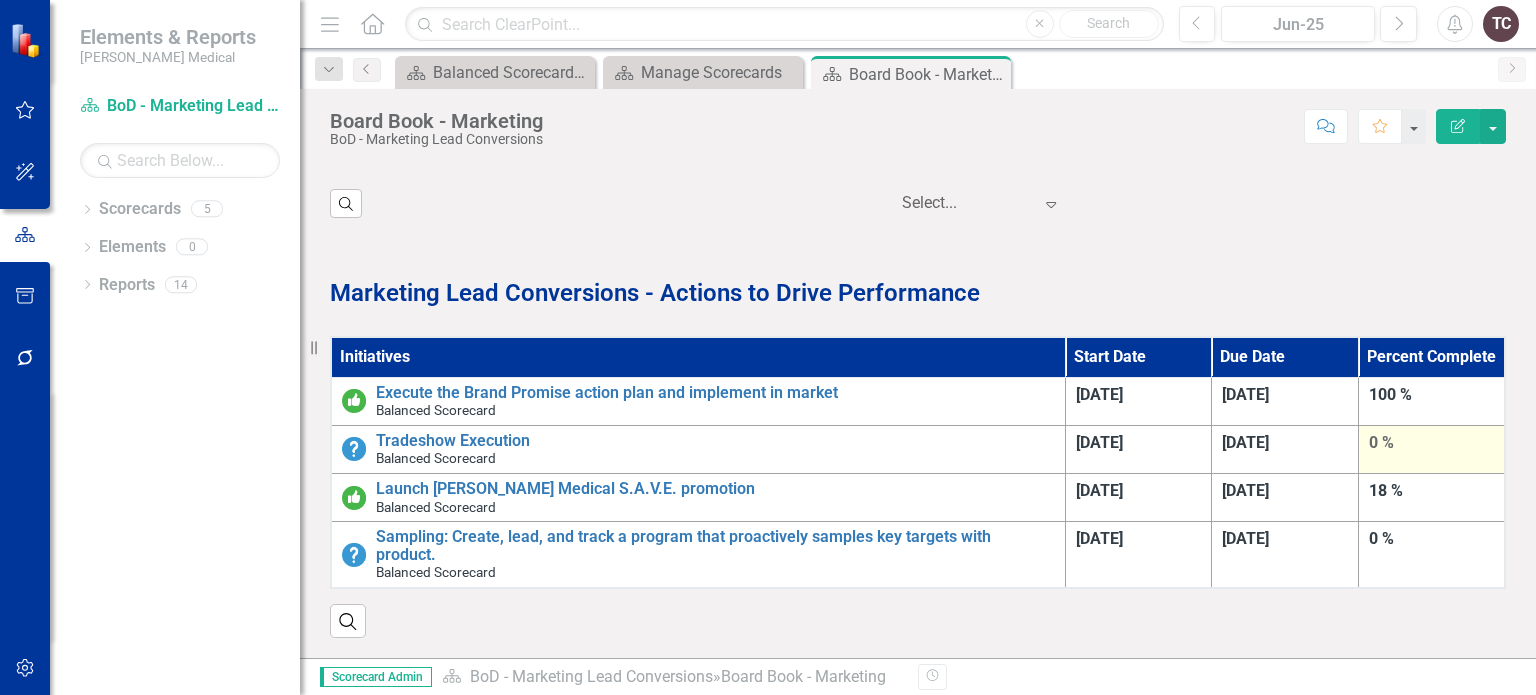 click on "0 %" at bounding box center (1431, 443) 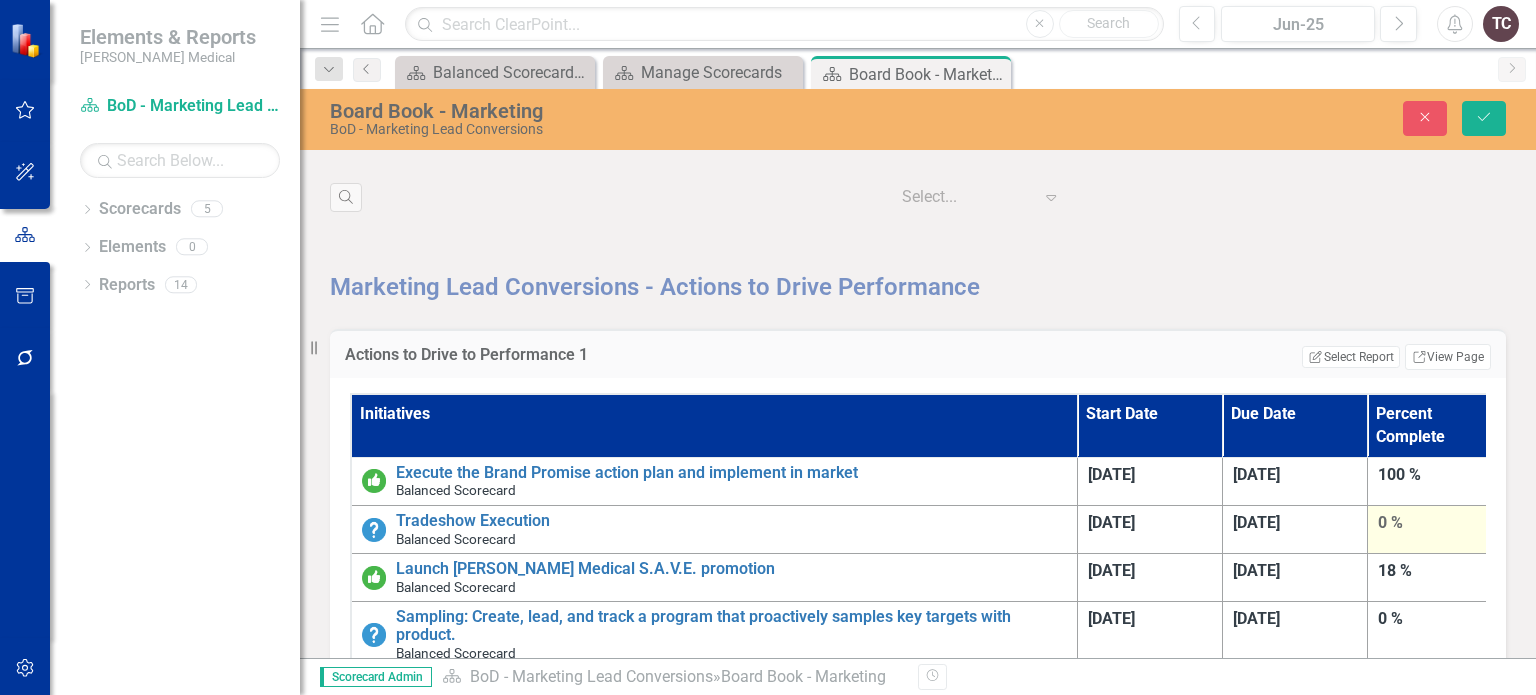 click on "[DATE]" at bounding box center [1294, 481] 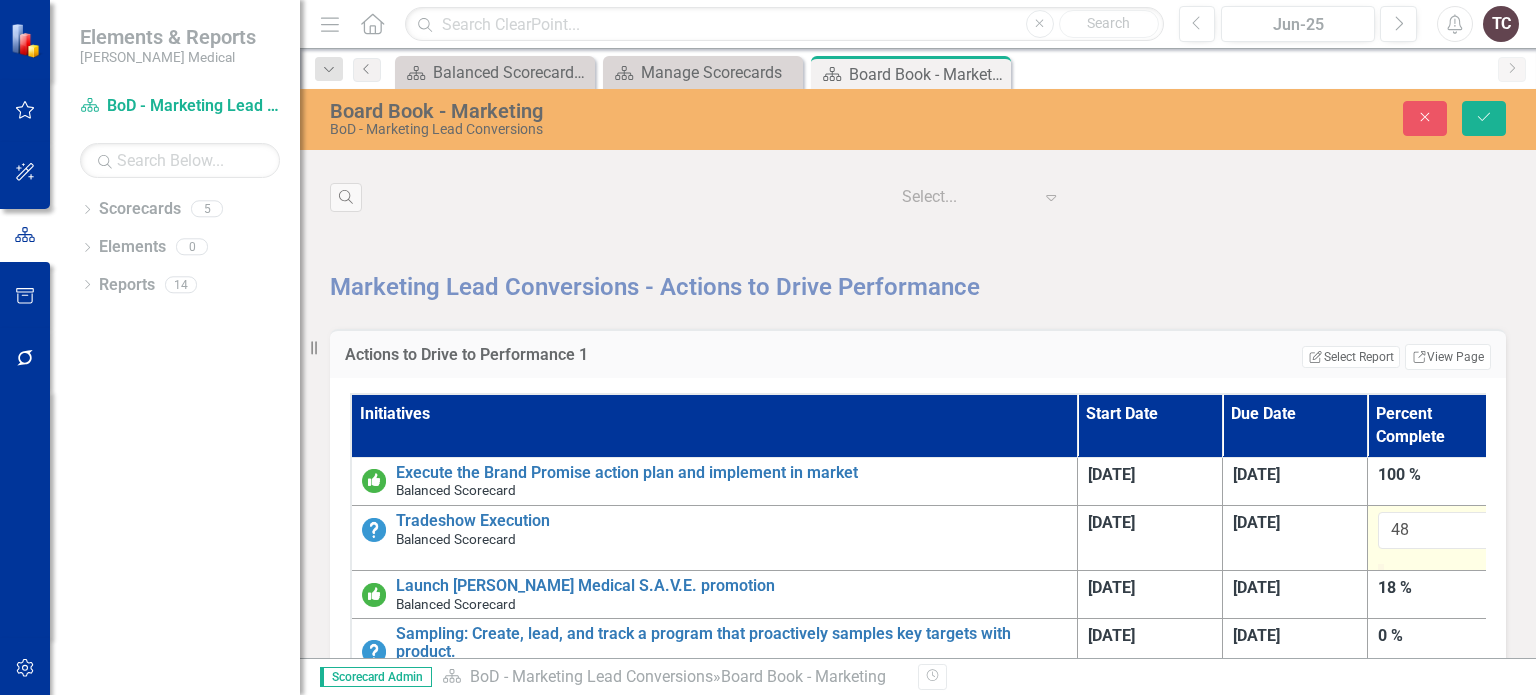 type on "50" 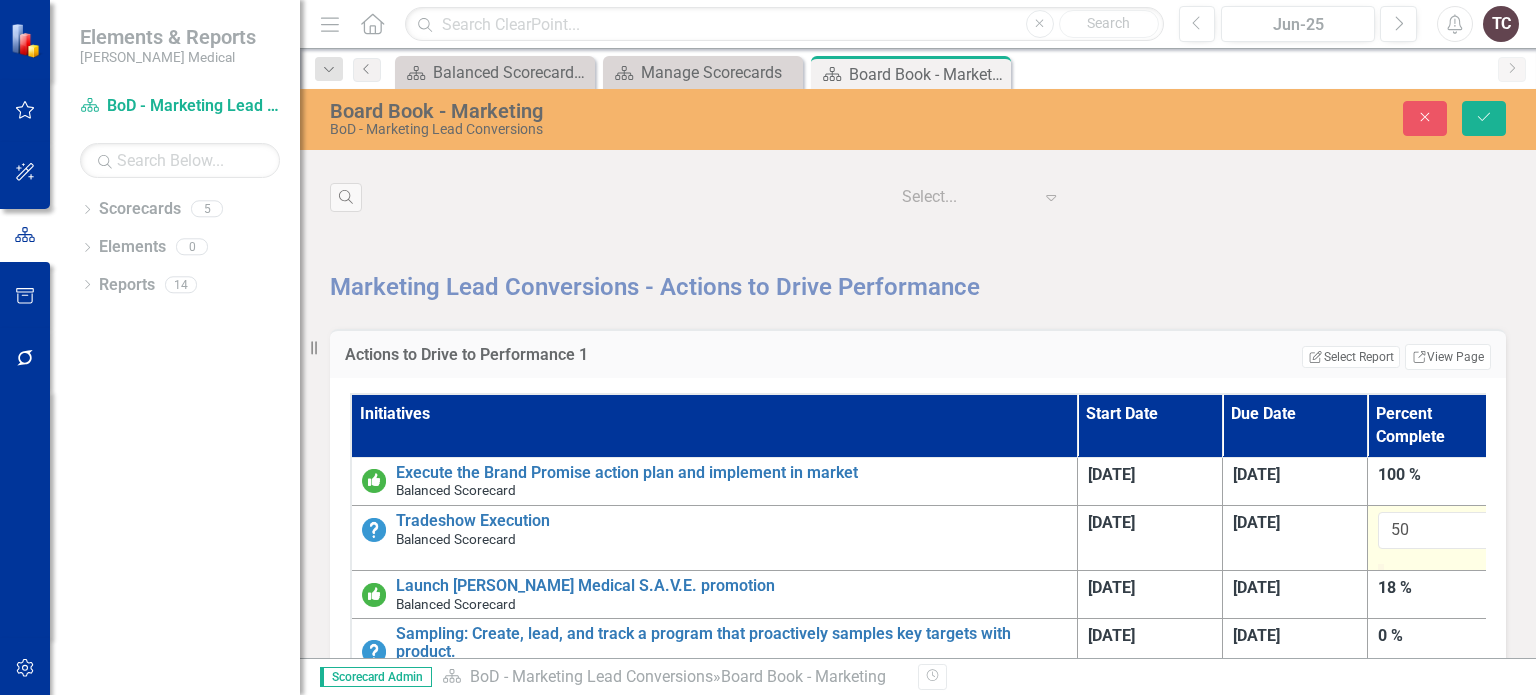 drag, startPoint x: 1384, startPoint y: 579, endPoint x: 1438, endPoint y: 586, distance: 54.451813 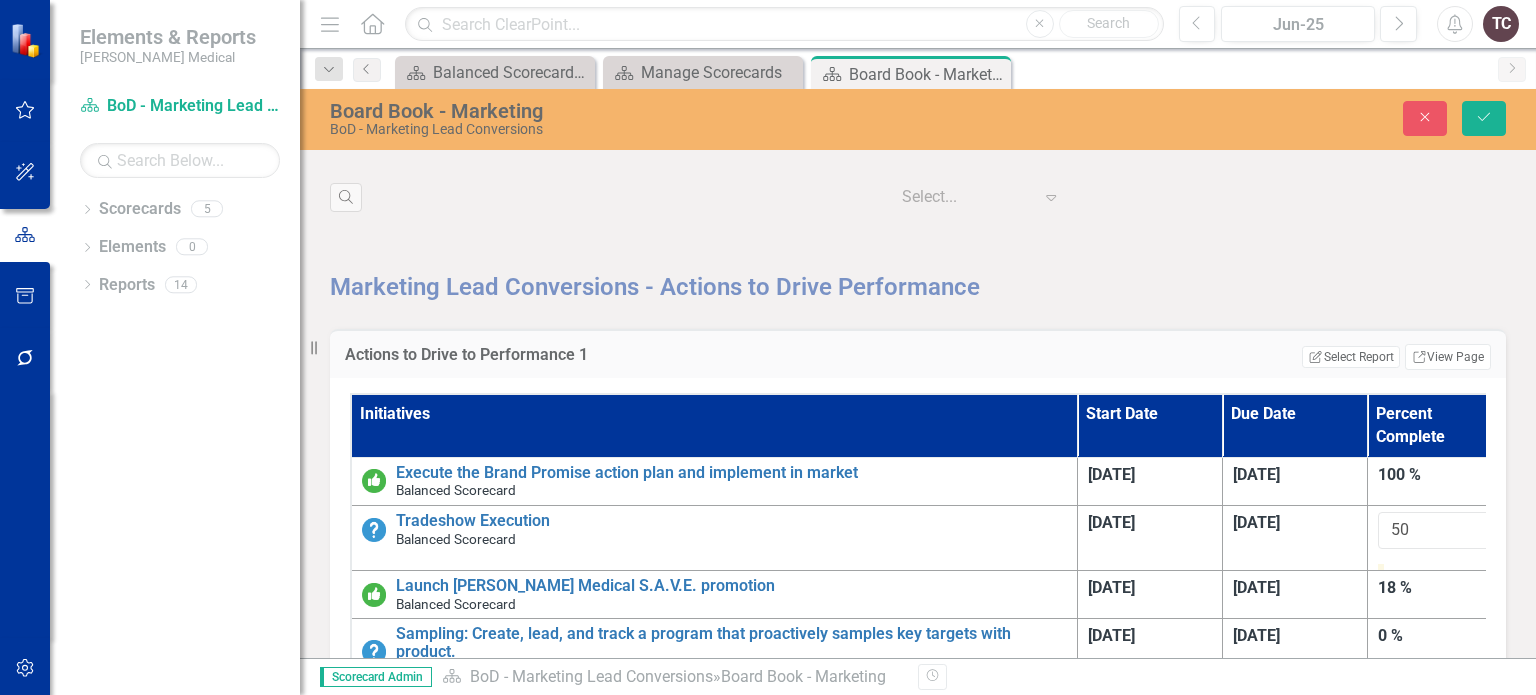 scroll, scrollTop: 1340, scrollLeft: 0, axis: vertical 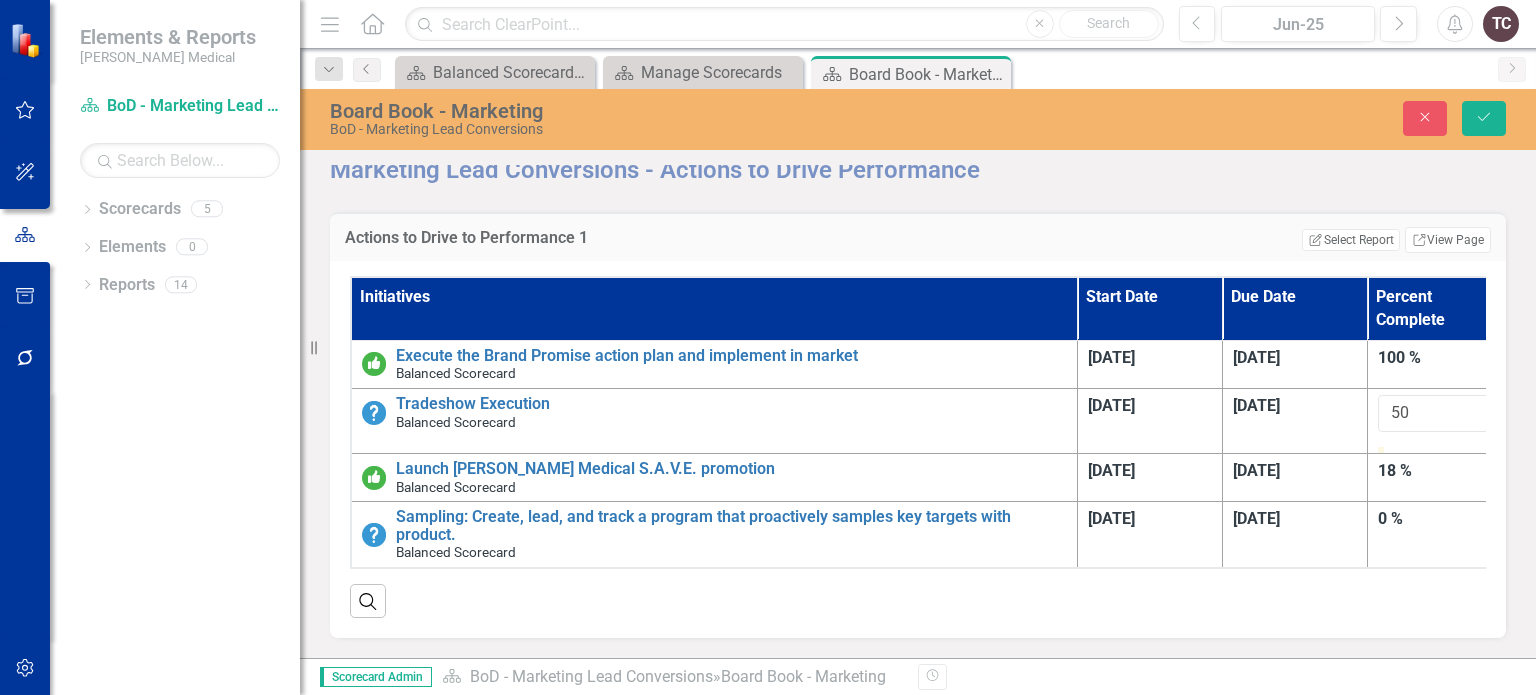 click on "Actions to Drive to Performance 1 Edit Report  Select Report Link  View Page Initiatives Start Date Due Date Percent Complete Execute the Brand Promise action plan and implement in market Balanced Scorecard Edit Edit Initiative Link Open Element 2/1/25 3/1/25 100 % Tradeshow Execution Balanced Scorecard Edit Edit Initiative Link Open Element 1/1/25 12/31/25 50 Launch Nixon Medical S.A.V.E. promotion Balanced Scorecard Edit Edit Initiative Link Open Element 5/31/25 12/31/25 18 % Sampling: Create, lead, and track a program that proactively samples key targets with product.  Balanced Scorecard Edit Edit Initiative Link Open Element 5/1/25 12/31/25 0 % Search" at bounding box center (918, 412) 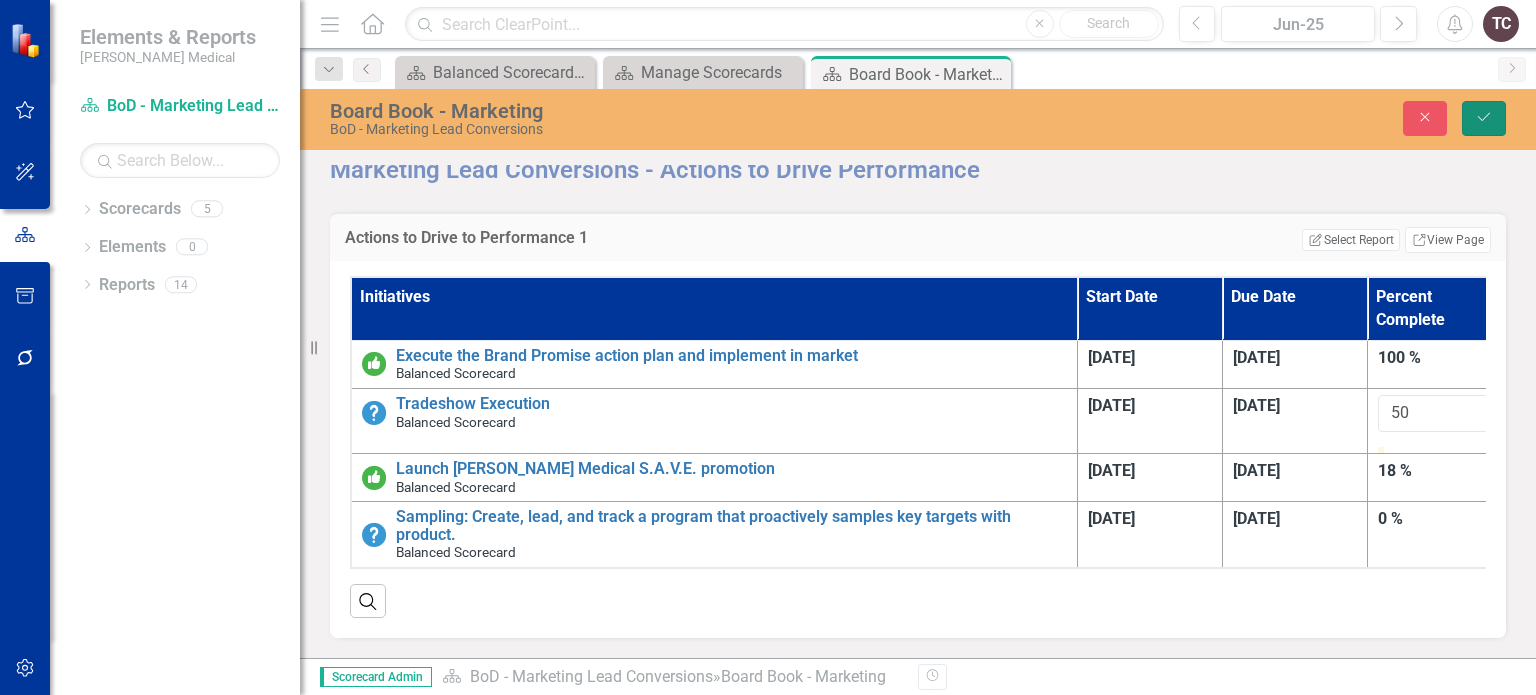 click on "Save" 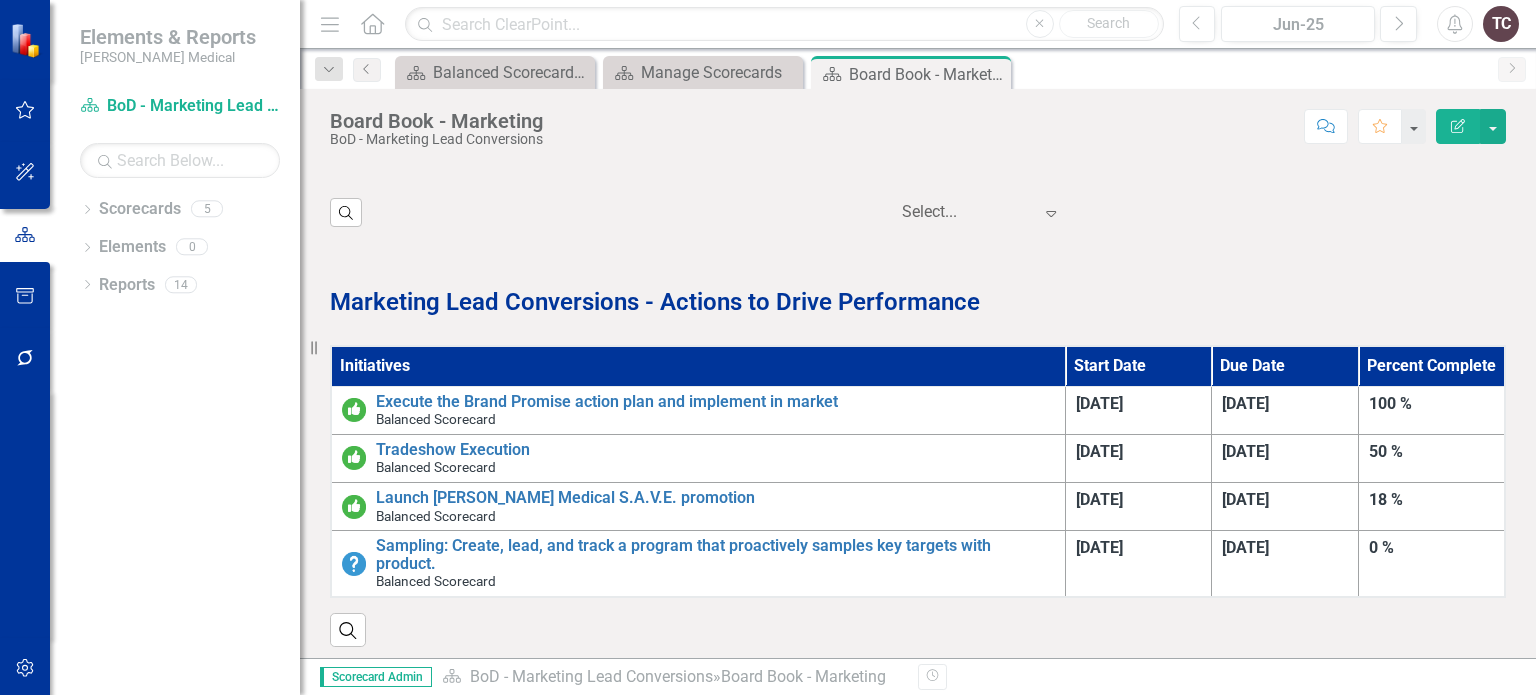 scroll, scrollTop: 1159, scrollLeft: 0, axis: vertical 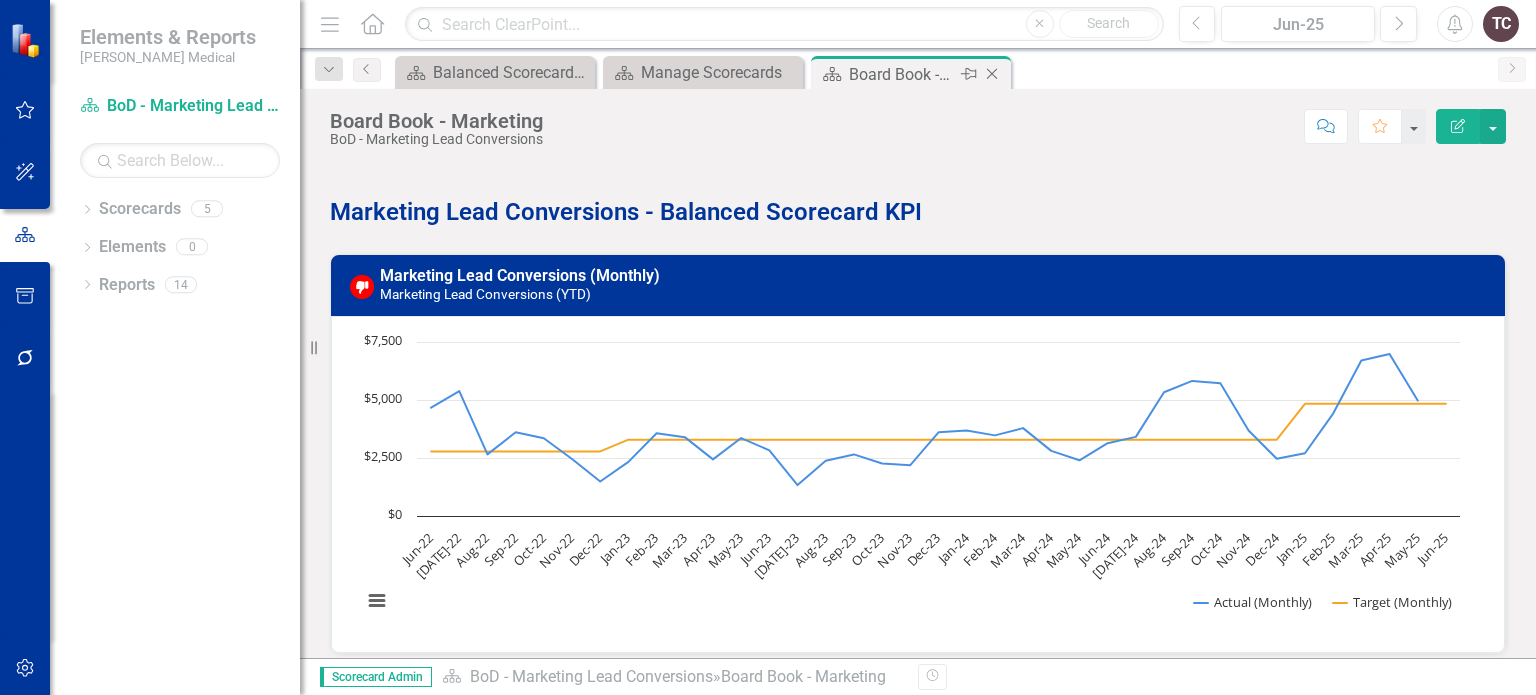 click on "Close" 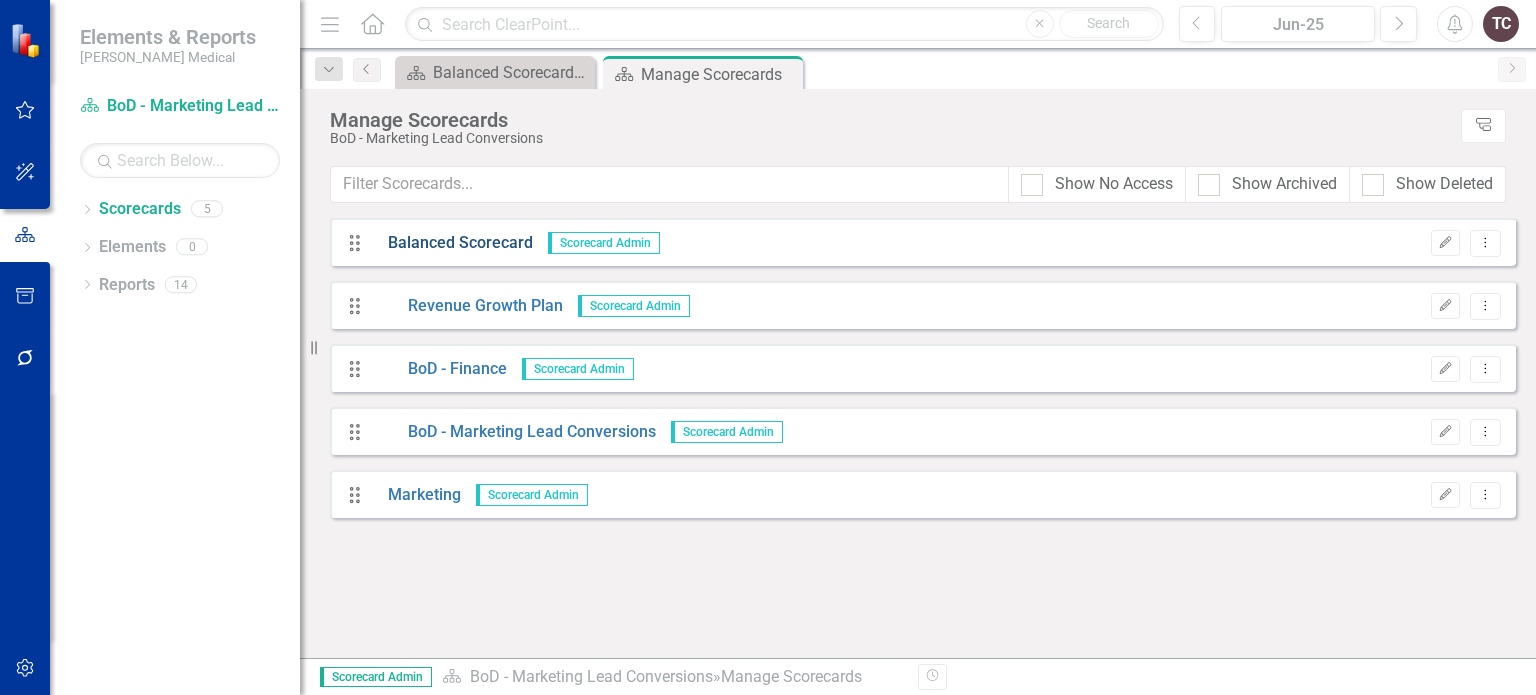 click on "Balanced Scorecard" at bounding box center (453, 243) 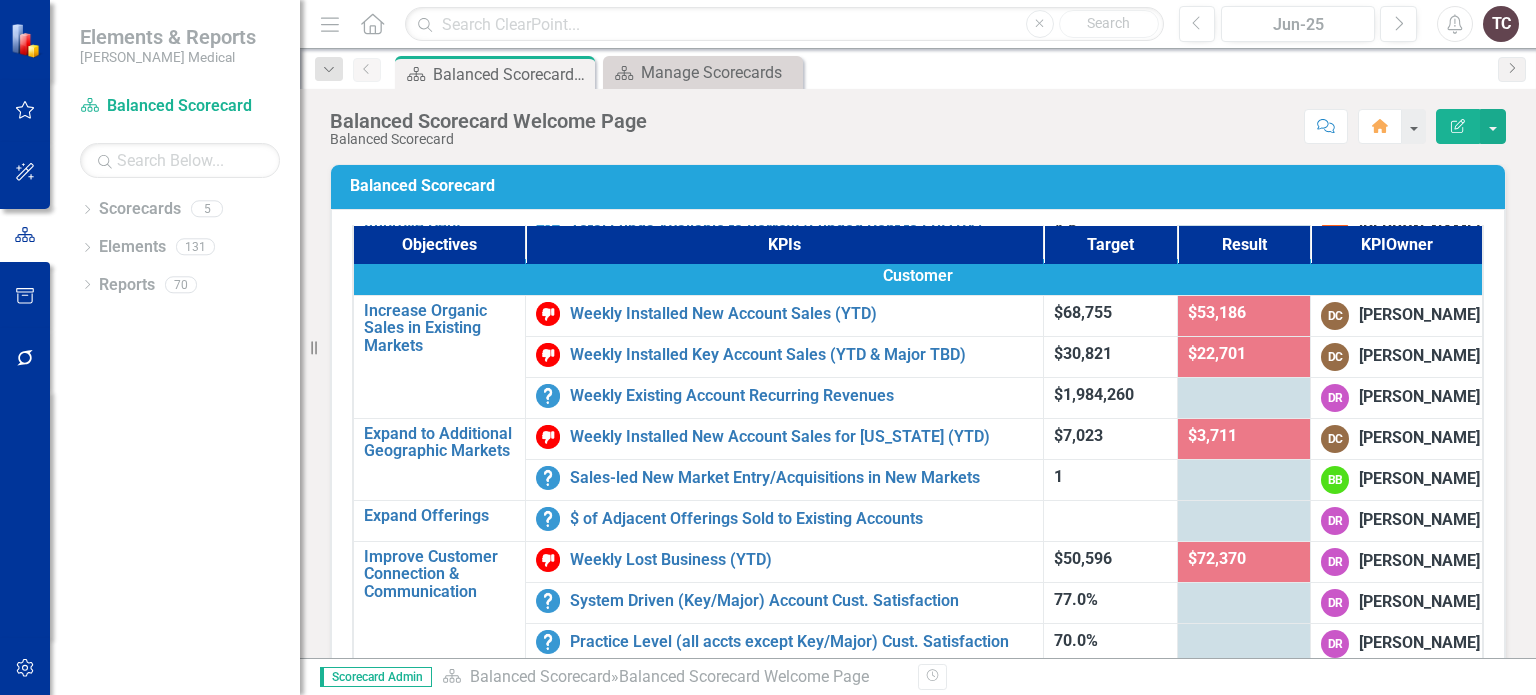 scroll, scrollTop: 0, scrollLeft: 0, axis: both 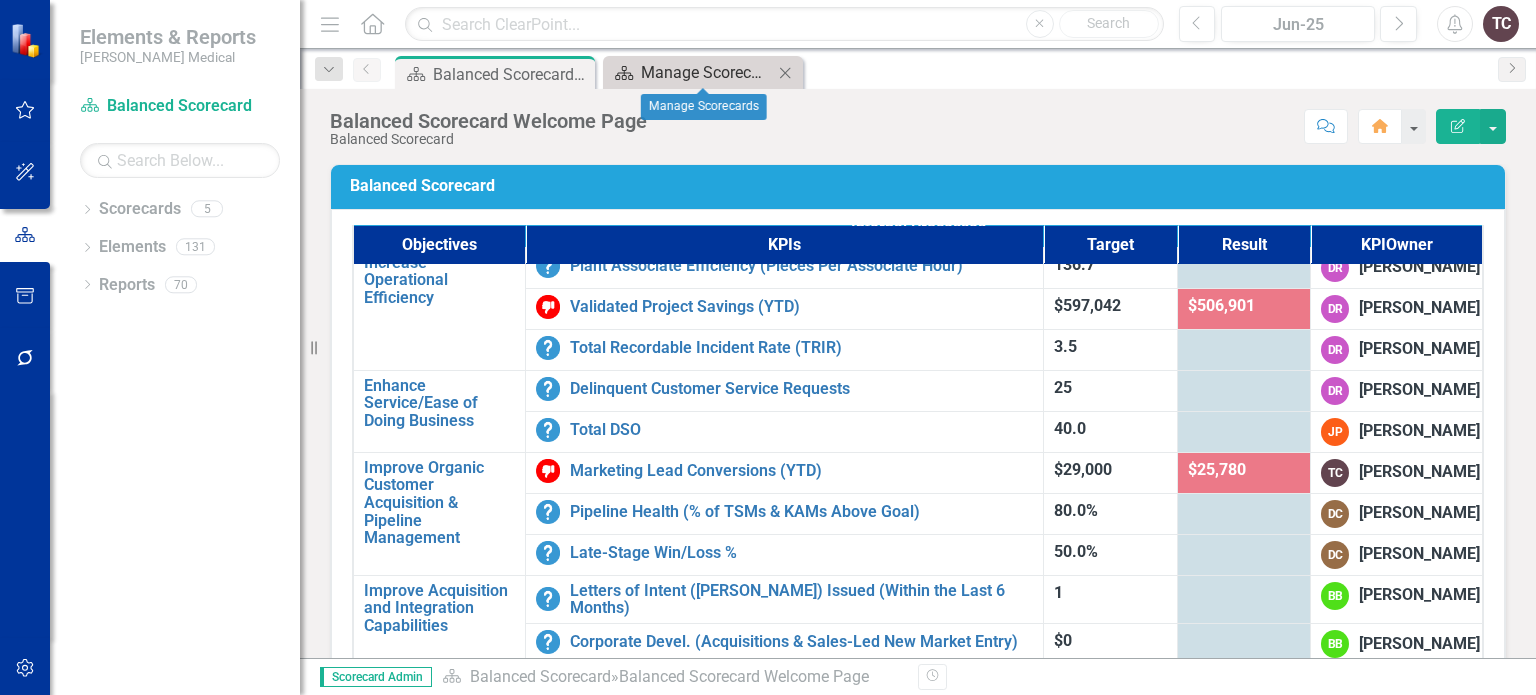 click on "Manage Scorecards" at bounding box center [707, 72] 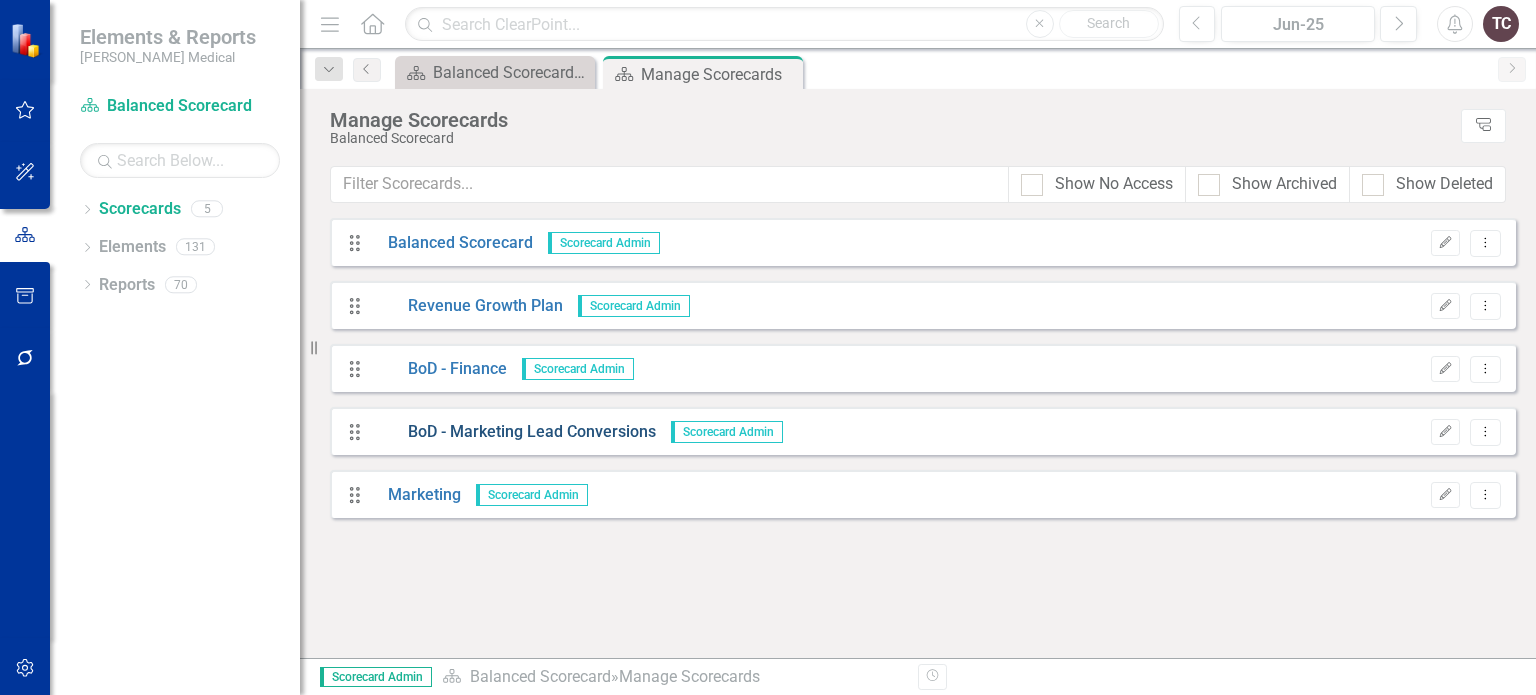 click on "BoD - Marketing Lead Conversions" at bounding box center (514, 432) 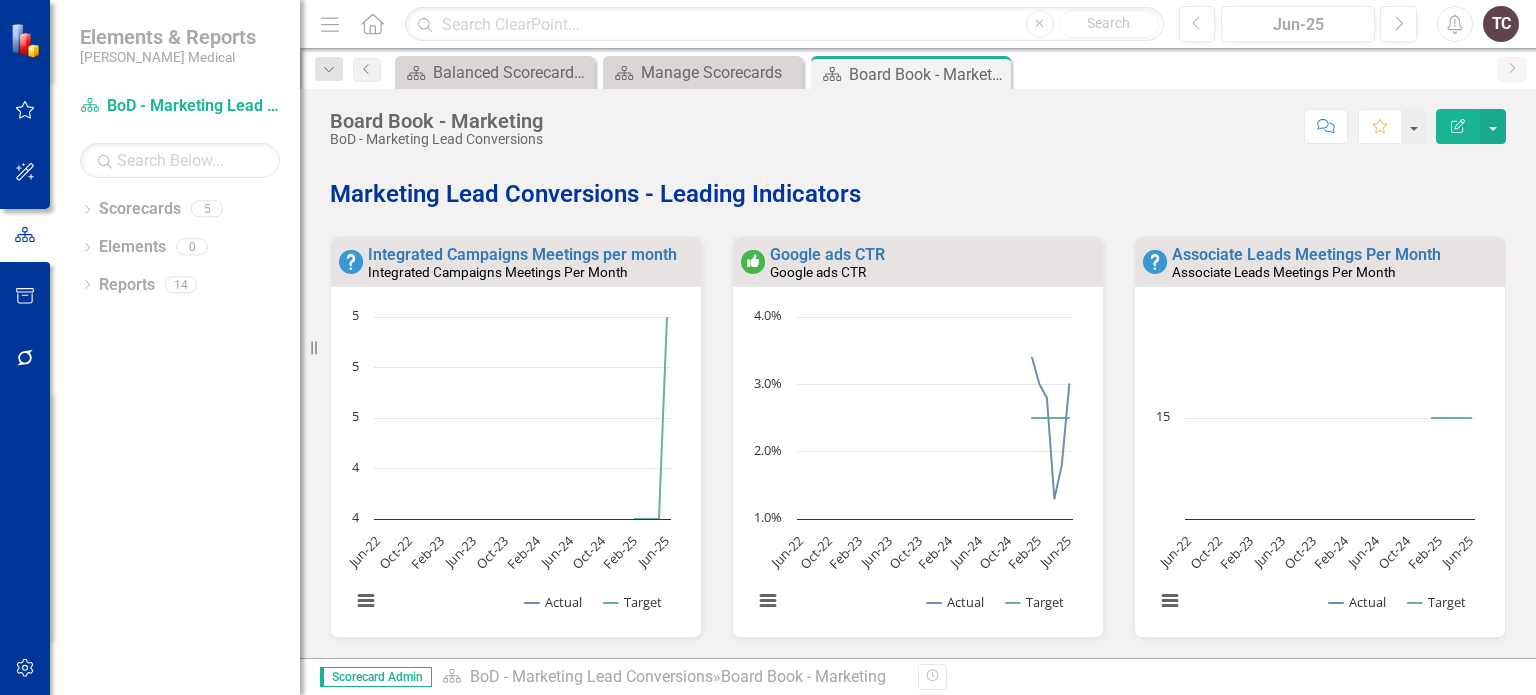 scroll, scrollTop: 659, scrollLeft: 0, axis: vertical 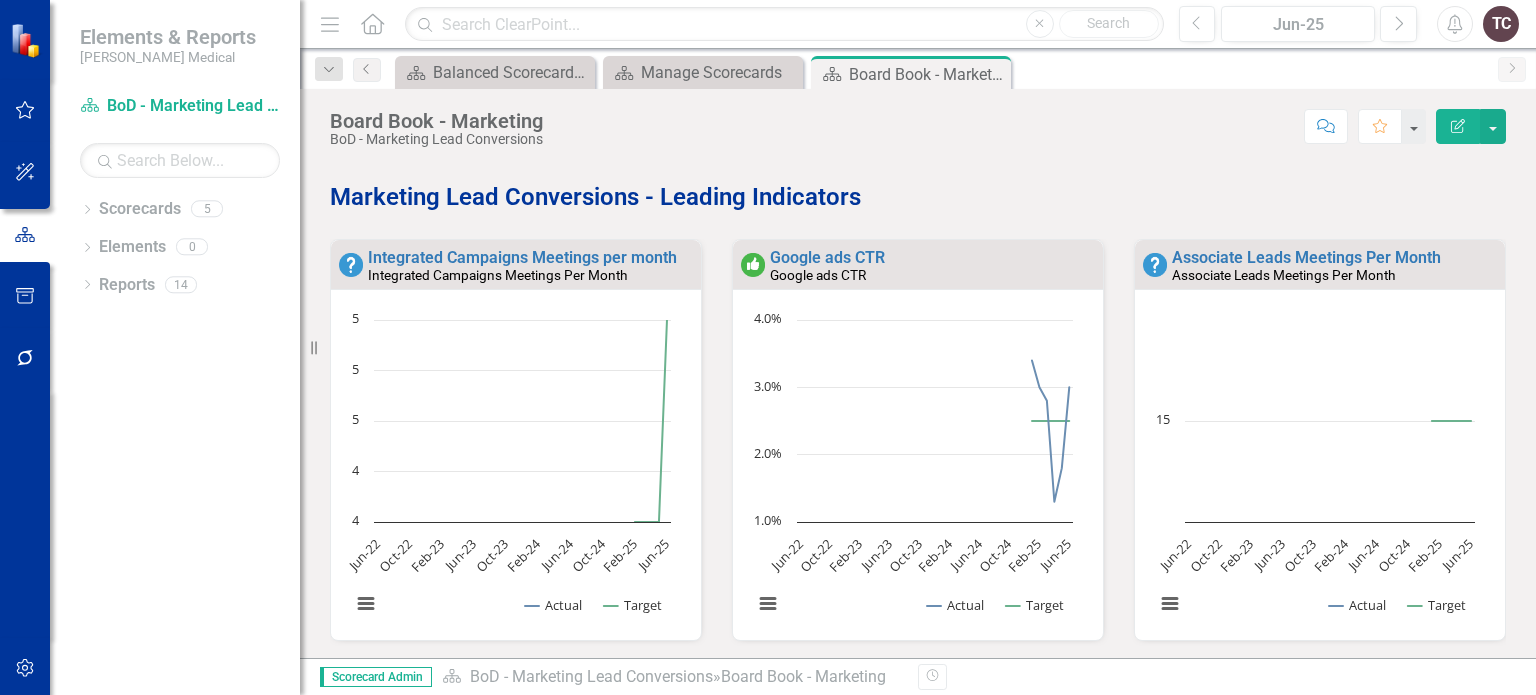 click on "Edit Report" 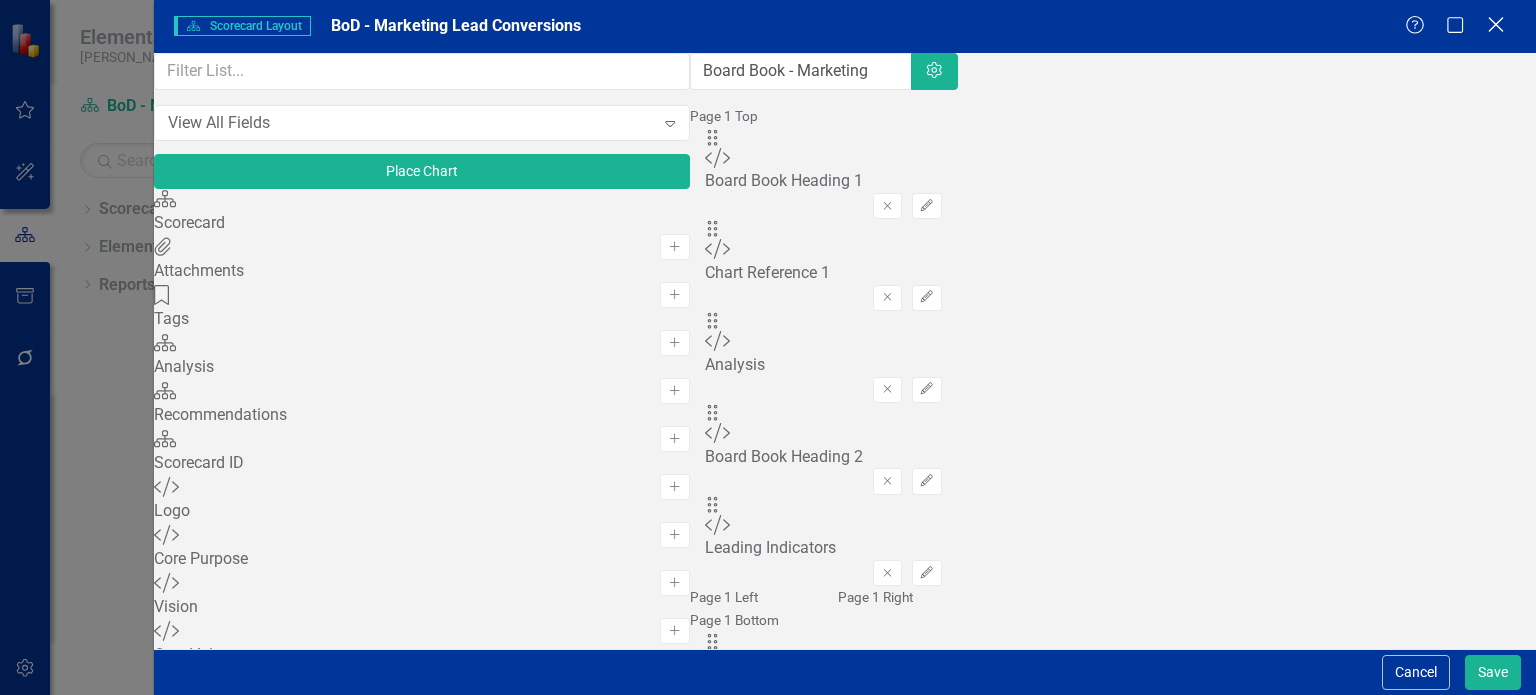 click on "Close" 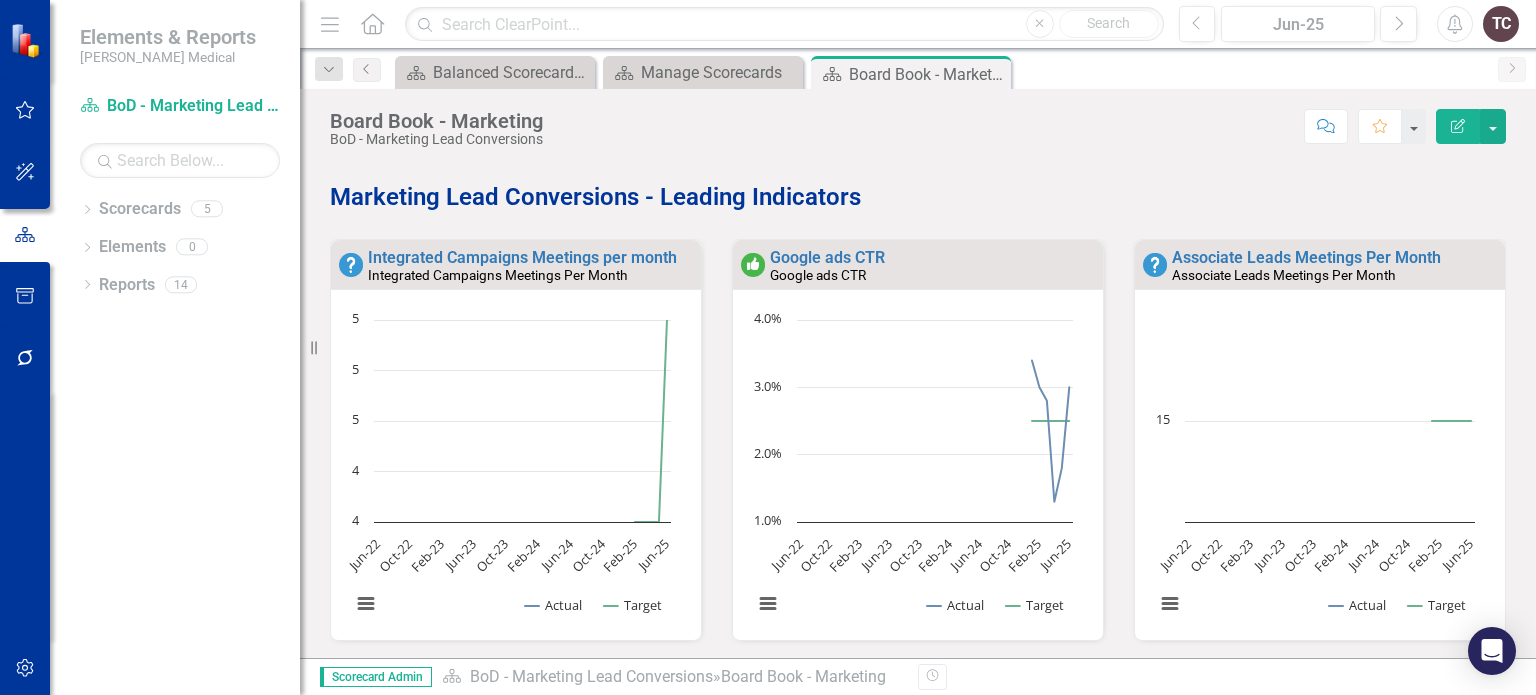 click on "Edit Report" 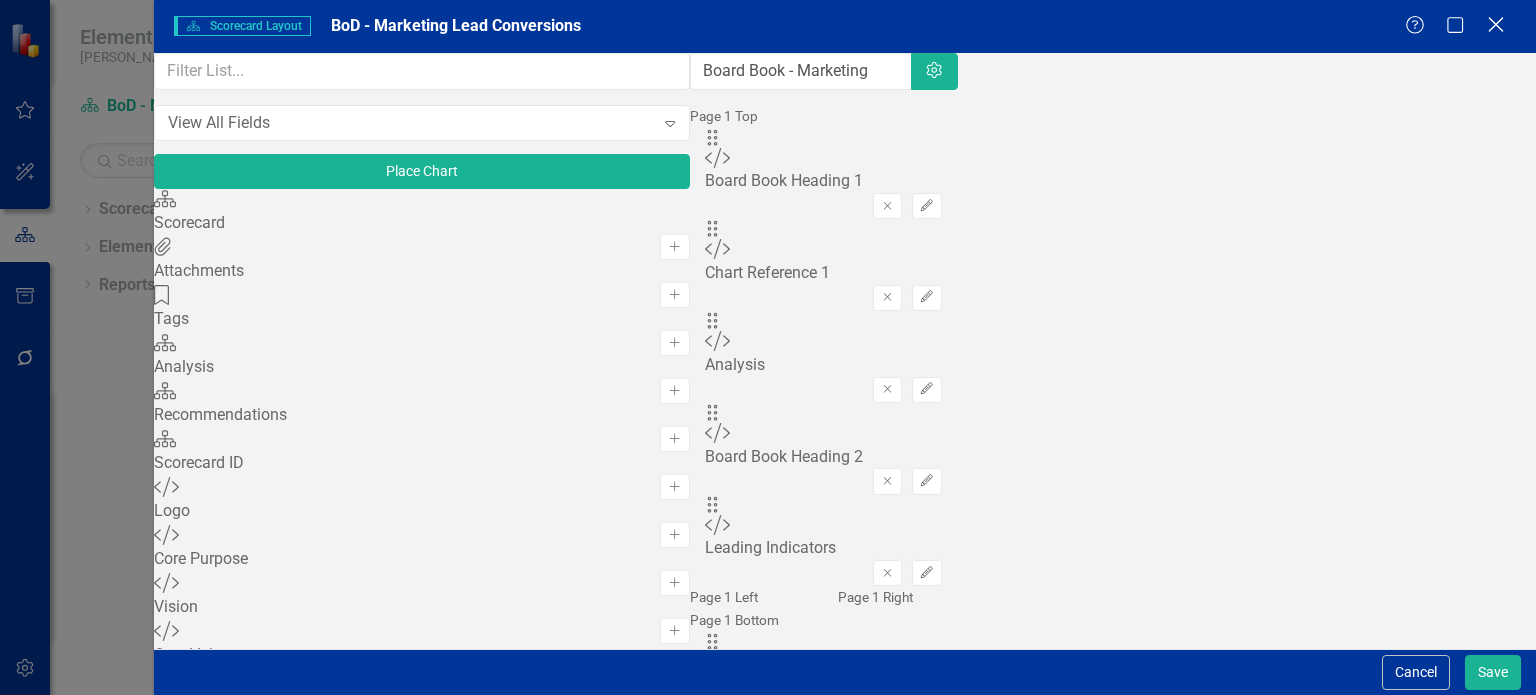 click 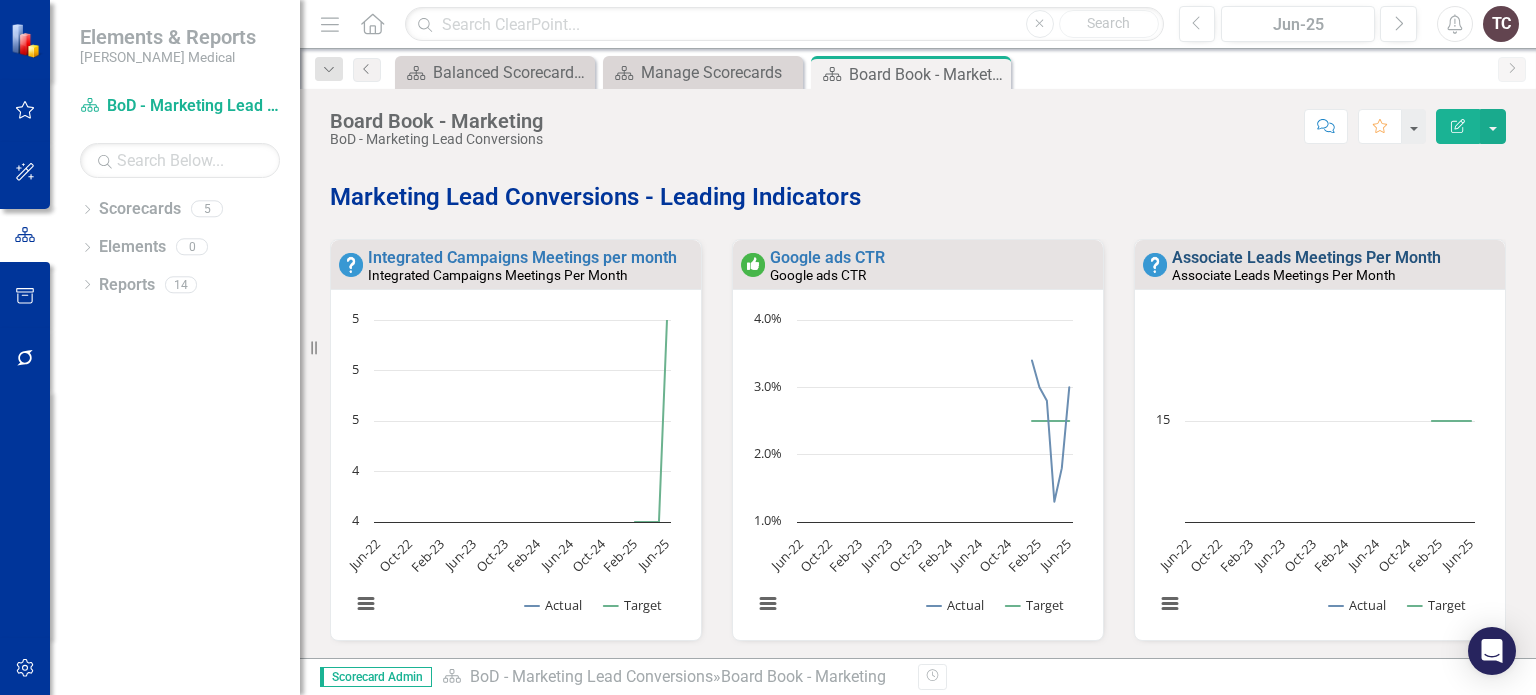 click on "Associate Leads Meetings Per Month" at bounding box center [1306, 257] 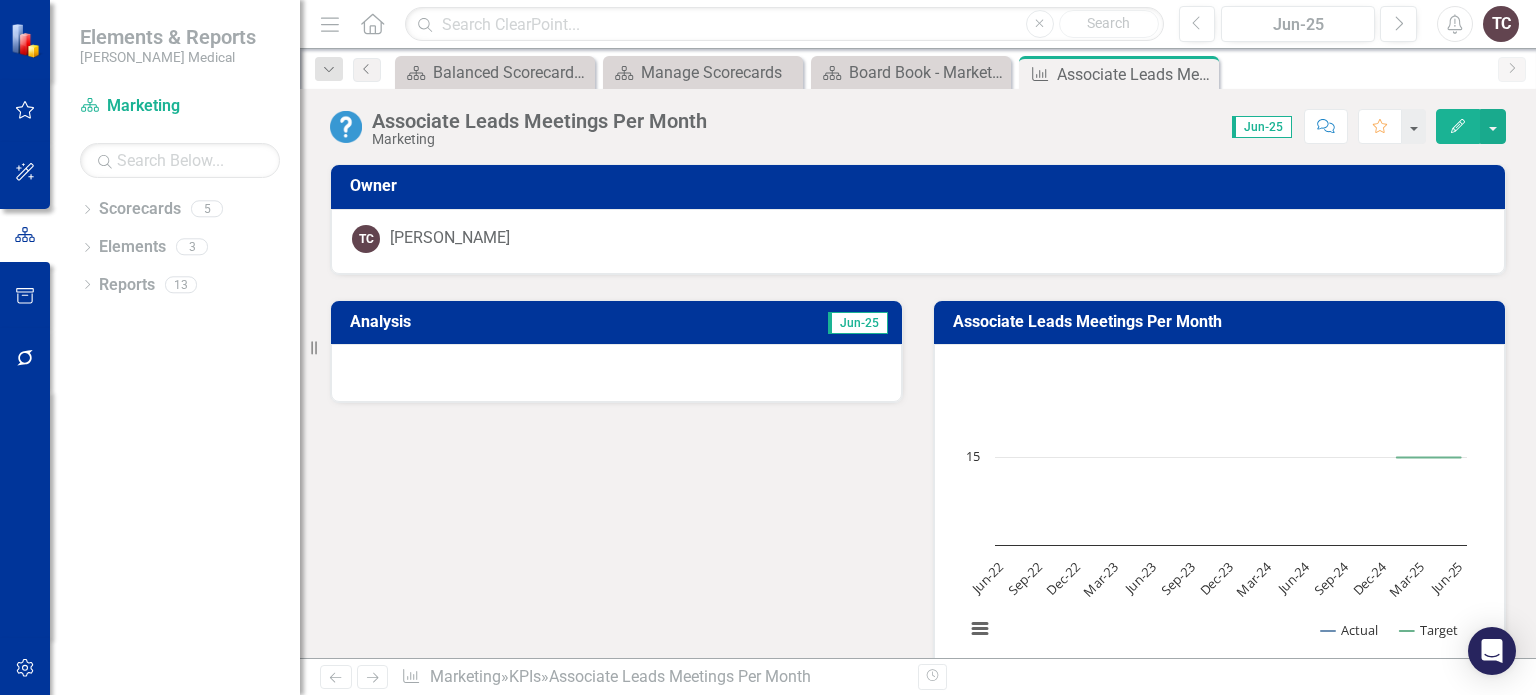 click 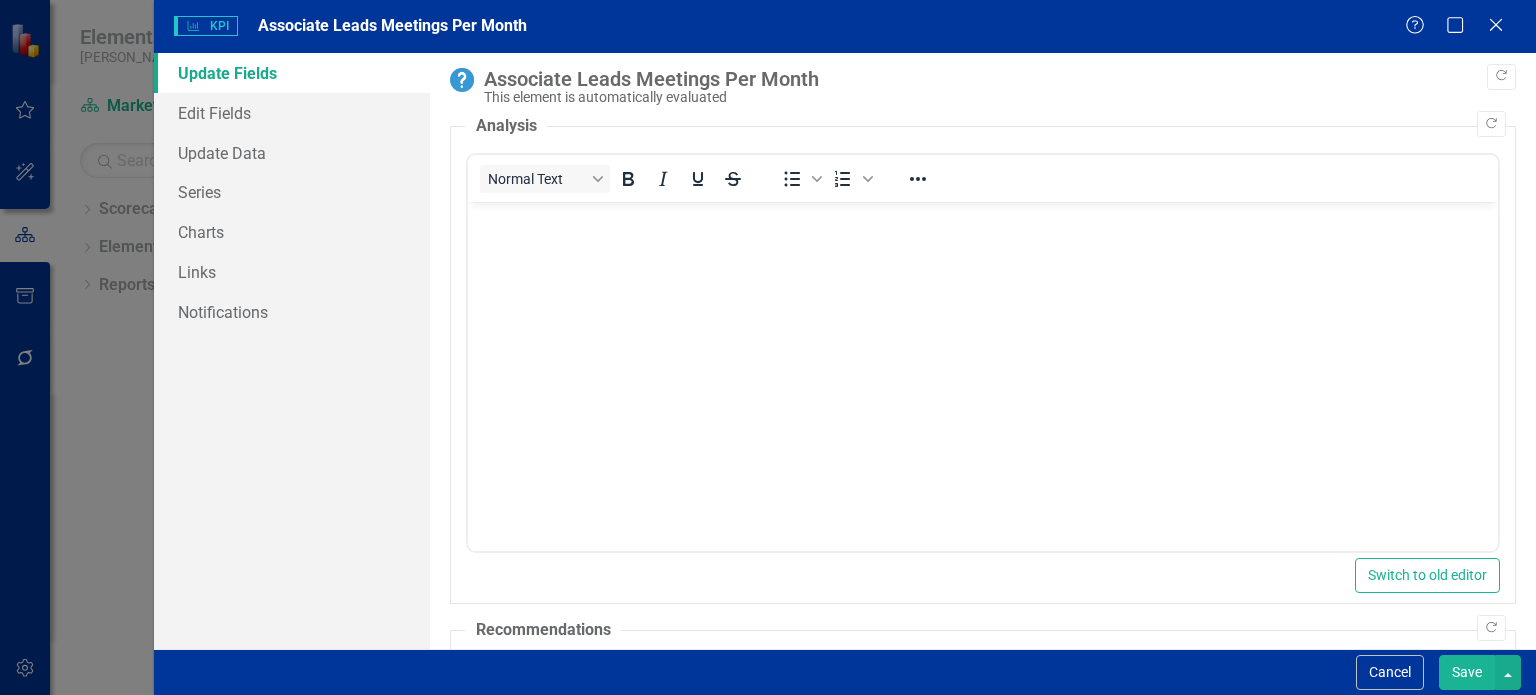scroll, scrollTop: 0, scrollLeft: 0, axis: both 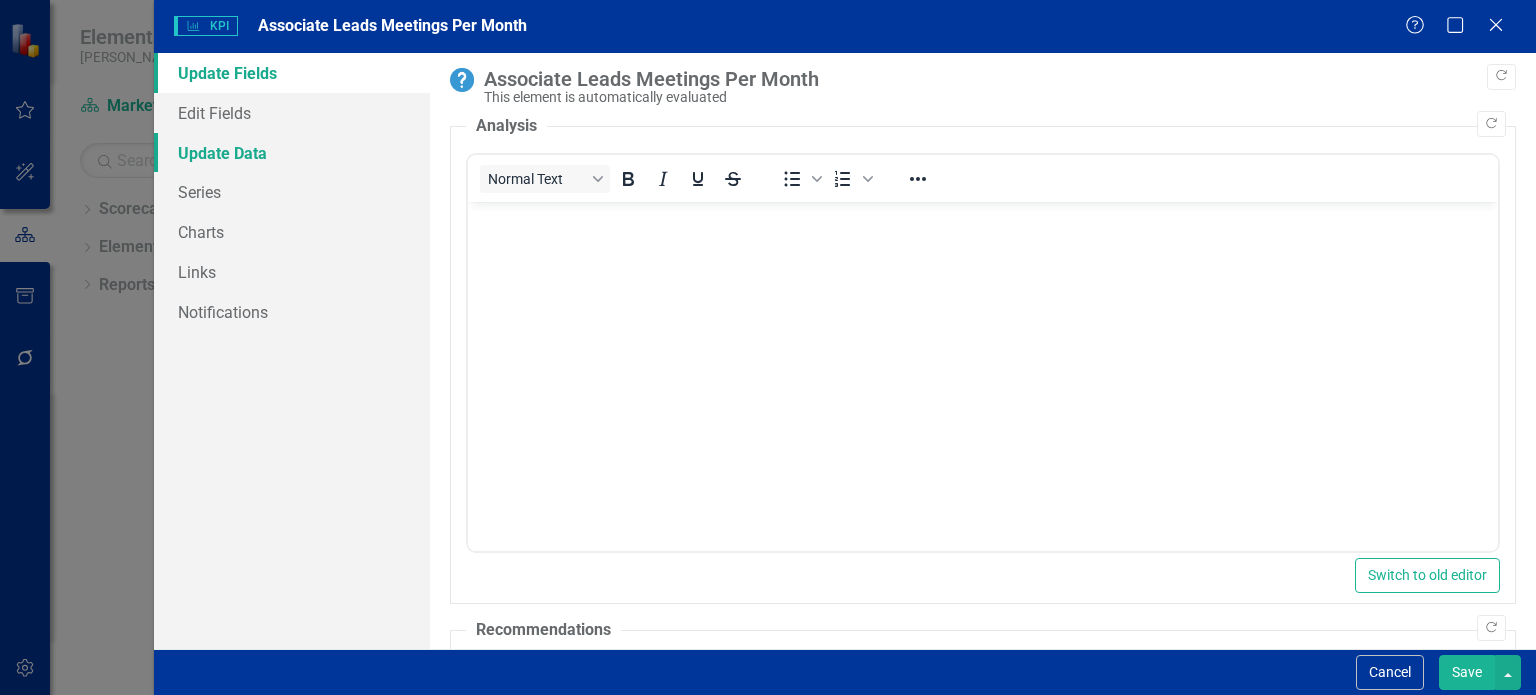 click on "Update  Data" at bounding box center (292, 153) 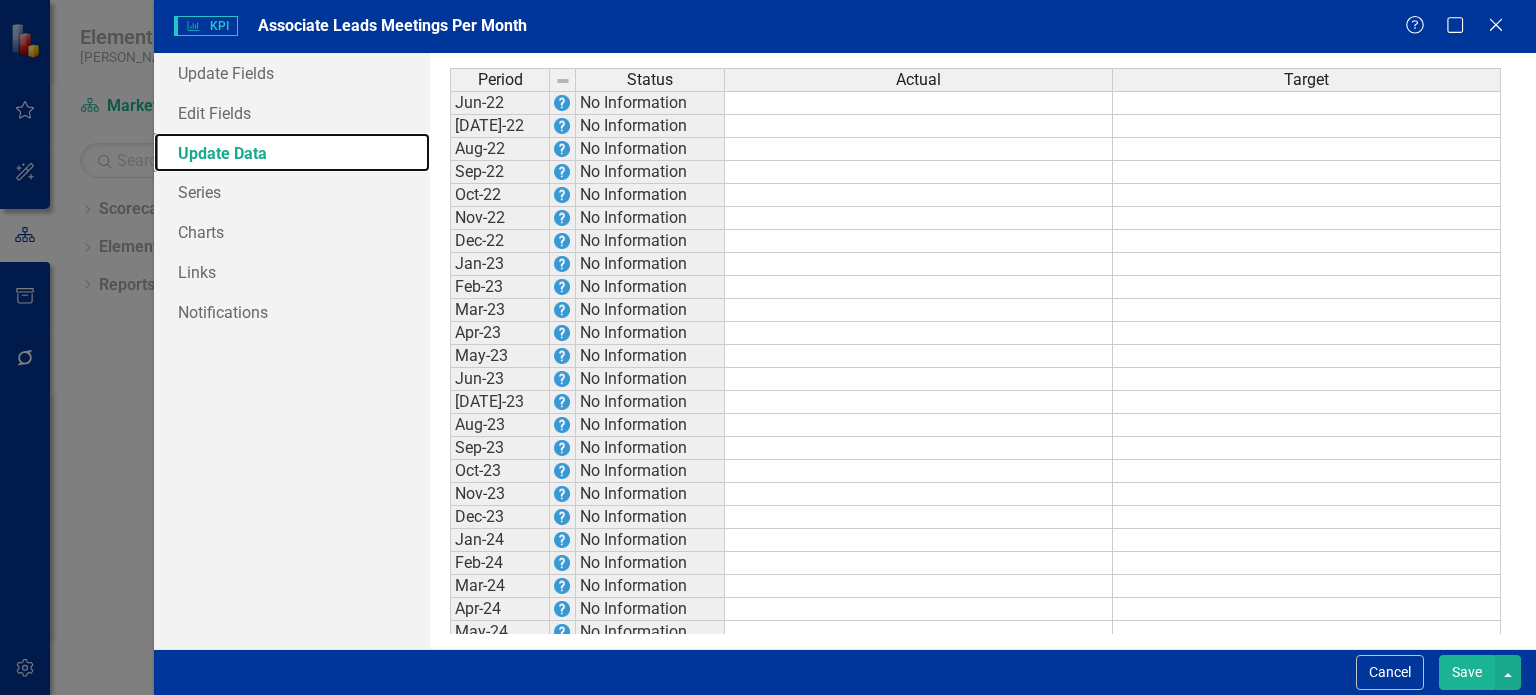 scroll, scrollTop: 236, scrollLeft: 0, axis: vertical 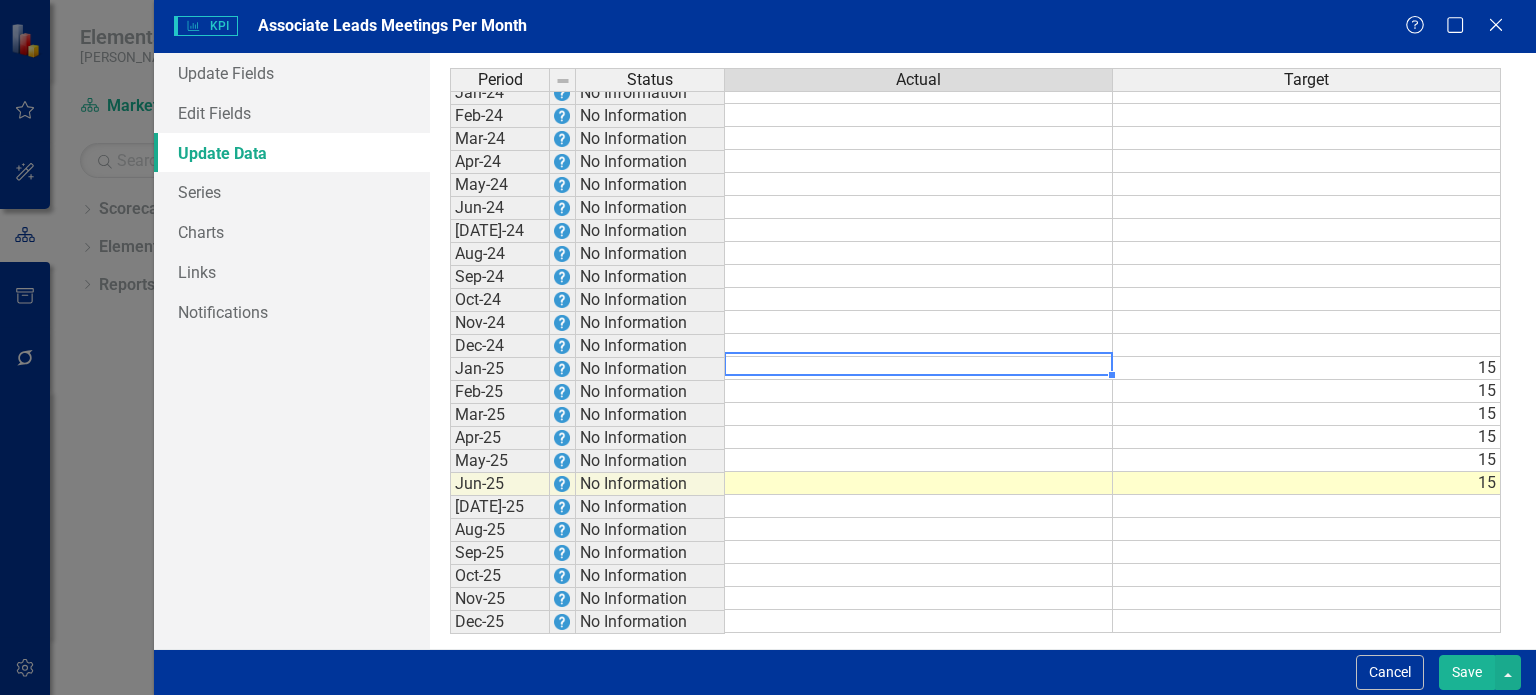 click on "Feb-23 No Information Mar-23 No Information Apr-23 No Information May-23 No Information Jun-23 No Information Jul-23 No Information Aug-23 No Information Sep-23 No Information Oct-23 No Information Nov-23 No Information Dec-23 No Information Jan-24 No Information Feb-24 No Information Mar-24 No Information Apr-24 No Information May-24 No Information Jun-24 No Information Jul-24 No Information Aug-24 No Information Sep-24 No Information Oct-24 No Information Nov-24 No Information Dec-24 No Information Jan-25 No Information 15 Feb-25 No Information 15 Mar-25 No Information 15 Apr-25 No Information 15 May-25 No Information 15 Jun-25 No Information 15 Jul-25 No Information Aug-25 No Information Sep-25 No Information Oct-25 No Information Nov-25 No Information Dec-25 No Information" at bounding box center [975, 230] 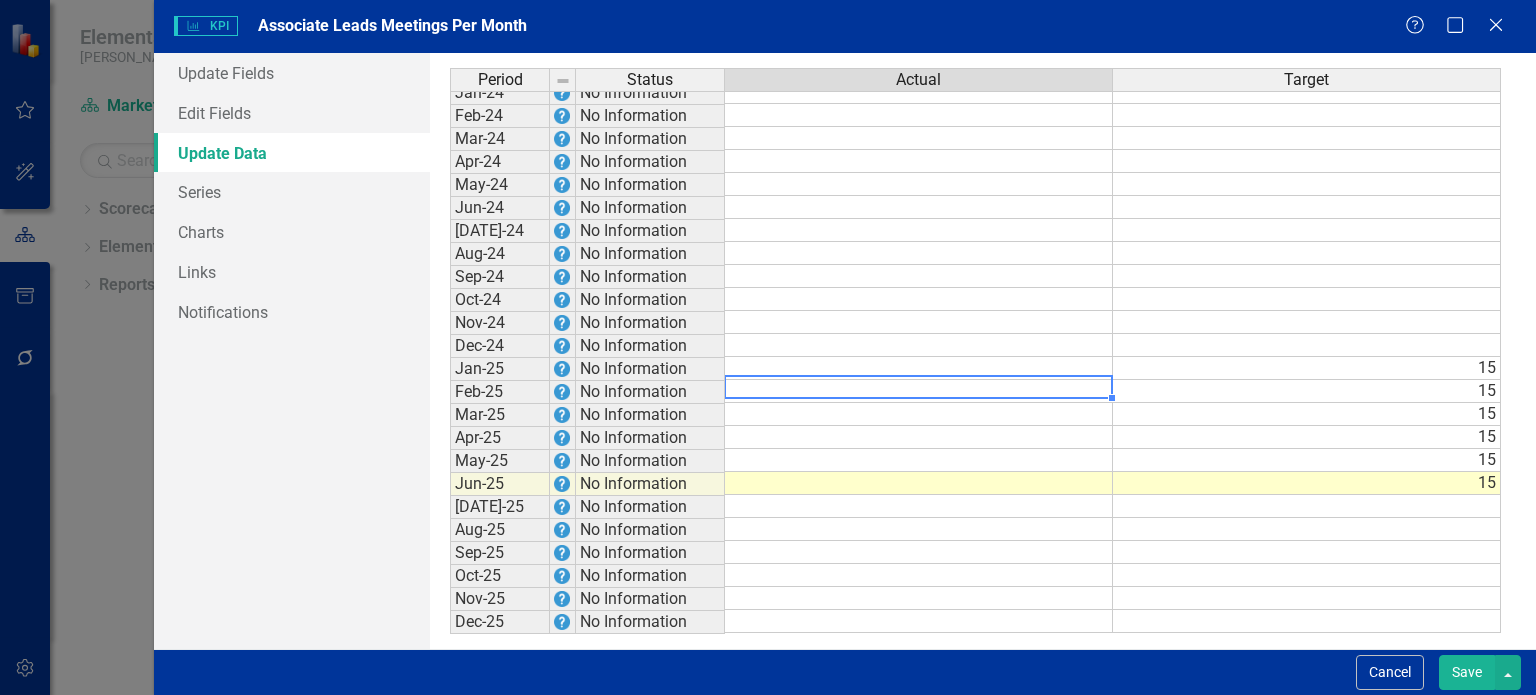 click at bounding box center [919, 391] 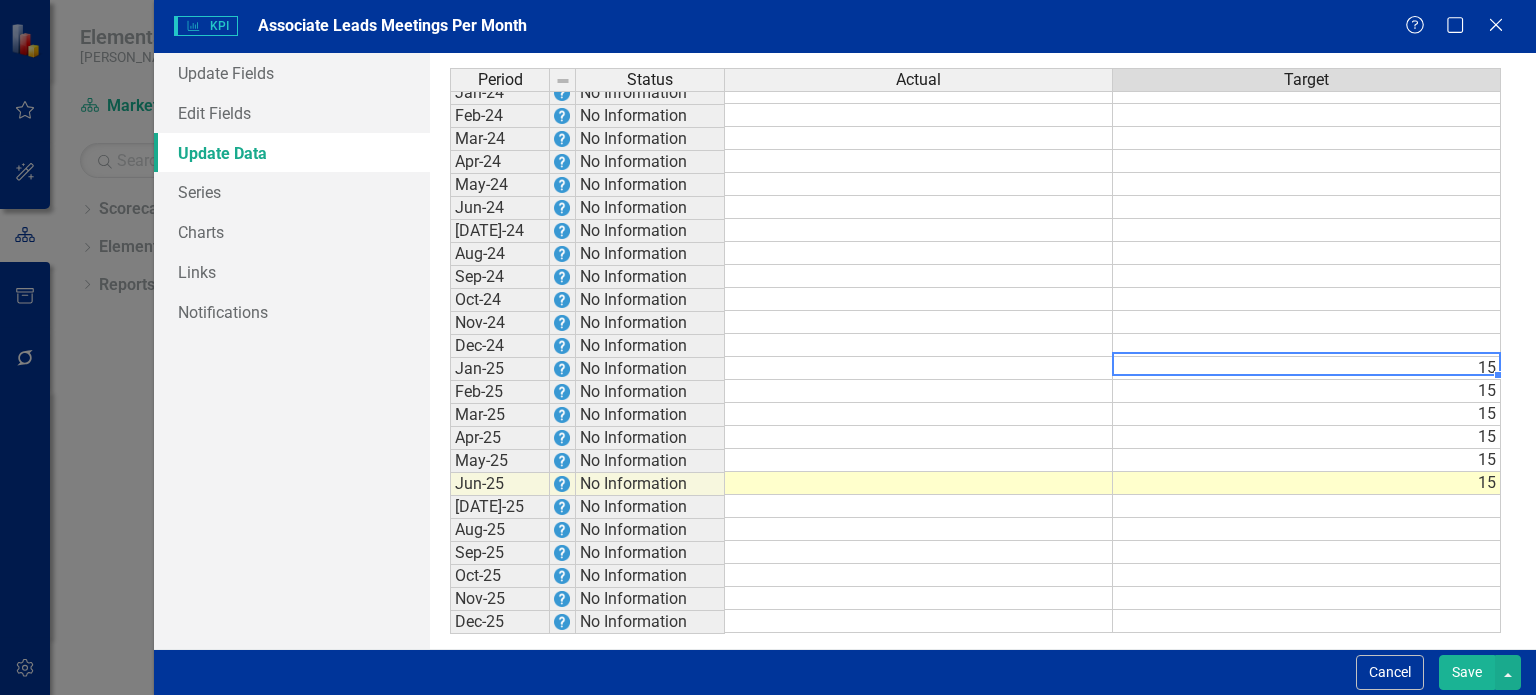 click on "15" at bounding box center (1307, 368) 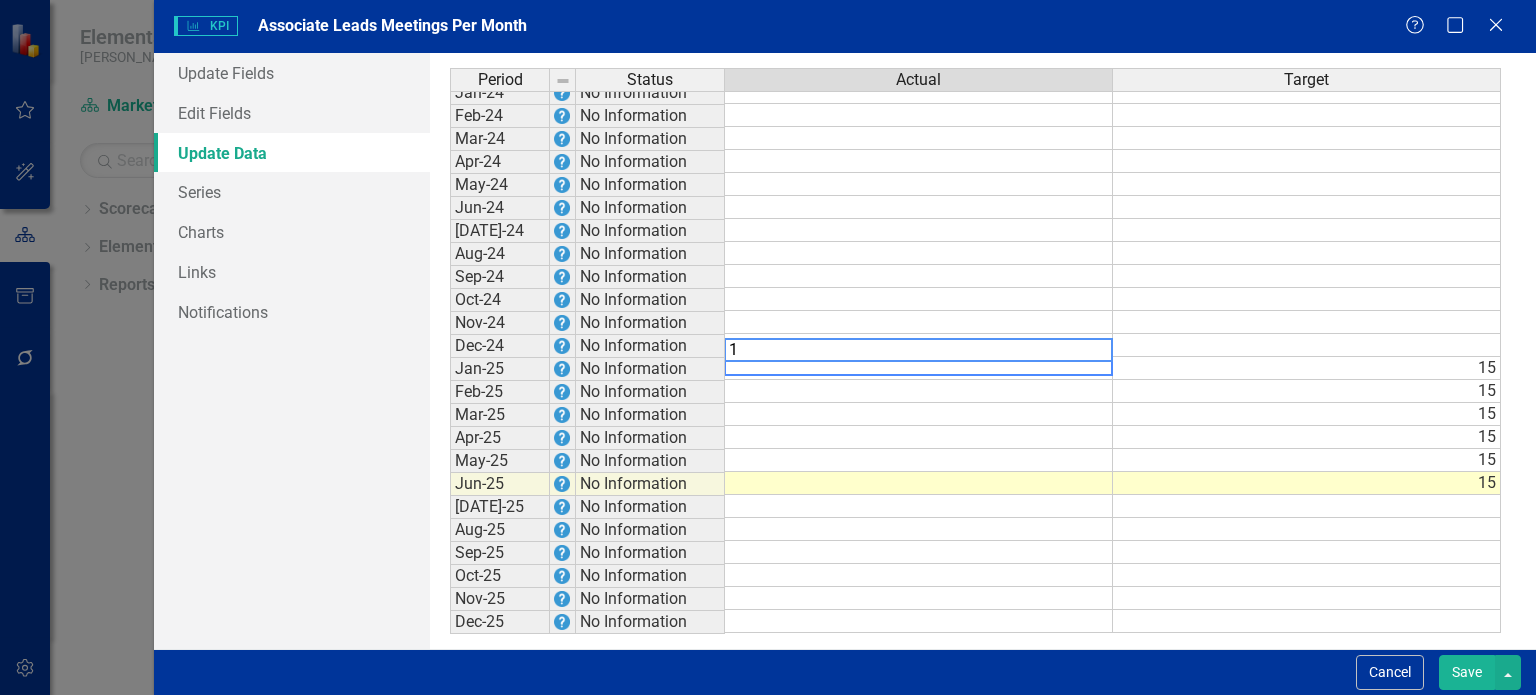 type on "12" 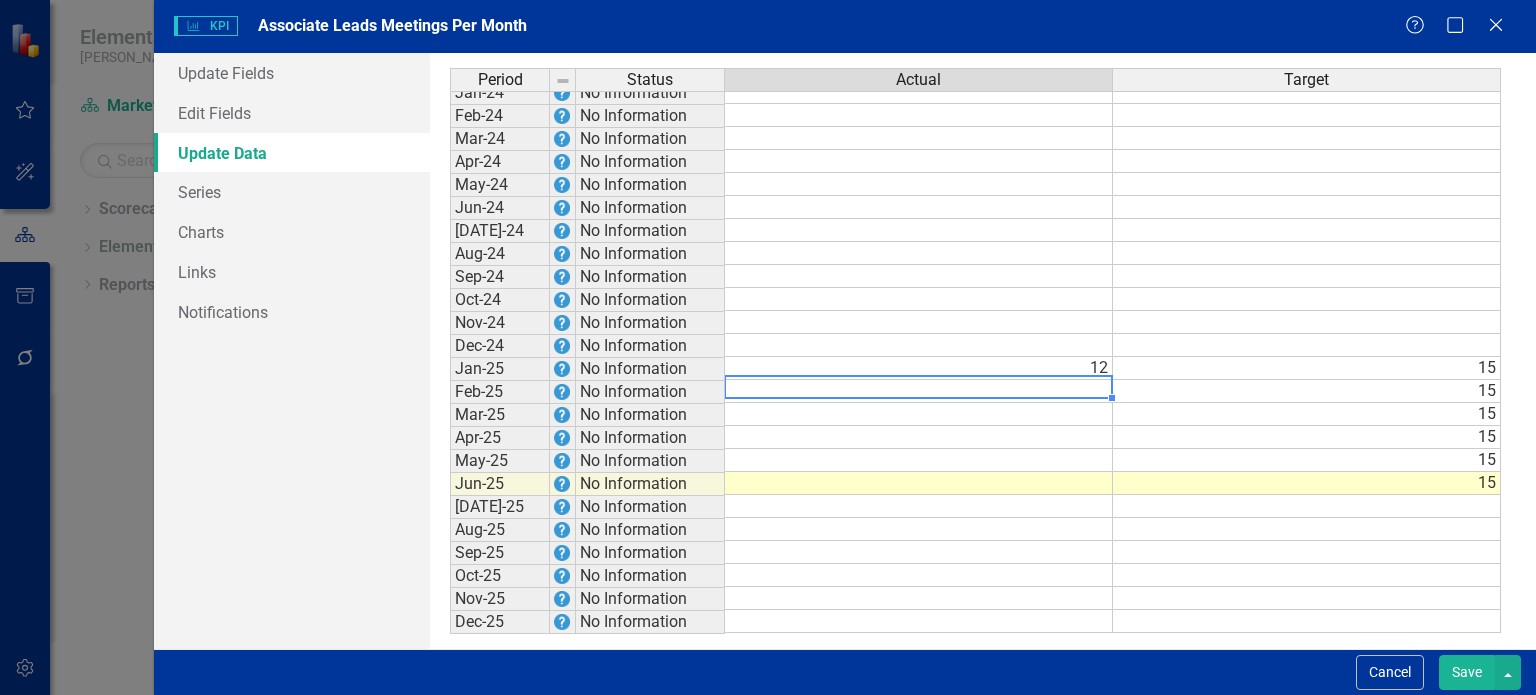type on "5" 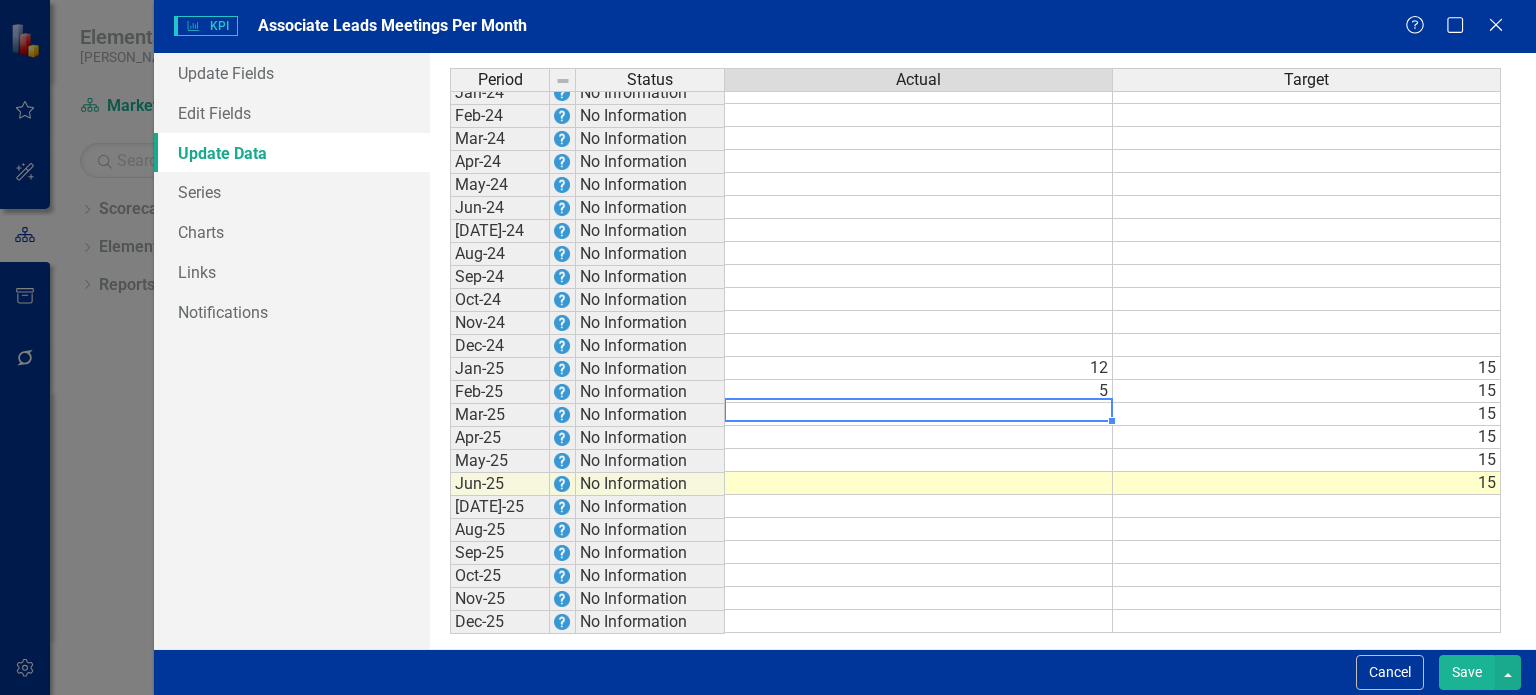 type on "6" 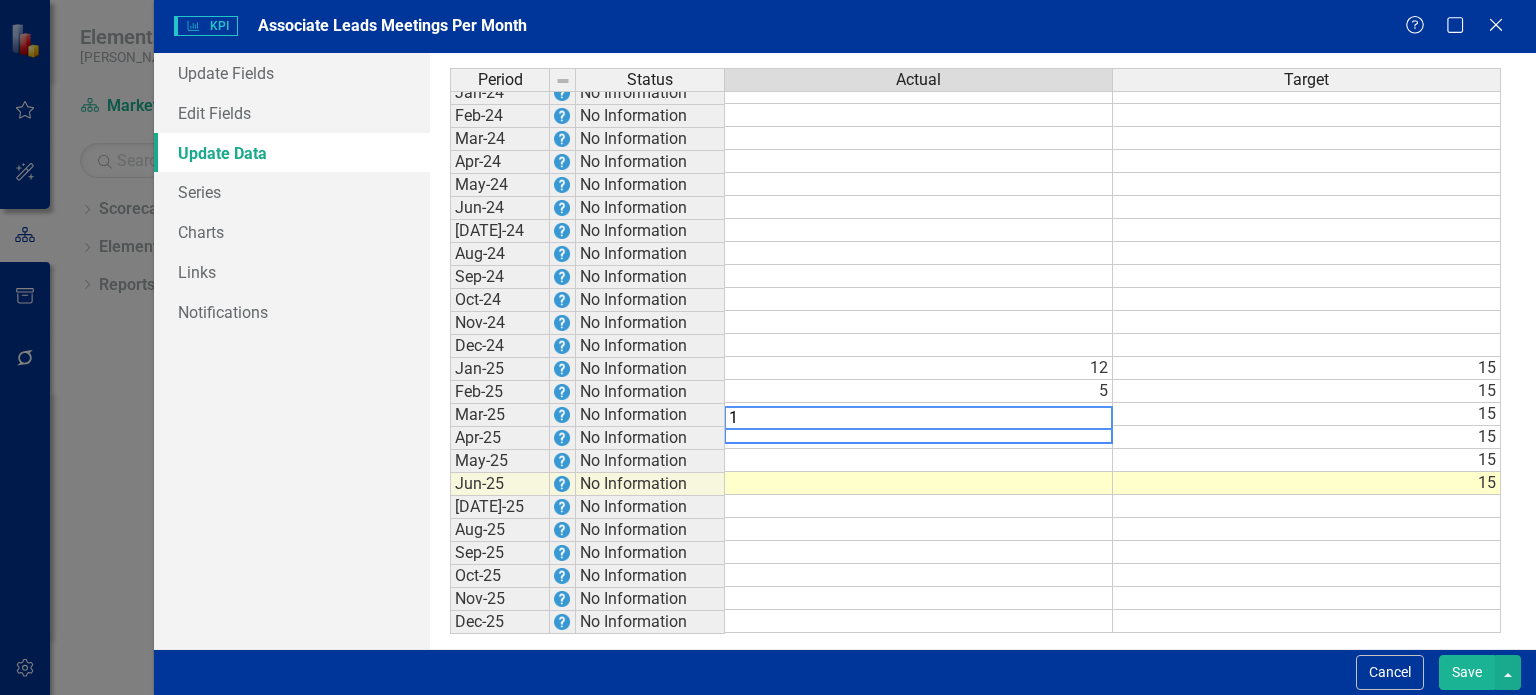 type on "10" 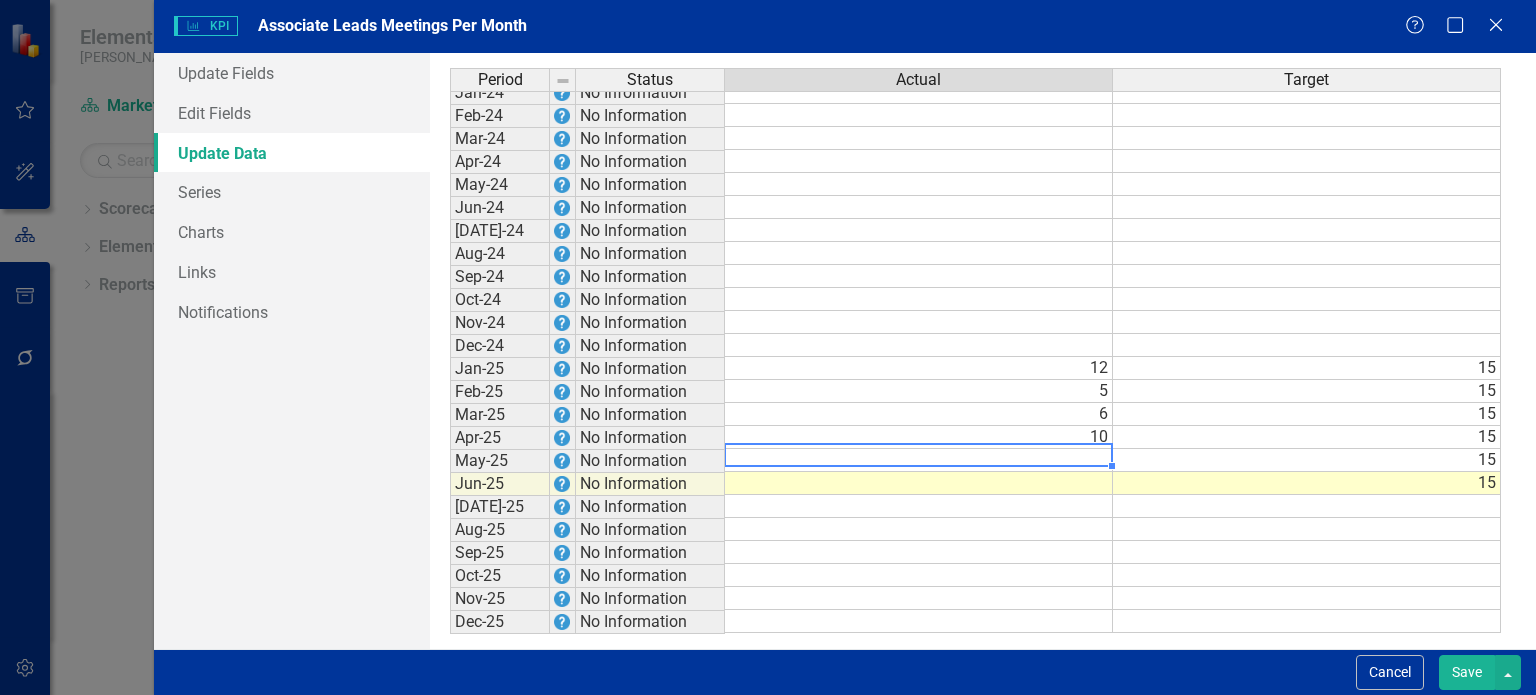type on "4" 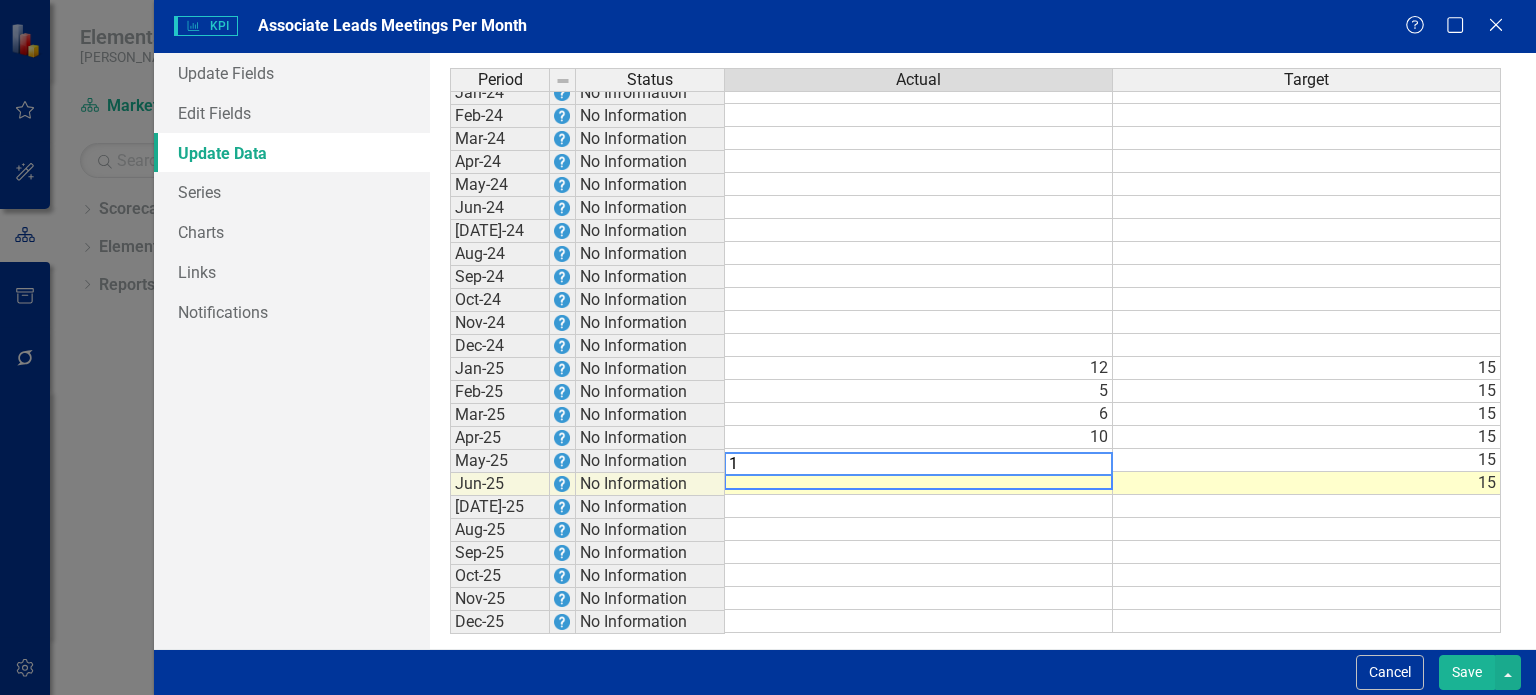 type on "11" 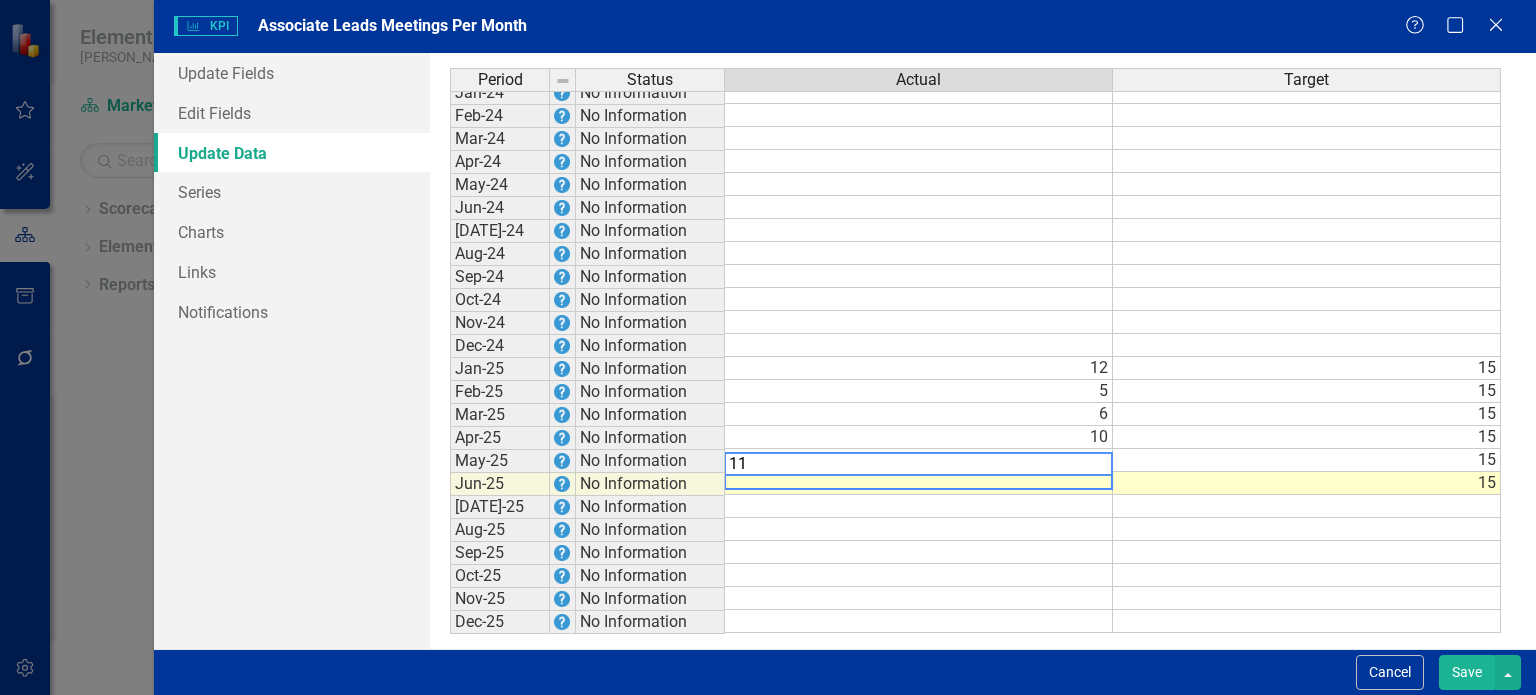 type 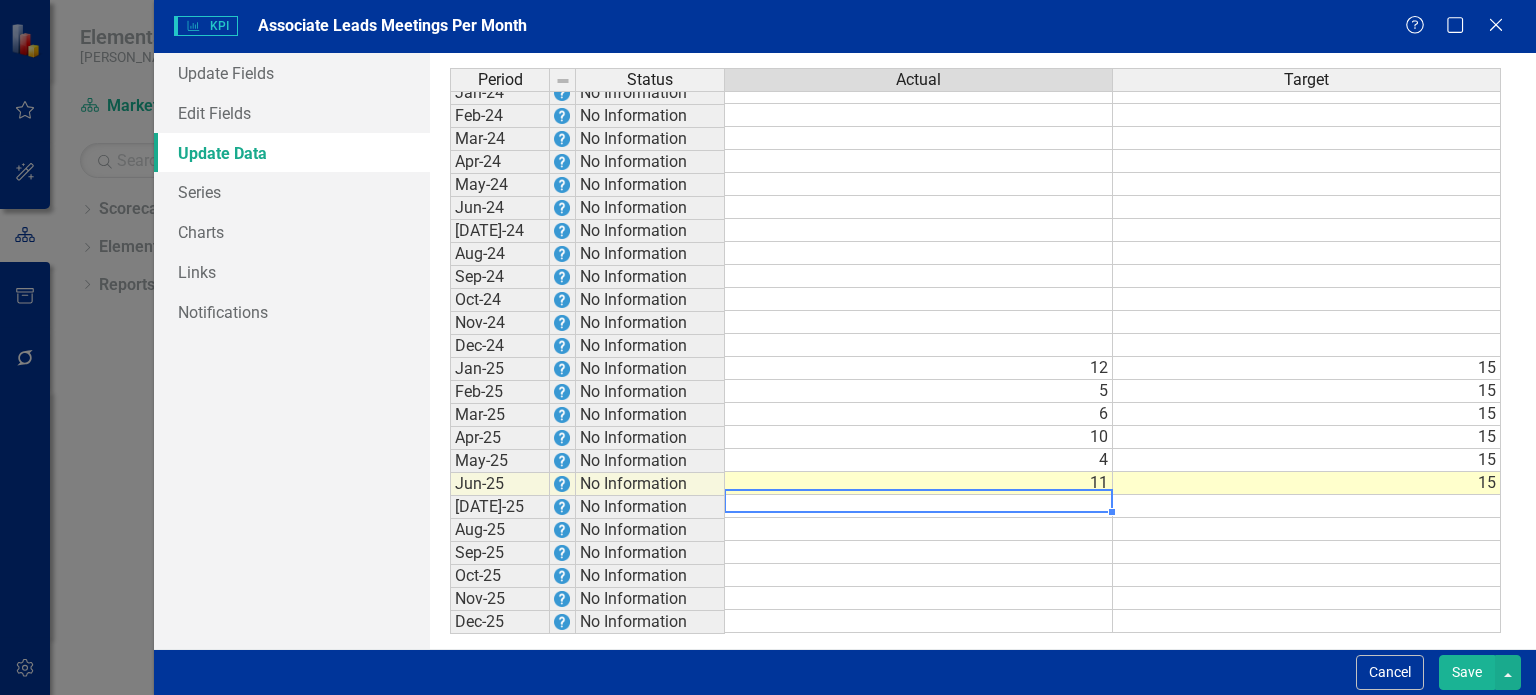 click on "Save" at bounding box center [1467, 672] 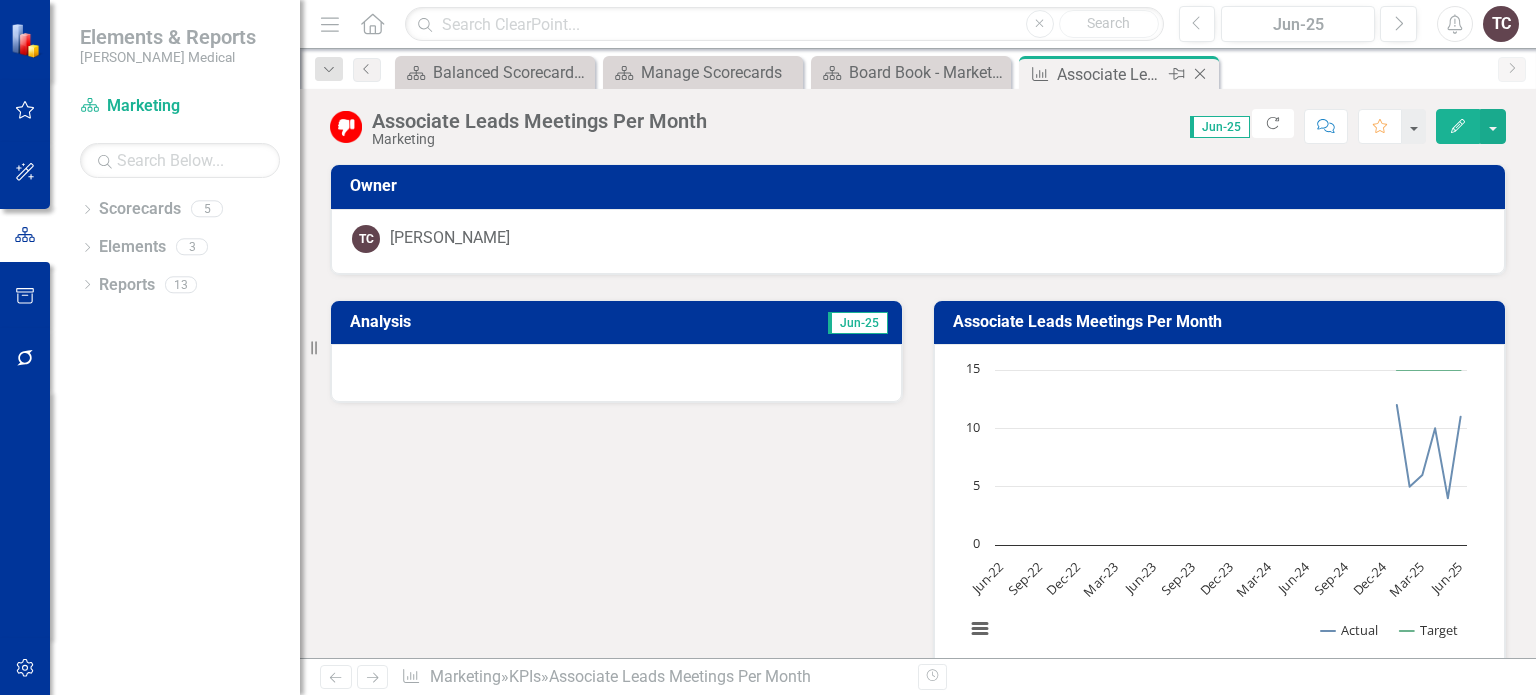 click on "Close" 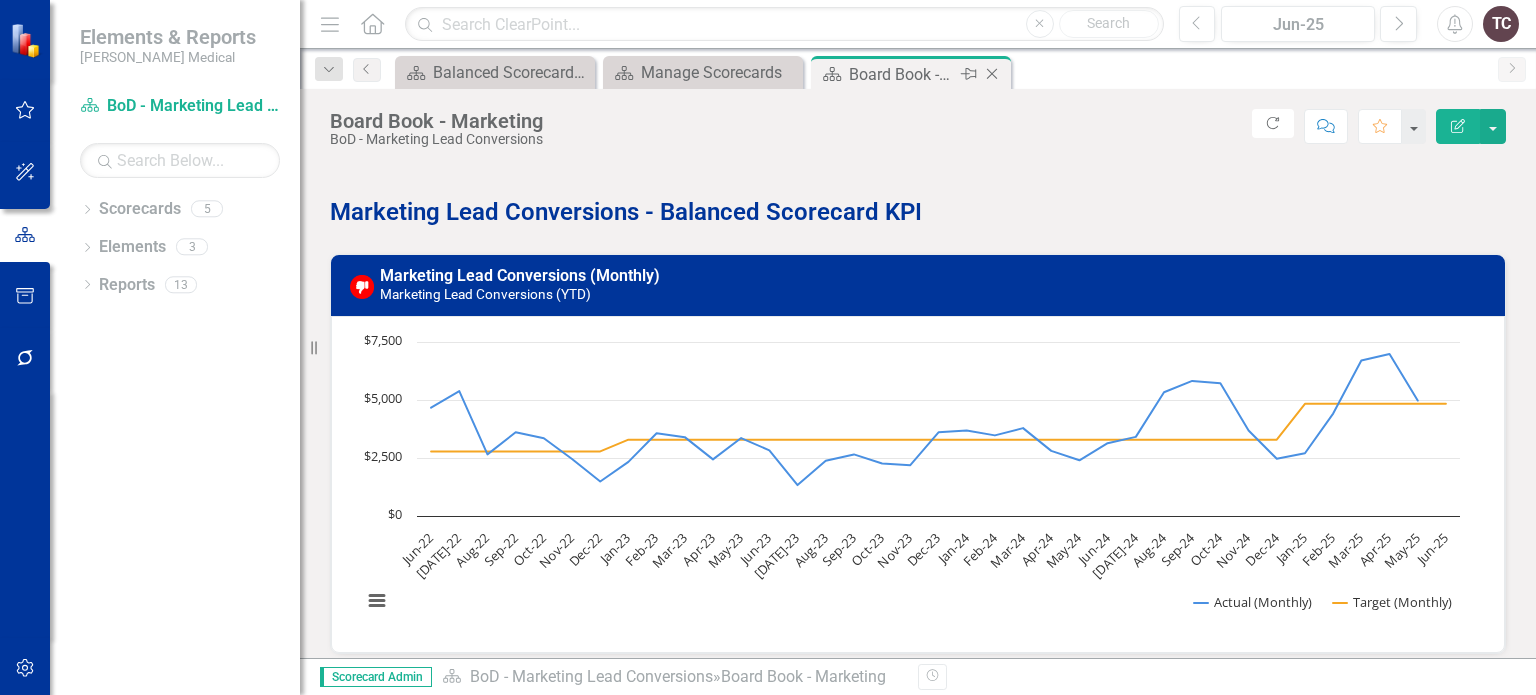 click on "Board Book - Marketing" at bounding box center (902, 74) 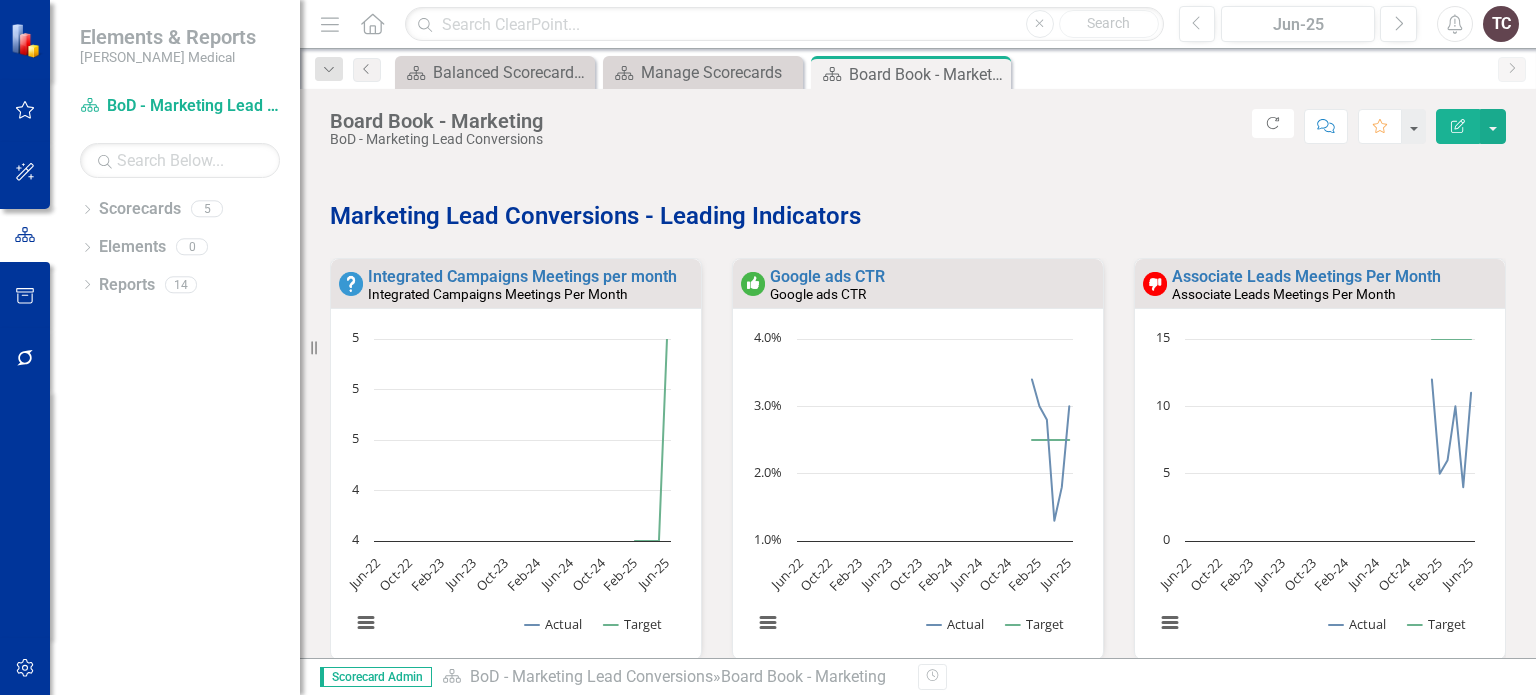 scroll, scrollTop: 667, scrollLeft: 0, axis: vertical 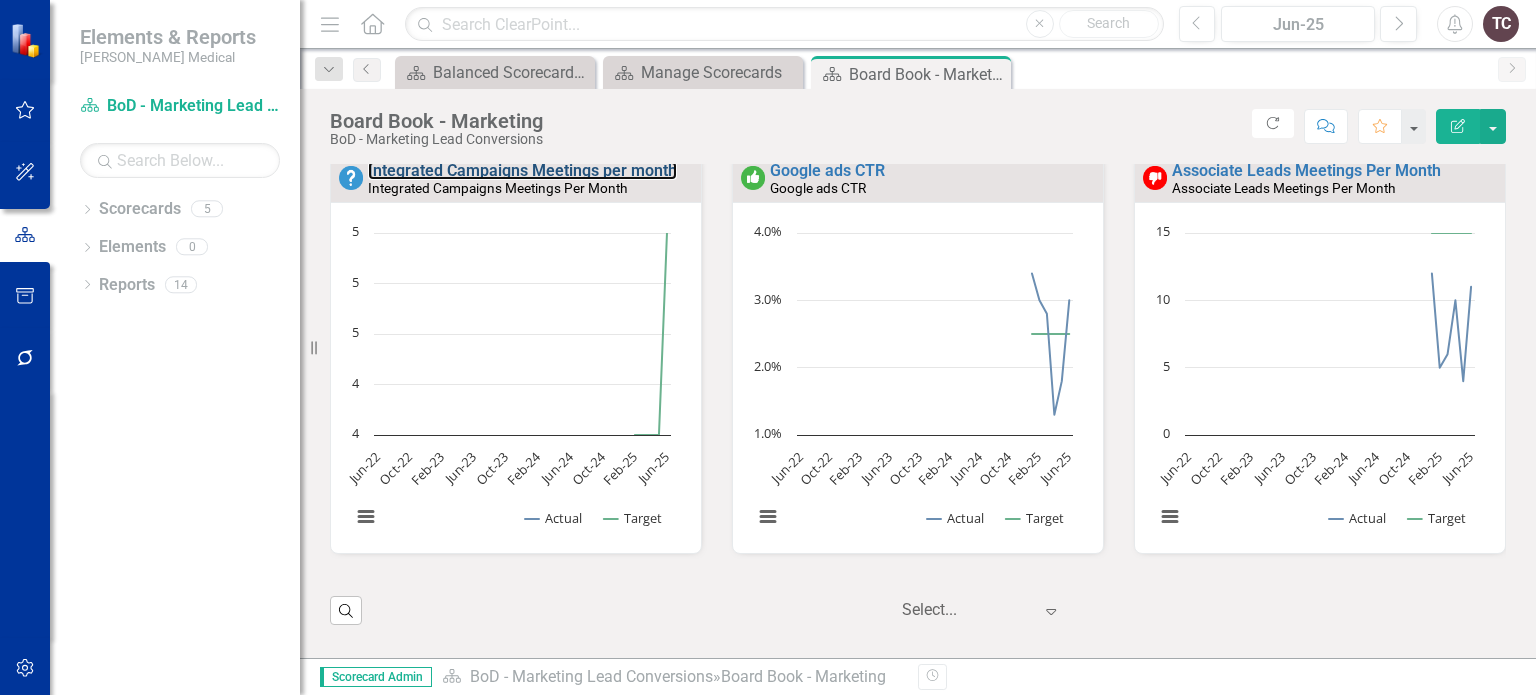 click on "Integrated Campaigns Meetings per month" at bounding box center (522, 170) 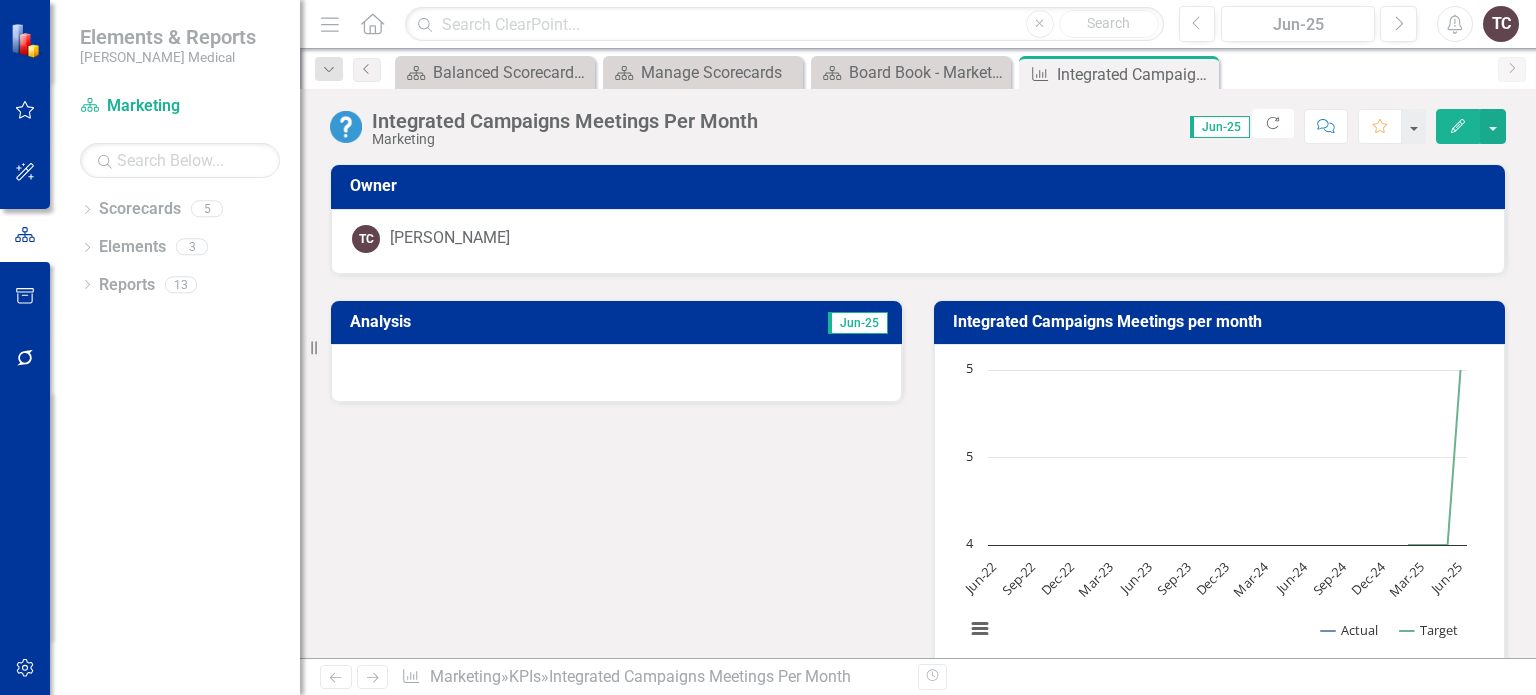 click on "Edit" 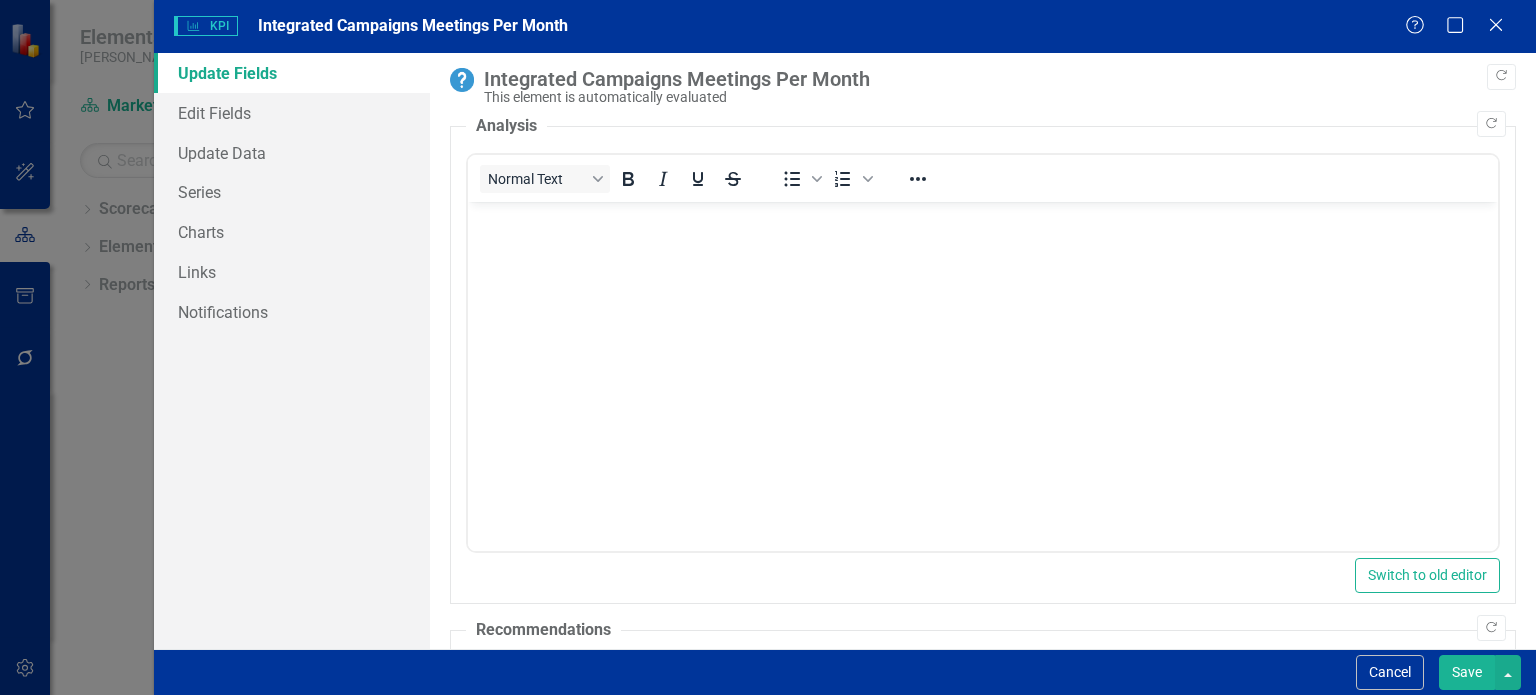 scroll, scrollTop: 0, scrollLeft: 0, axis: both 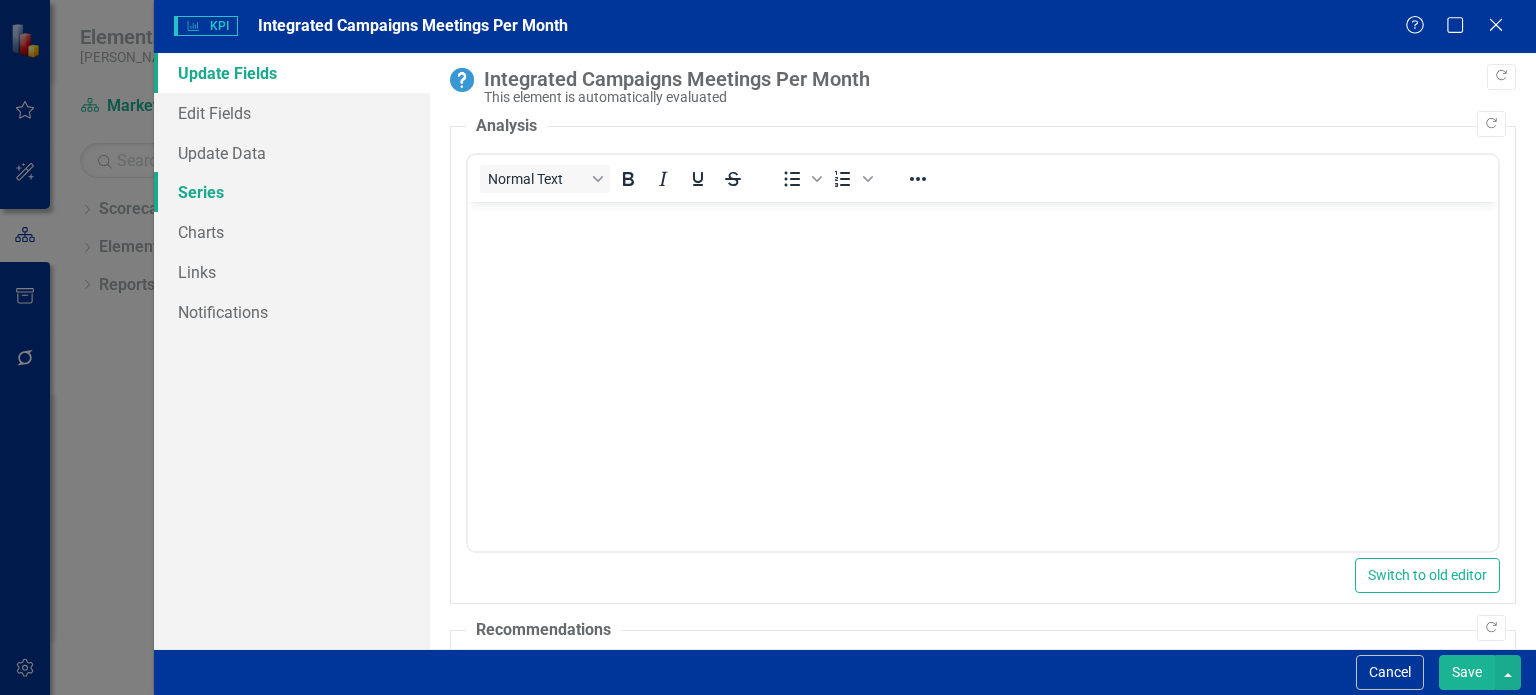 click on "Series" at bounding box center [292, 192] 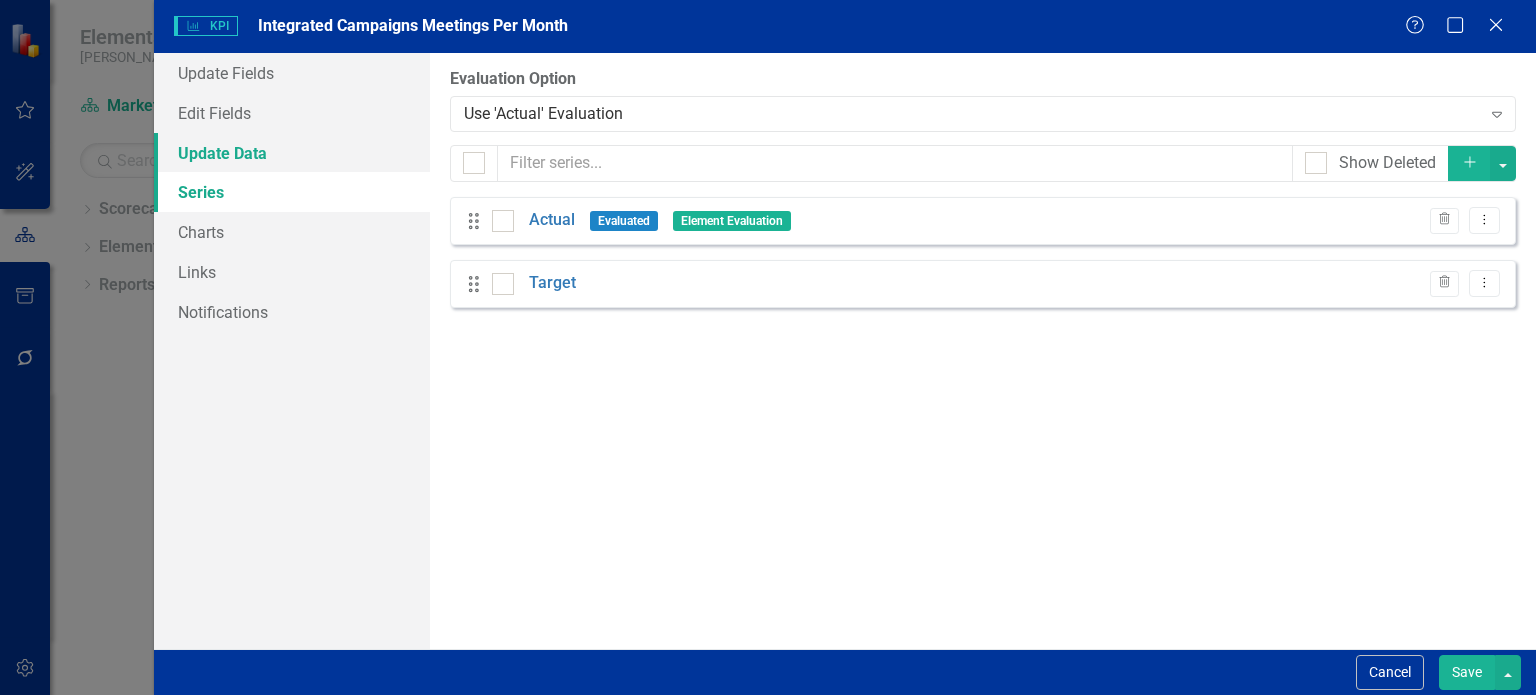 click on "Update  Data" at bounding box center [292, 153] 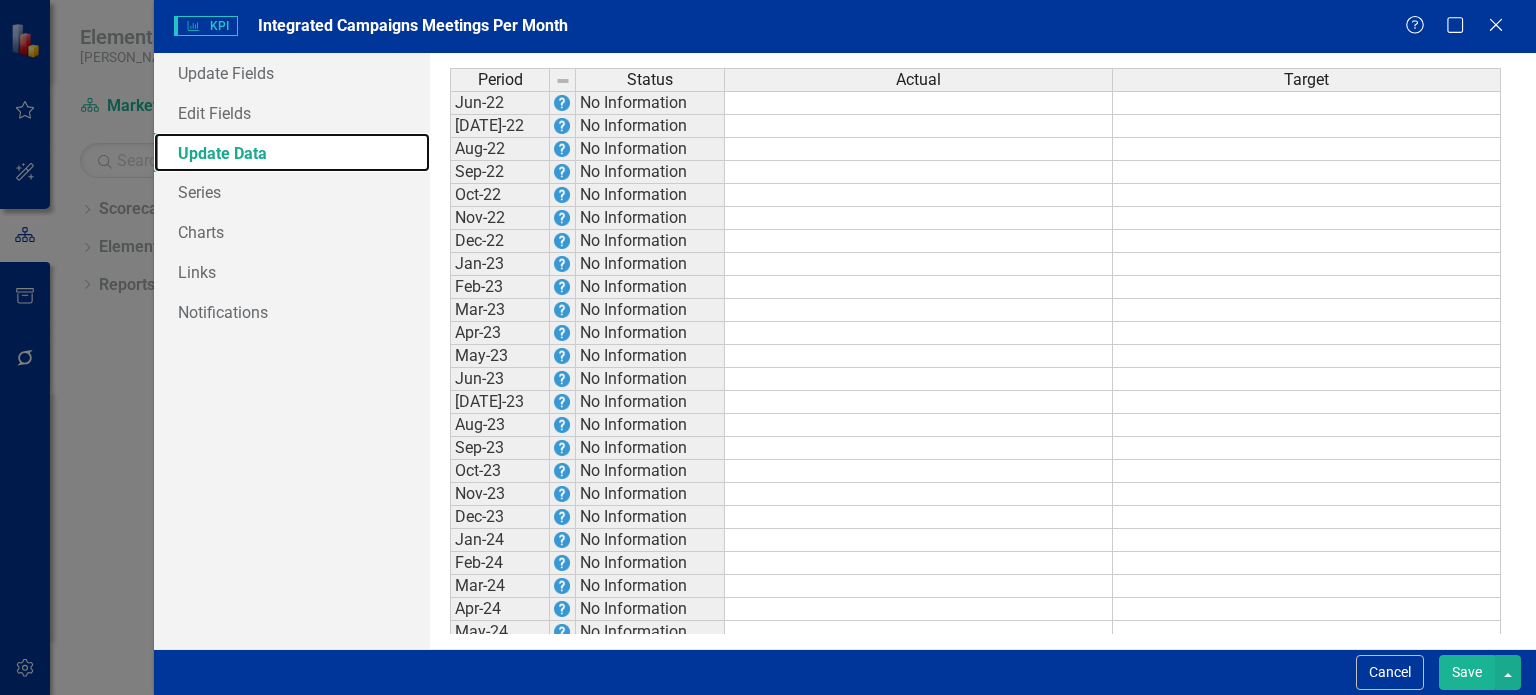 scroll, scrollTop: 218, scrollLeft: 0, axis: vertical 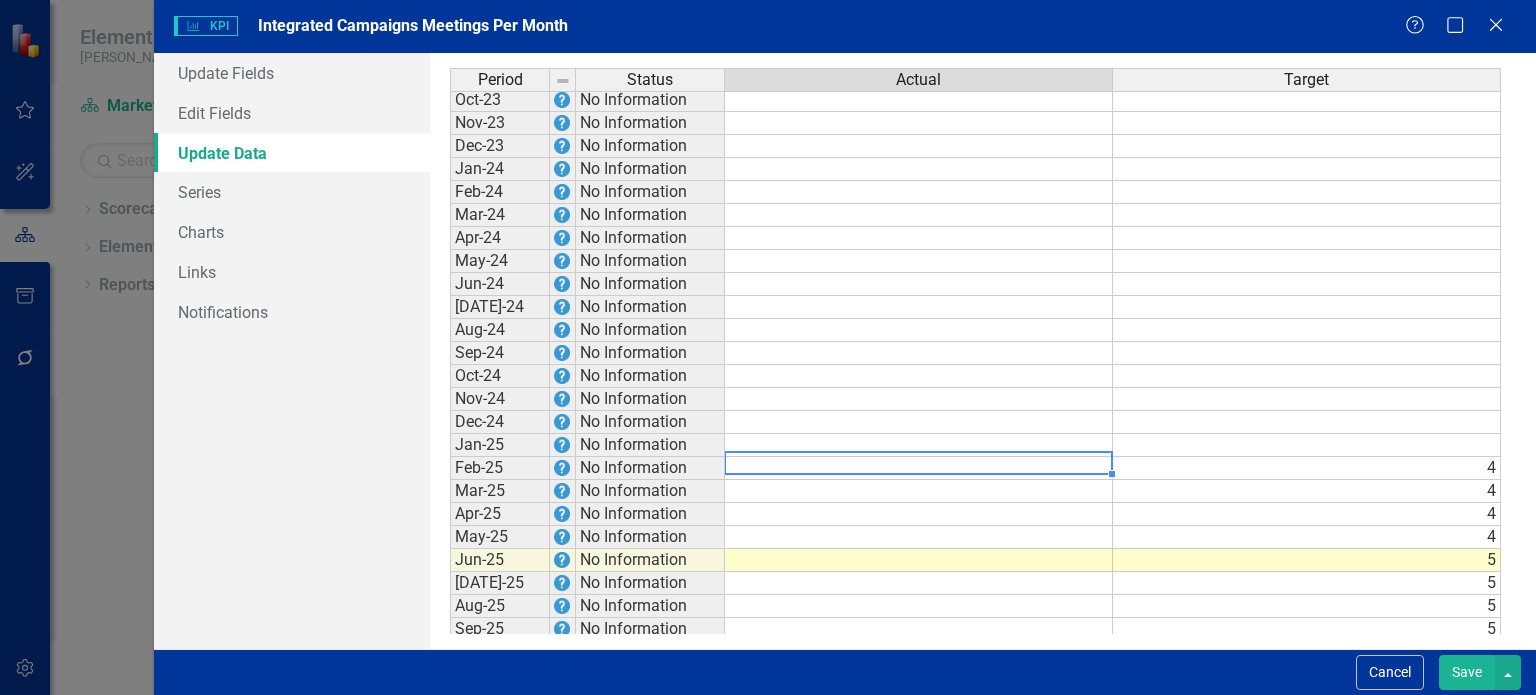 click on "Nov-22 No Information Dec-22 No Information Jan-23 No Information Feb-23 No Information Mar-23 No Information Apr-23 No Information May-23 No Information Jun-23 No Information Jul-23 No Information Aug-23 No Information Sep-23 No Information Oct-23 No Information Nov-23 No Information Dec-23 No Information Jan-24 No Information Feb-24 No Information Mar-24 No Information Apr-24 No Information May-24 No Information Jun-24 No Information Jul-24 No Information Aug-24 No Information Sep-24 No Information Oct-24 No Information Nov-24 No Information Dec-24 No Information Jan-25 No Information Feb-25 No Information 4 Mar-25 No Information 4 Apr-25 No Information 4 May-25 No Information 4 Jun-25 No Information 5 Jul-25 No Information 5 Aug-25 No Information 5 Sep-25 No Information 5 Oct-25 No Information 6 Nov-25 No Information 6 Dec-25 No Information 6" at bounding box center [975, 272] 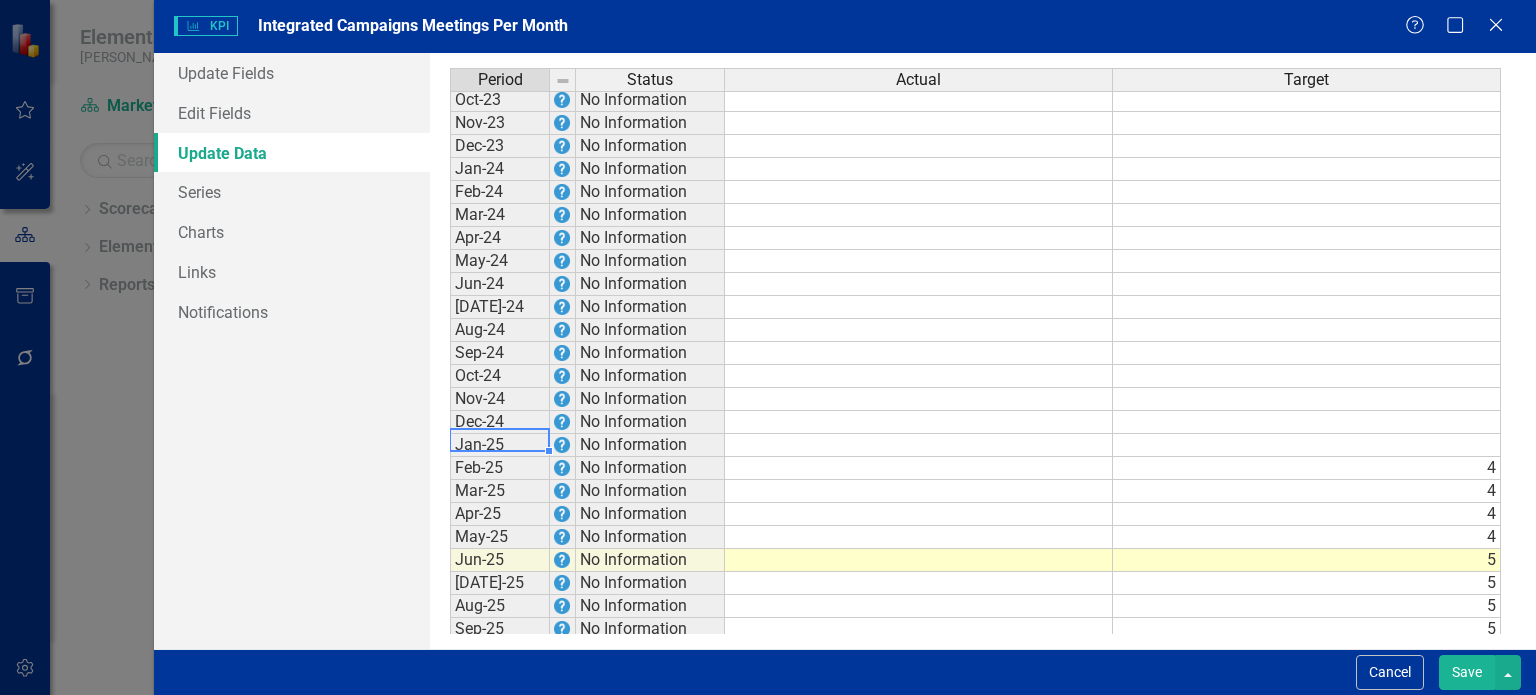 click on "Jan-25" at bounding box center [500, 445] 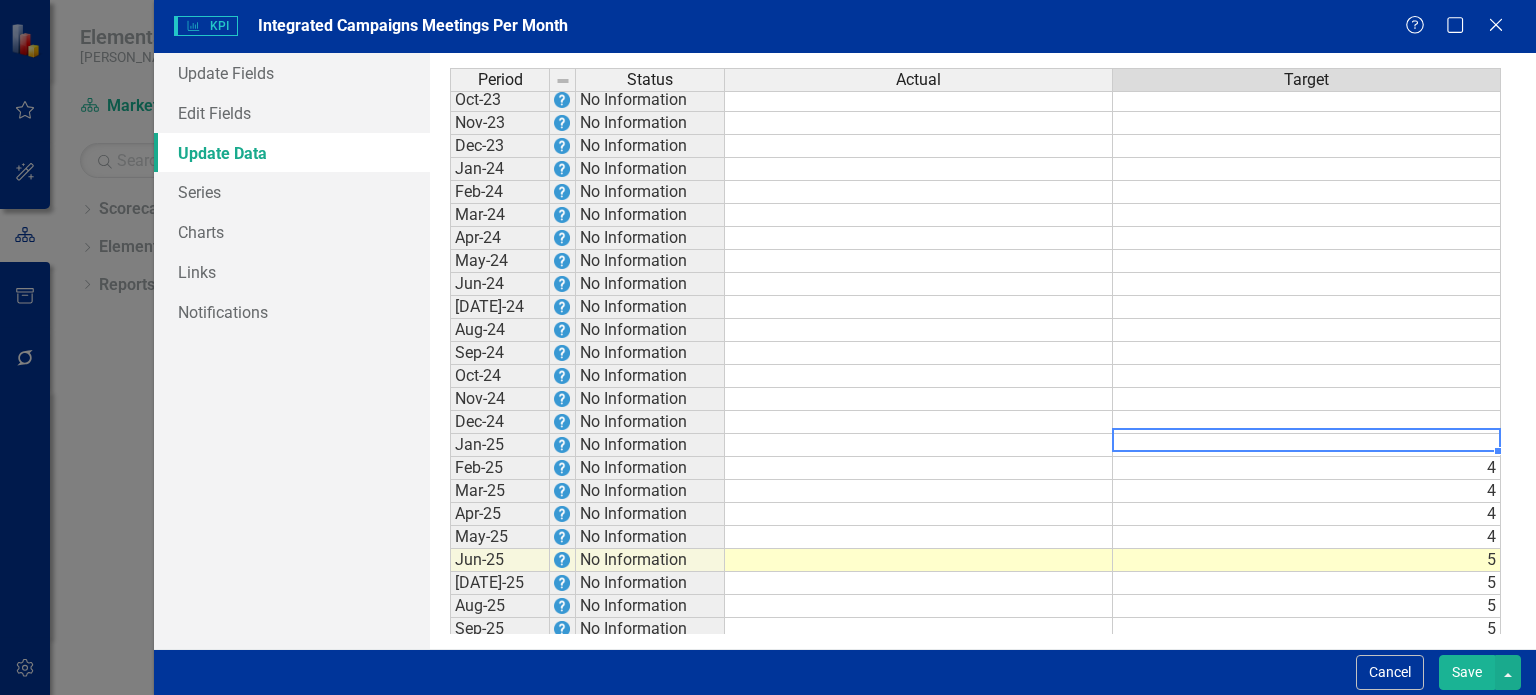 click at bounding box center [1307, 445] 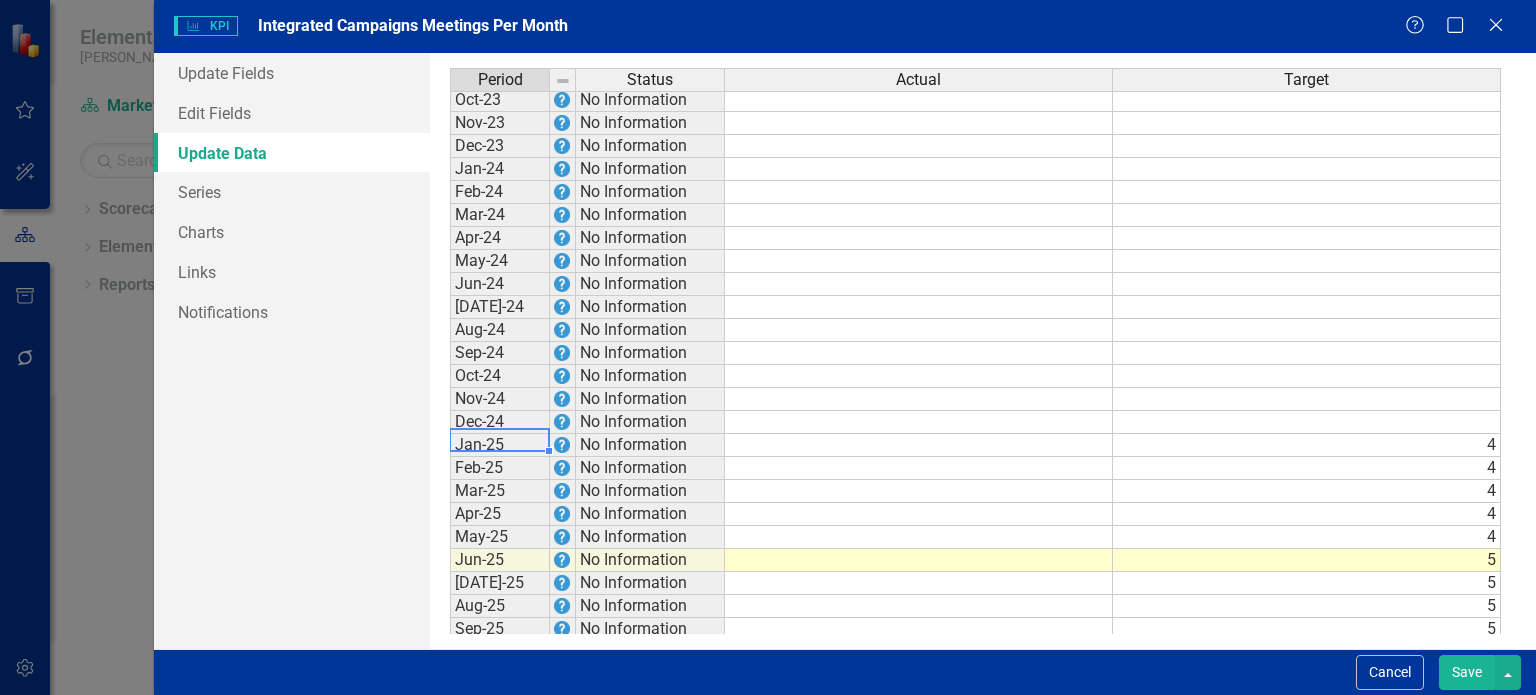 click on "Jan-25" at bounding box center (500, 445) 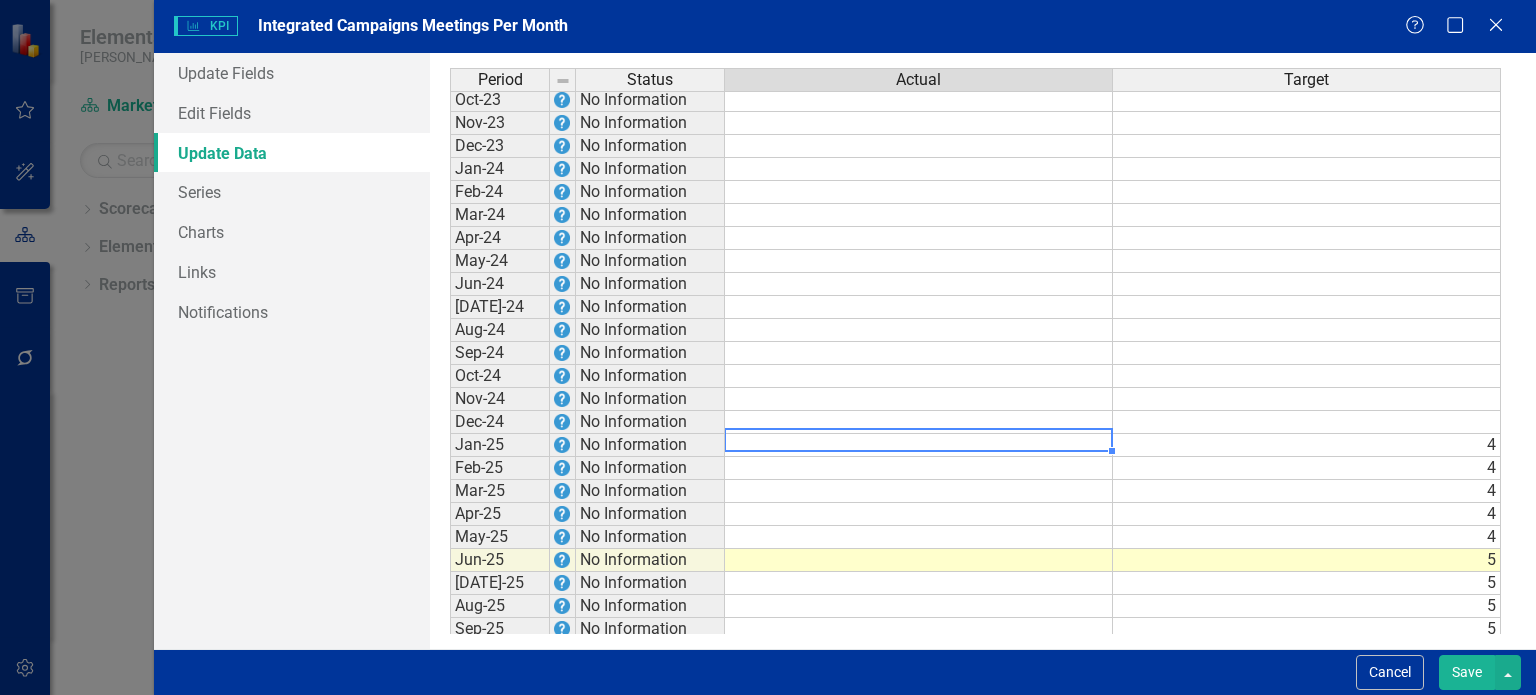 type on "2" 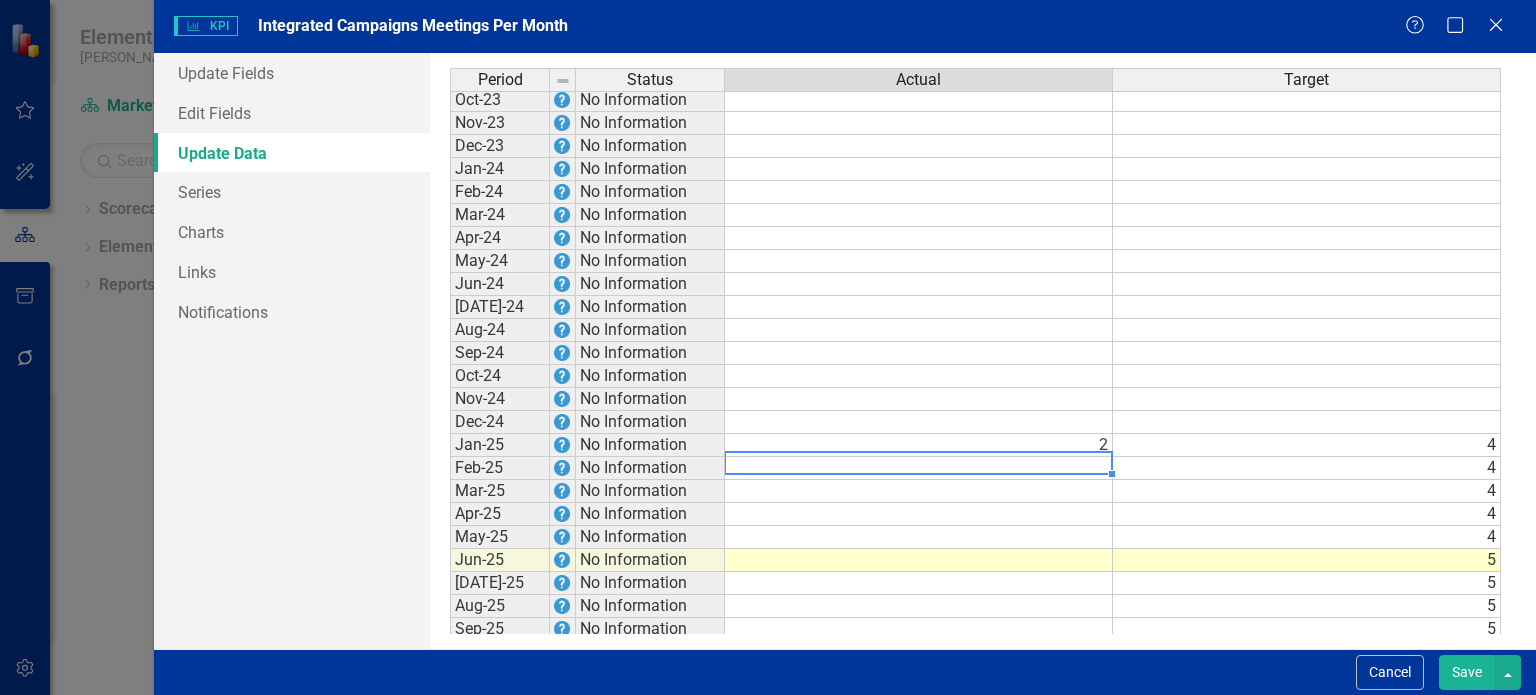 type on "7" 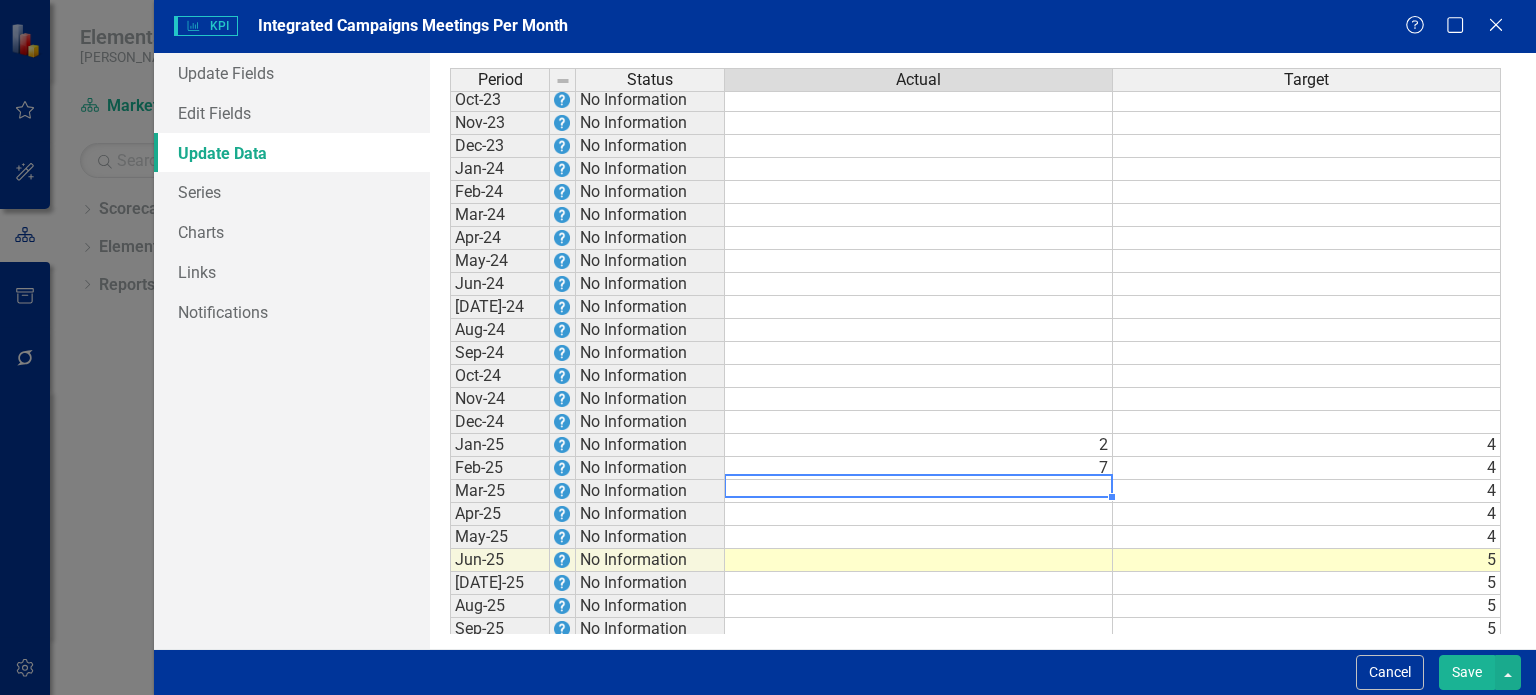type on "7" 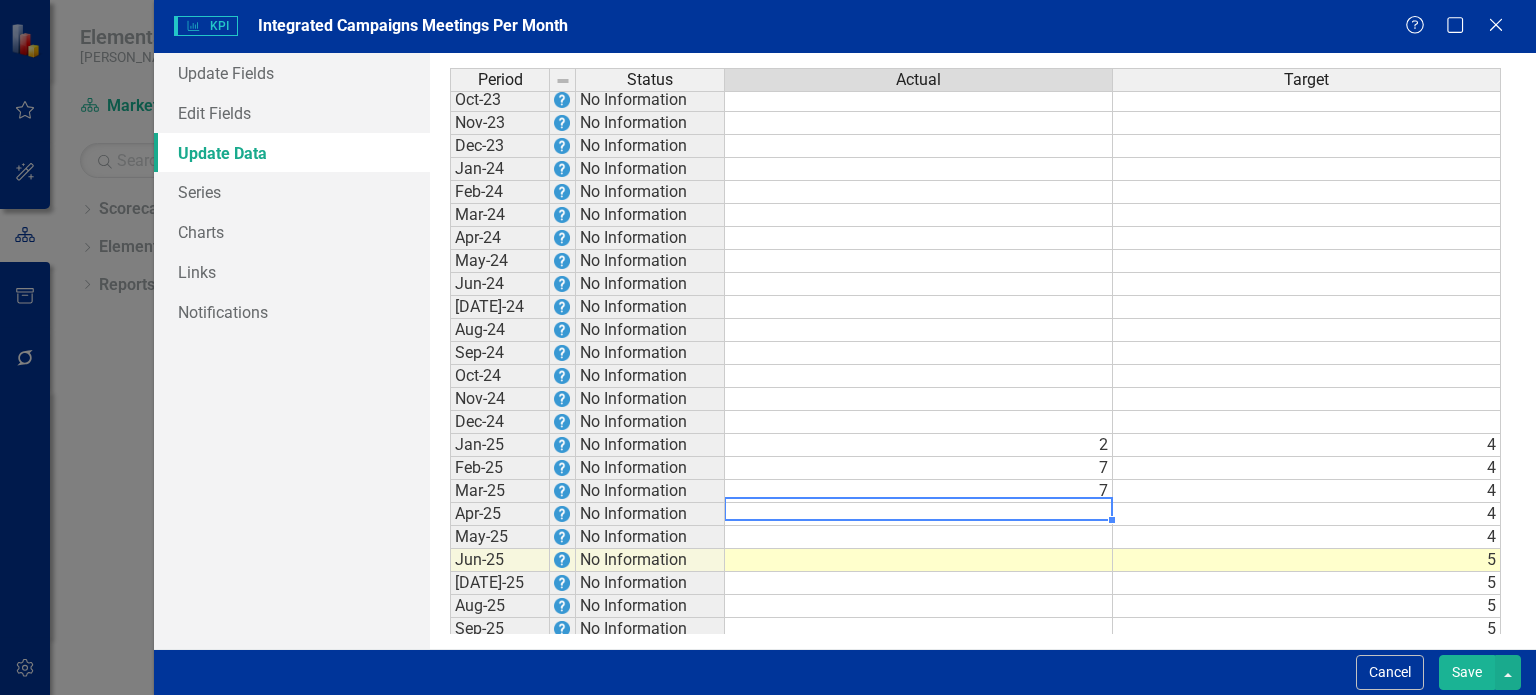 type on "4" 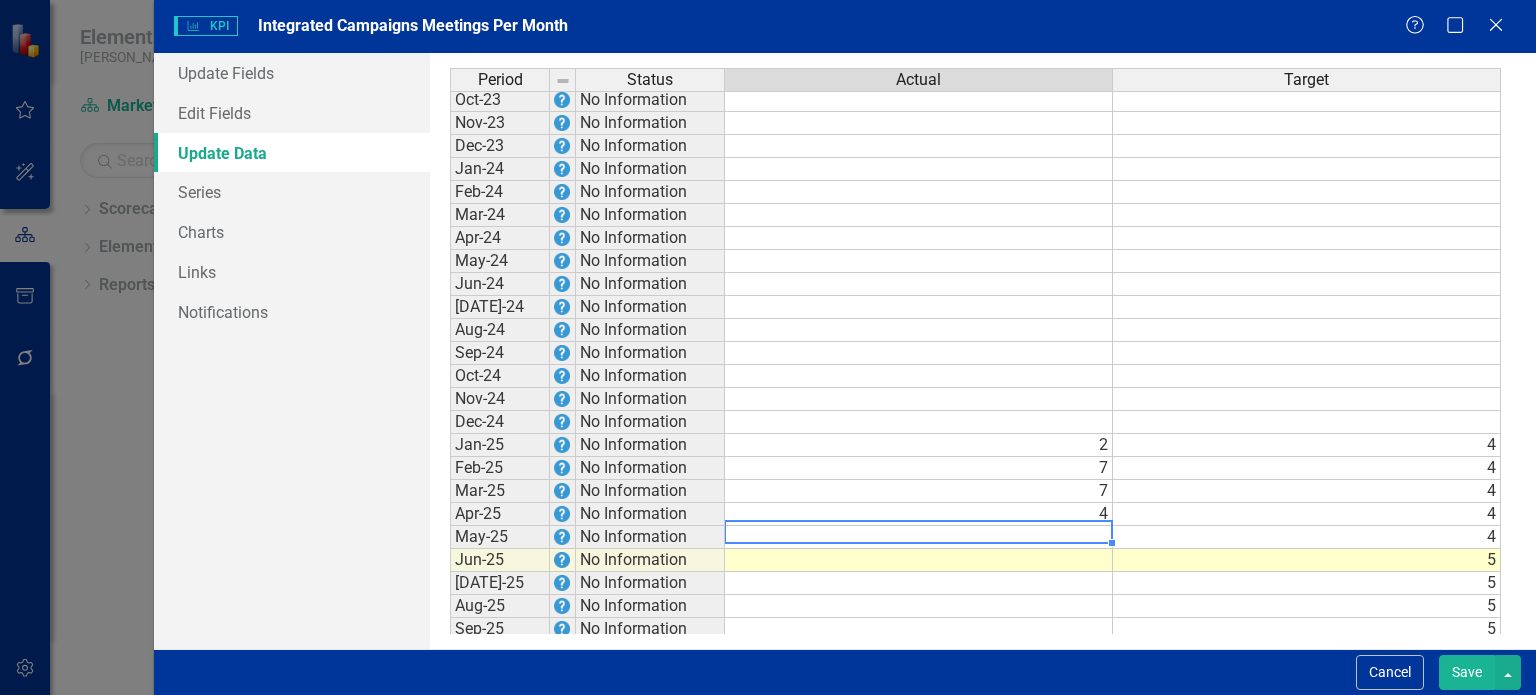 type on "2" 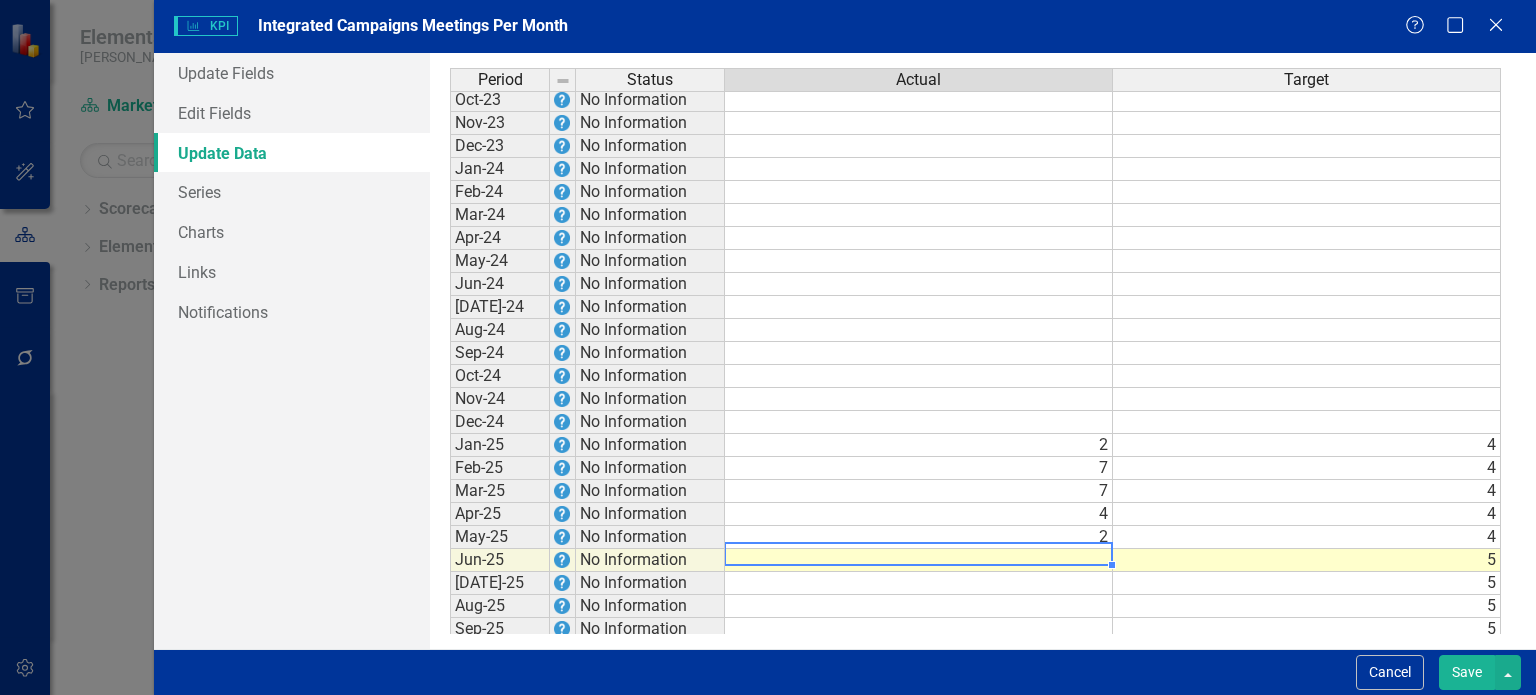 type on "4" 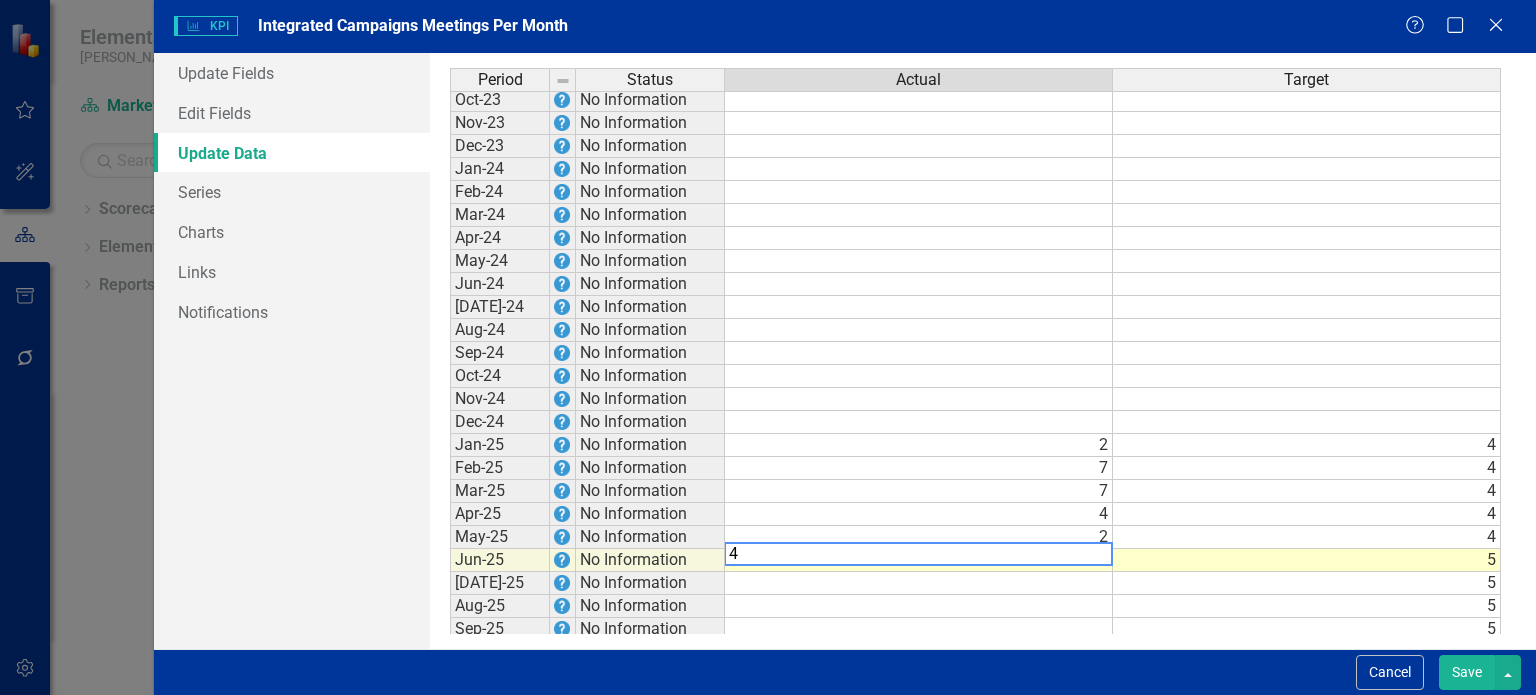type 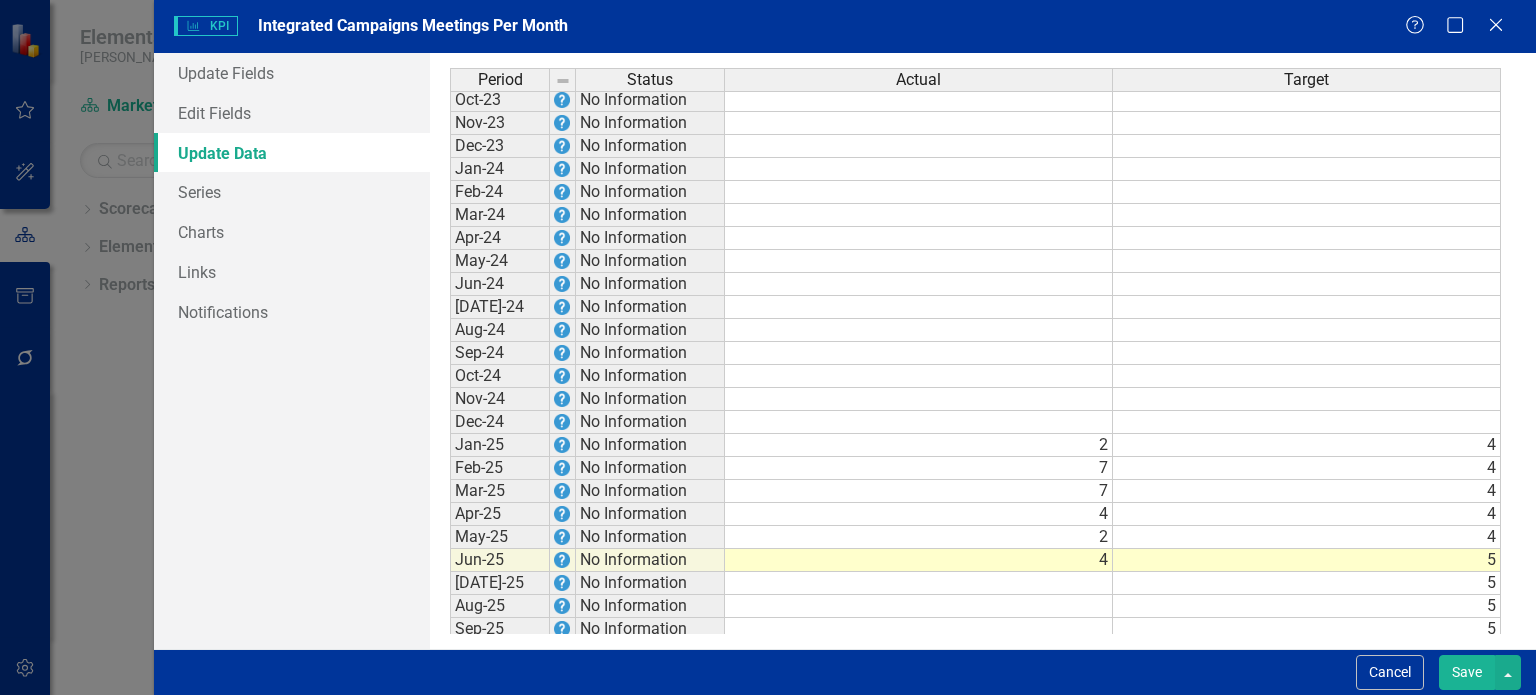 click on "Save" at bounding box center (1467, 672) 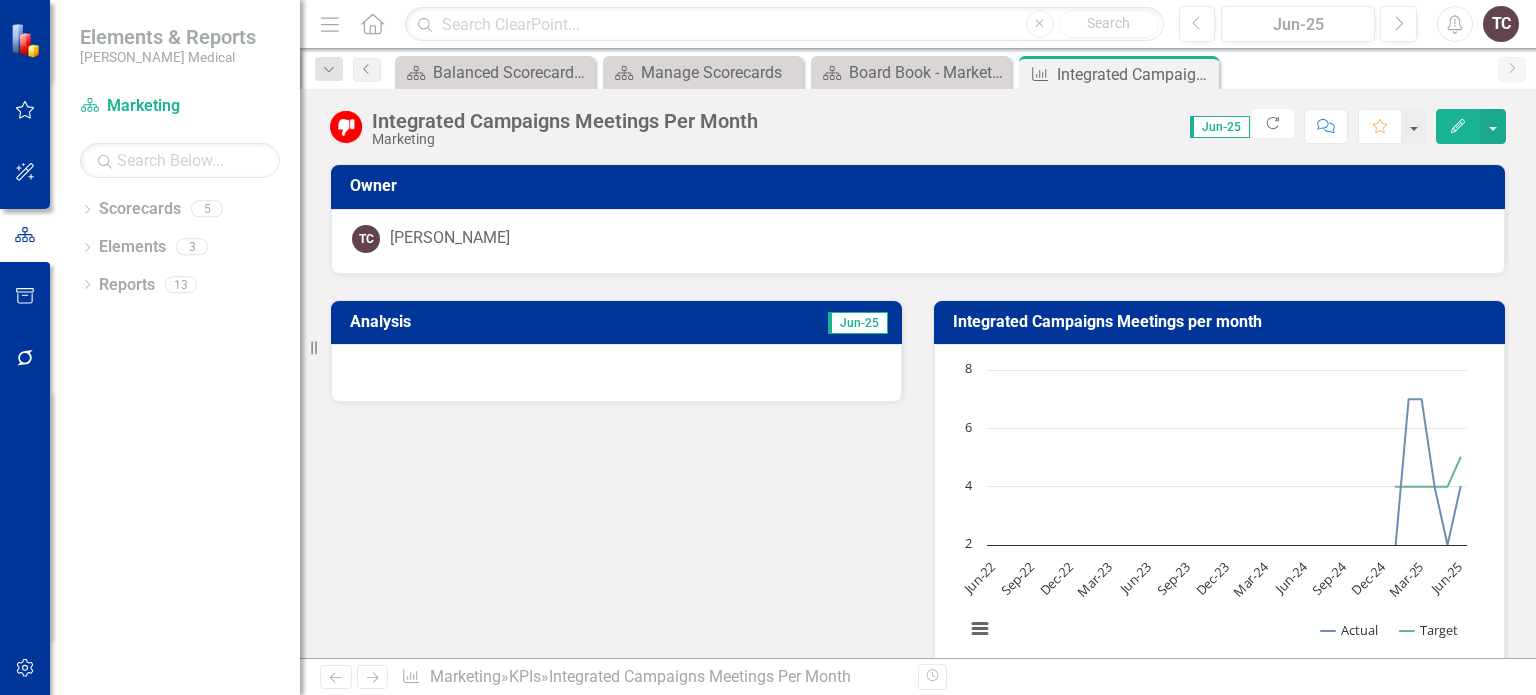 click on "Edit" at bounding box center (1458, 126) 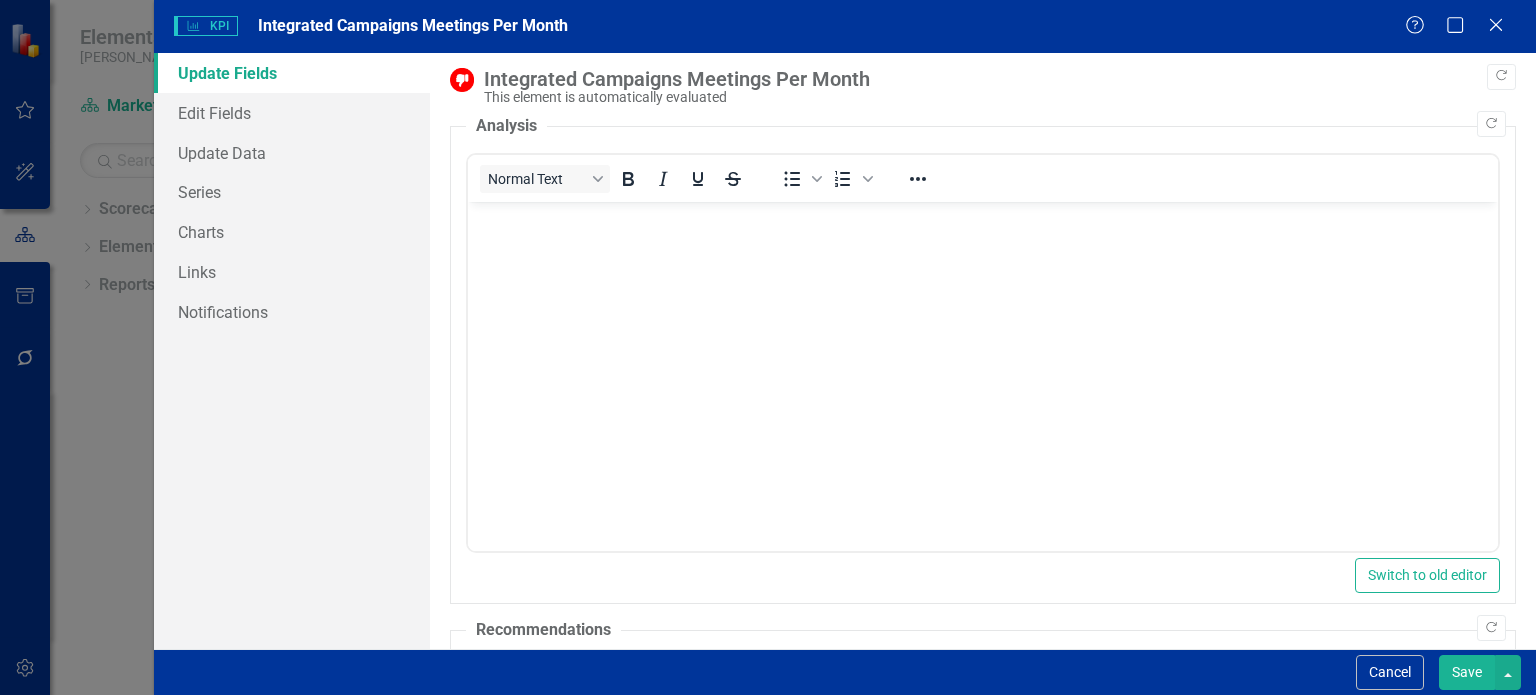scroll, scrollTop: 0, scrollLeft: 0, axis: both 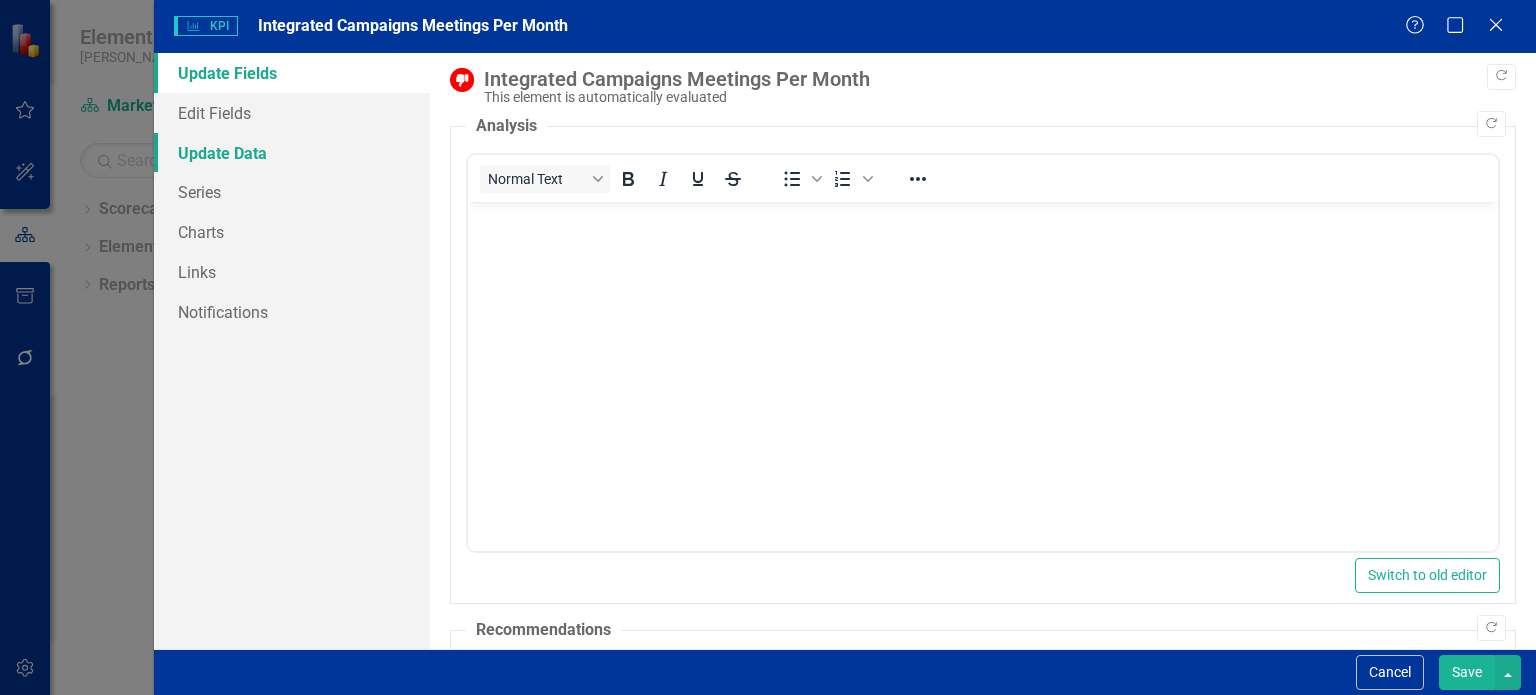 click on "Update  Data" at bounding box center [292, 153] 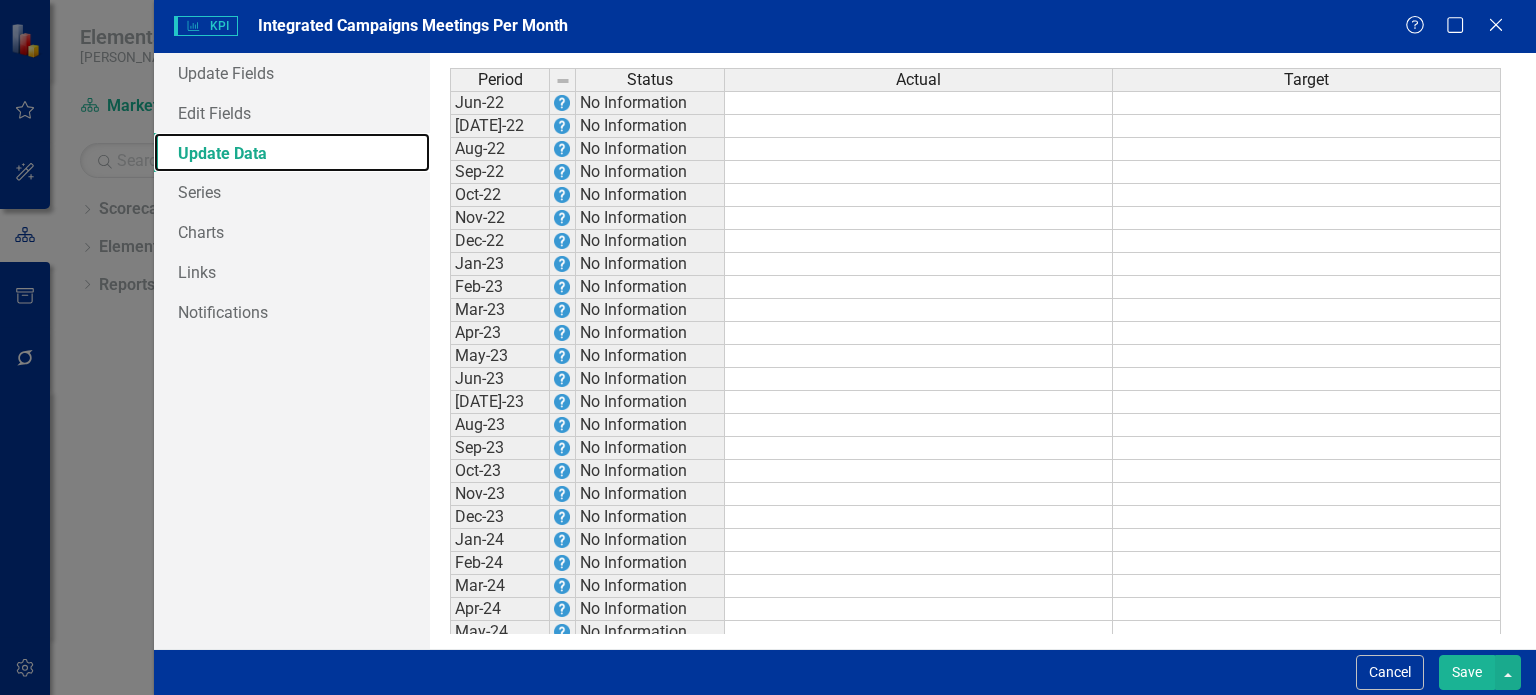 scroll, scrollTop: 79, scrollLeft: 0, axis: vertical 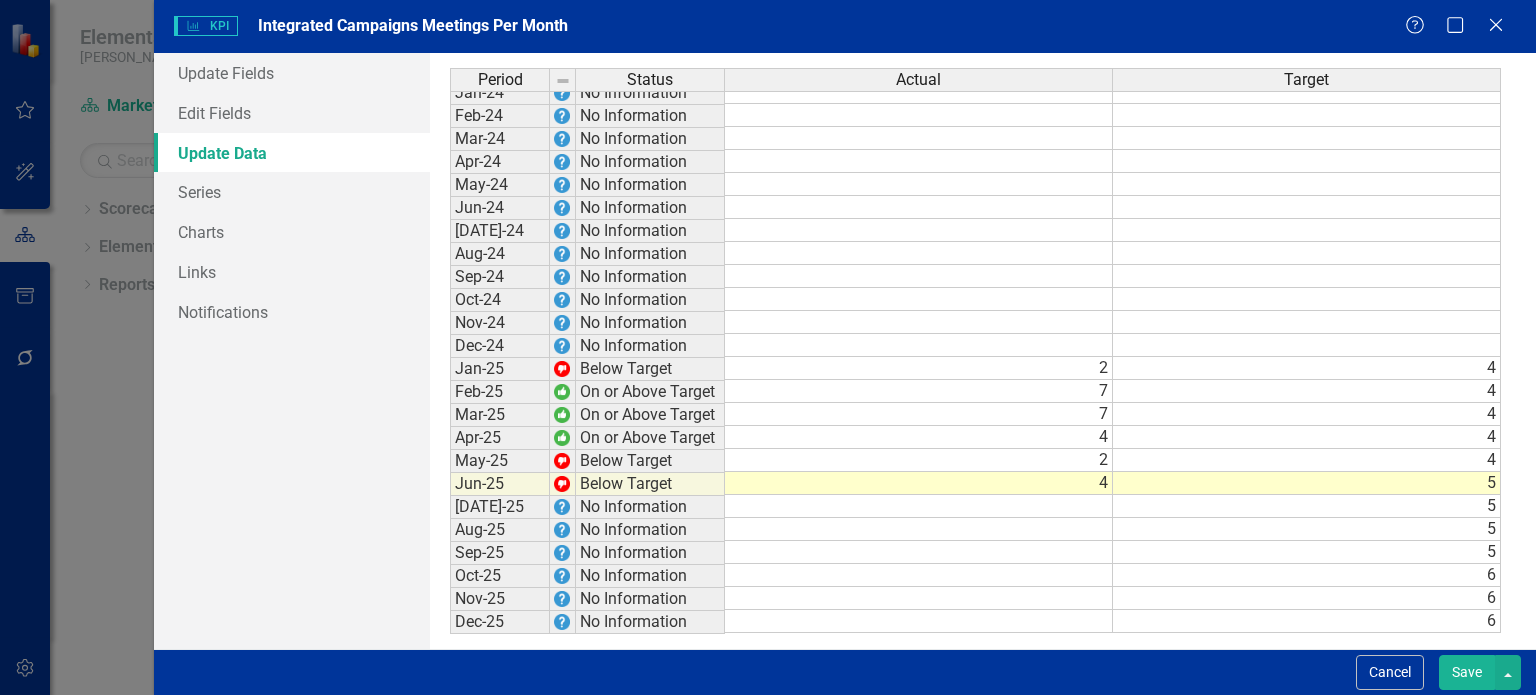 click on "Dec-22 No Information Jan-23 No Information Feb-23 No Information Mar-23 No Information Apr-23 No Information May-23 No Information Jun-23 No Information Jul-23 No Information Aug-23 No Information Sep-23 No Information Oct-23 No Information Nov-23 No Information Dec-23 No Information Jan-24 No Information Feb-24 No Information Mar-24 No Information Apr-24 No Information May-24 No Information Jun-24 No Information Jul-24 No Information Aug-24 No Information Sep-24 No Information Oct-24 No Information Nov-24 No Information Dec-24 No Information Jan-25 Below Target 2 4 Feb-25 On or Above Target 7 4 Mar-25 On or Above Target 7 4 Apr-25 On or Above Target 4 4 May-25 Below Target 2 4 Jun-25 Below Target 4 5 Jul-25 No Information 5 Aug-25 No Information 5 Sep-25 No Information 5 Oct-25 No Information 6 Nov-25 No Information 6 Dec-25 No Information 6" at bounding box center (975, 207) 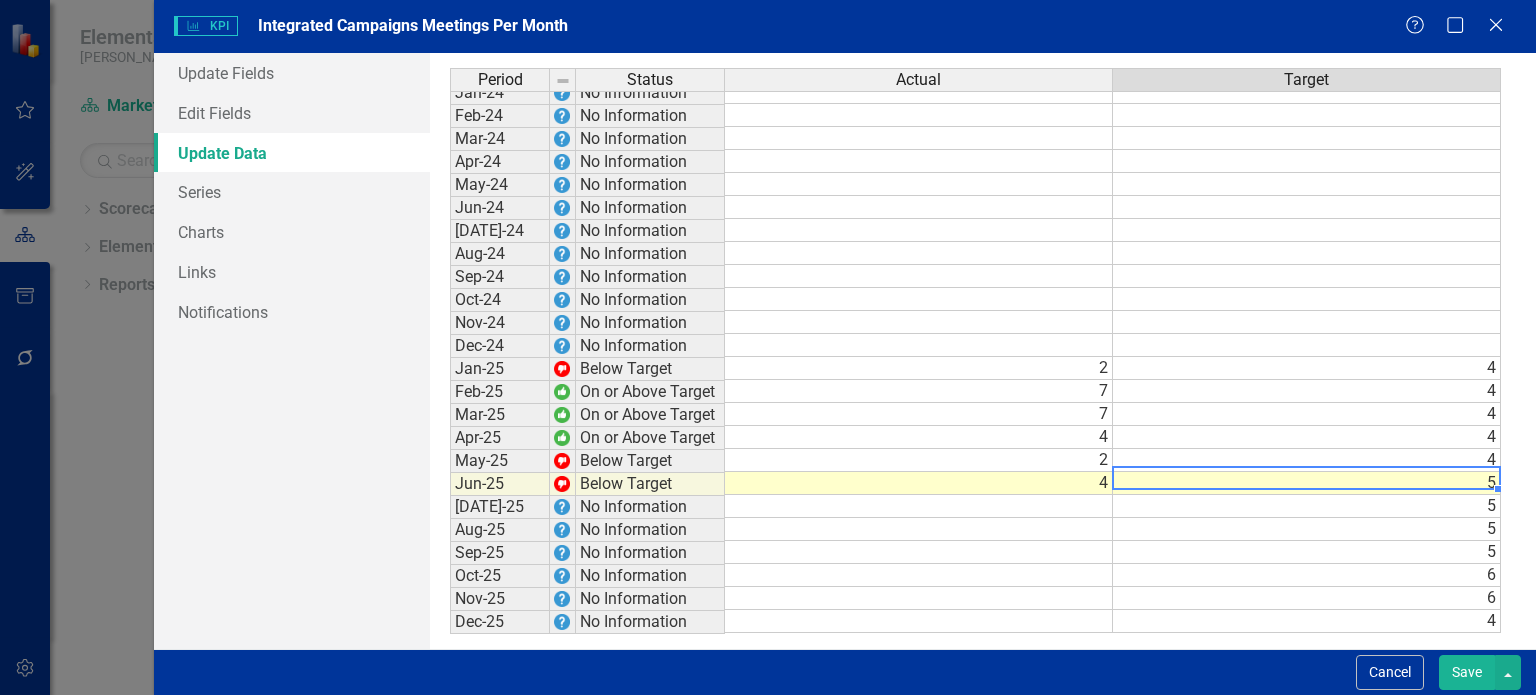 click on "5" at bounding box center [1307, 483] 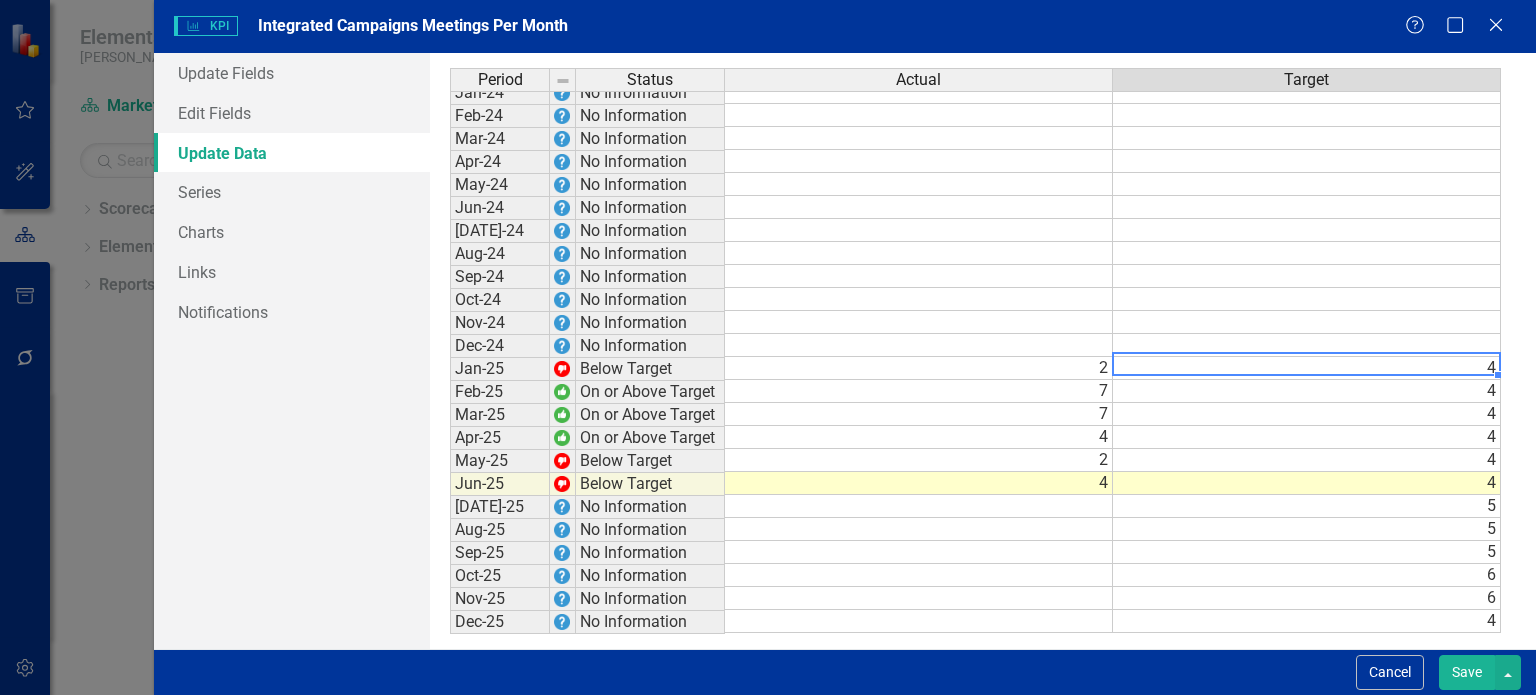 click on "4" at bounding box center [1307, 368] 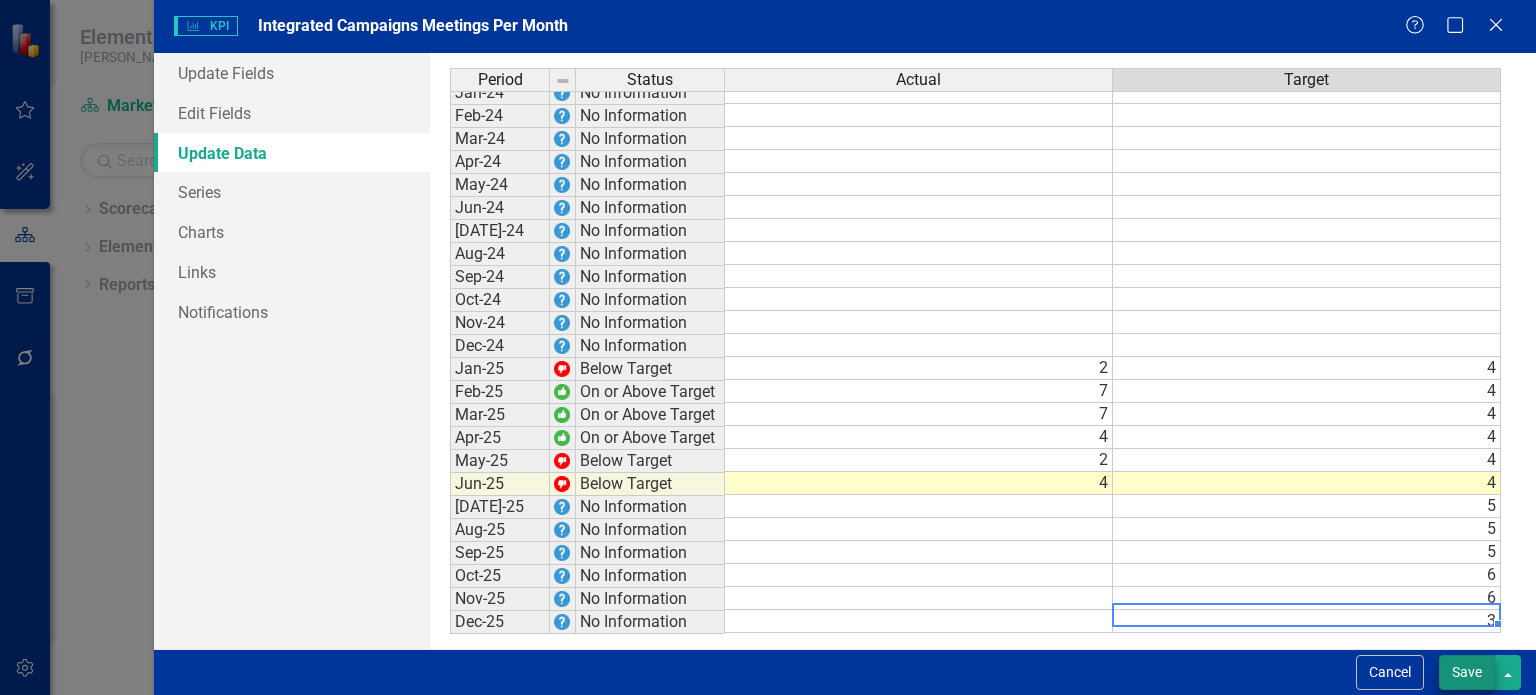 type on "3" 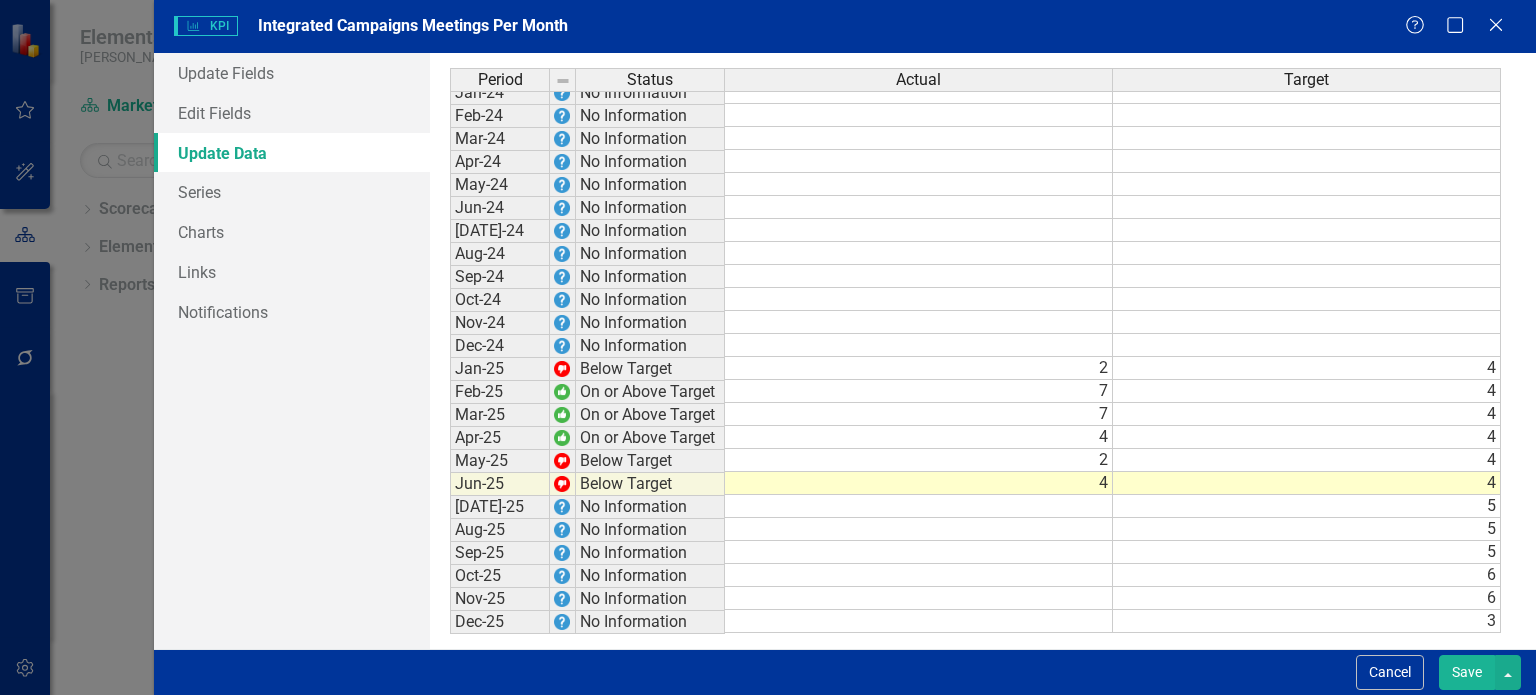 click on "Save" at bounding box center [1467, 672] 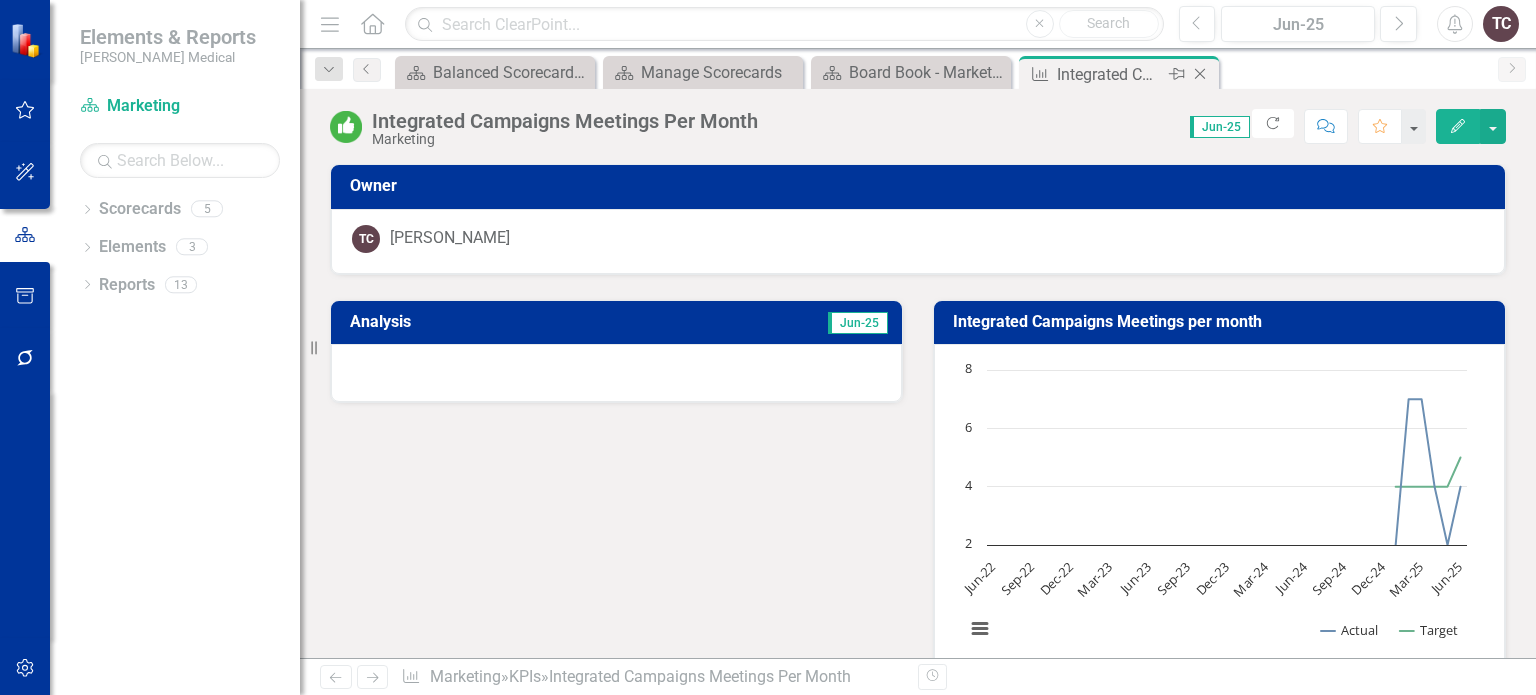 click on "Close" 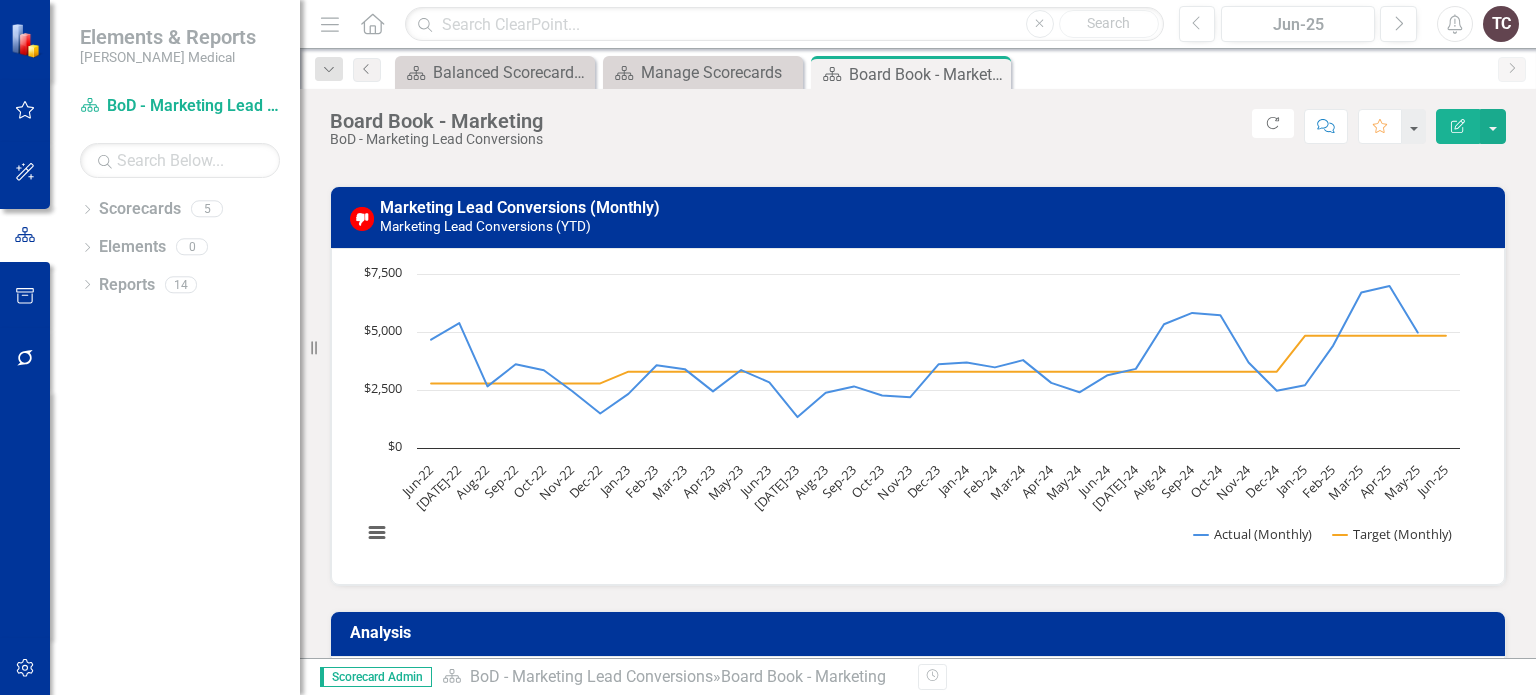 scroll, scrollTop: 22, scrollLeft: 0, axis: vertical 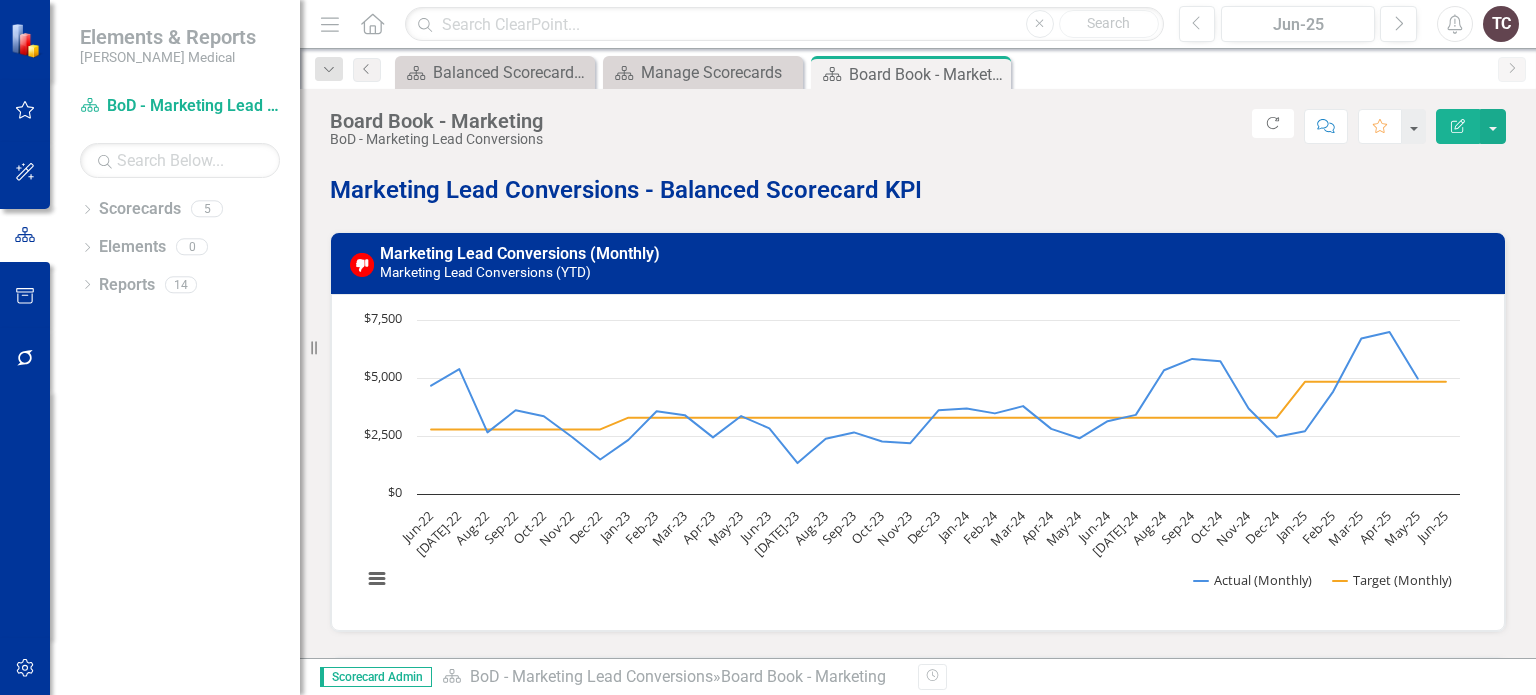 click on "Marketing Lead Conversions - Balanced Scorecard KPI Marketing Lead Conversions (Monthly) Marketing Lead Conversions (YTD) Loading... Chart Line chart with 2 lines. The chart has 1 X axis displaying categories.  The chart has 1 Y axis displaying values. Data ranges from 1332 to 6985.87. Created with Highcharts 11.4.8 Chart context menu Actual (Monthly) Target (Monthly) Jun-22 Jul-22 Aug-22 Sep-22 Oct-22 Nov-22 Dec-22 Jan-23 Feb-23 Mar-23 Apr-23 May-23 Jun-23 Jul-23 Aug-23 Sep-23 Oct-23 Nov-23 Dec-23 Jan-24 Feb-24 Mar-24 Apr-24 May-24 Jun-24 Jul-24 Aug-24 Sep-24 Oct-24 Nov-24 Dec-24 Jan-25 Feb-25 Mar-25 Apr-25 May-25 Jun-25 $0 $2,500 $5,000 $7,500 End of interactive chart. Analysis
Marketing Lead Conversions - Leading Indicators Integrated Campaigns Meetings per month Integrated Campaigns Meetings Per Month Loading... Chart Line chart with 2 lines. The chart has 1 X axis displaying categories.  The chart has 1 Y axis displaying values. Data ranges from 2 to 7. Created with Highcharts 11.4.8 Actual 2 4" at bounding box center [918, 953] 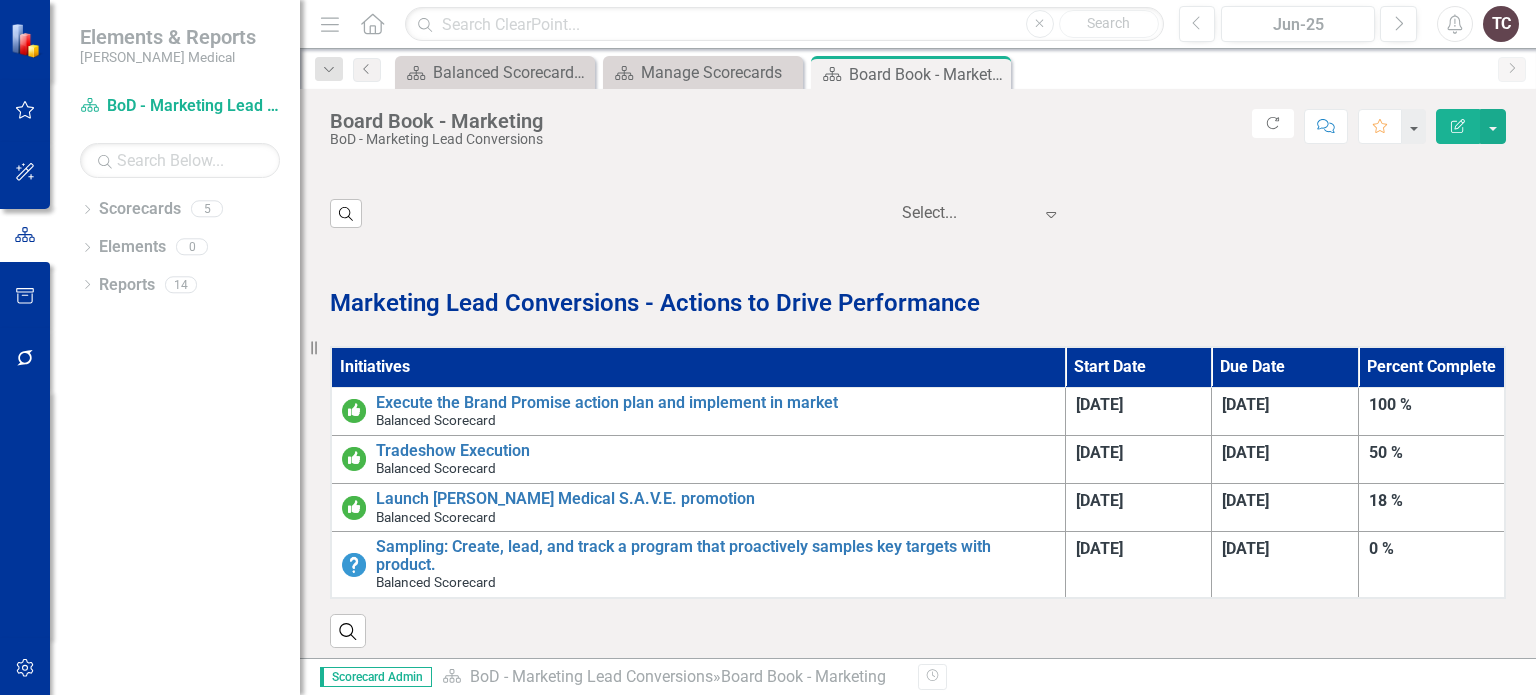 scroll, scrollTop: 1183, scrollLeft: 0, axis: vertical 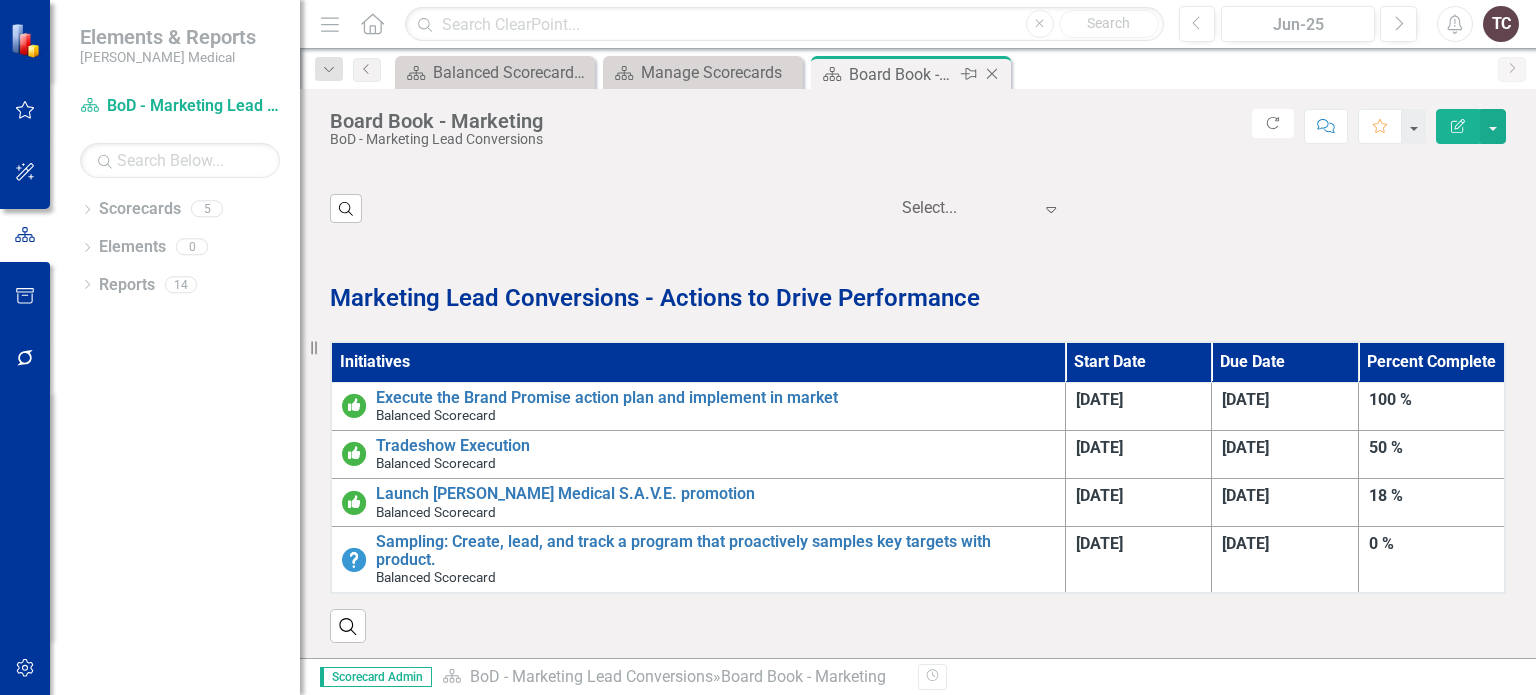 click on "Close" 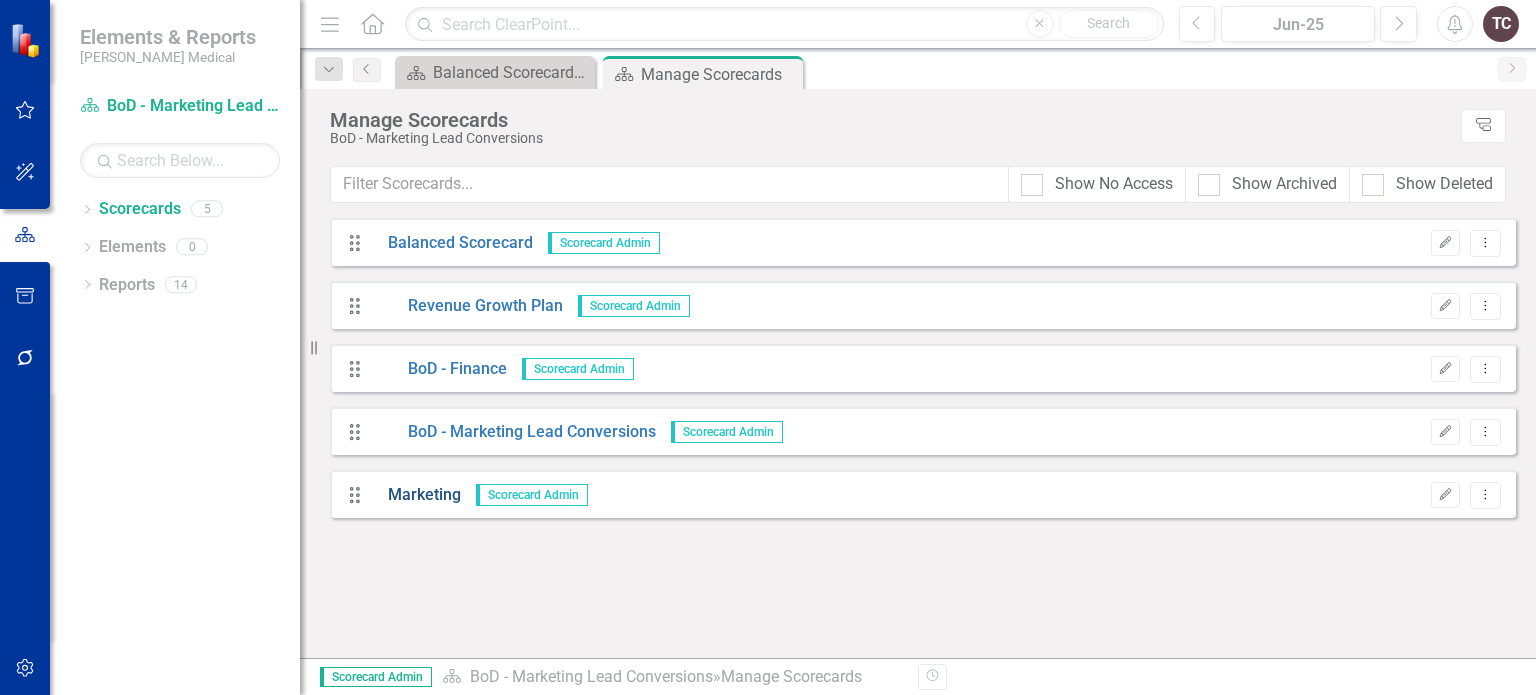 click on "Marketing" at bounding box center (417, 495) 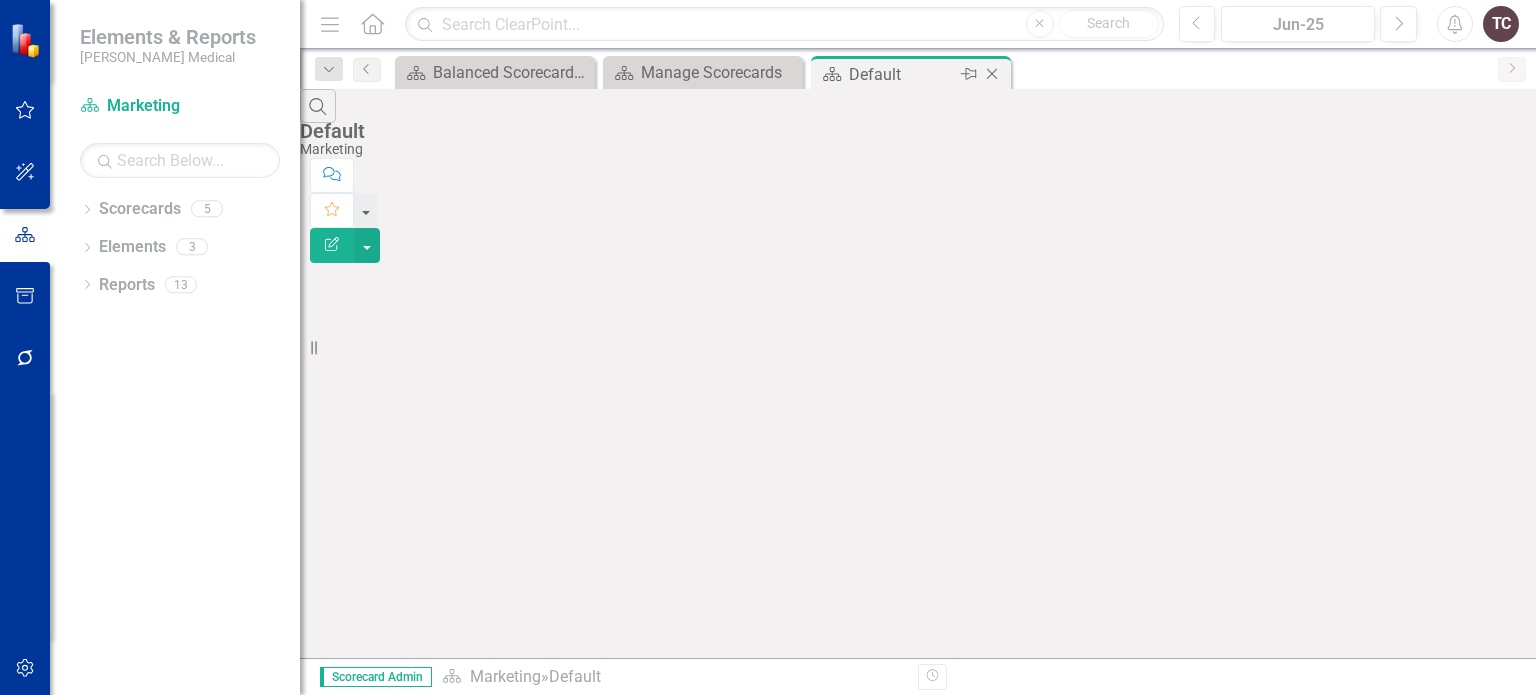 click 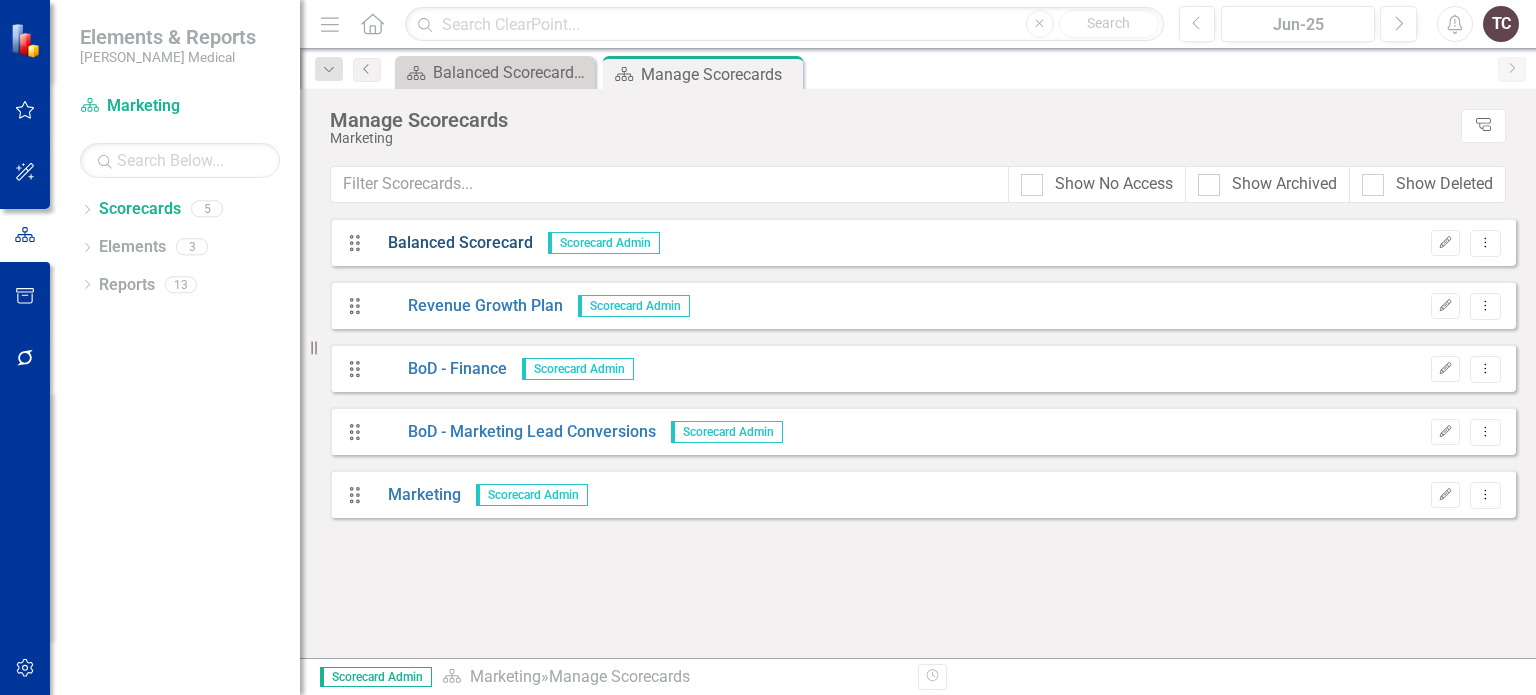click on "Balanced Scorecard" at bounding box center (453, 243) 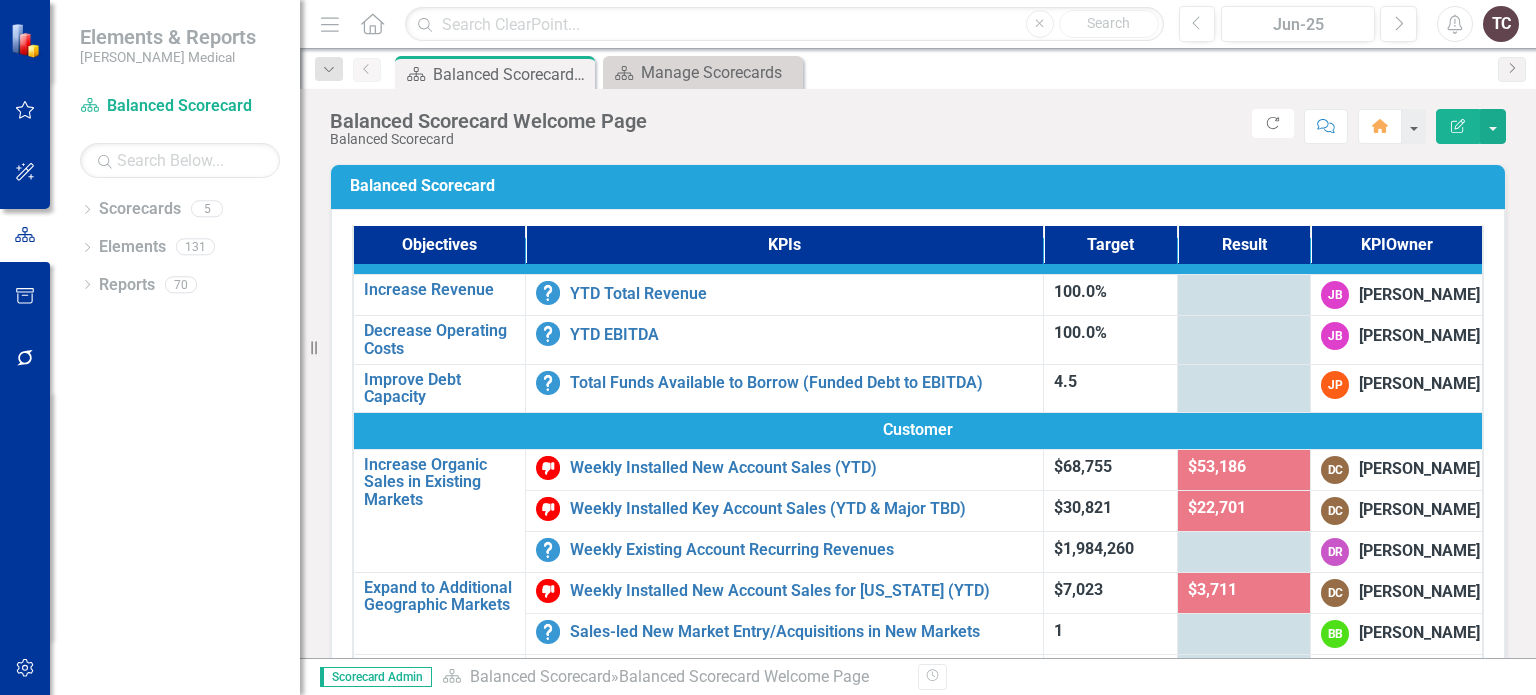 scroll, scrollTop: 28, scrollLeft: 0, axis: vertical 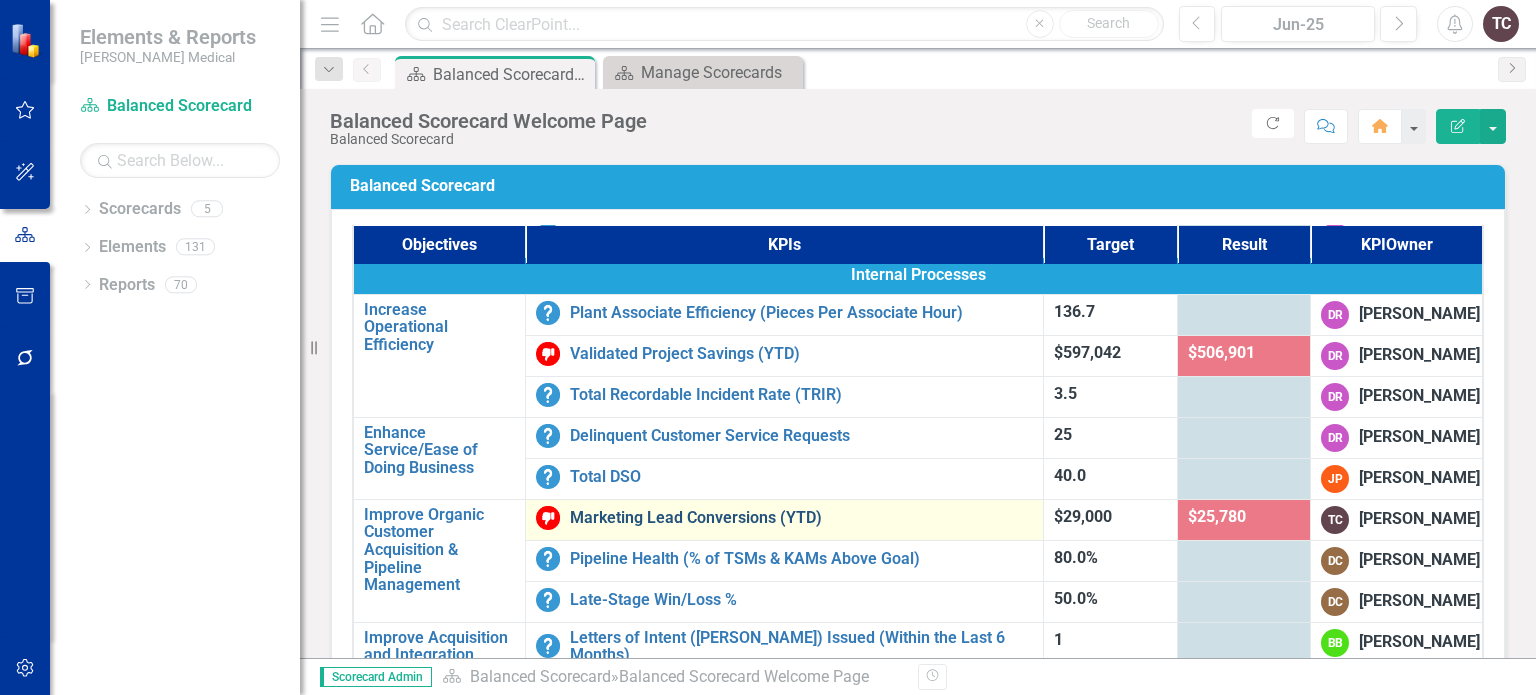 click on "Marketing Lead Conversions (YTD)" at bounding box center [801, 518] 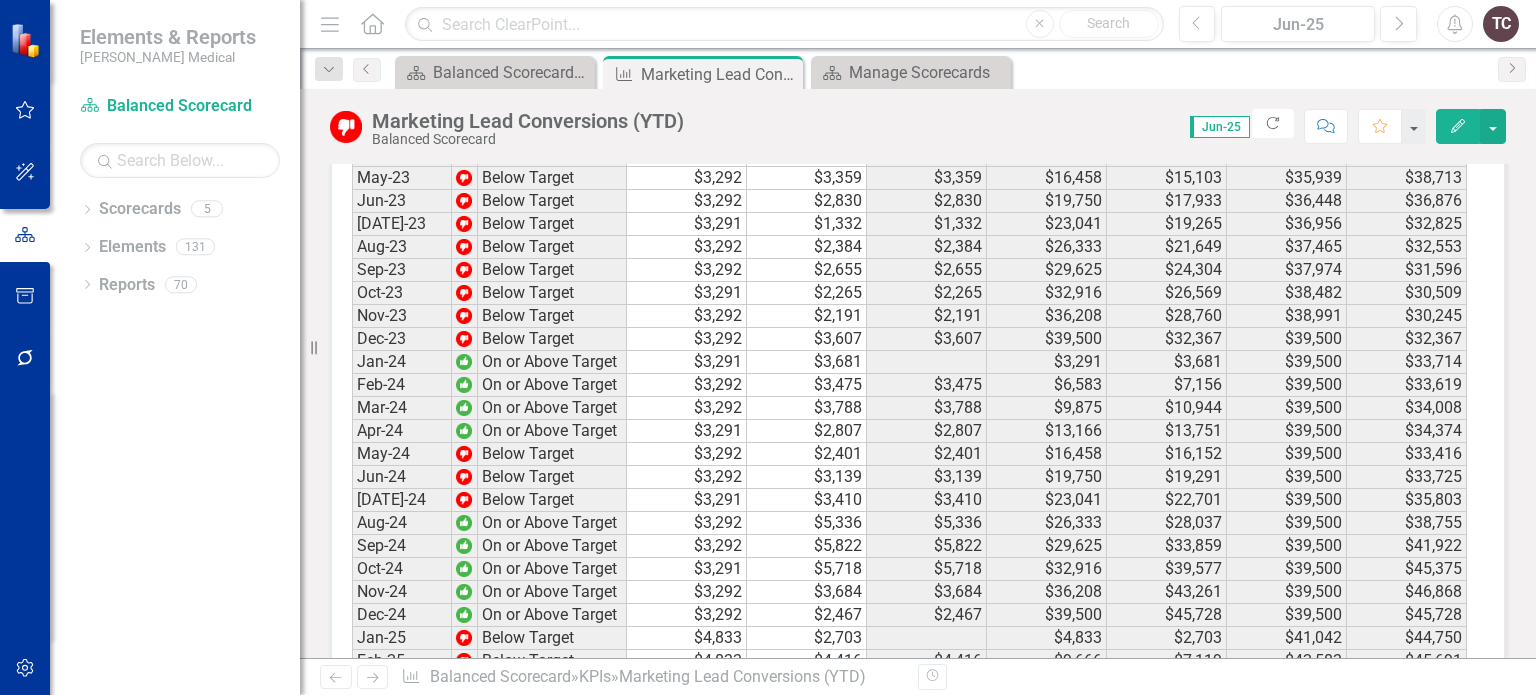 scroll, scrollTop: 3012, scrollLeft: 0, axis: vertical 